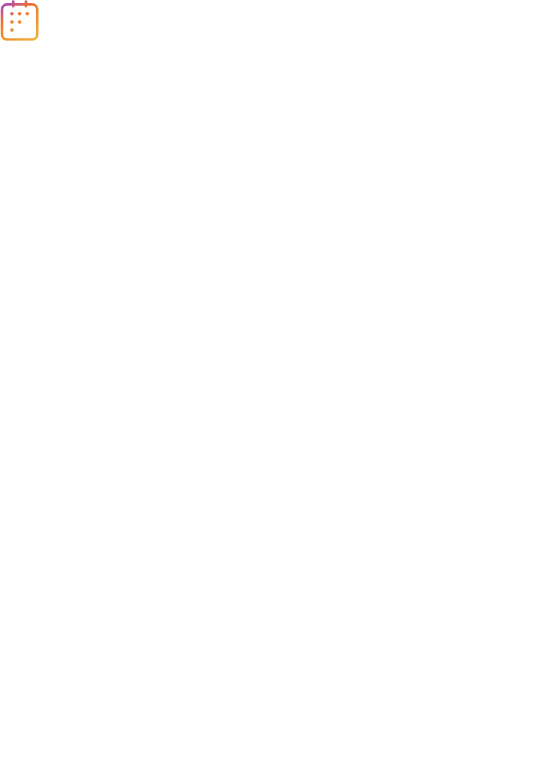 scroll, scrollTop: 0, scrollLeft: 0, axis: both 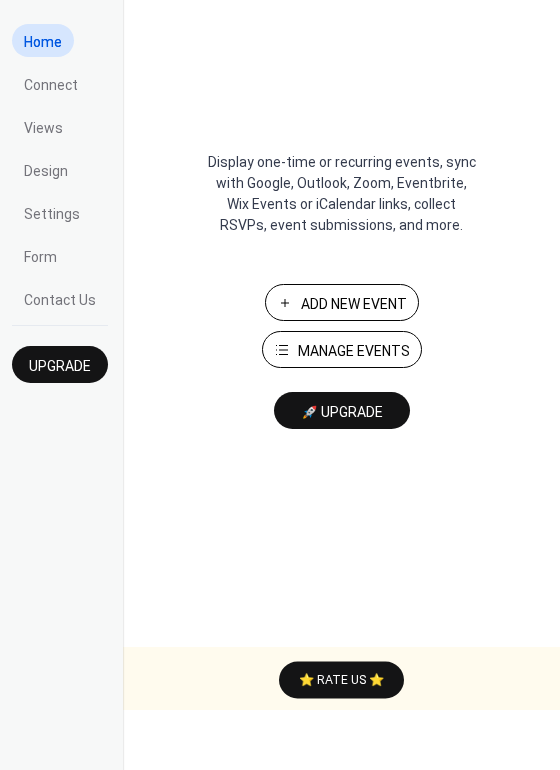 click on "Manage Events" at bounding box center (354, 351) 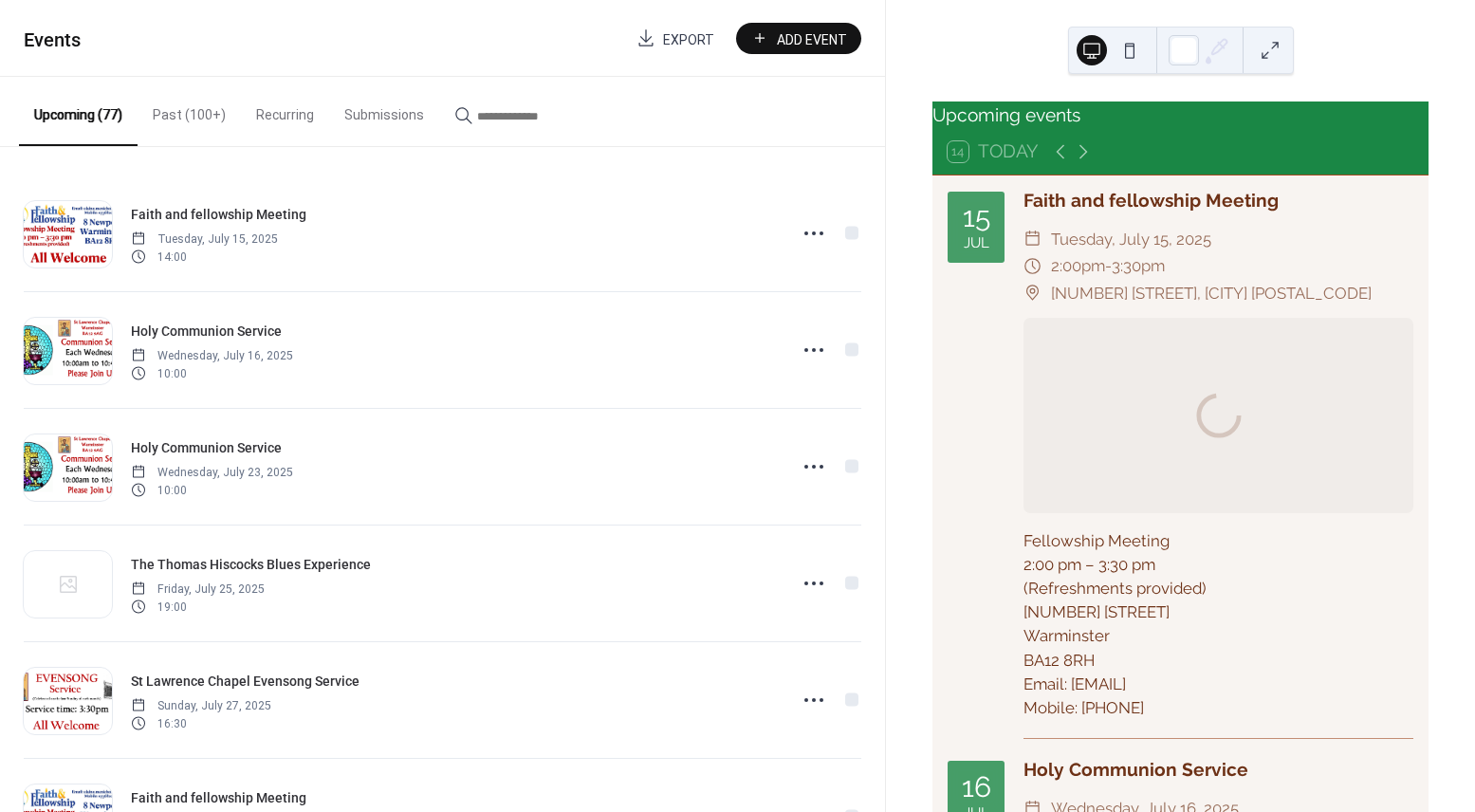 scroll, scrollTop: 0, scrollLeft: 0, axis: both 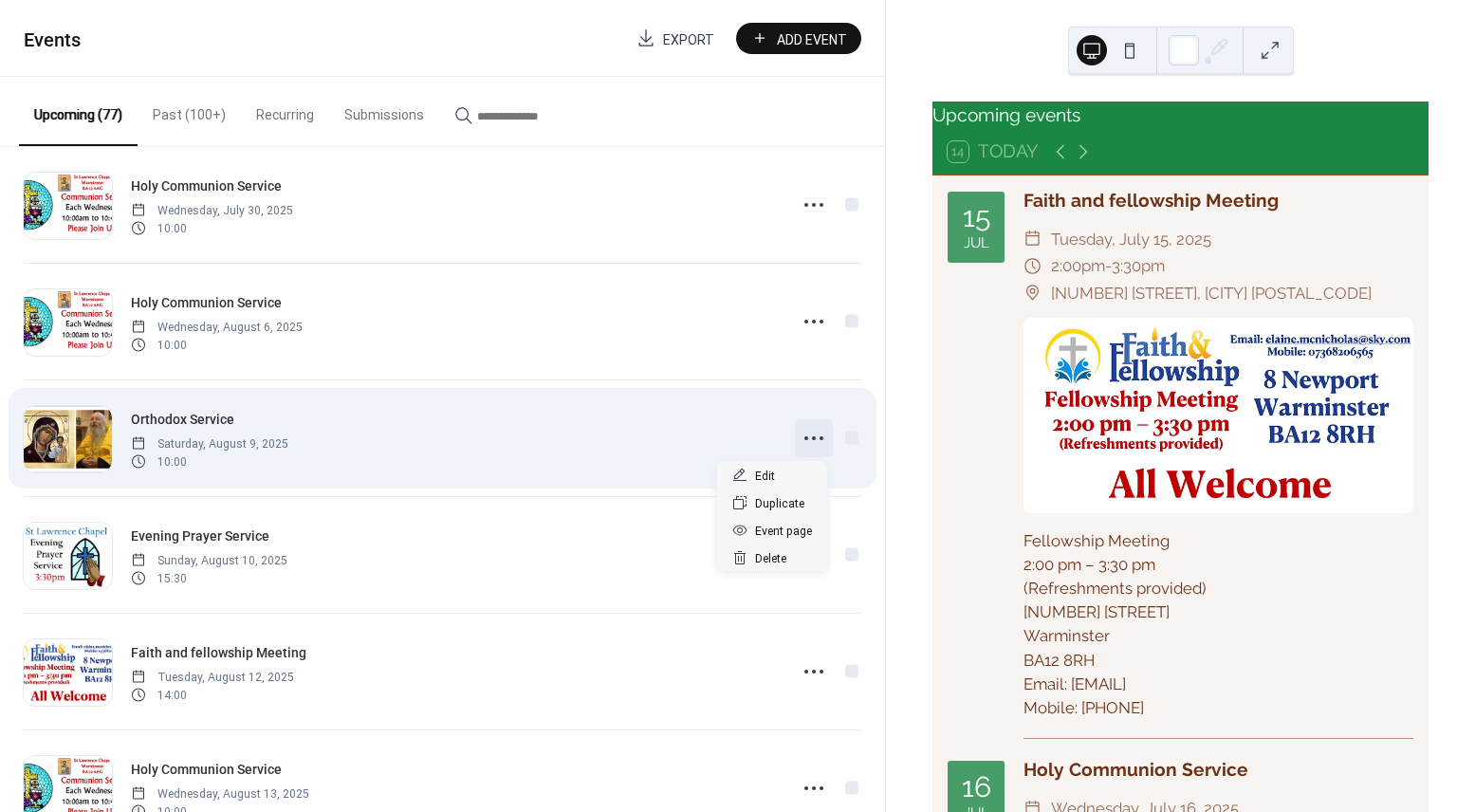 click 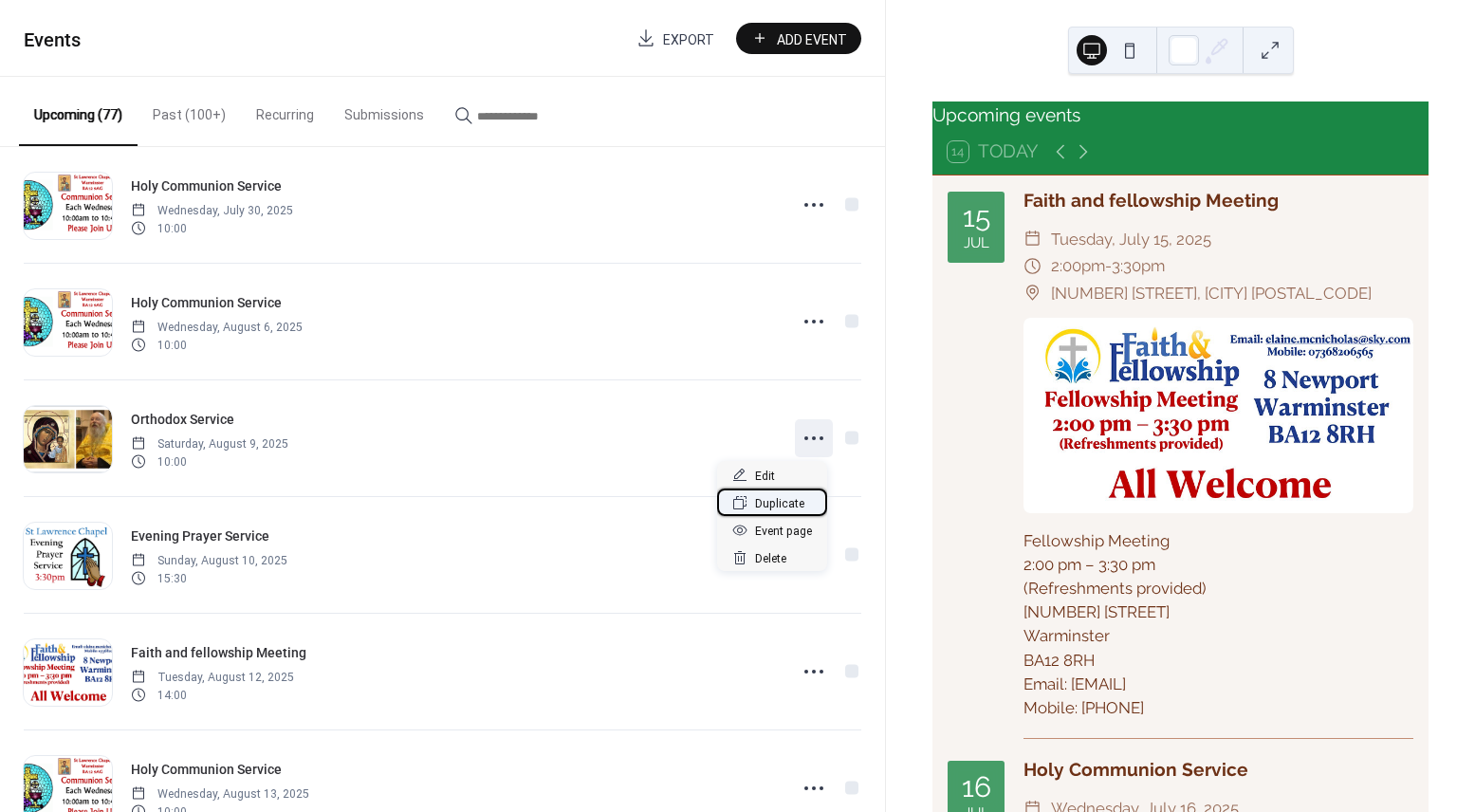 click on "Duplicate" at bounding box center [780, 504] 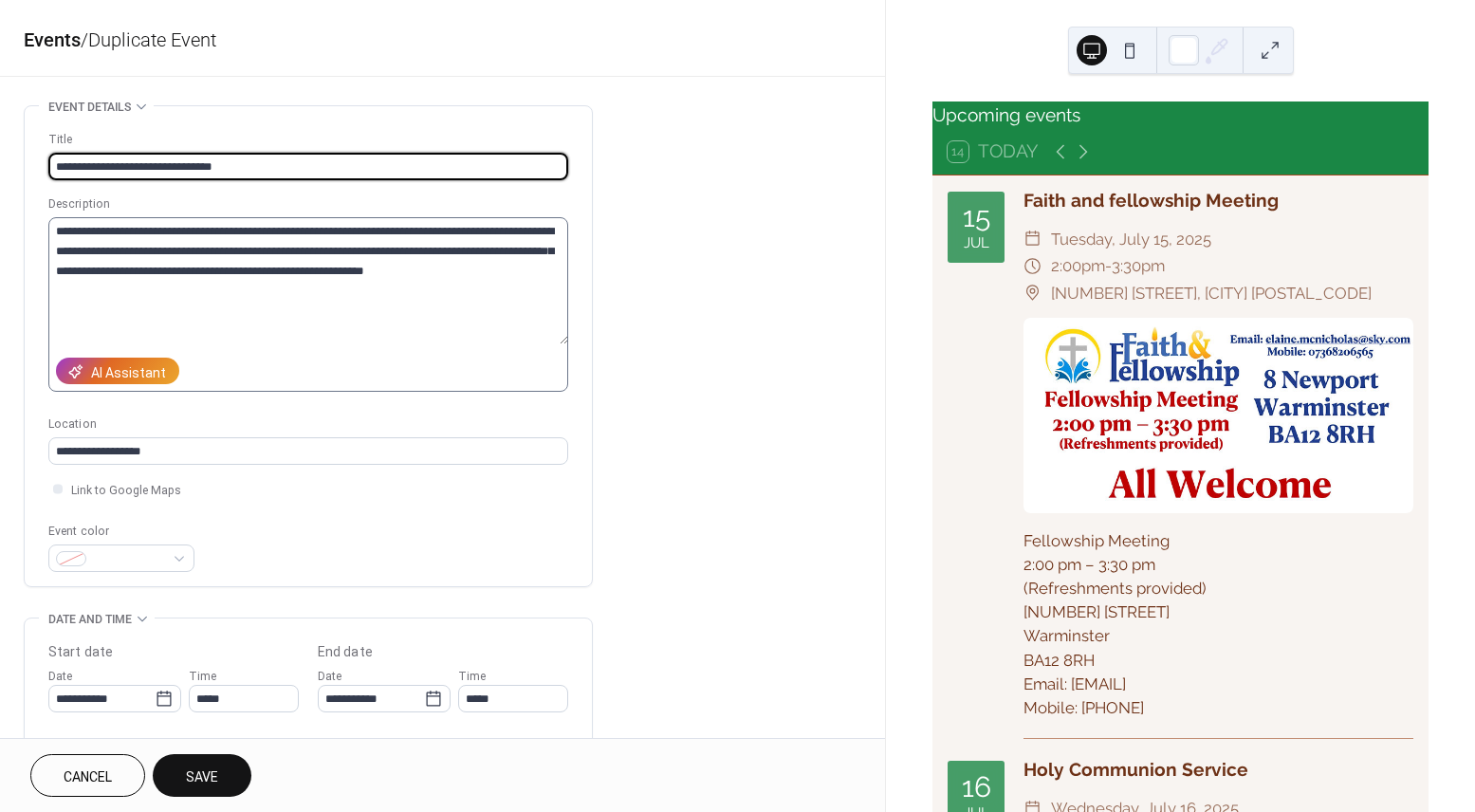 type on "**********" 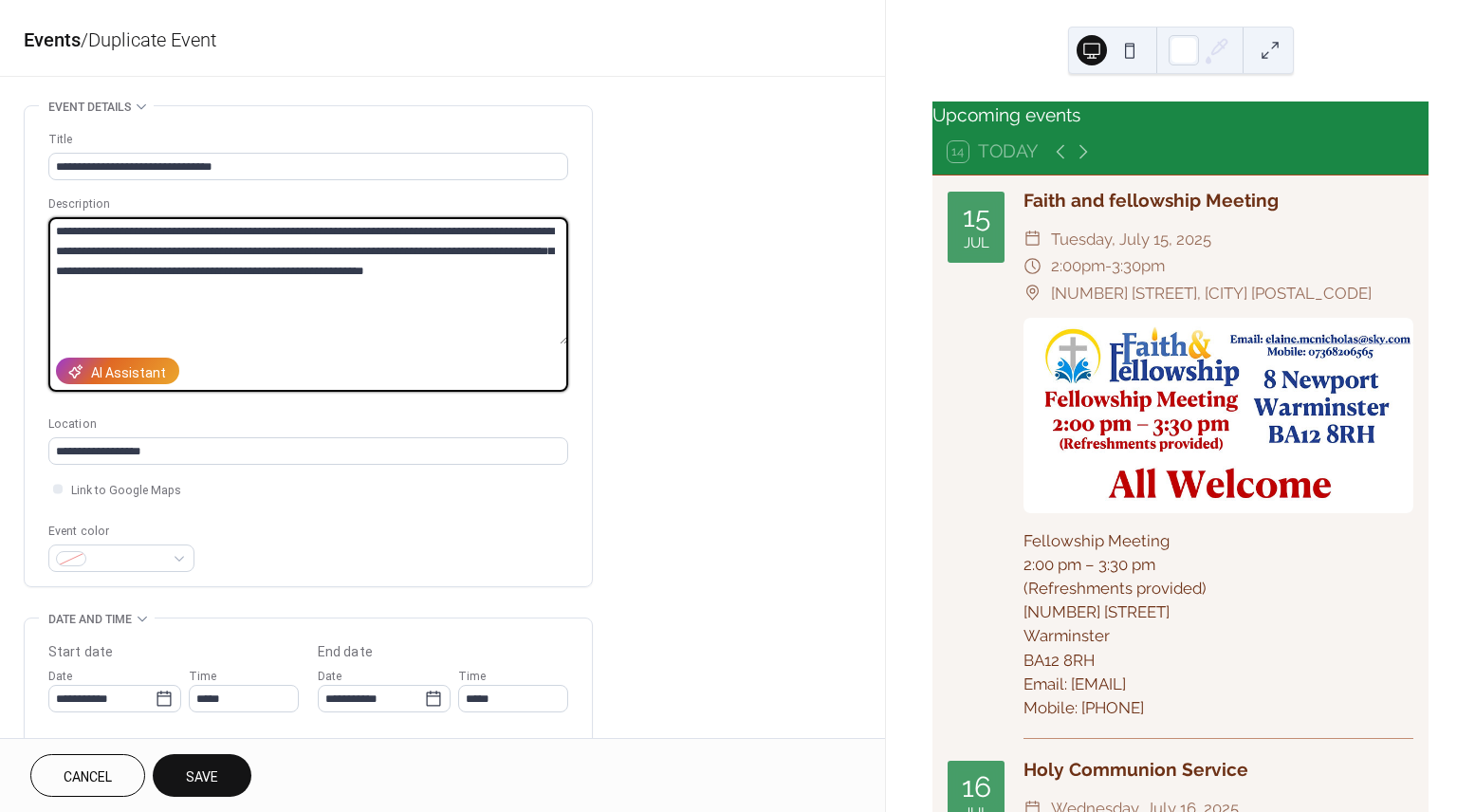 drag, startPoint x: 170, startPoint y: 255, endPoint x: 353, endPoint y: 296, distance: 187.53666 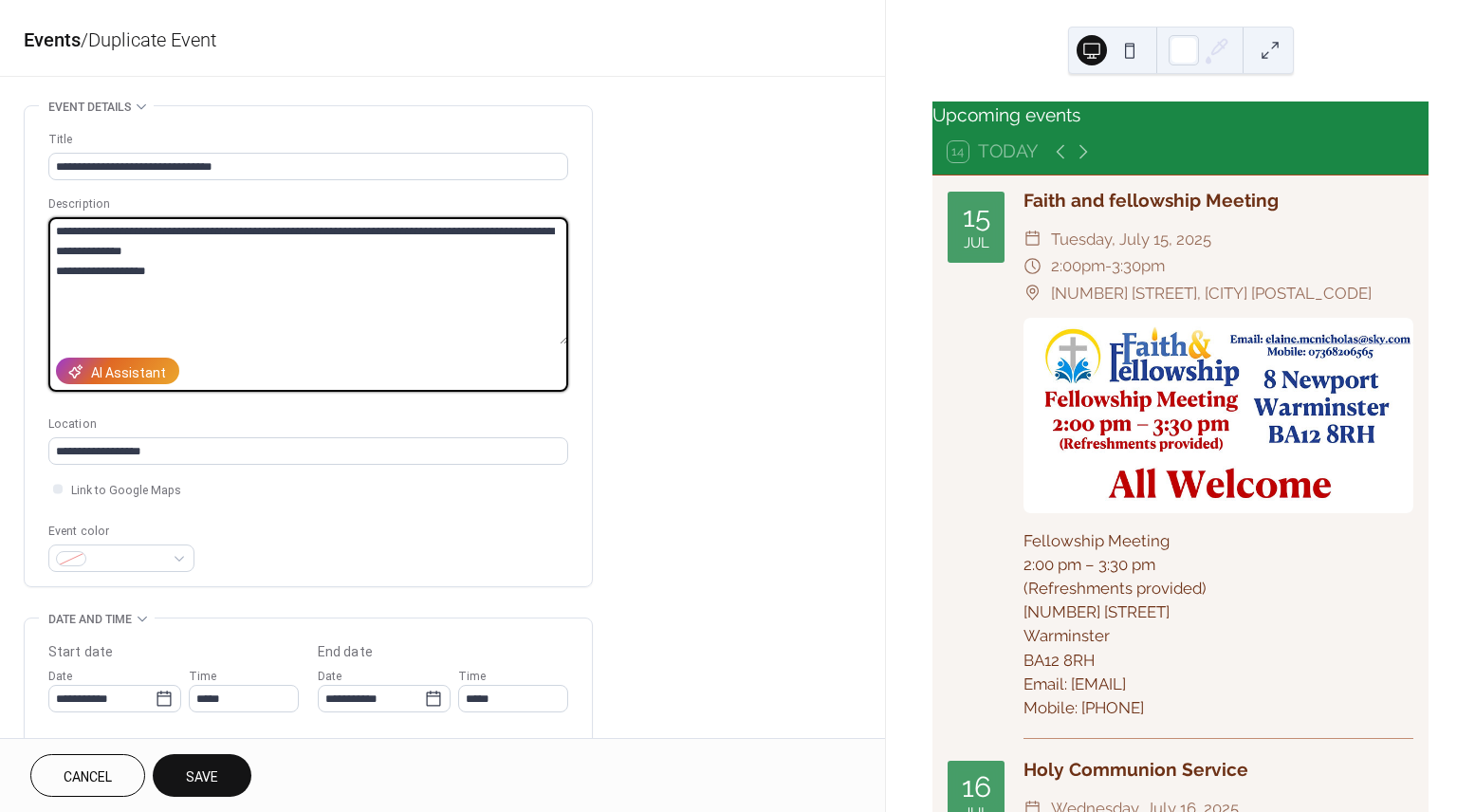 drag, startPoint x: 58, startPoint y: 269, endPoint x: 169, endPoint y: 272, distance: 111.04053 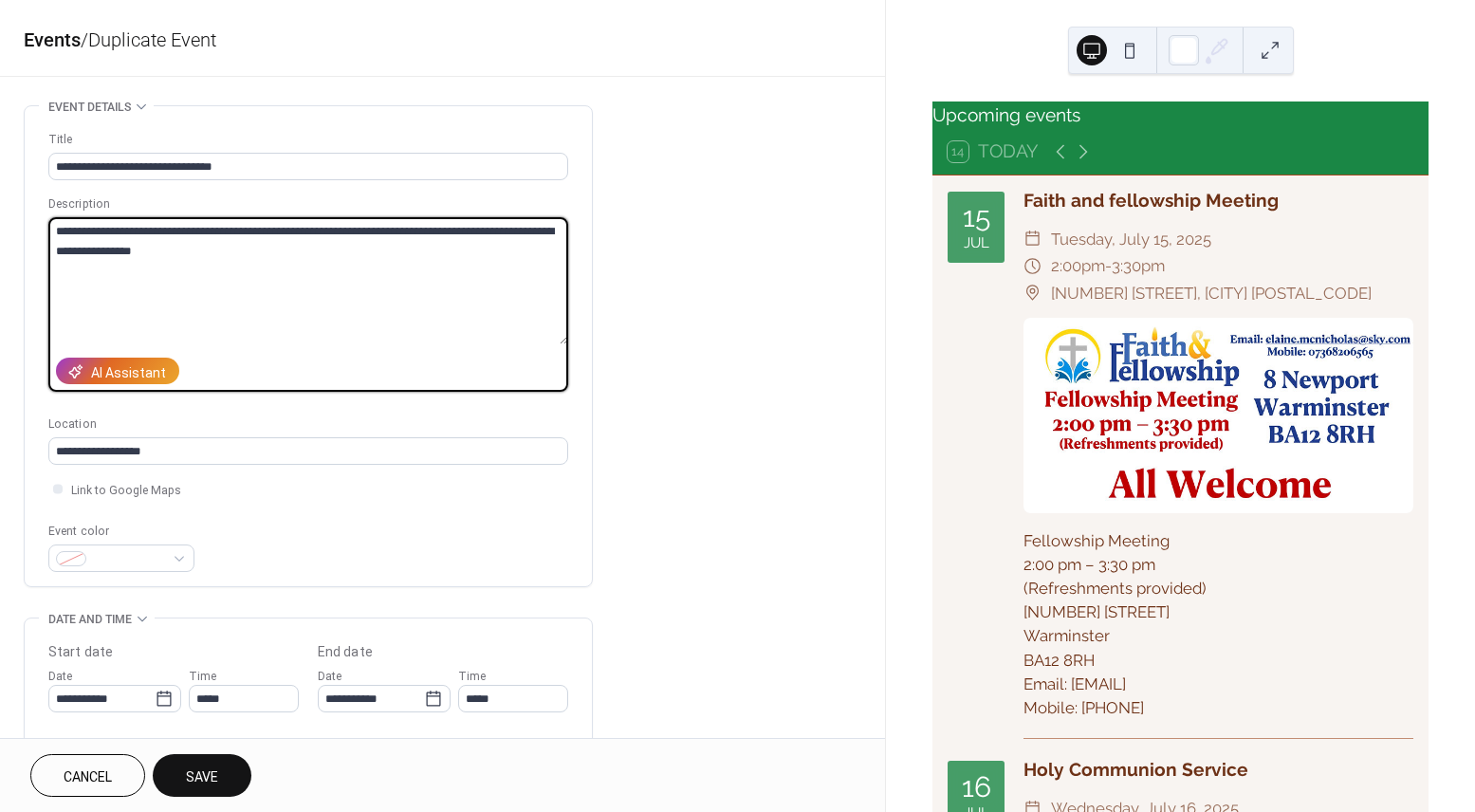drag, startPoint x: 224, startPoint y: 251, endPoint x: 172, endPoint y: 249, distance: 52.03845 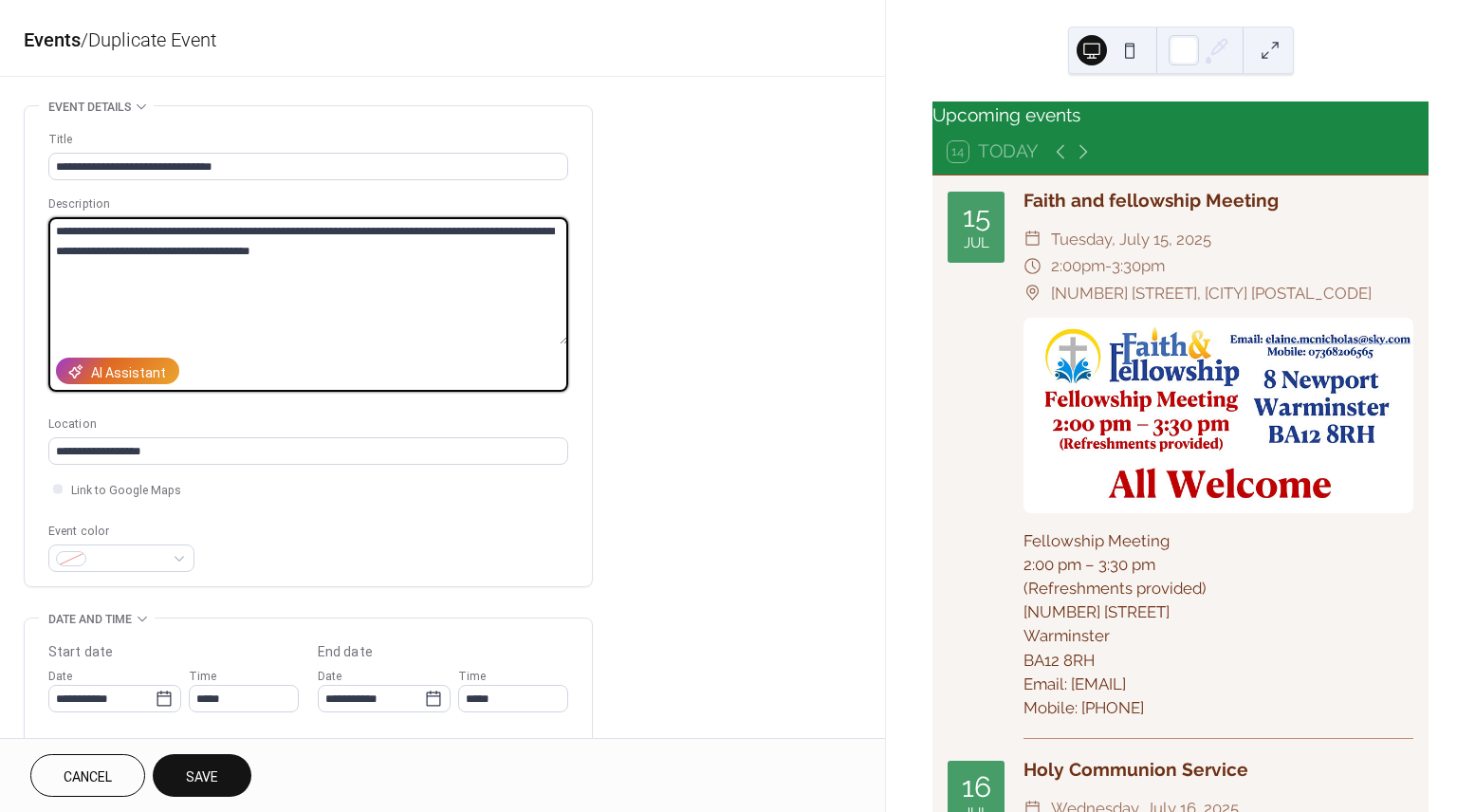 click on "**********" at bounding box center [308, 281] 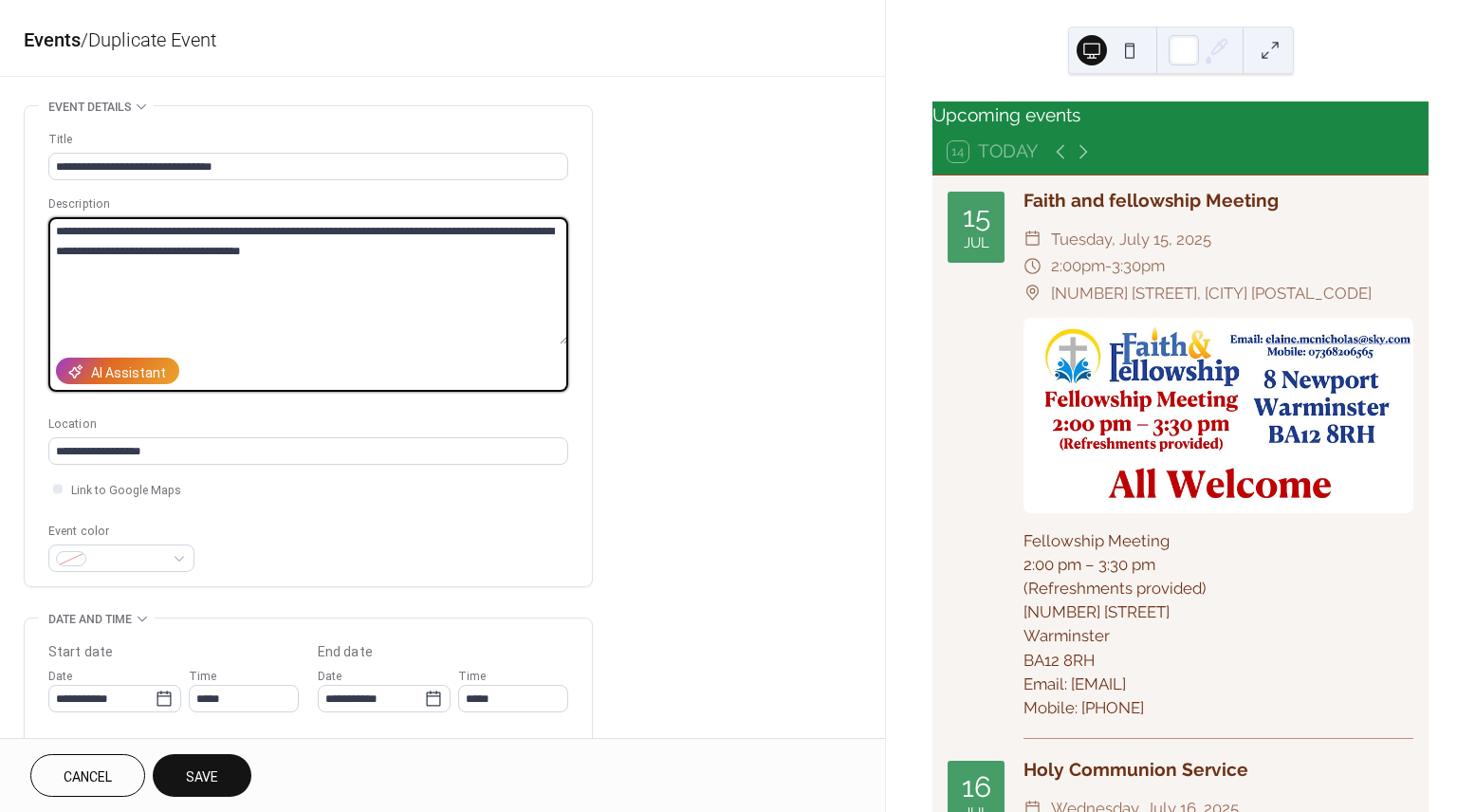 click on "**********" at bounding box center (308, 281) 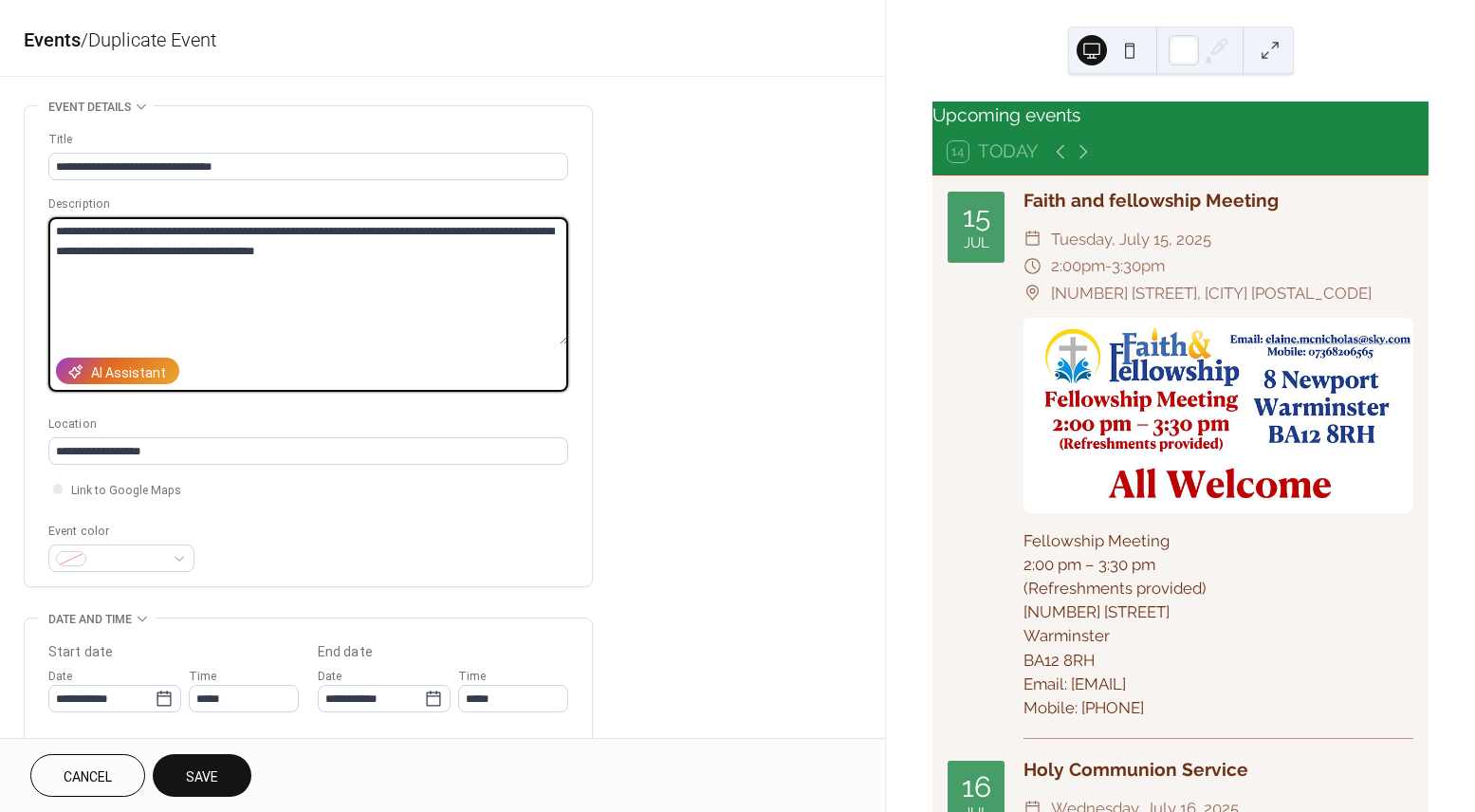 click on "**********" at bounding box center [308, 281] 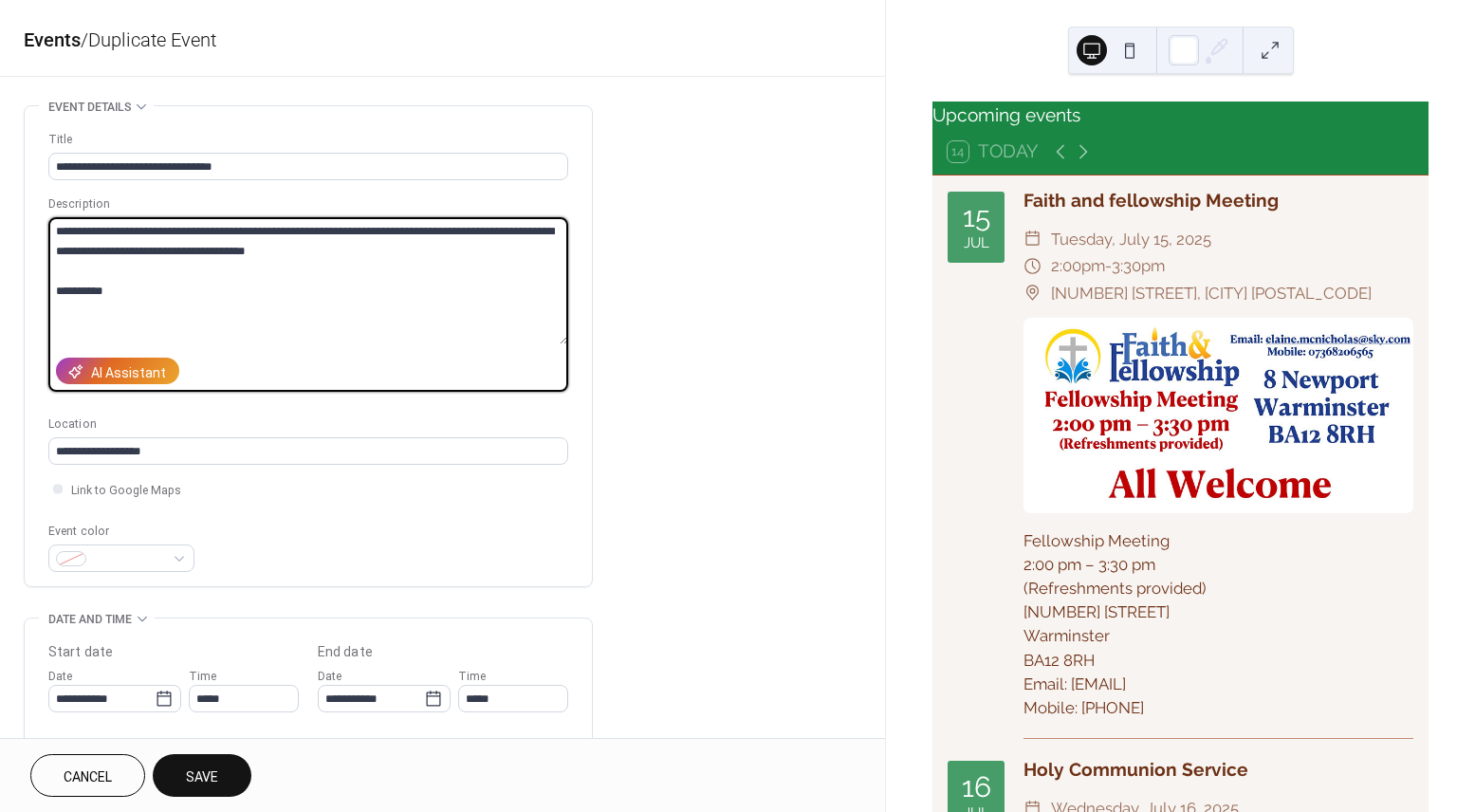 click on "**********" at bounding box center (308, 281) 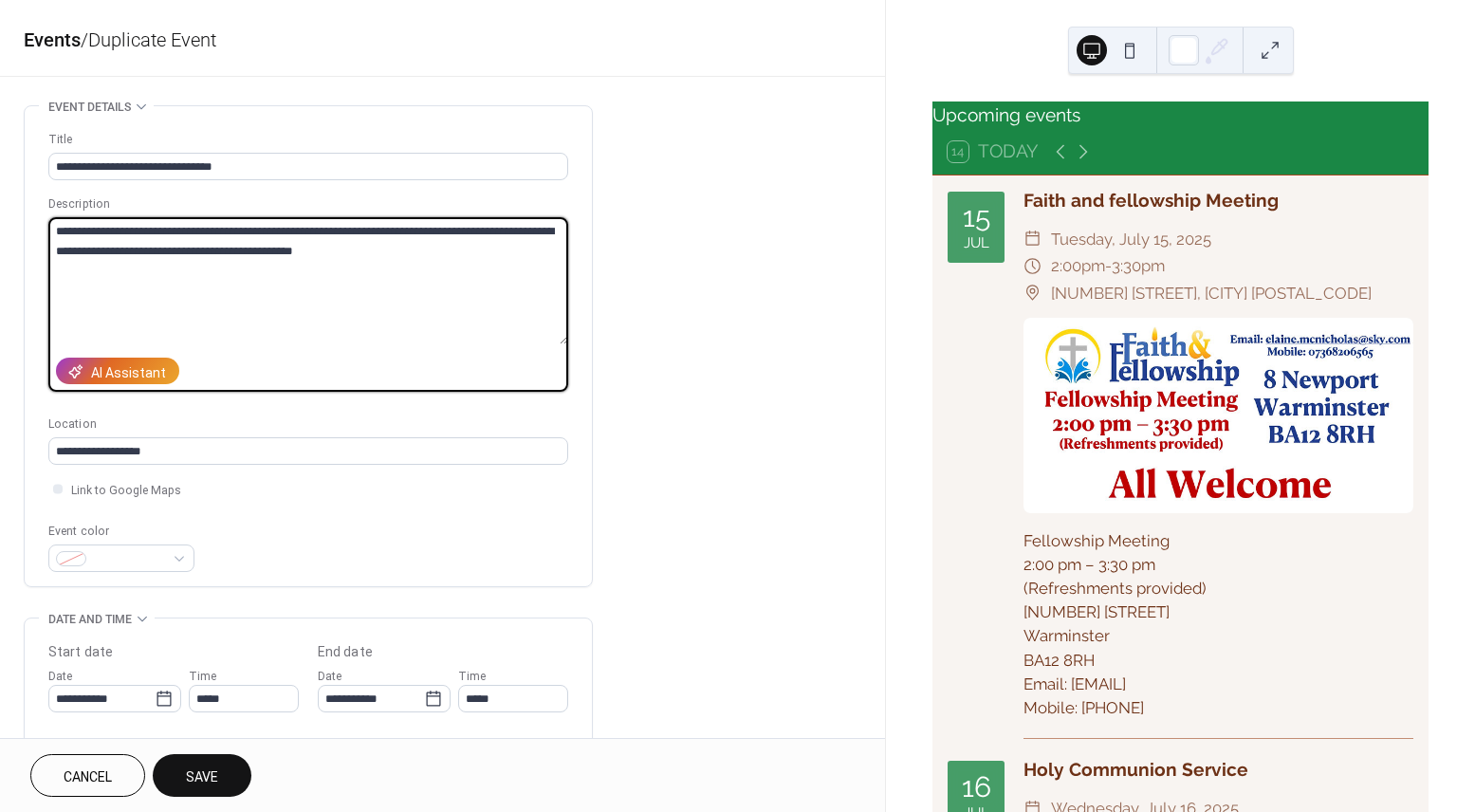 click on "**********" at bounding box center (308, 281) 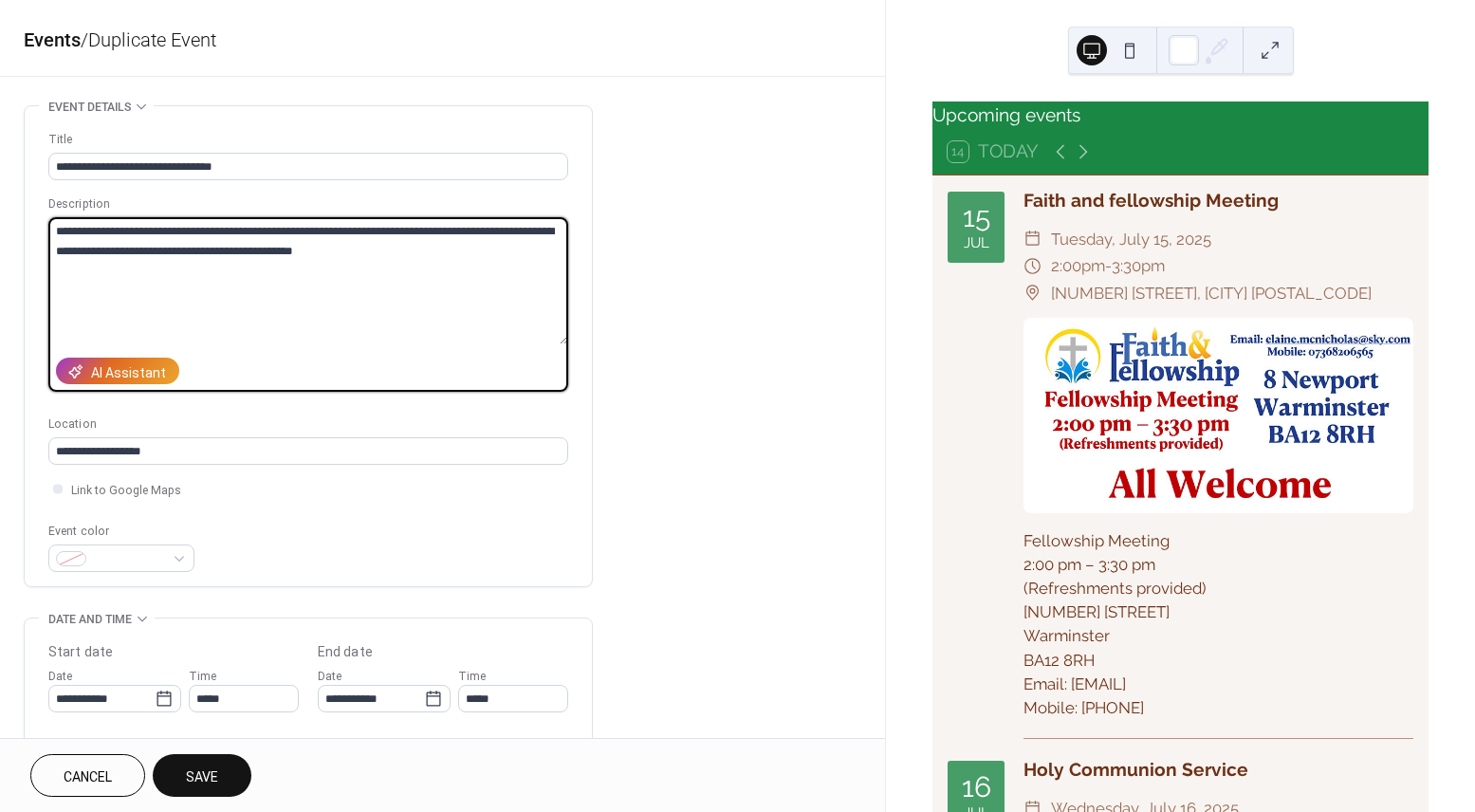 paste on "**********" 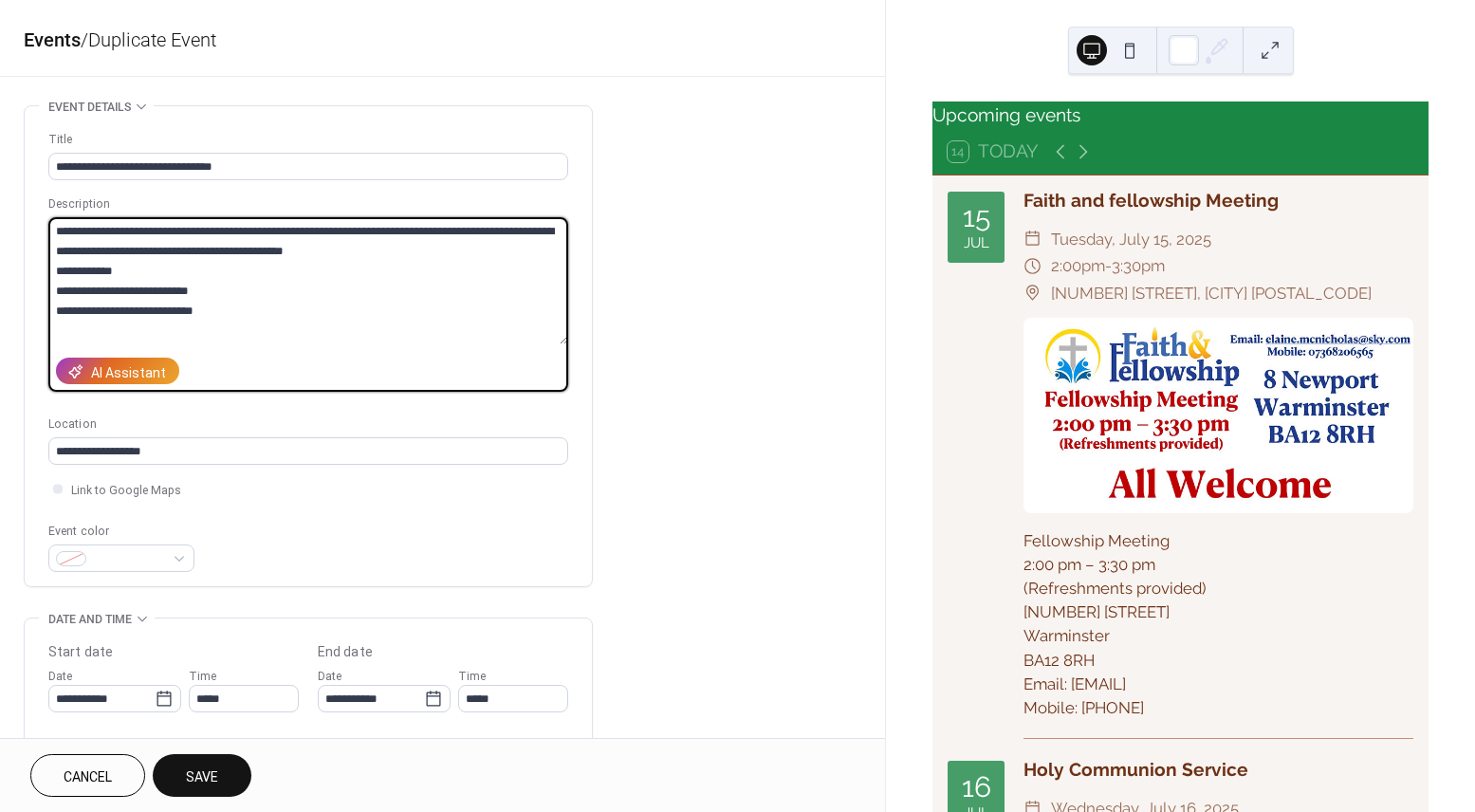 drag, startPoint x: 104, startPoint y: 273, endPoint x: 65, endPoint y: 271, distance: 39.05125 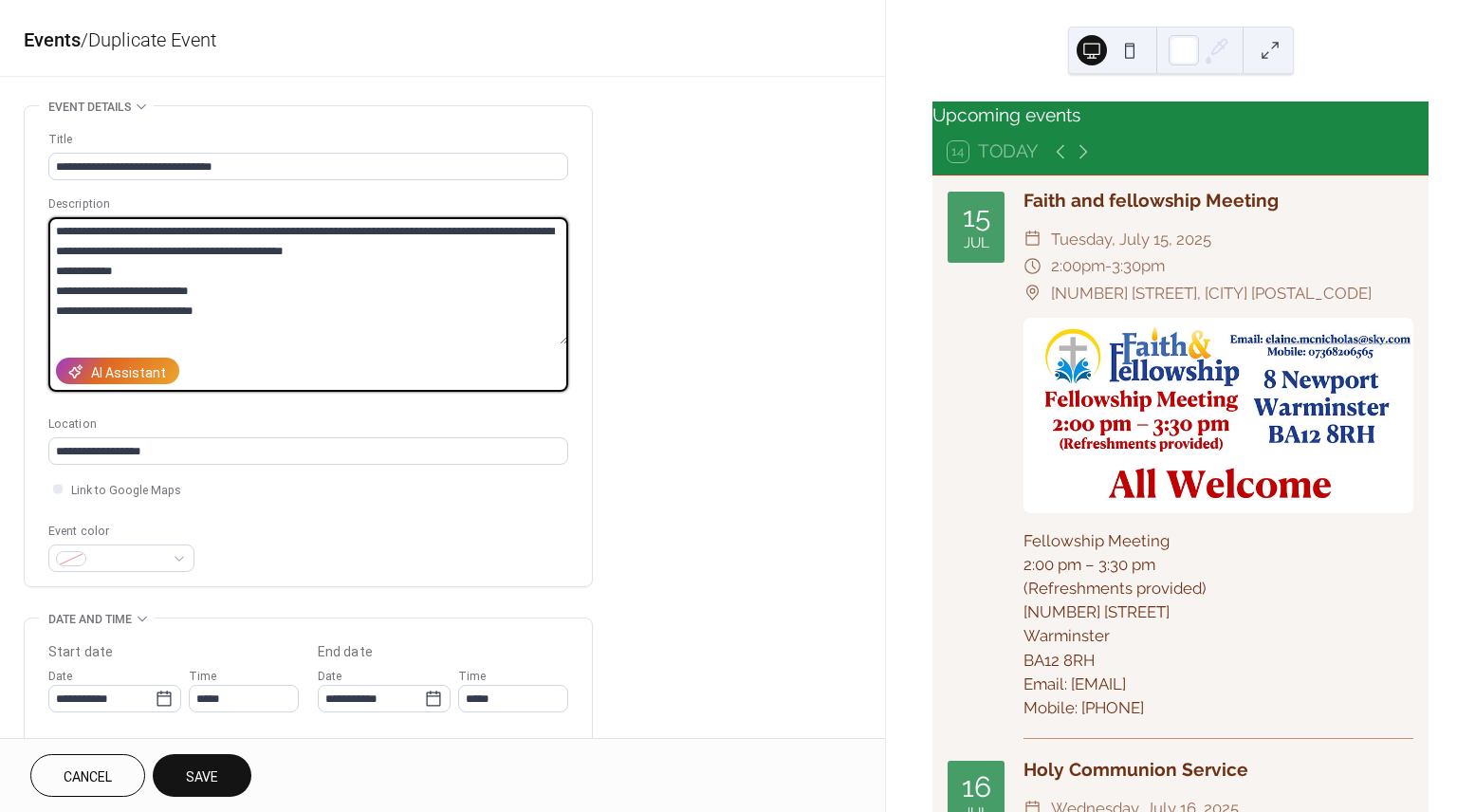 click on "**********" at bounding box center (308, 281) 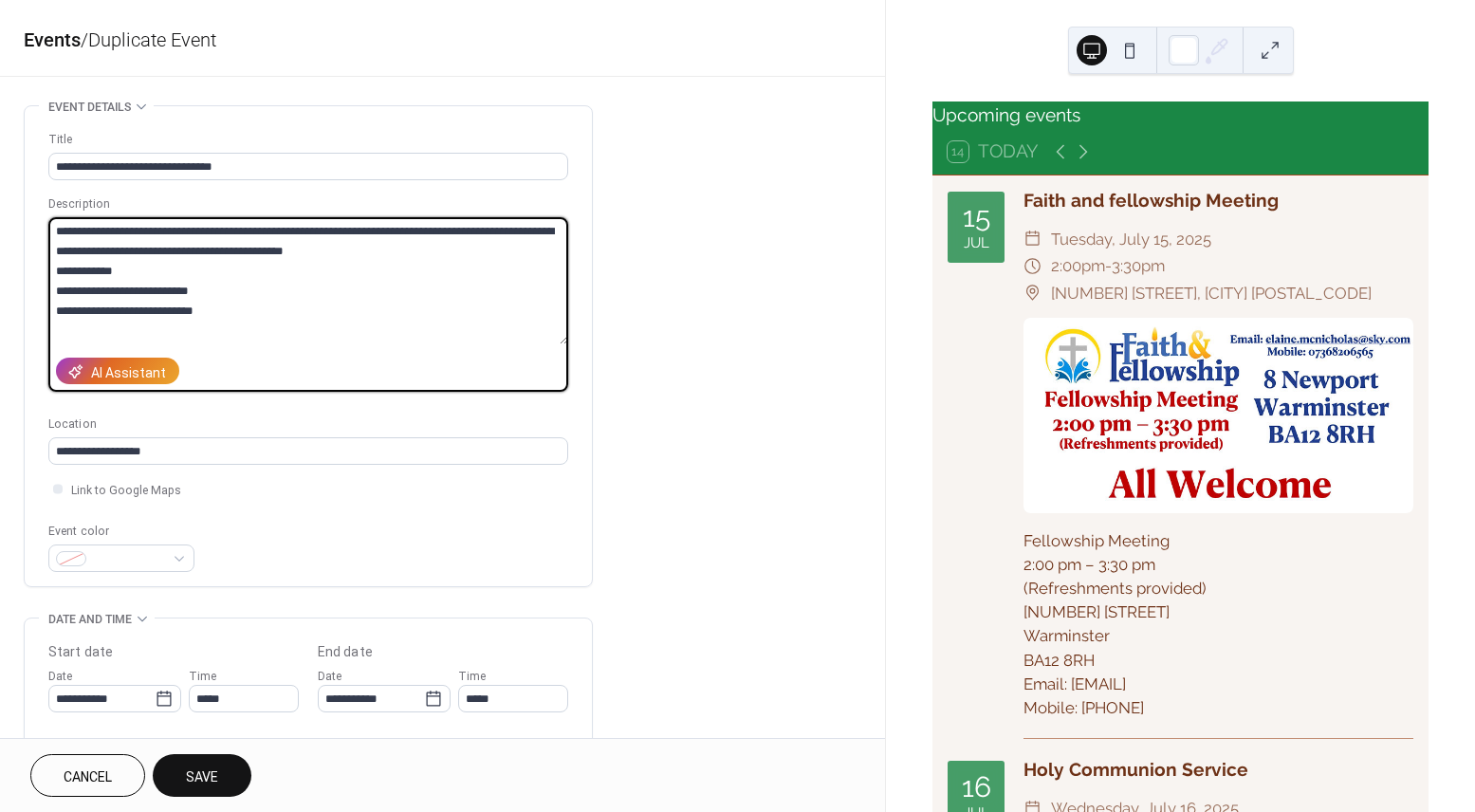 click on "**********" at bounding box center [308, 281] 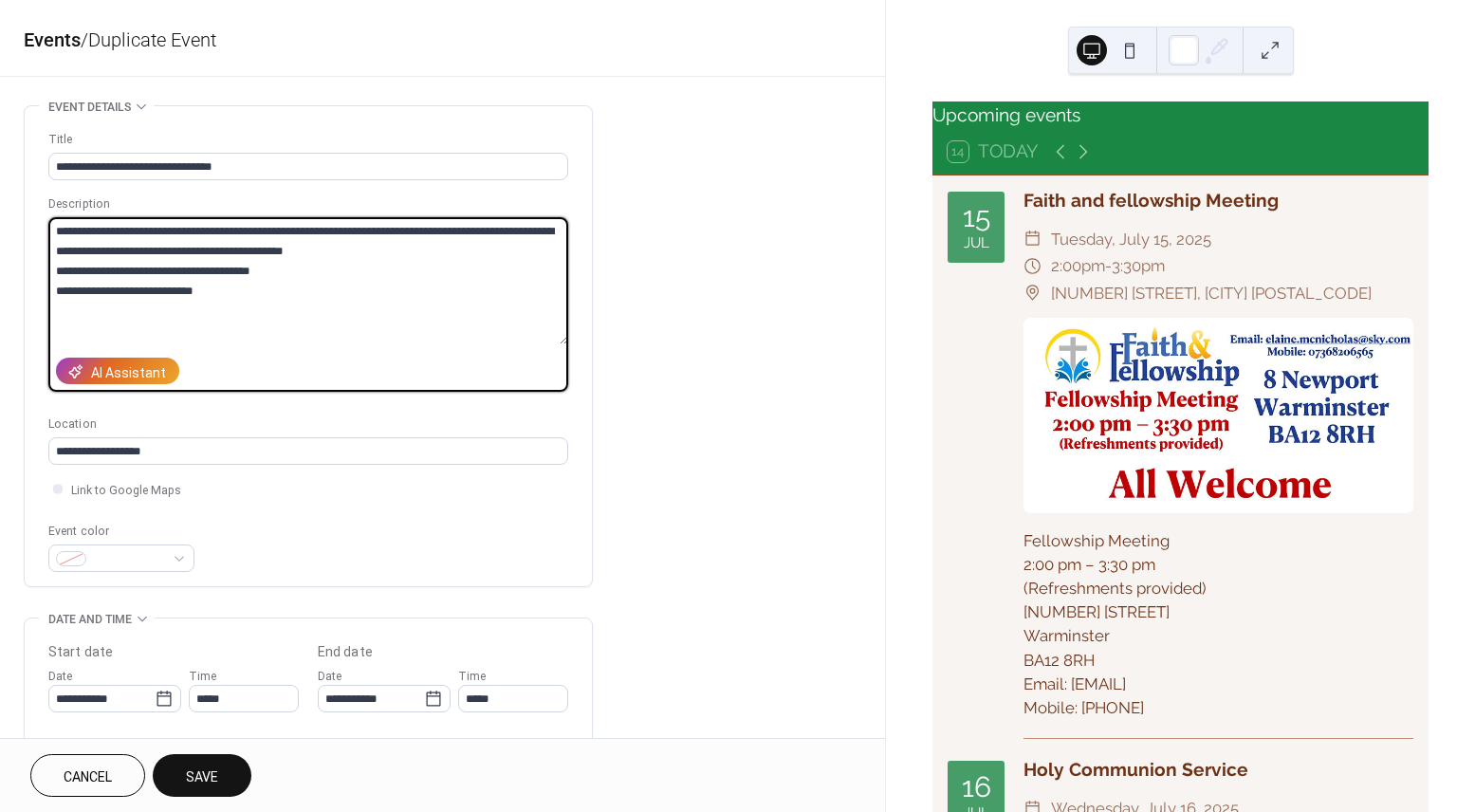 click on "**********" at bounding box center [308, 281] 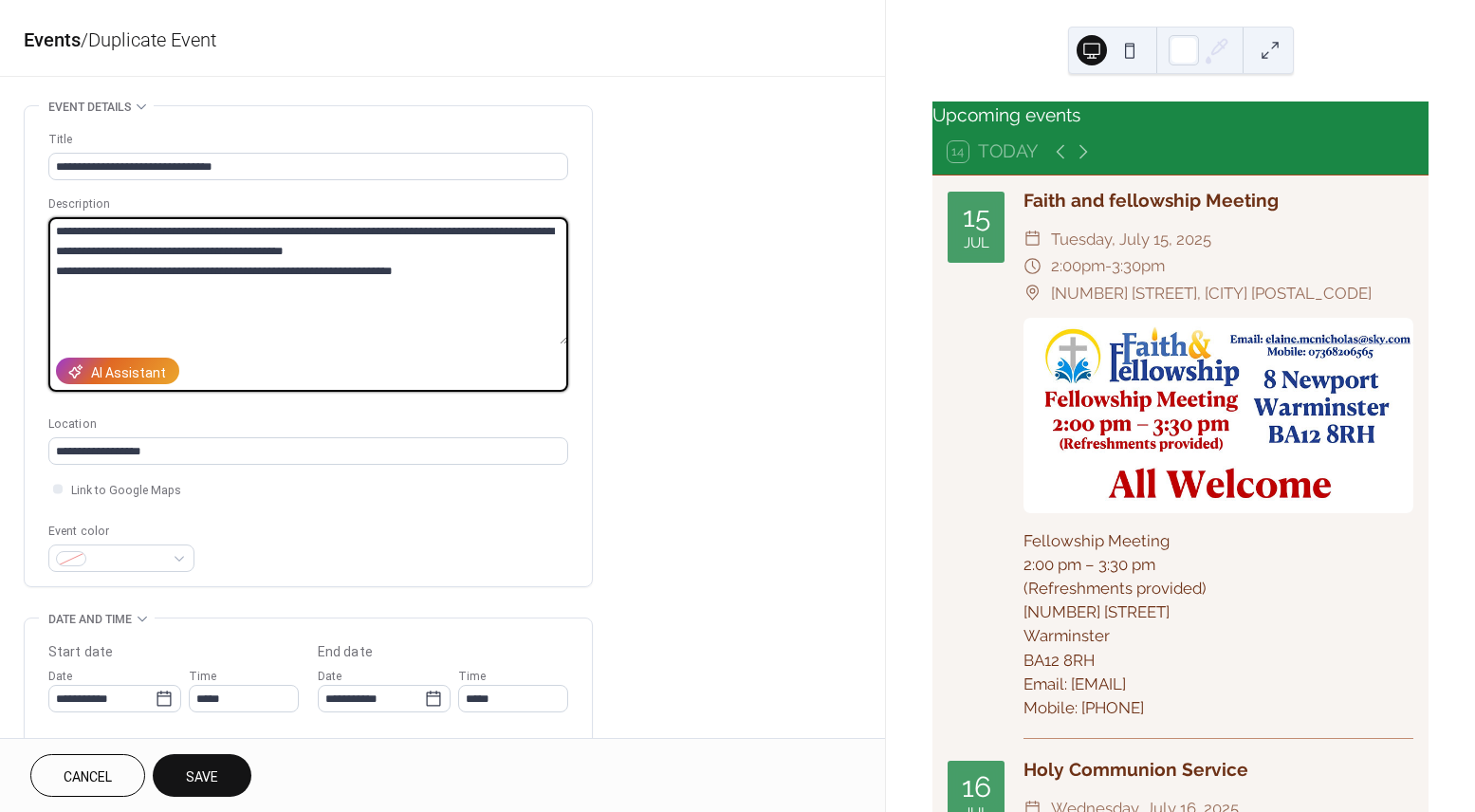 click on "**********" at bounding box center [308, 281] 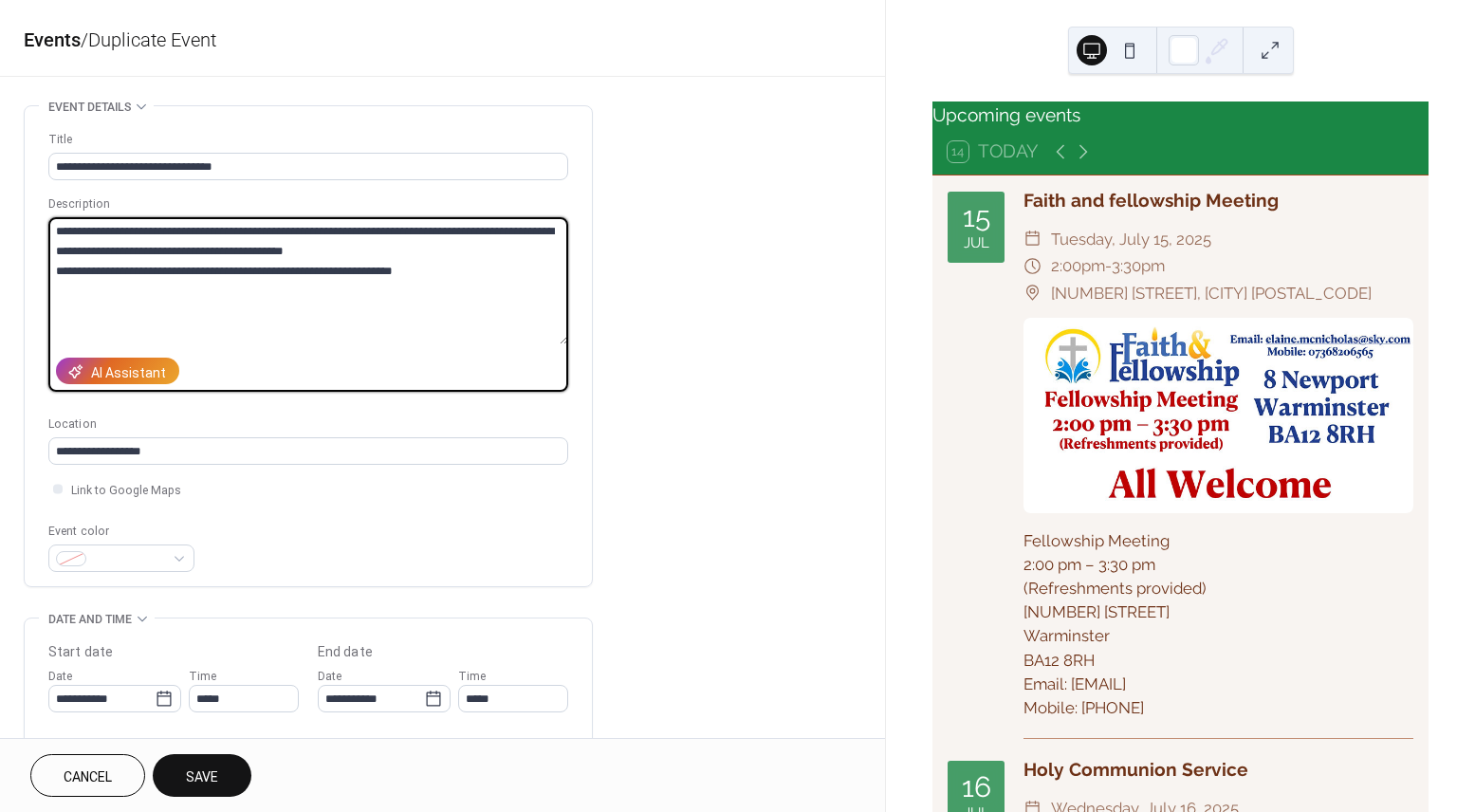 click on "**********" at bounding box center (308, 281) 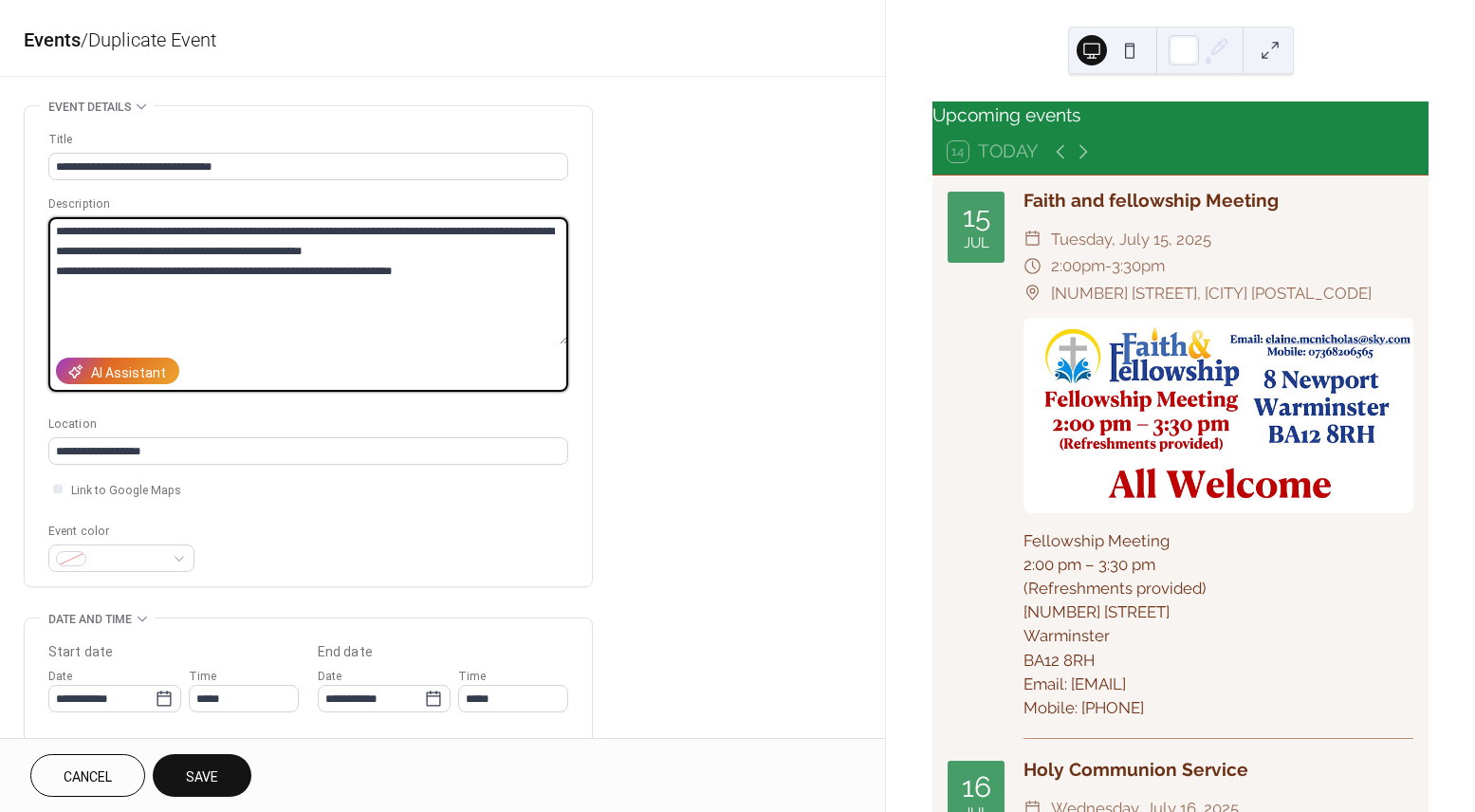 type on "**********" 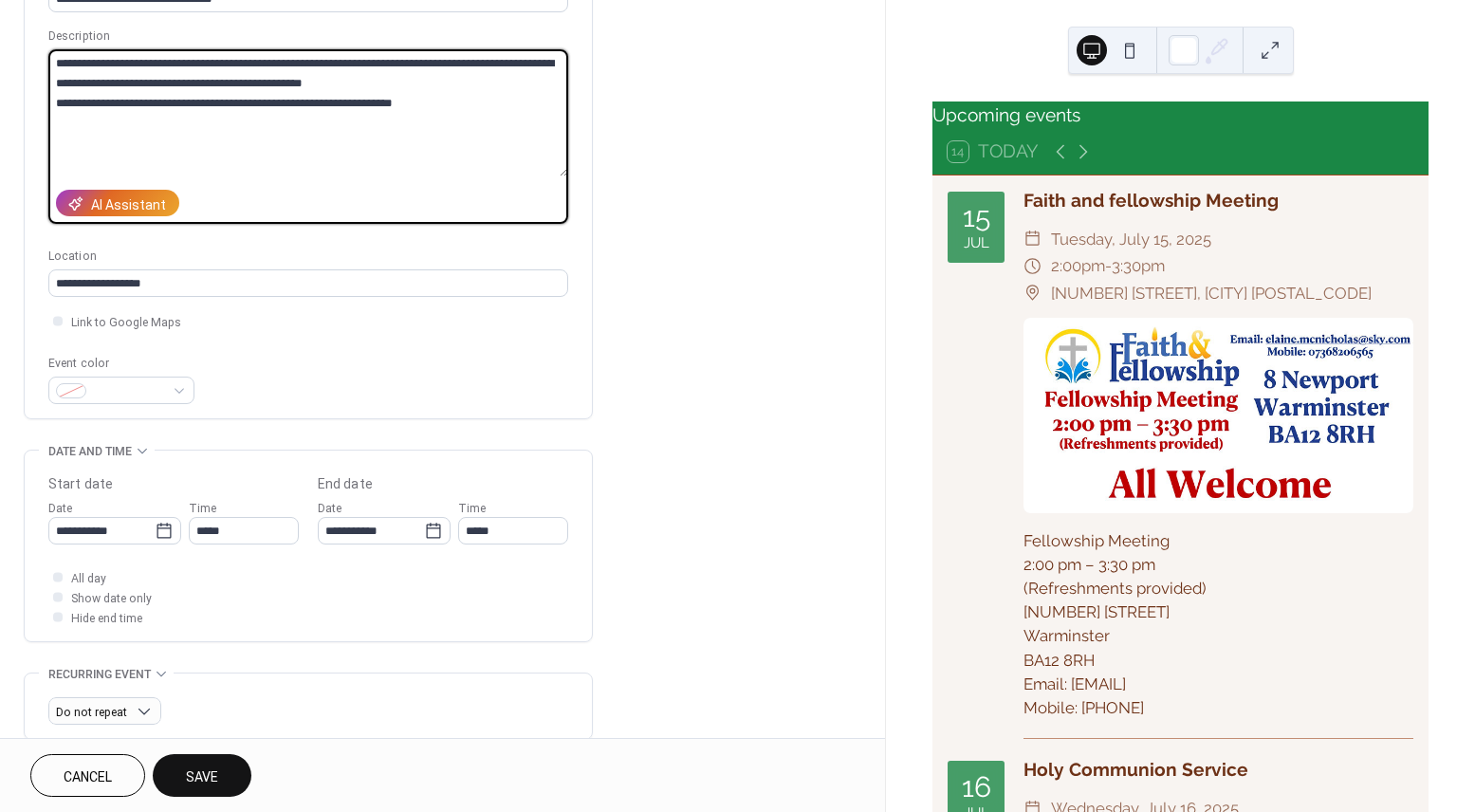 scroll, scrollTop: 185, scrollLeft: 0, axis: vertical 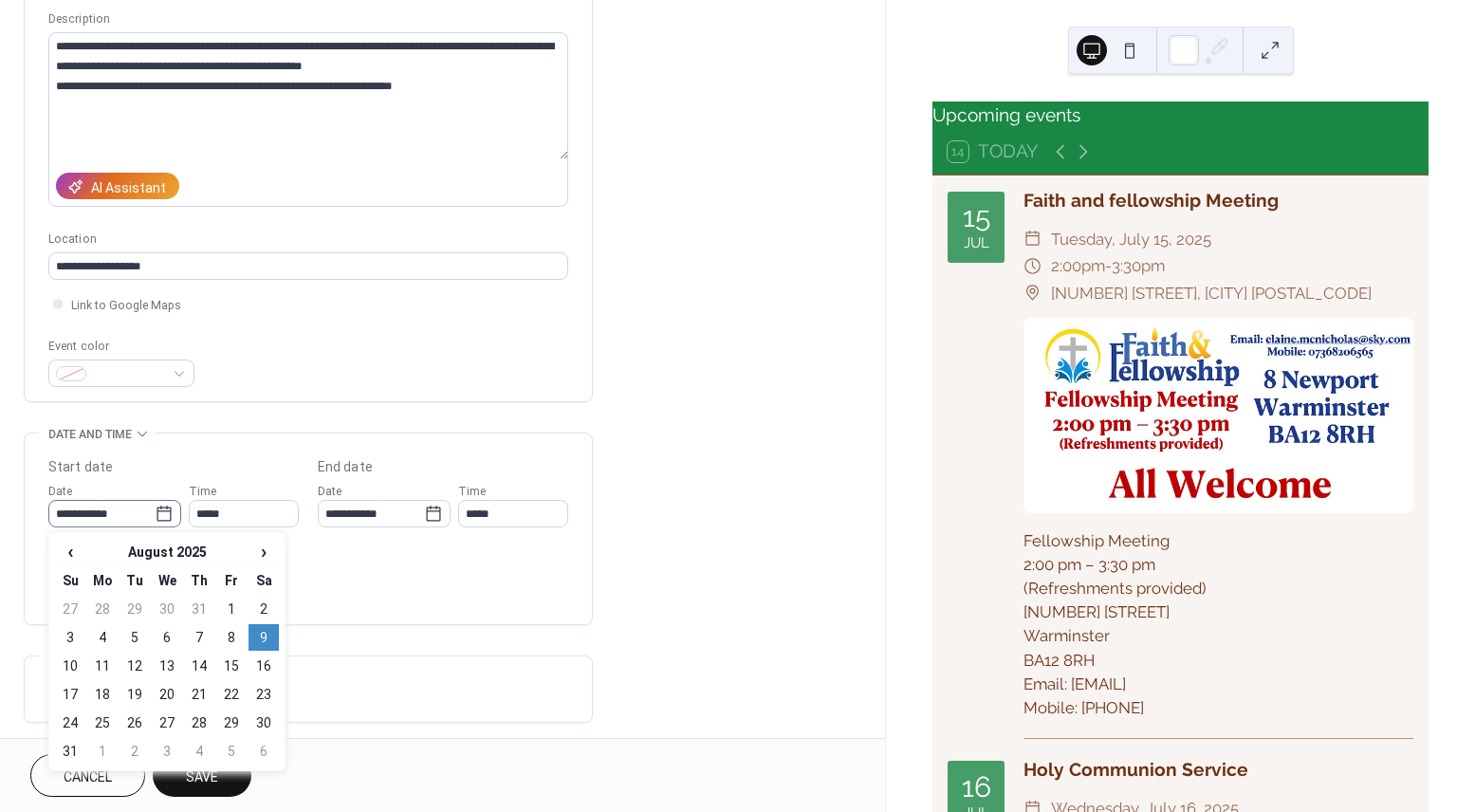 click 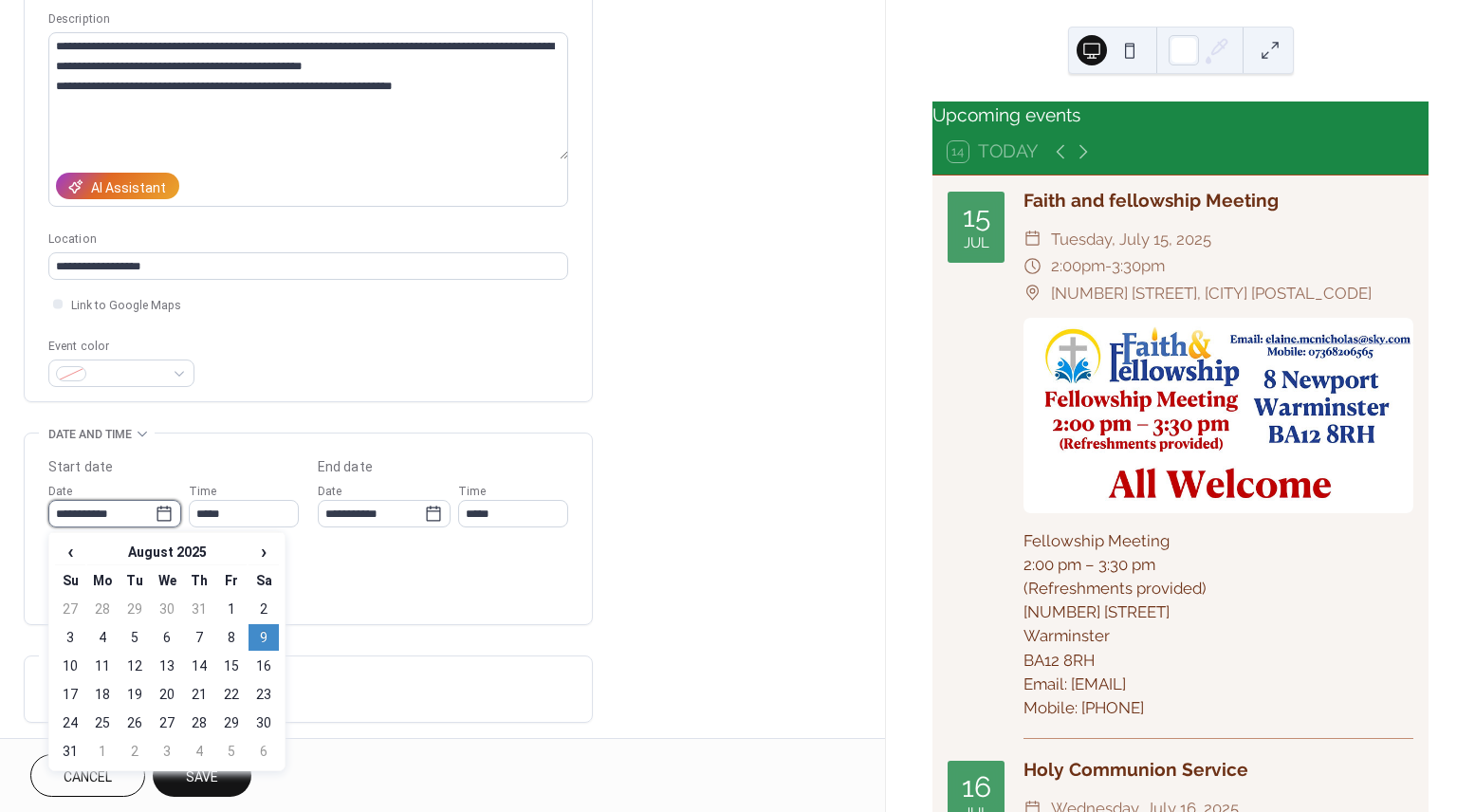 click on "**********" at bounding box center [101, 513] 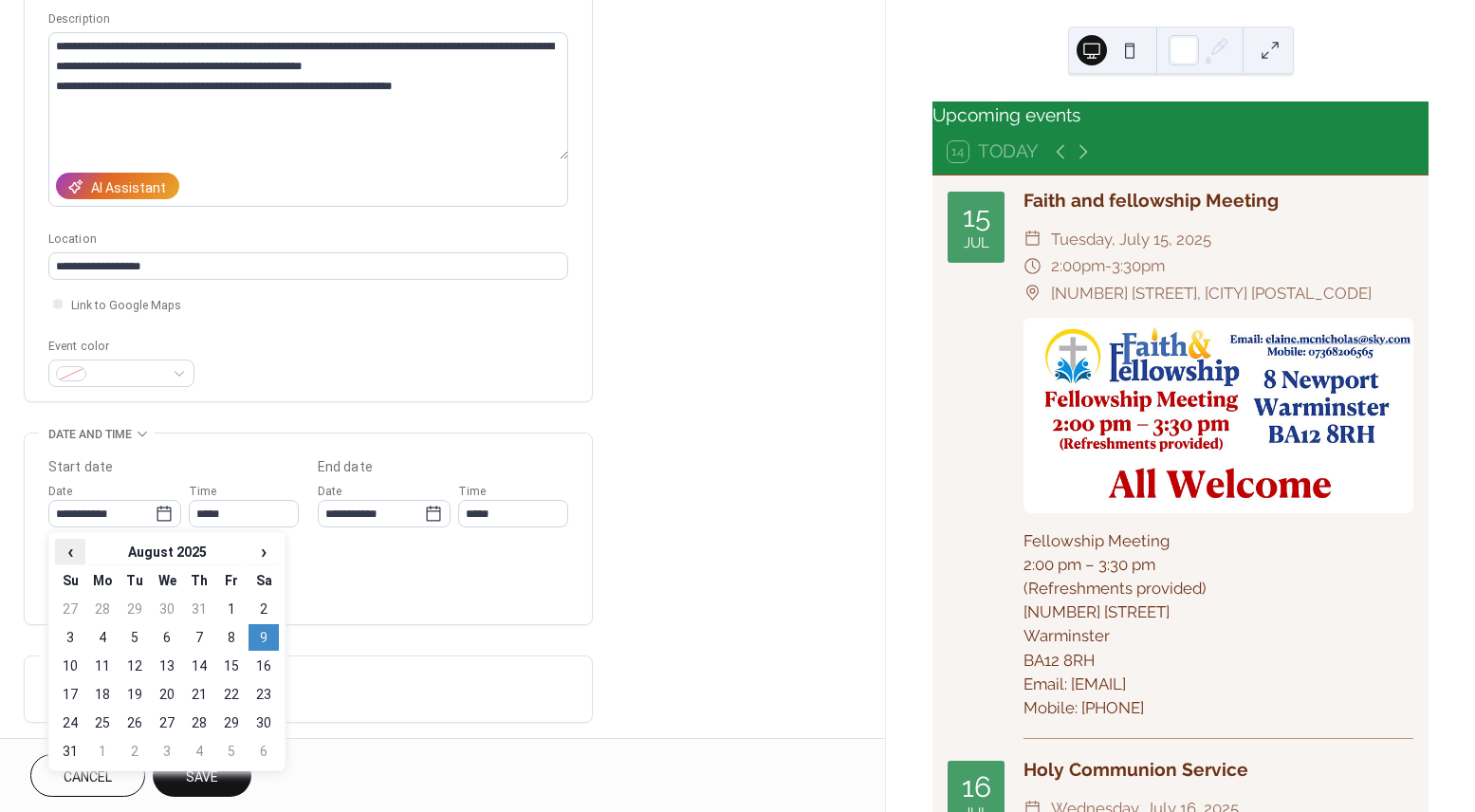 click on "‹" at bounding box center [70, 551] 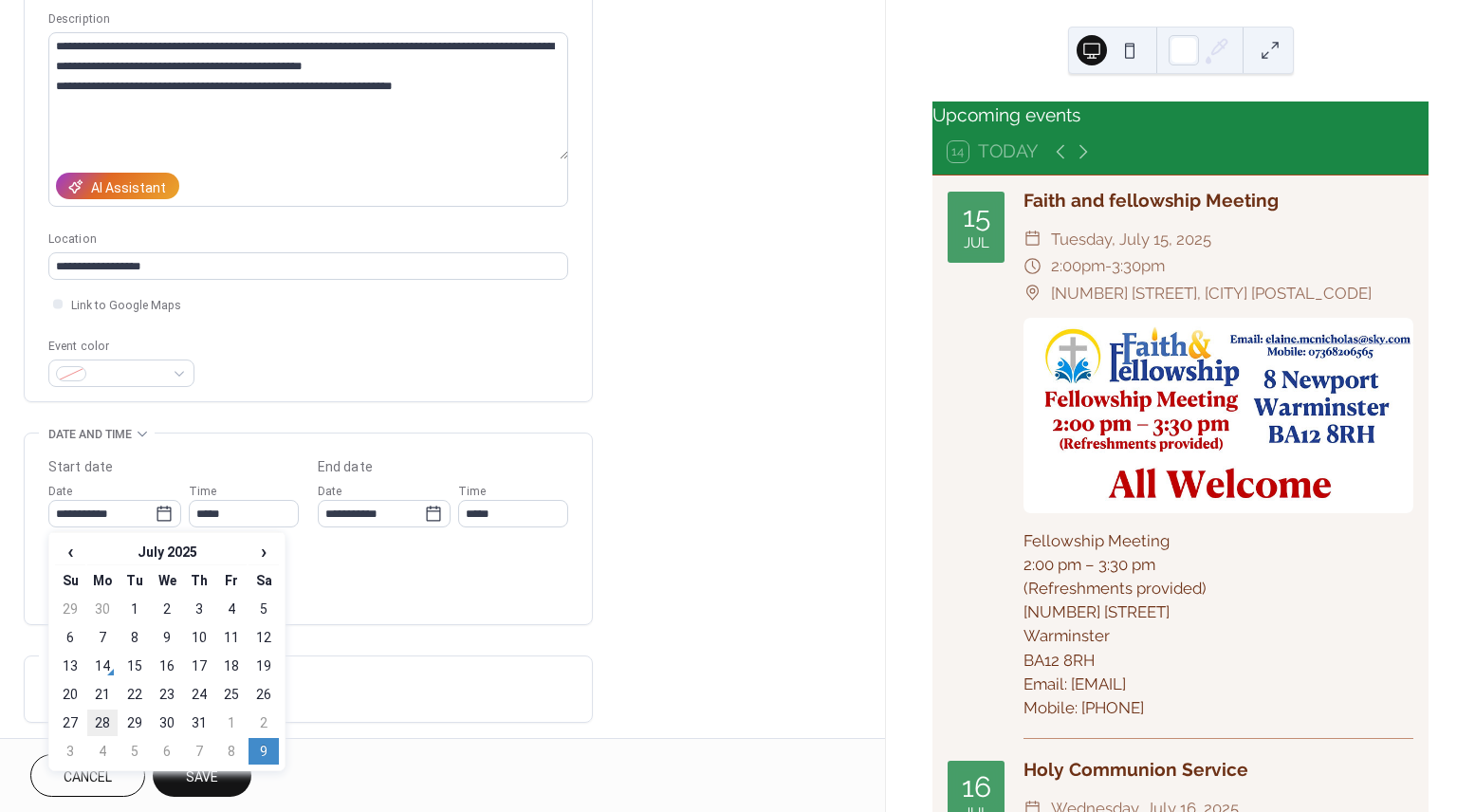 click on "28" at bounding box center (102, 723) 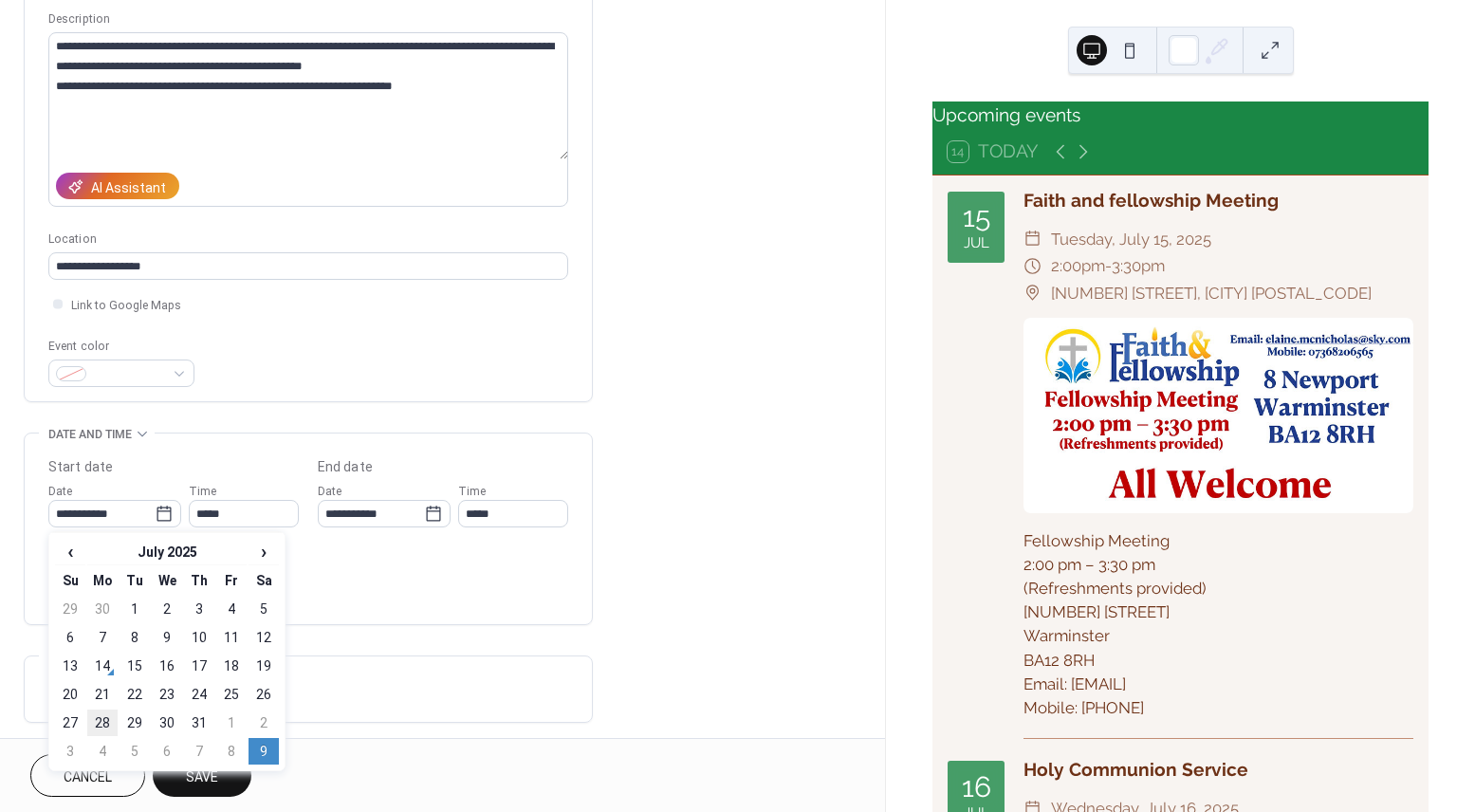 type on "**********" 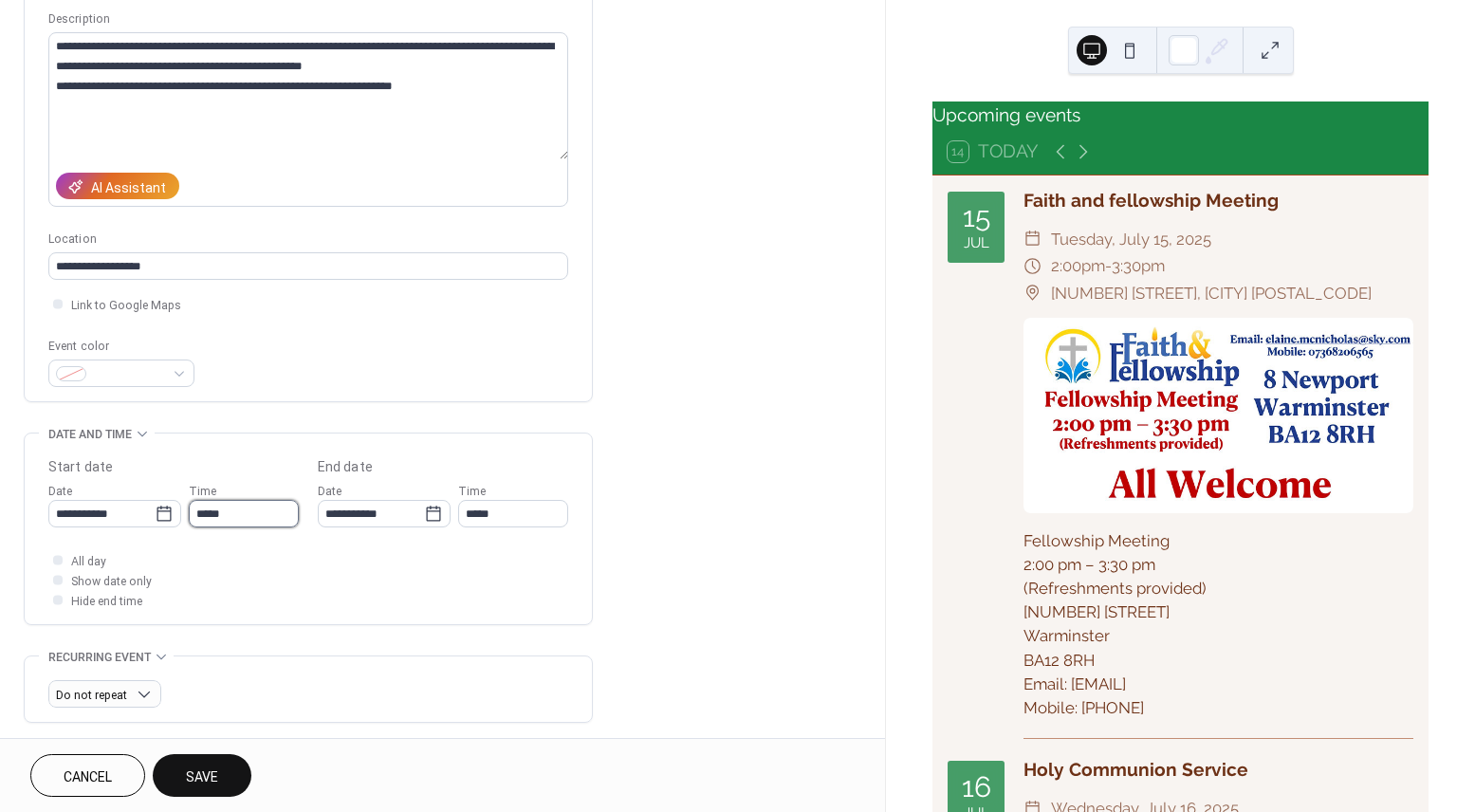 click on "*****" at bounding box center [244, 513] 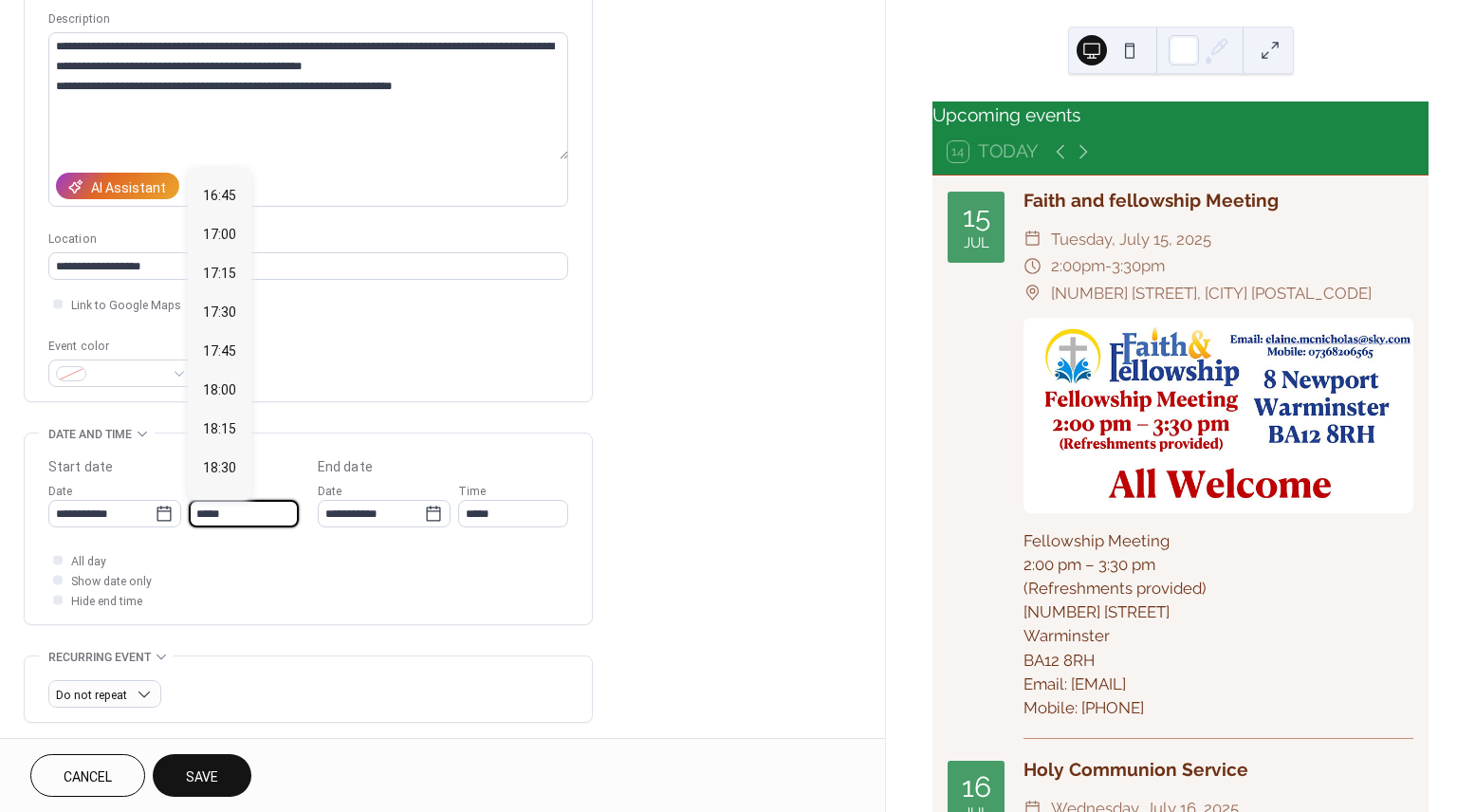 scroll, scrollTop: 2615, scrollLeft: 0, axis: vertical 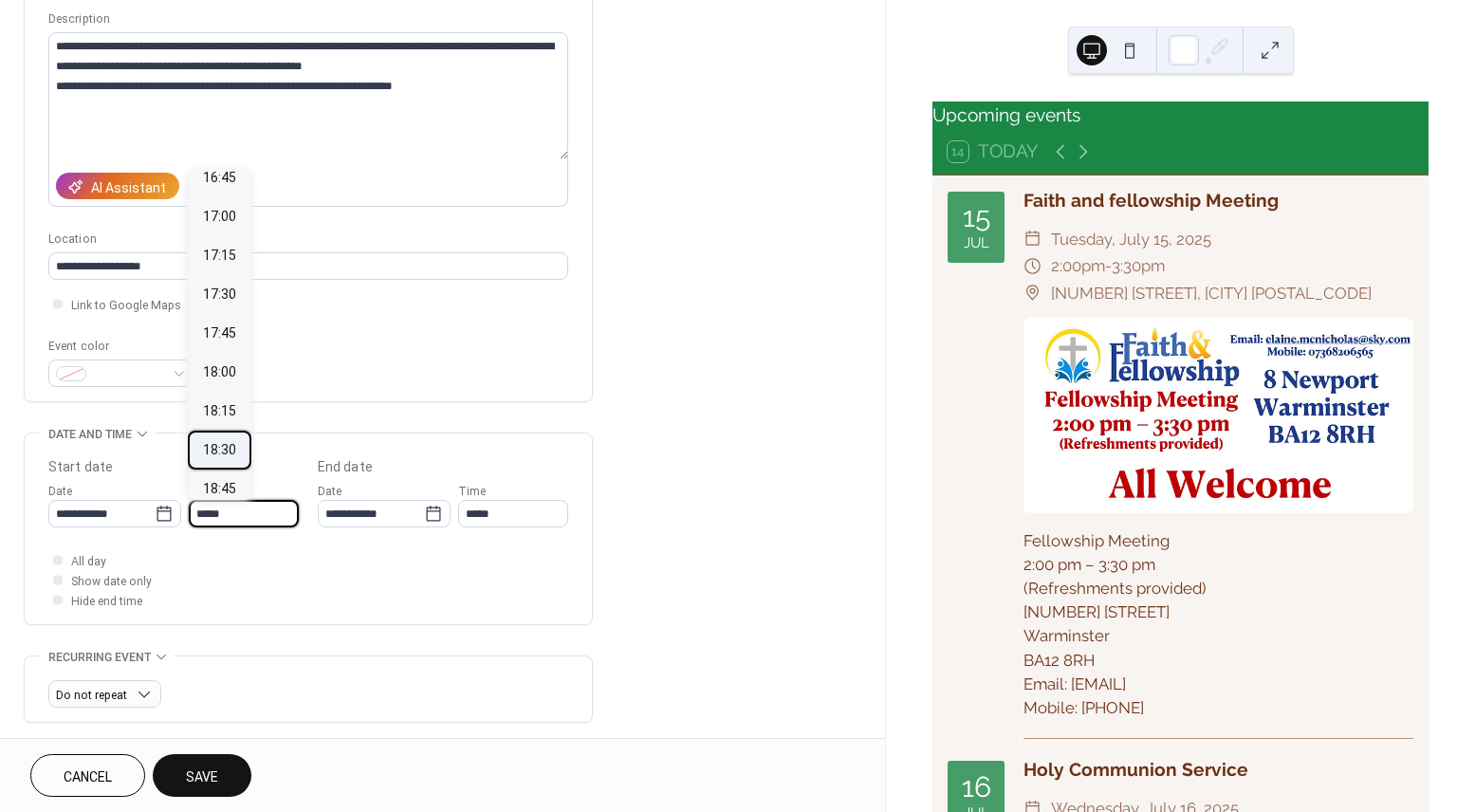 click on "18:30" at bounding box center (219, 450) 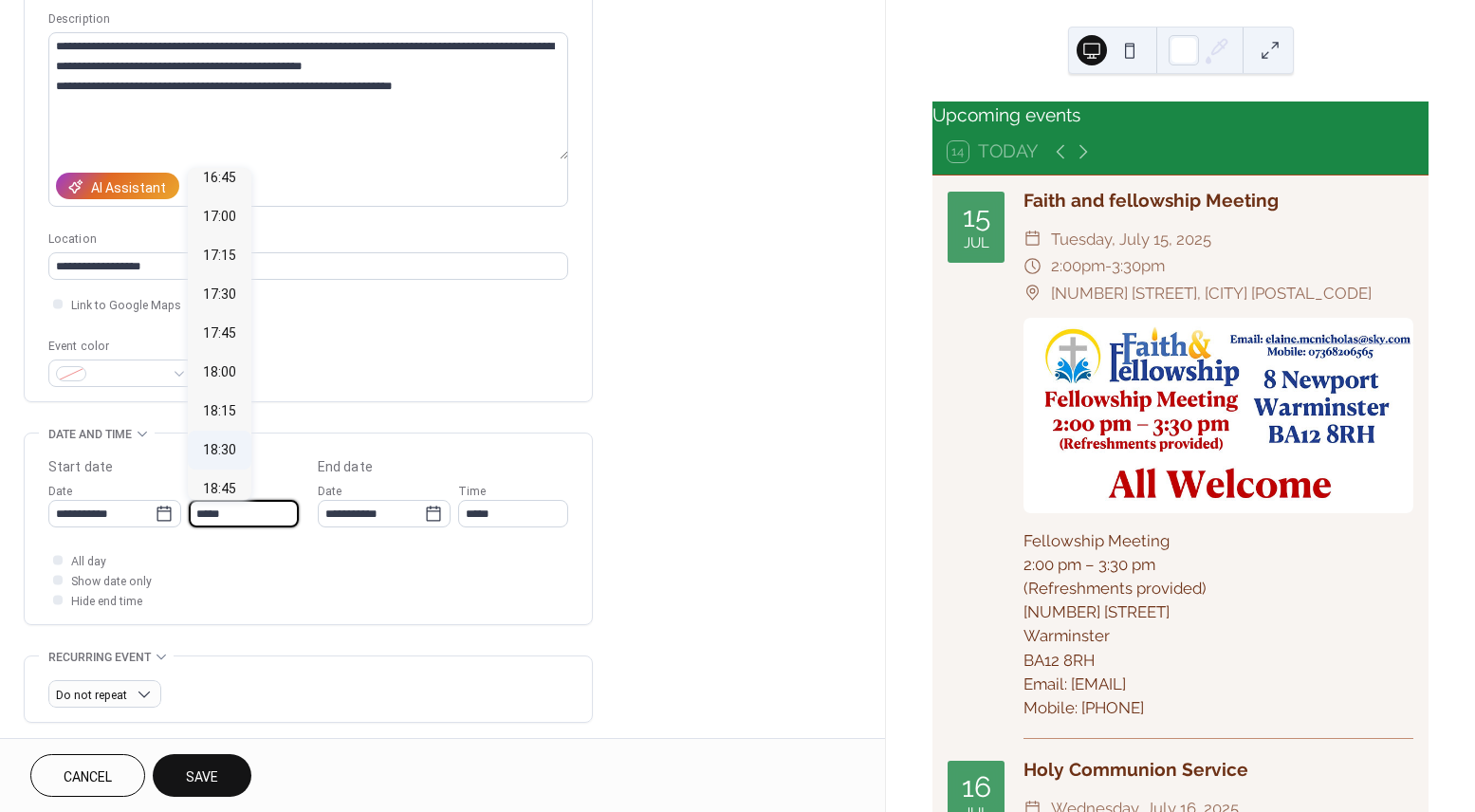 type on "*****" 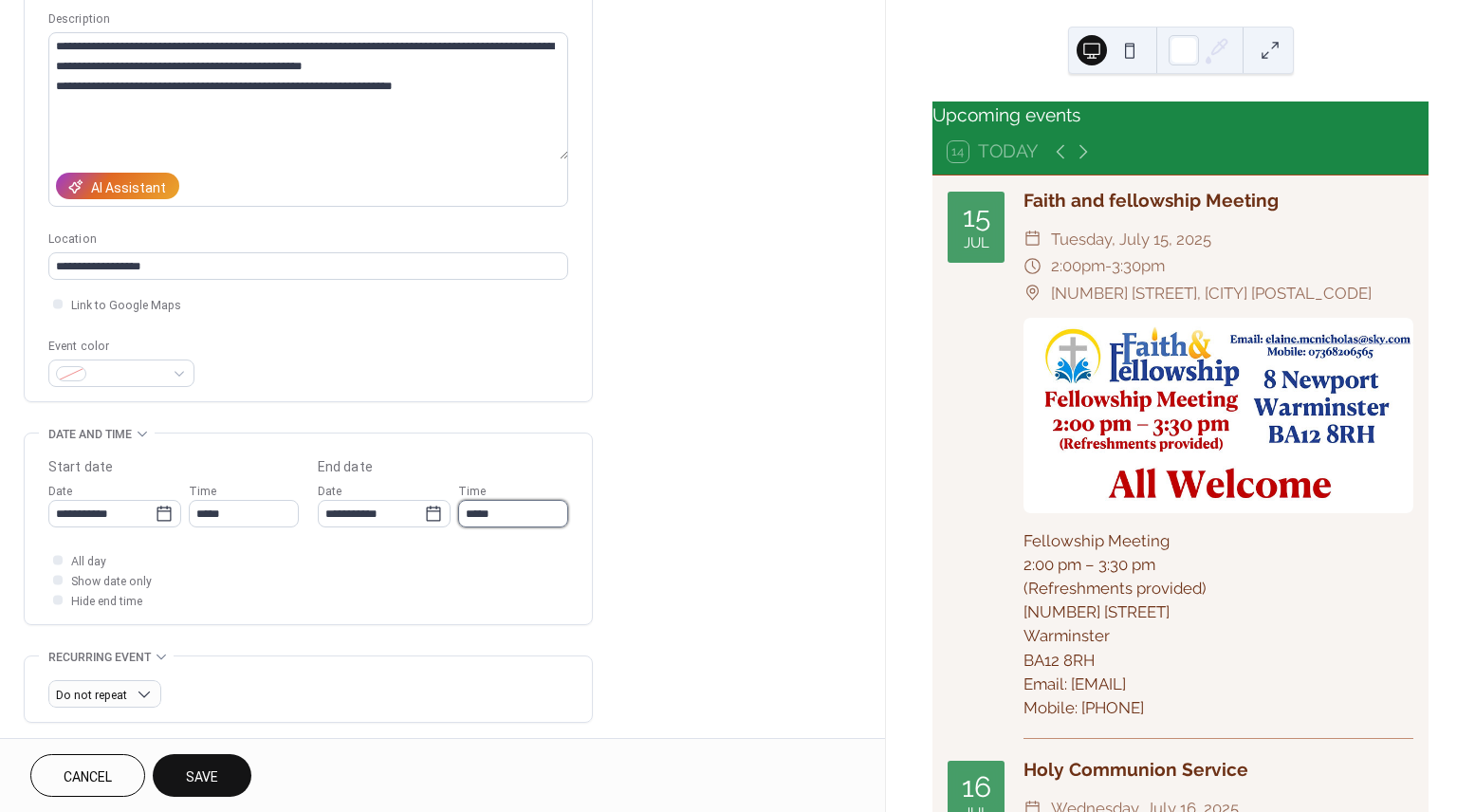 click on "*****" at bounding box center (513, 513) 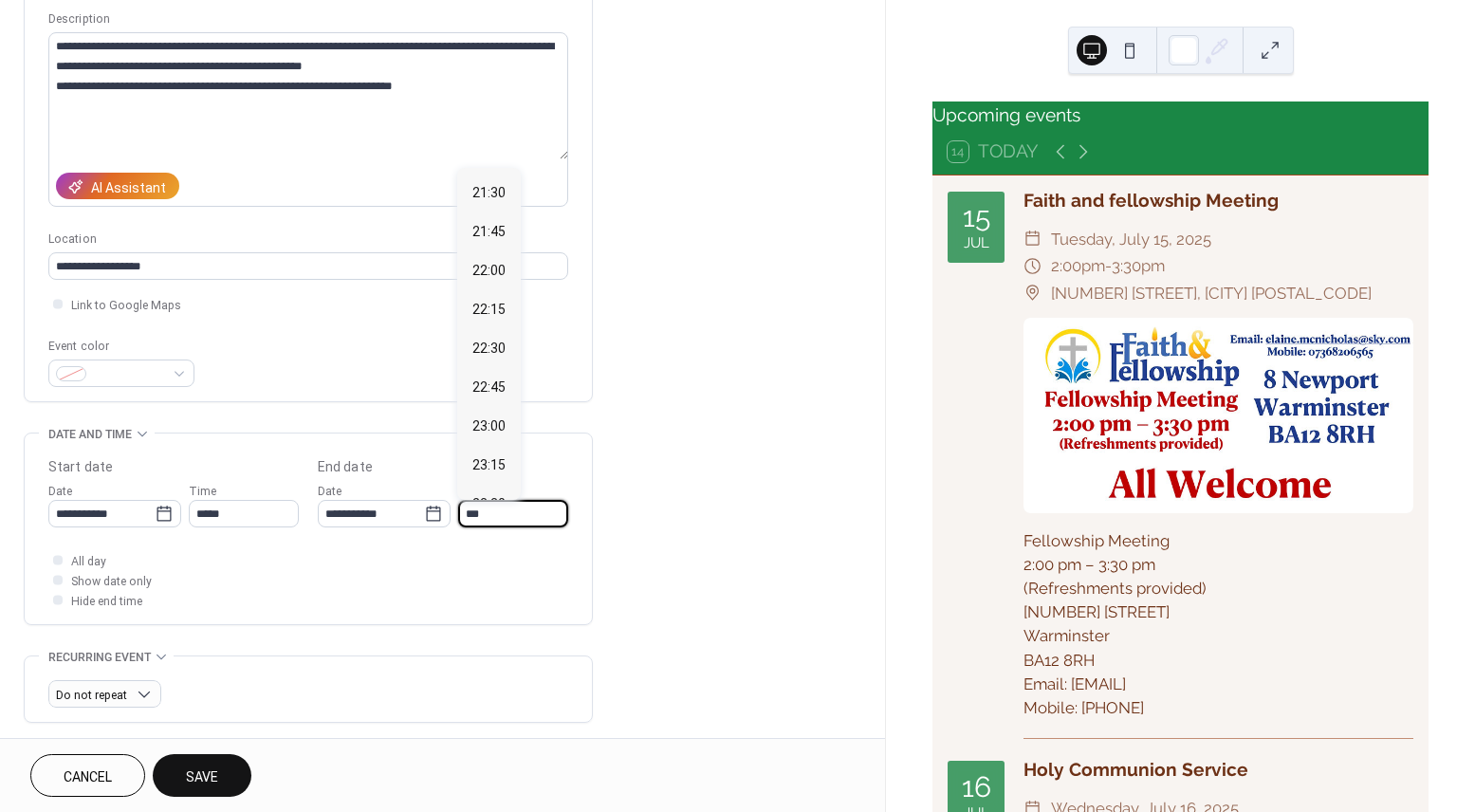 scroll, scrollTop: 345, scrollLeft: 0, axis: vertical 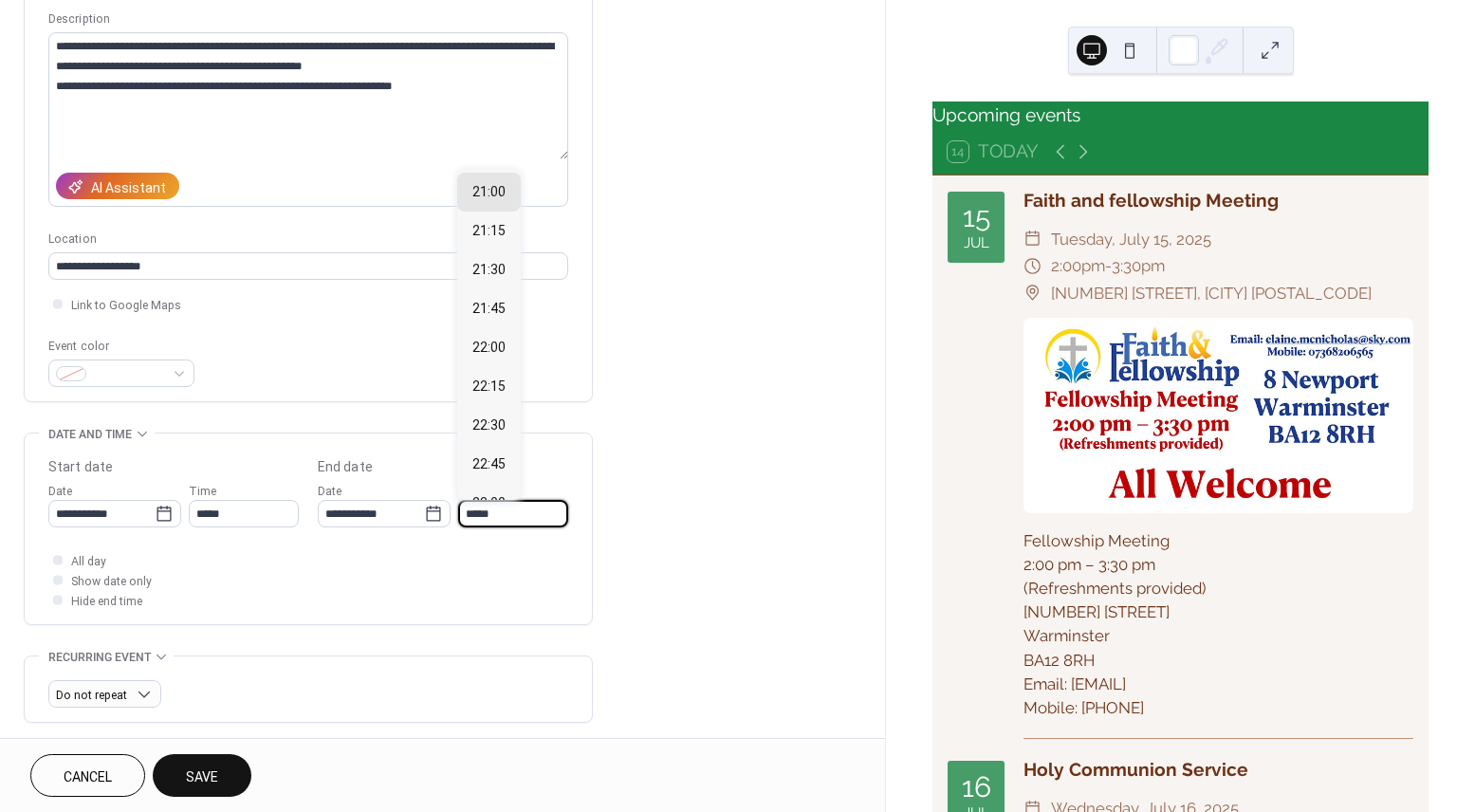type on "*****" 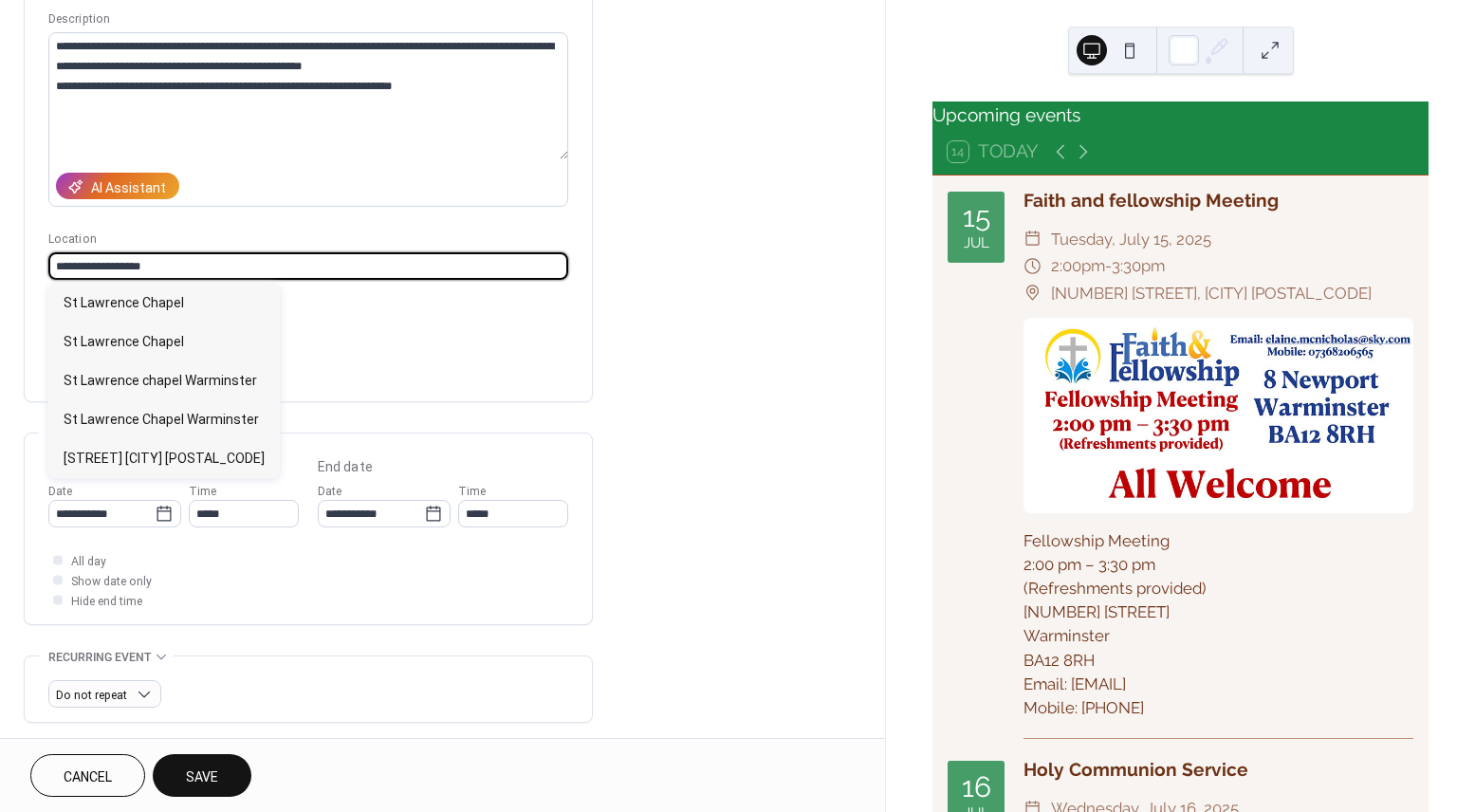 click on "**********" at bounding box center [308, 266] 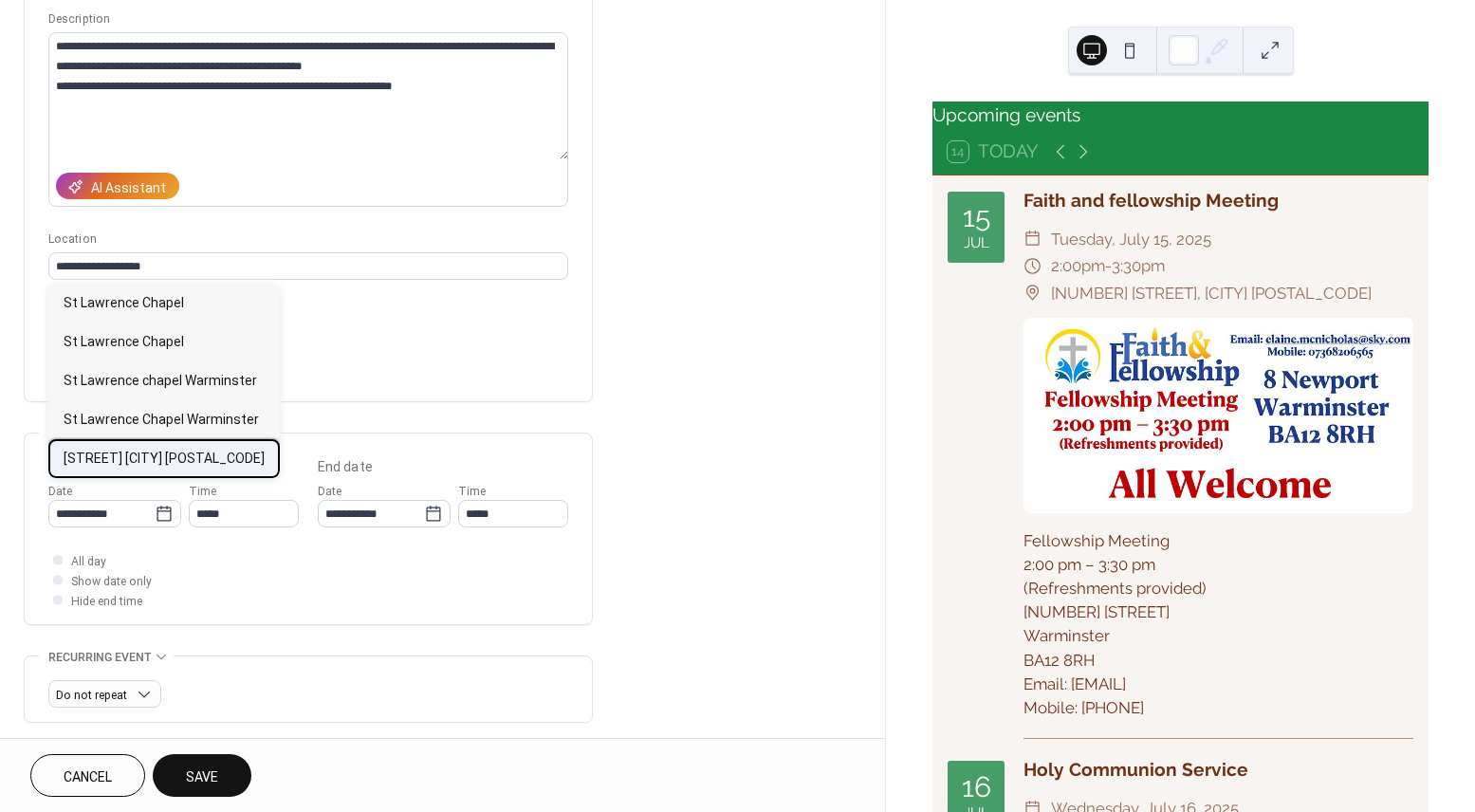 click on "St Lawrence chapel Warminster BA12 9AG" at bounding box center [164, 458] 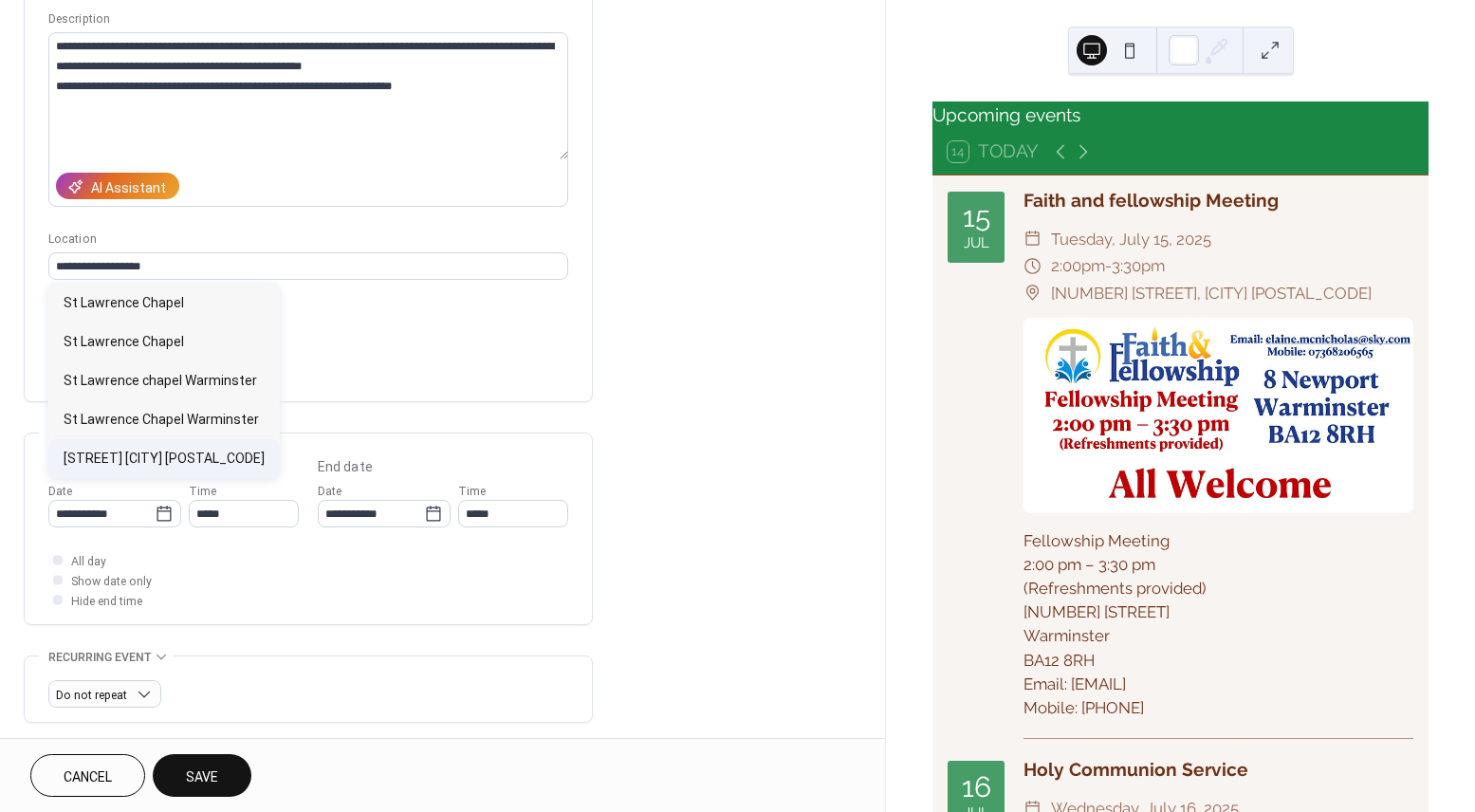 type on "**********" 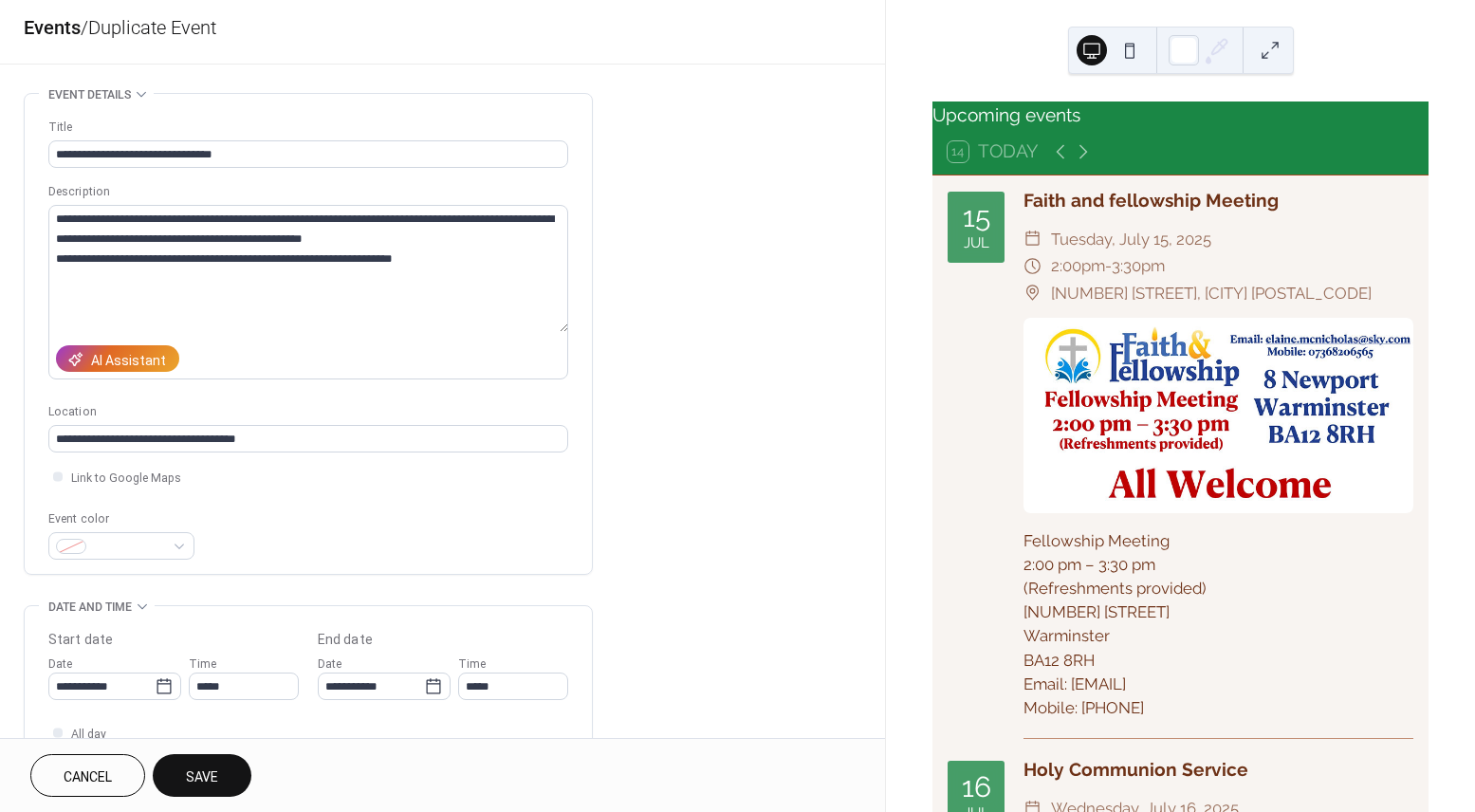 scroll, scrollTop: 0, scrollLeft: 0, axis: both 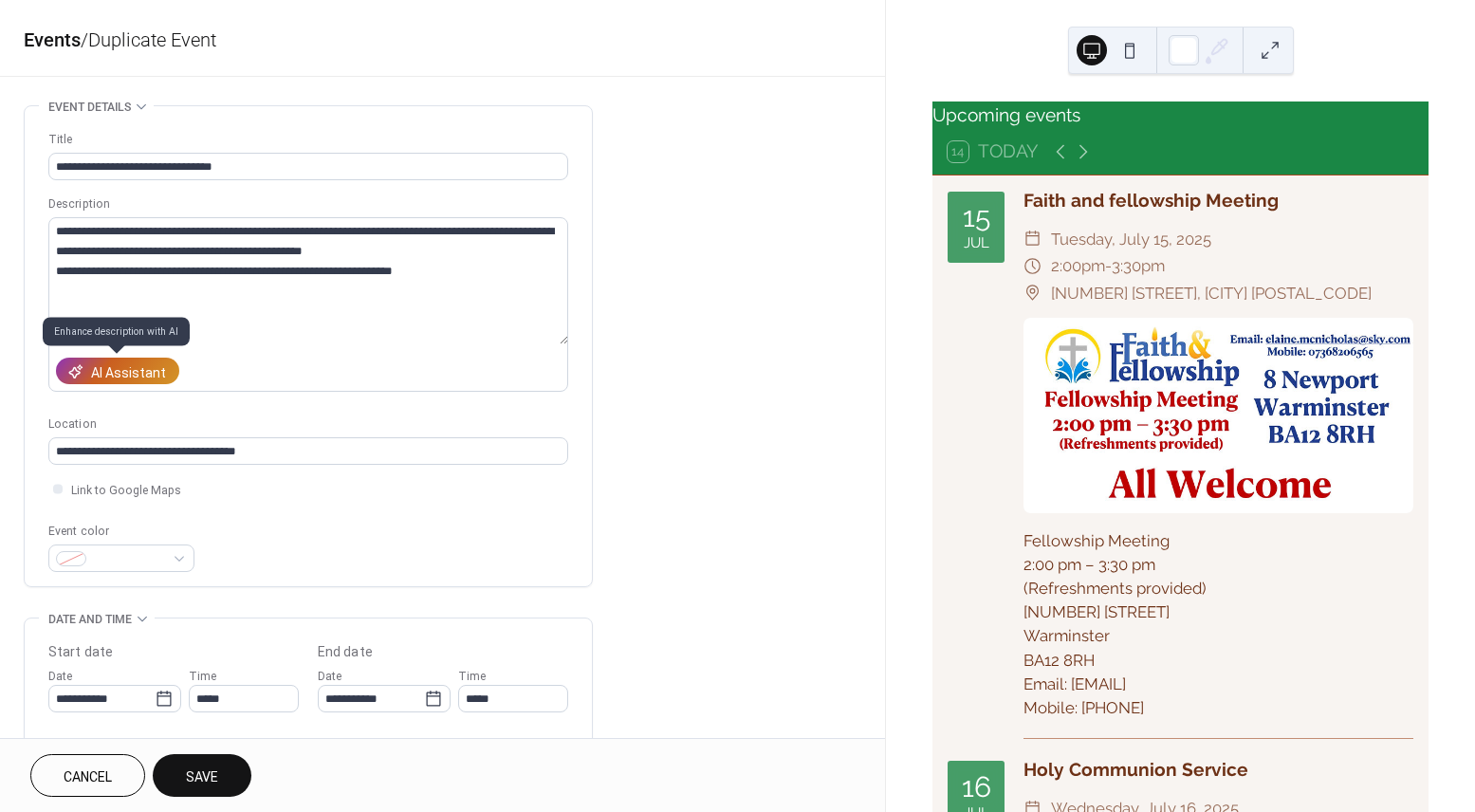 click on "AI Assistant" at bounding box center [128, 372] 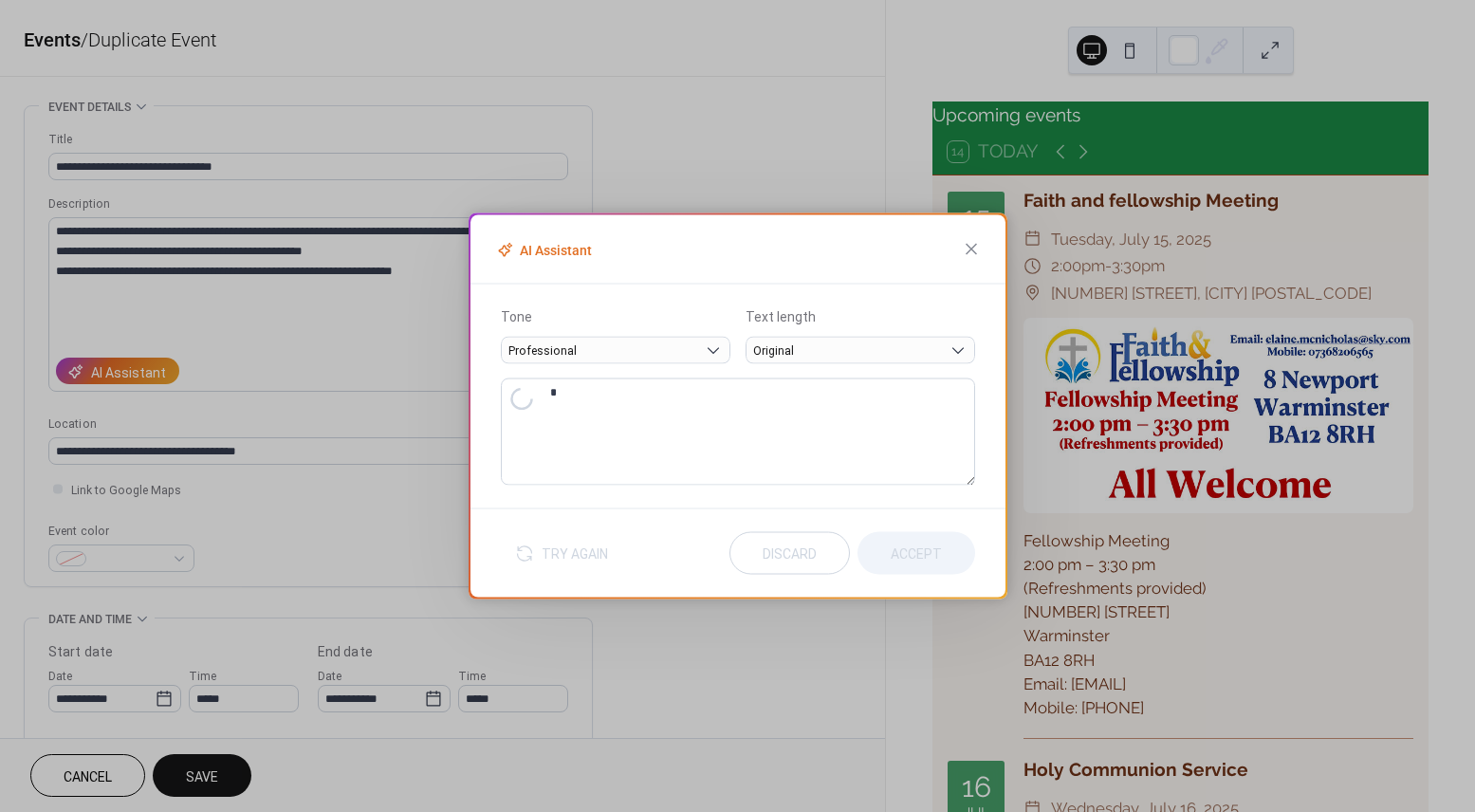 type on "**********" 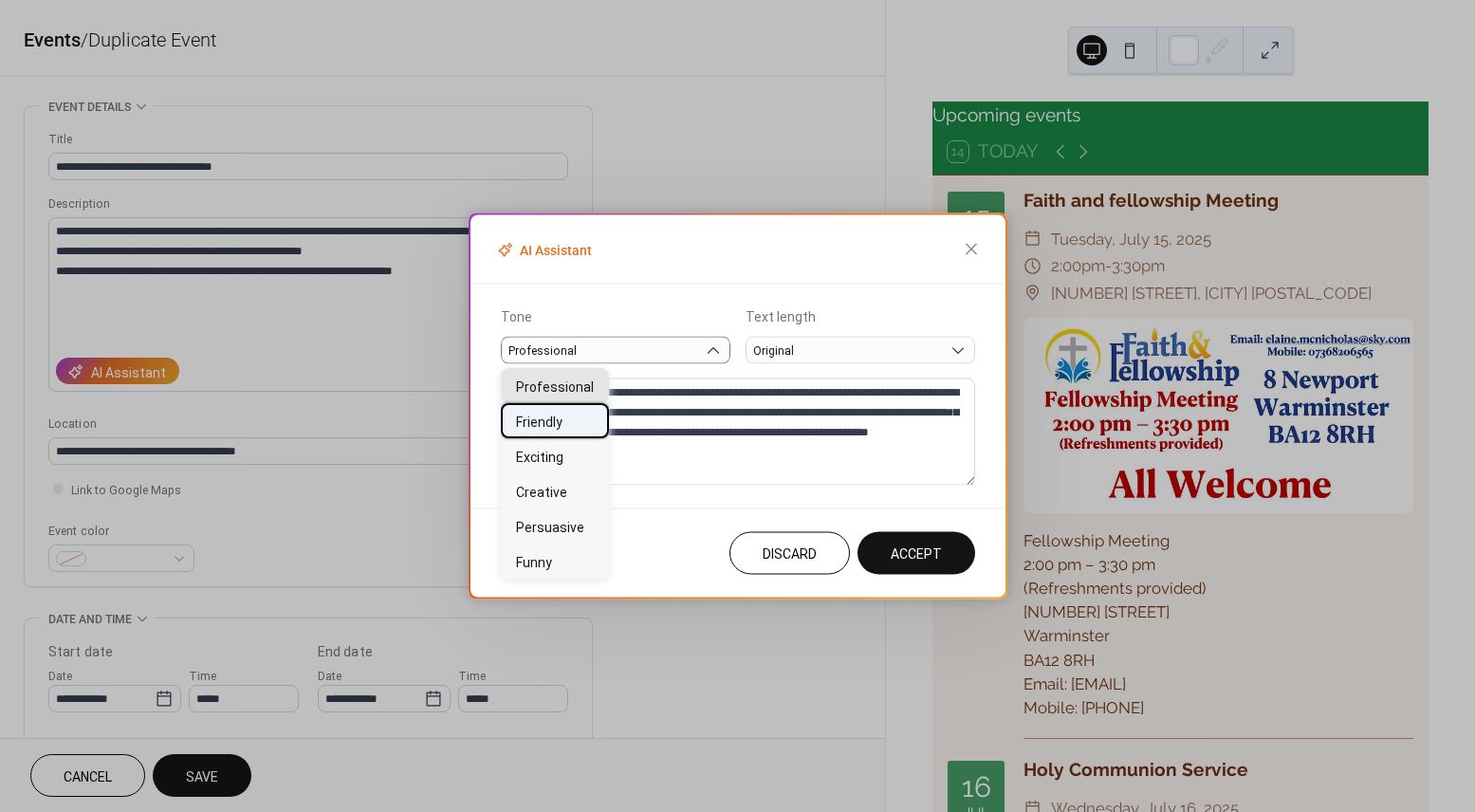click on "Friendly" at bounding box center [539, 421] 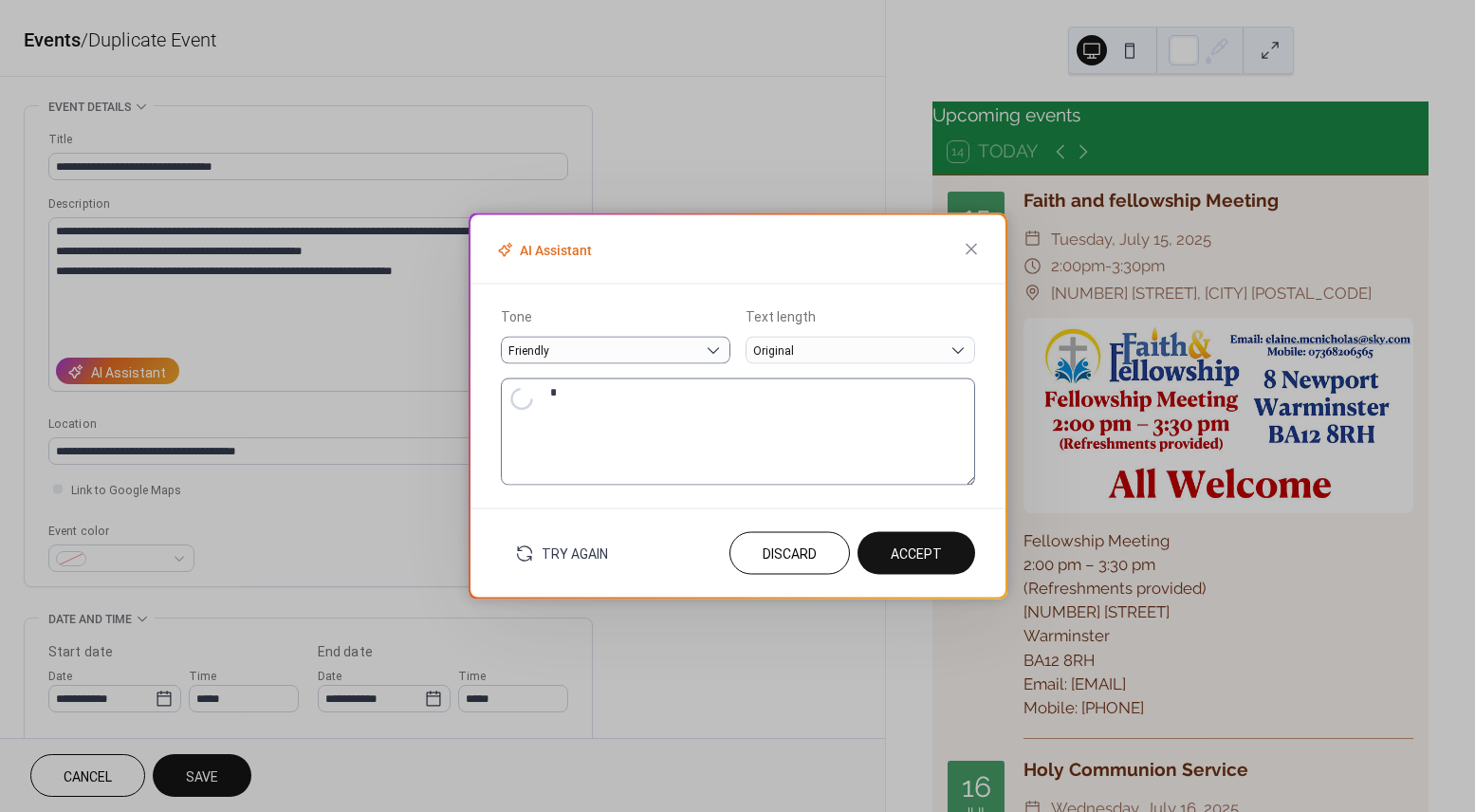 type on "**********" 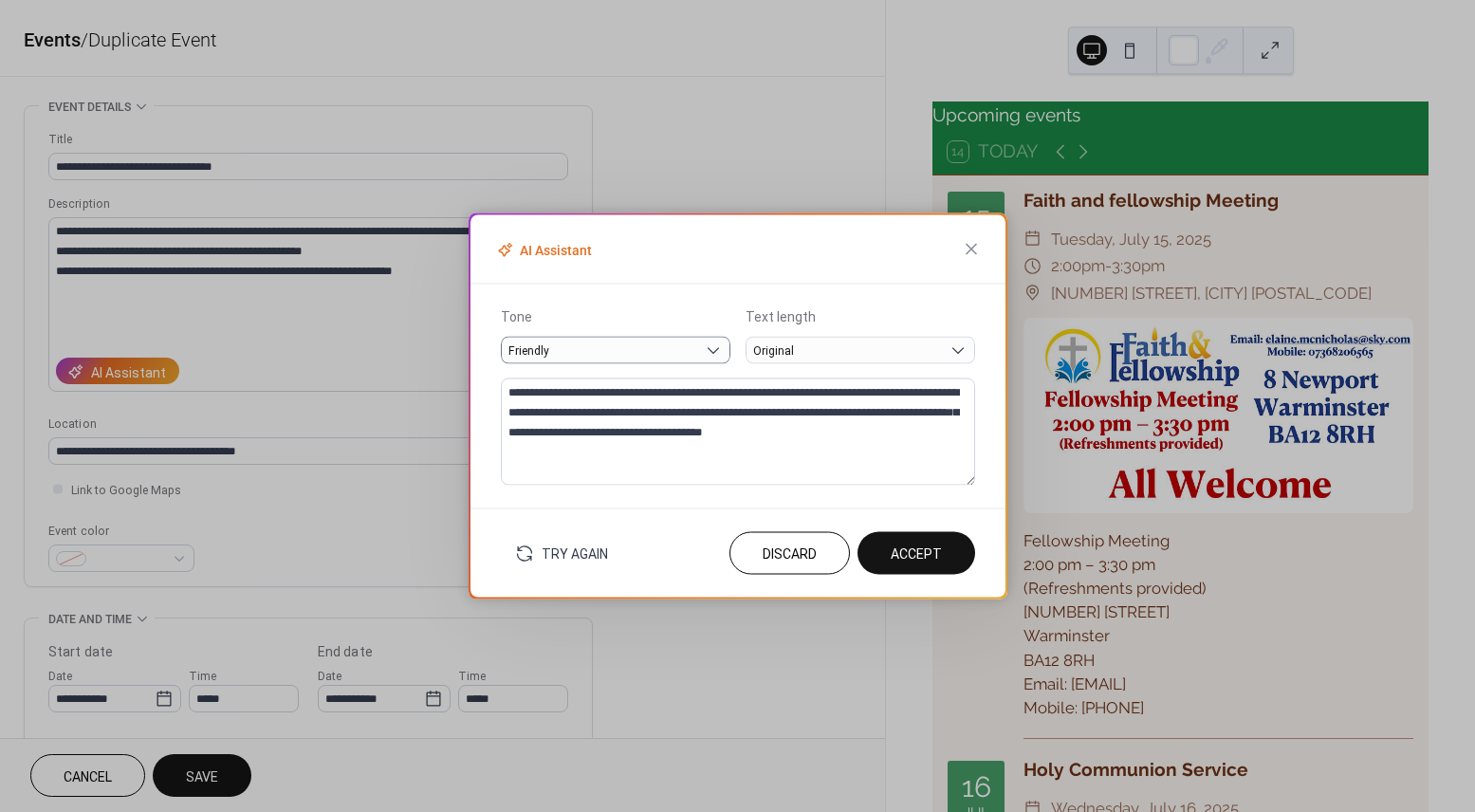 click on "Accept" at bounding box center [916, 554] 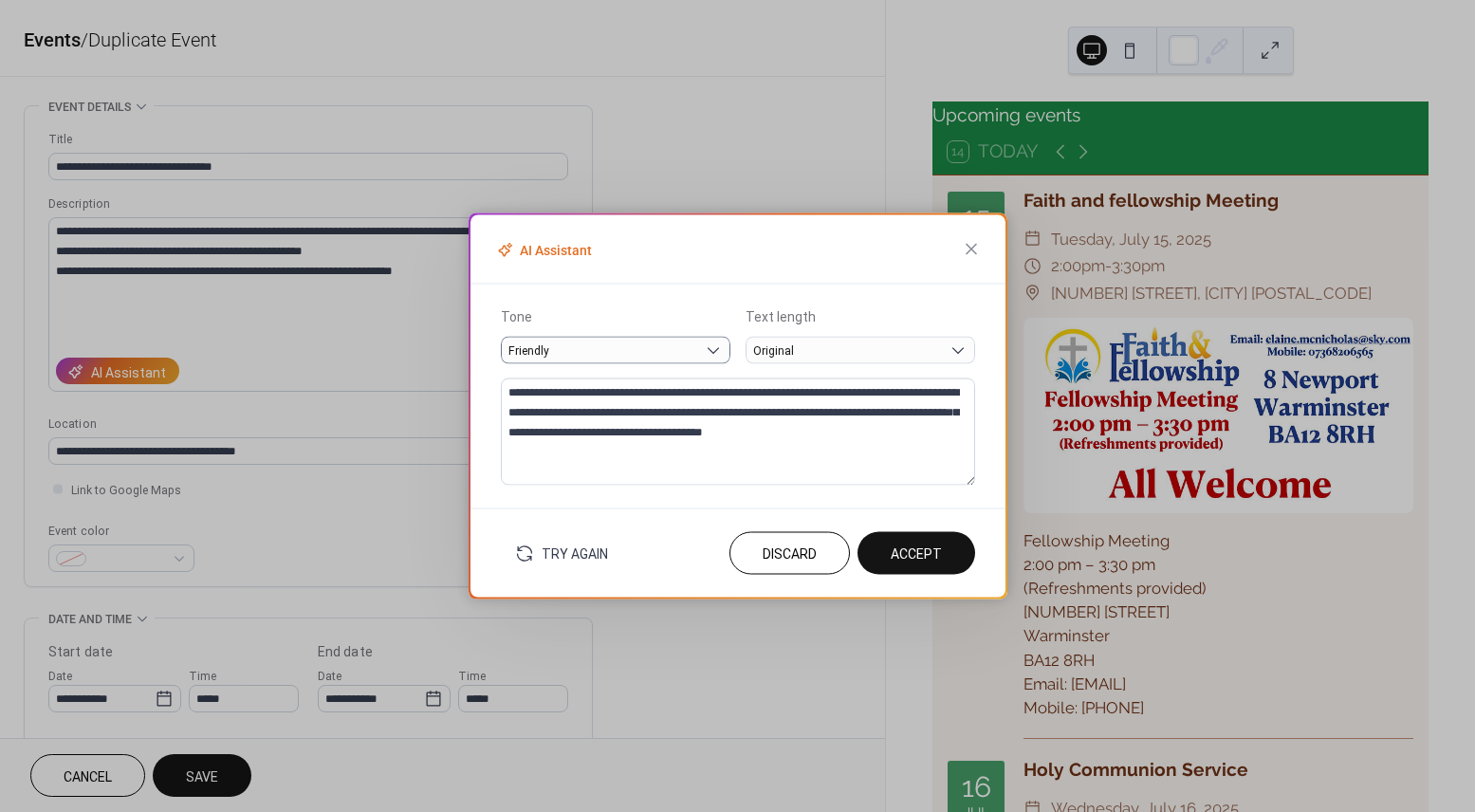 type on "**********" 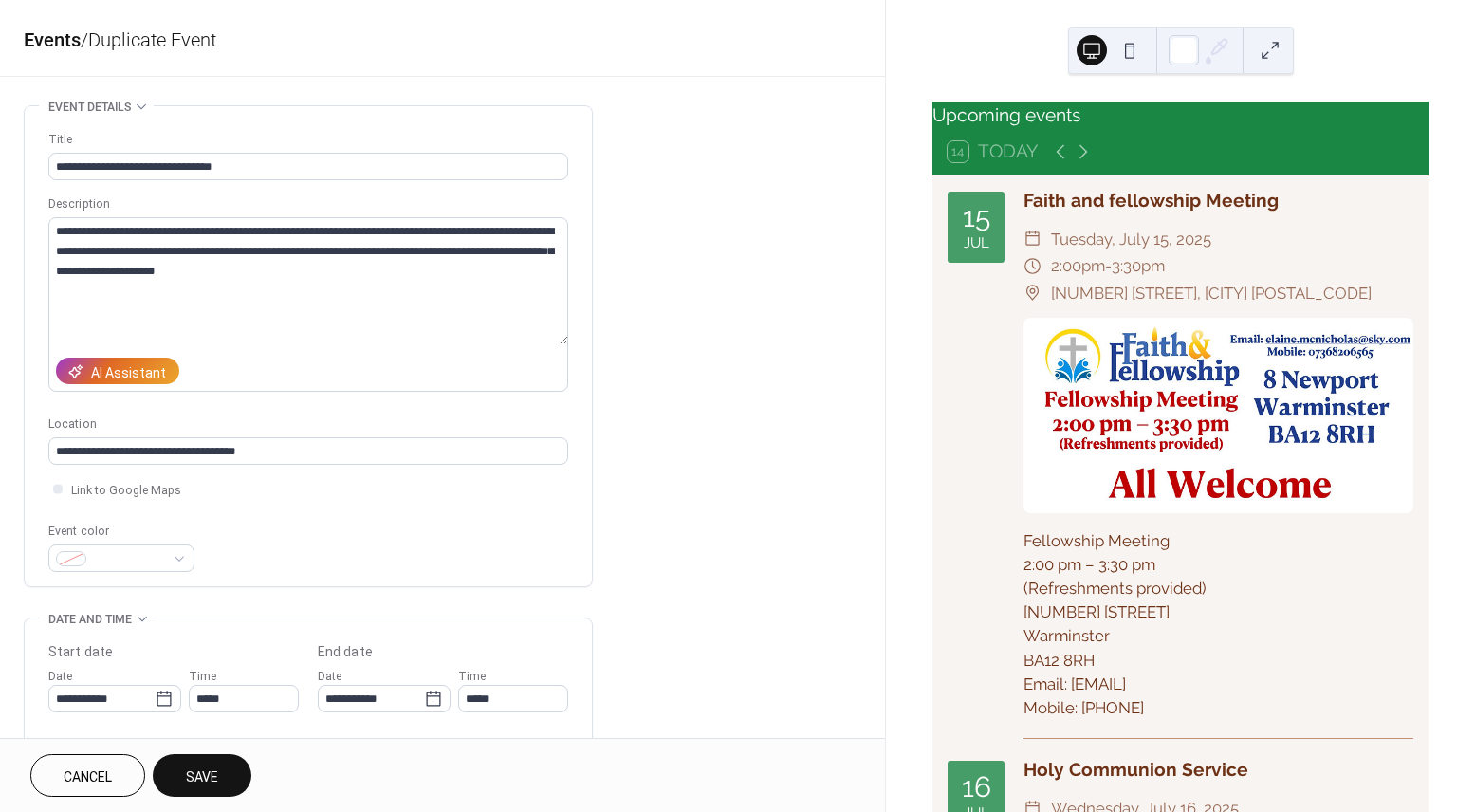click on "**********" at bounding box center [442, 683] 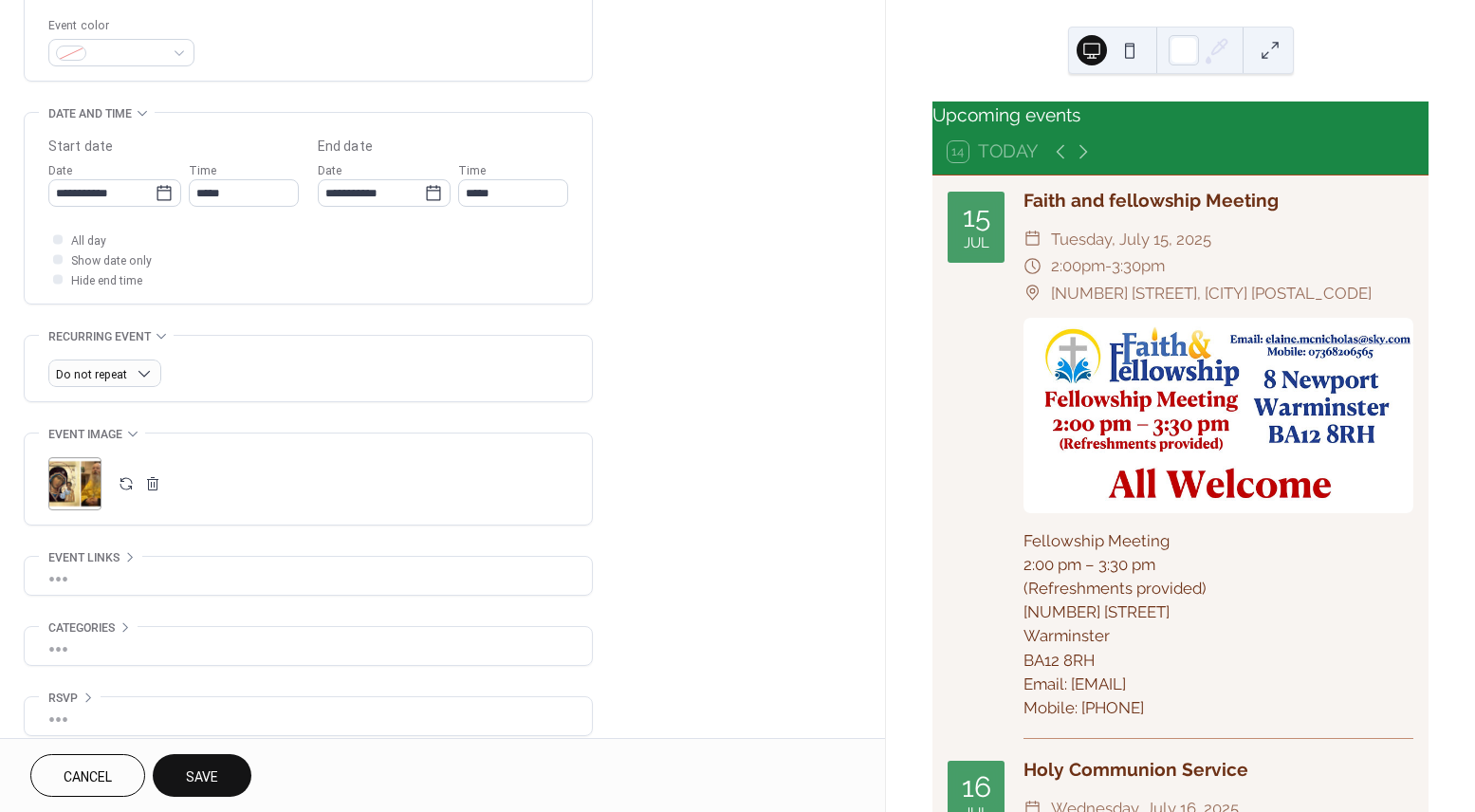 scroll, scrollTop: 523, scrollLeft: 0, axis: vertical 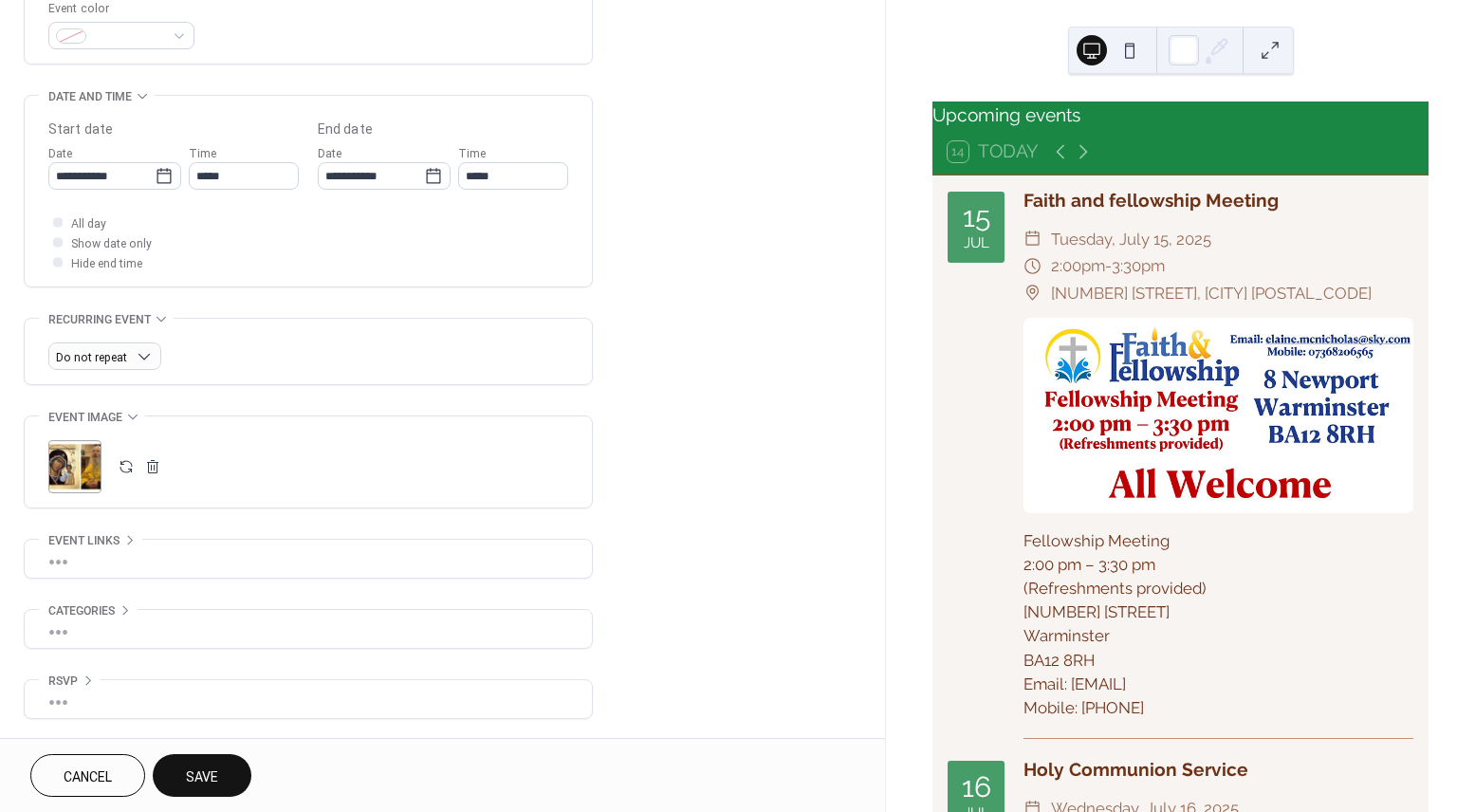 click on "Save" at bounding box center [202, 777] 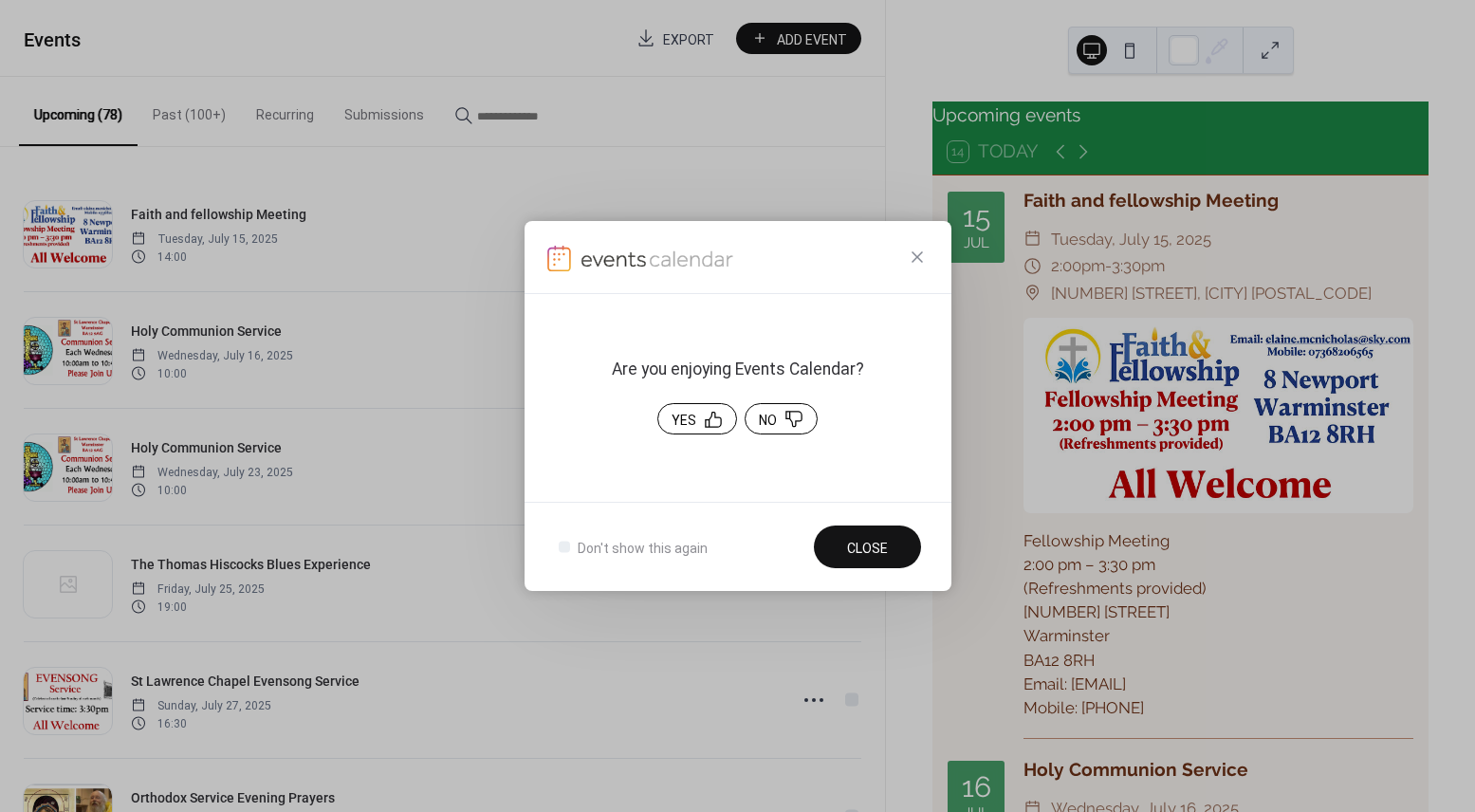 click on "Yes" at bounding box center (684, 420) 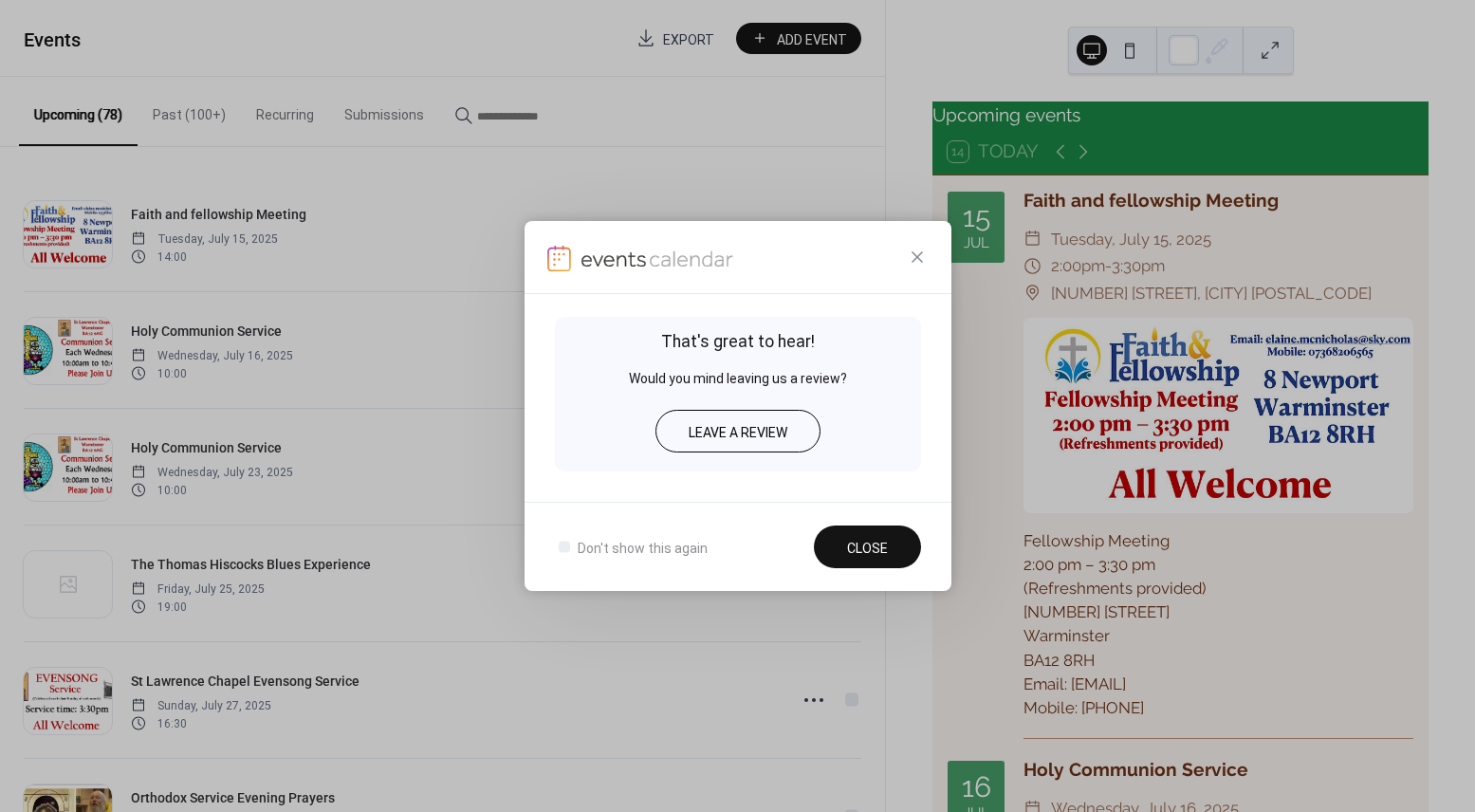 click on "Close" at bounding box center [867, 548] 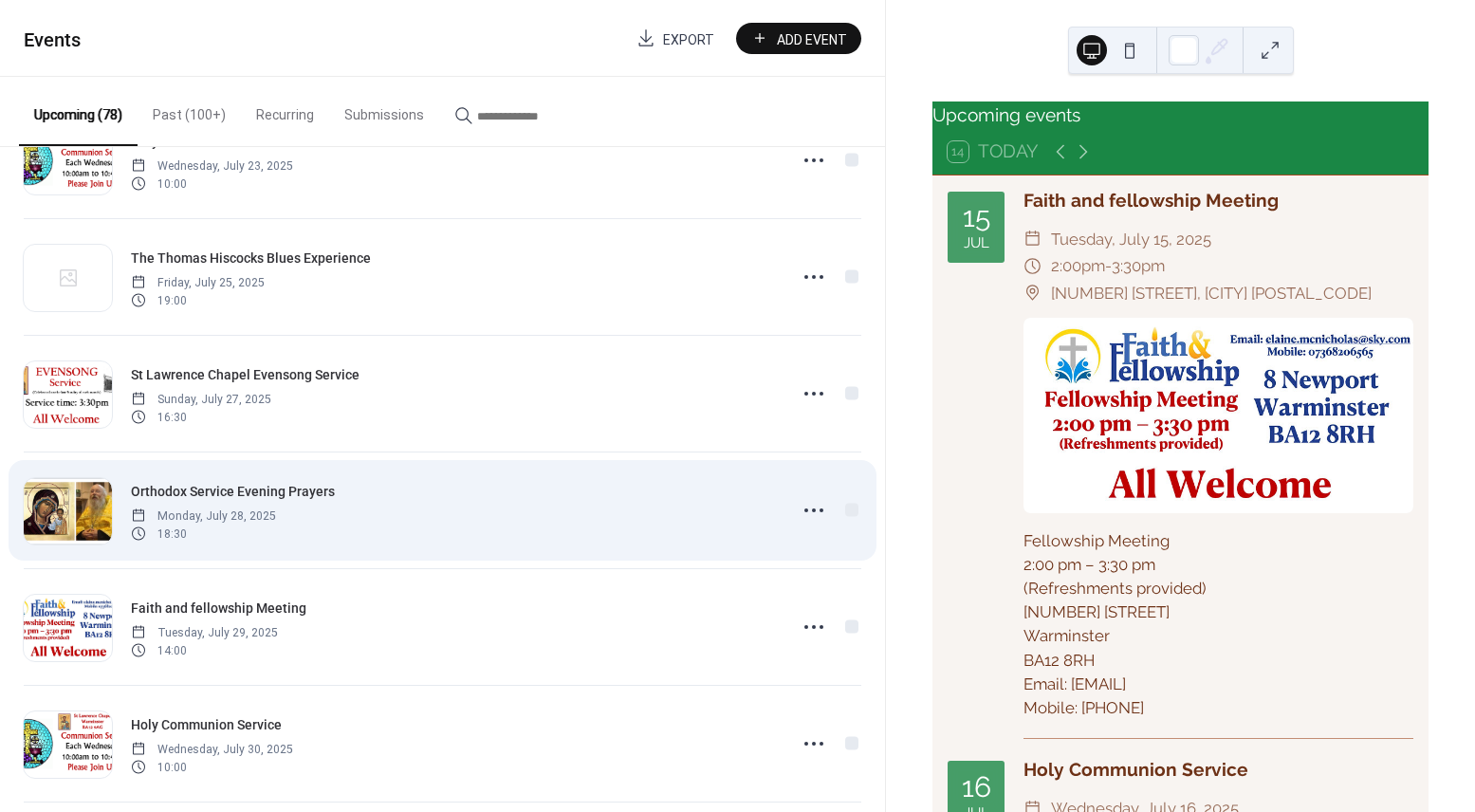 scroll, scrollTop: 310, scrollLeft: 0, axis: vertical 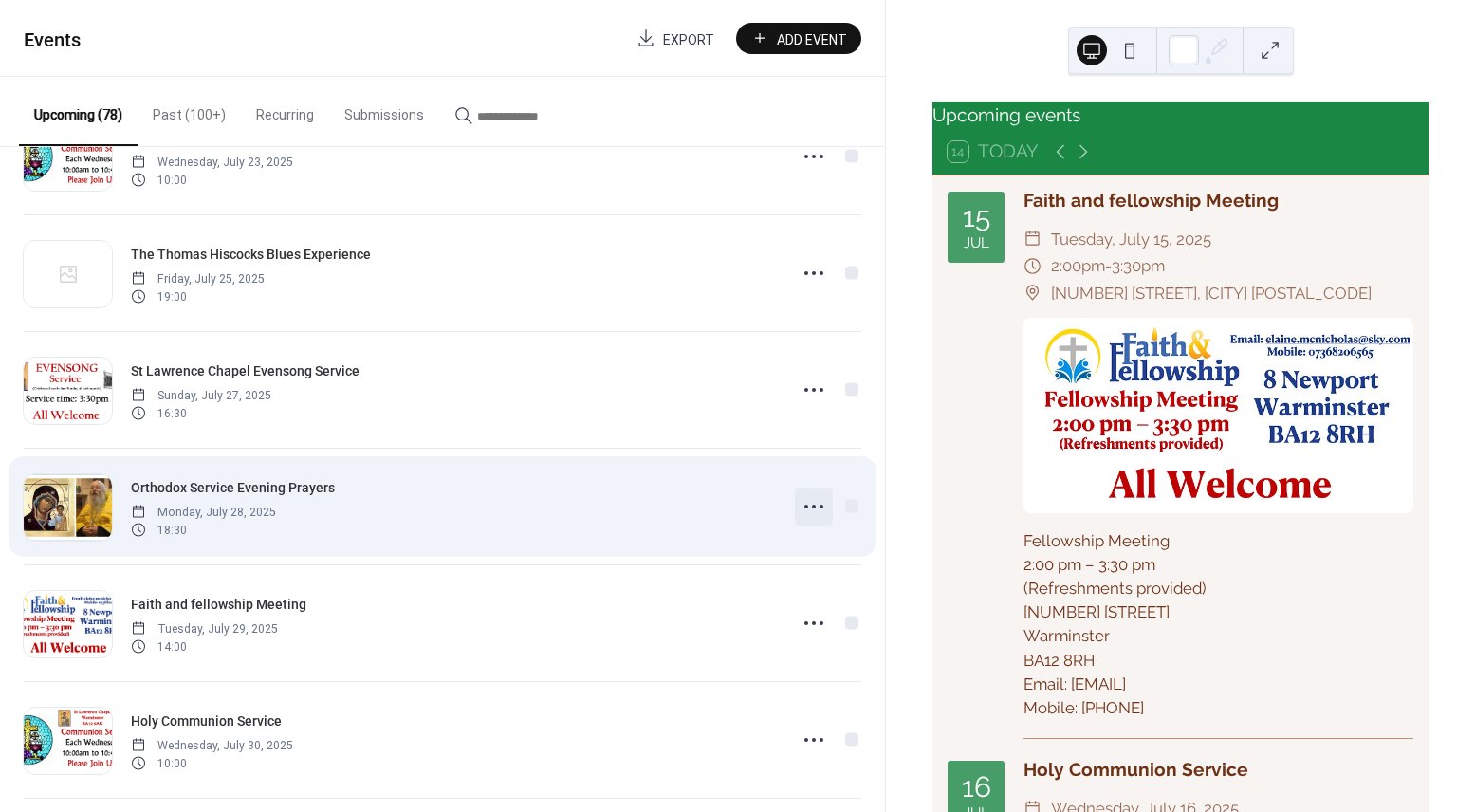 click 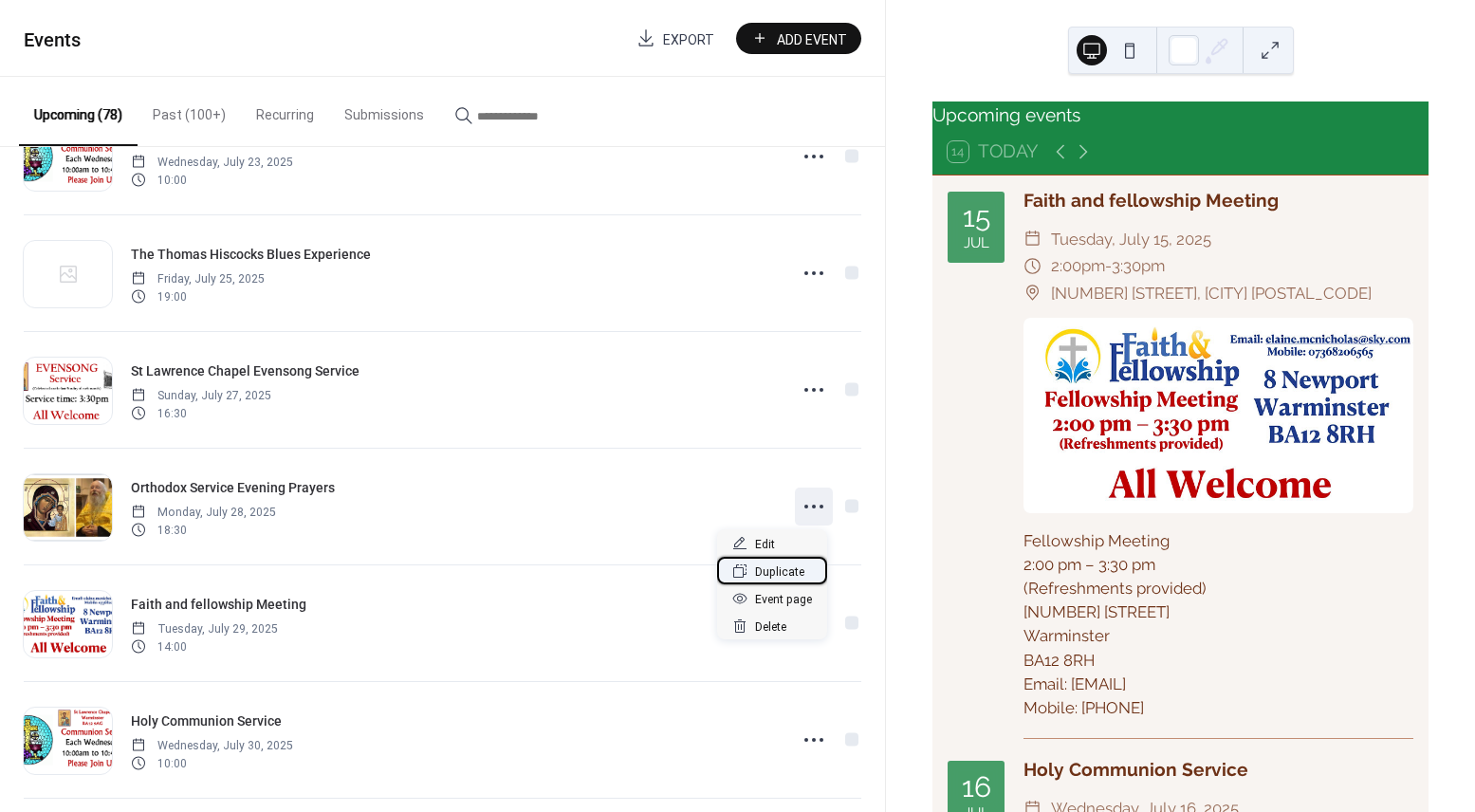 click on "Duplicate" at bounding box center (780, 572) 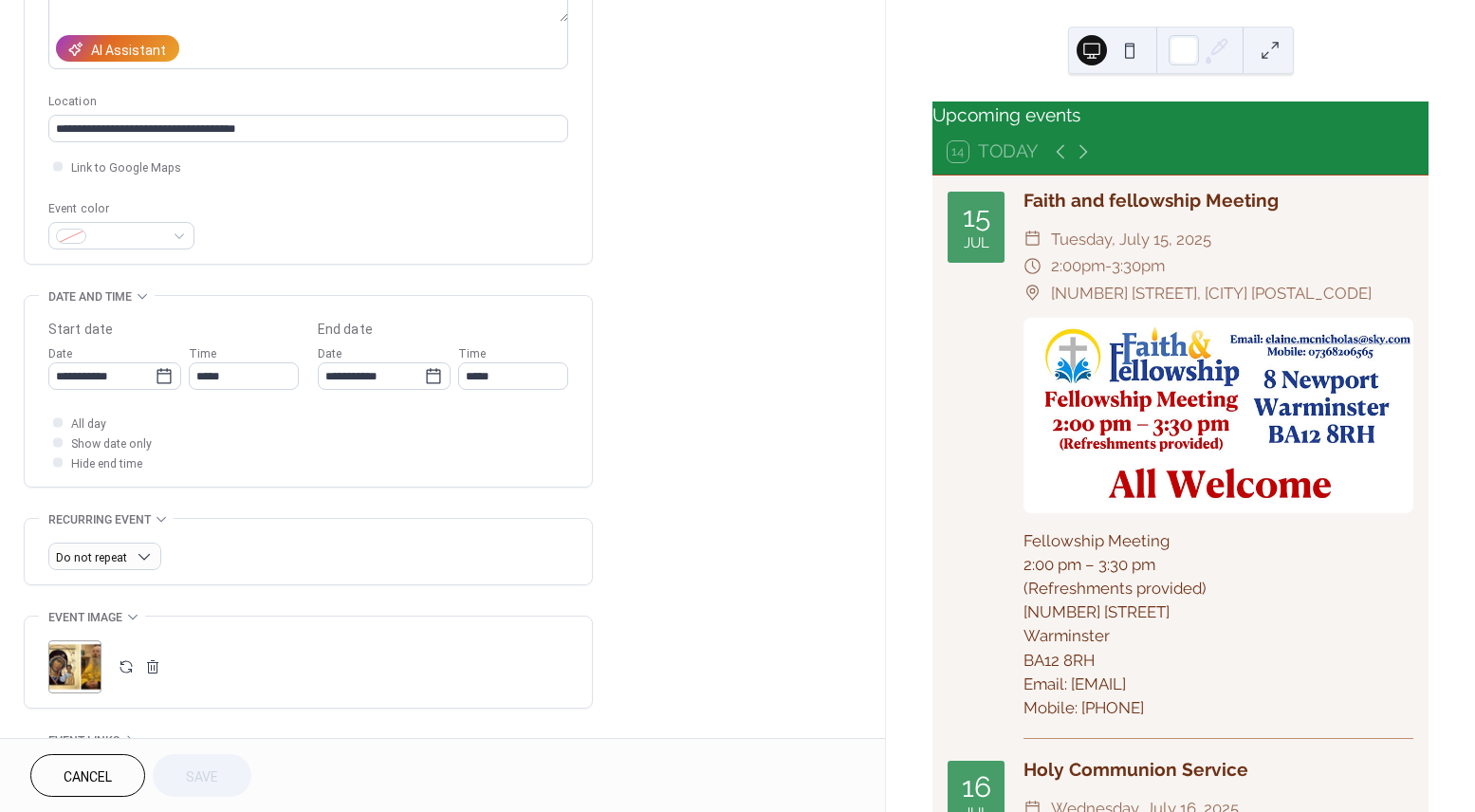 scroll, scrollTop: 326, scrollLeft: 0, axis: vertical 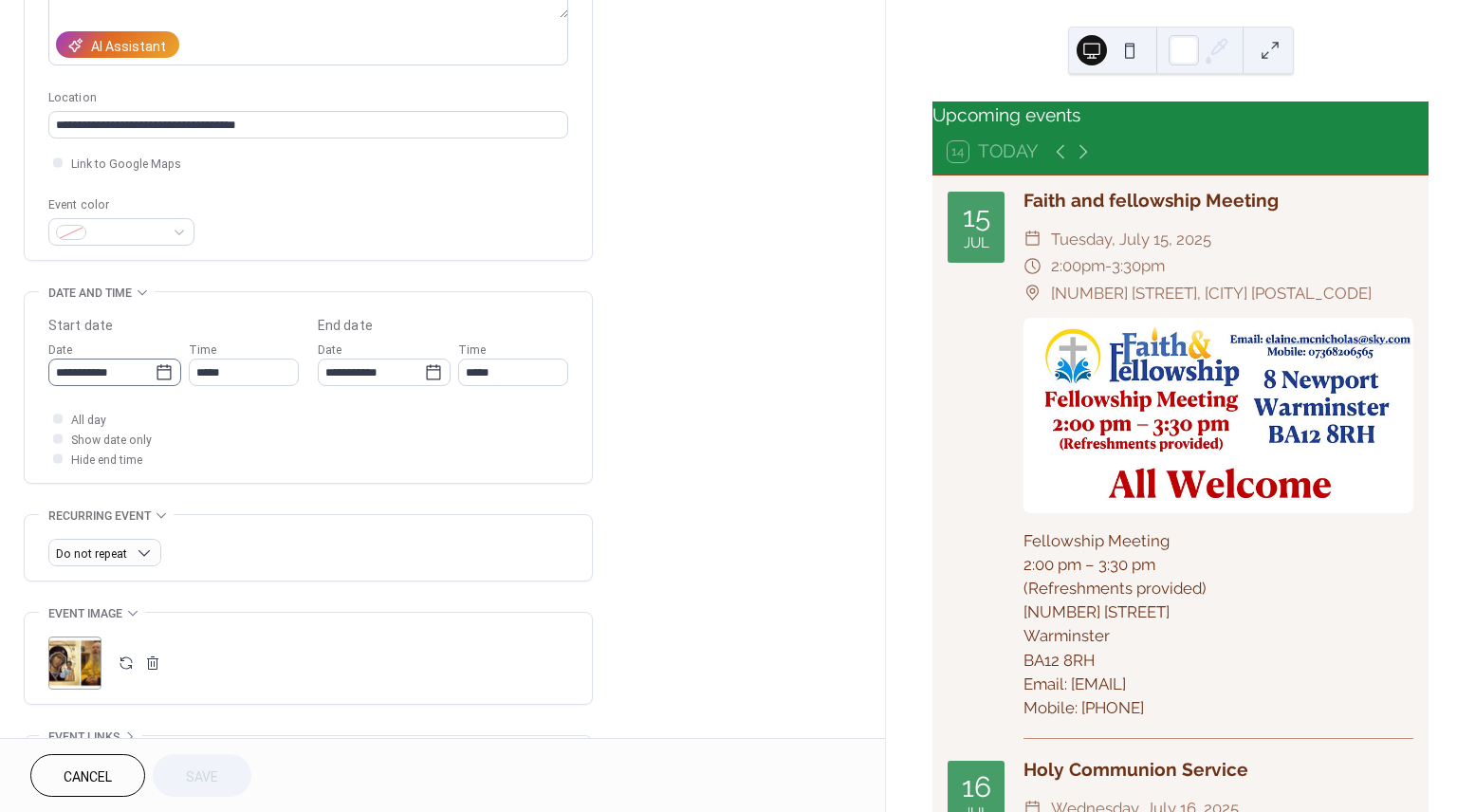 click 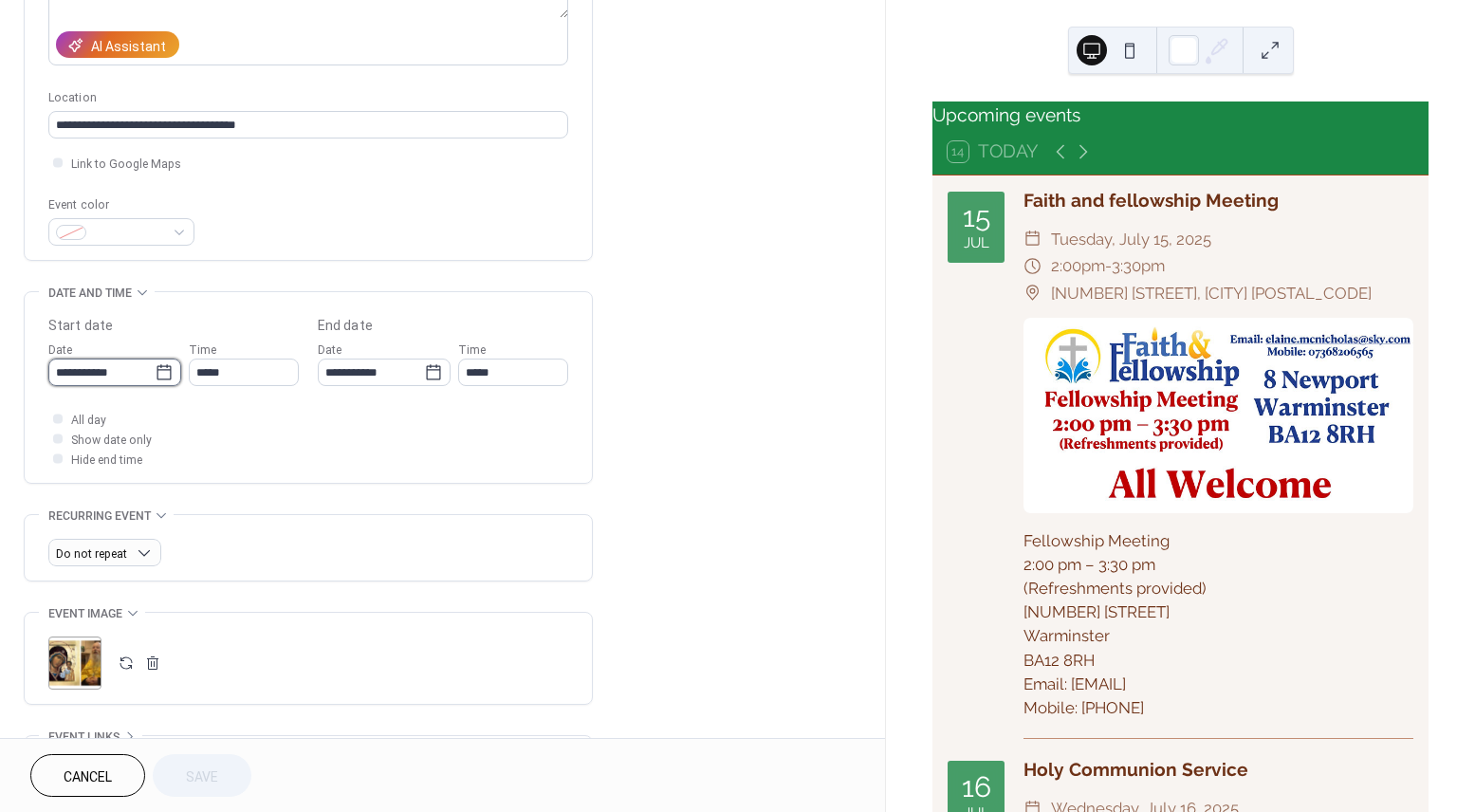 click on "**********" at bounding box center [101, 372] 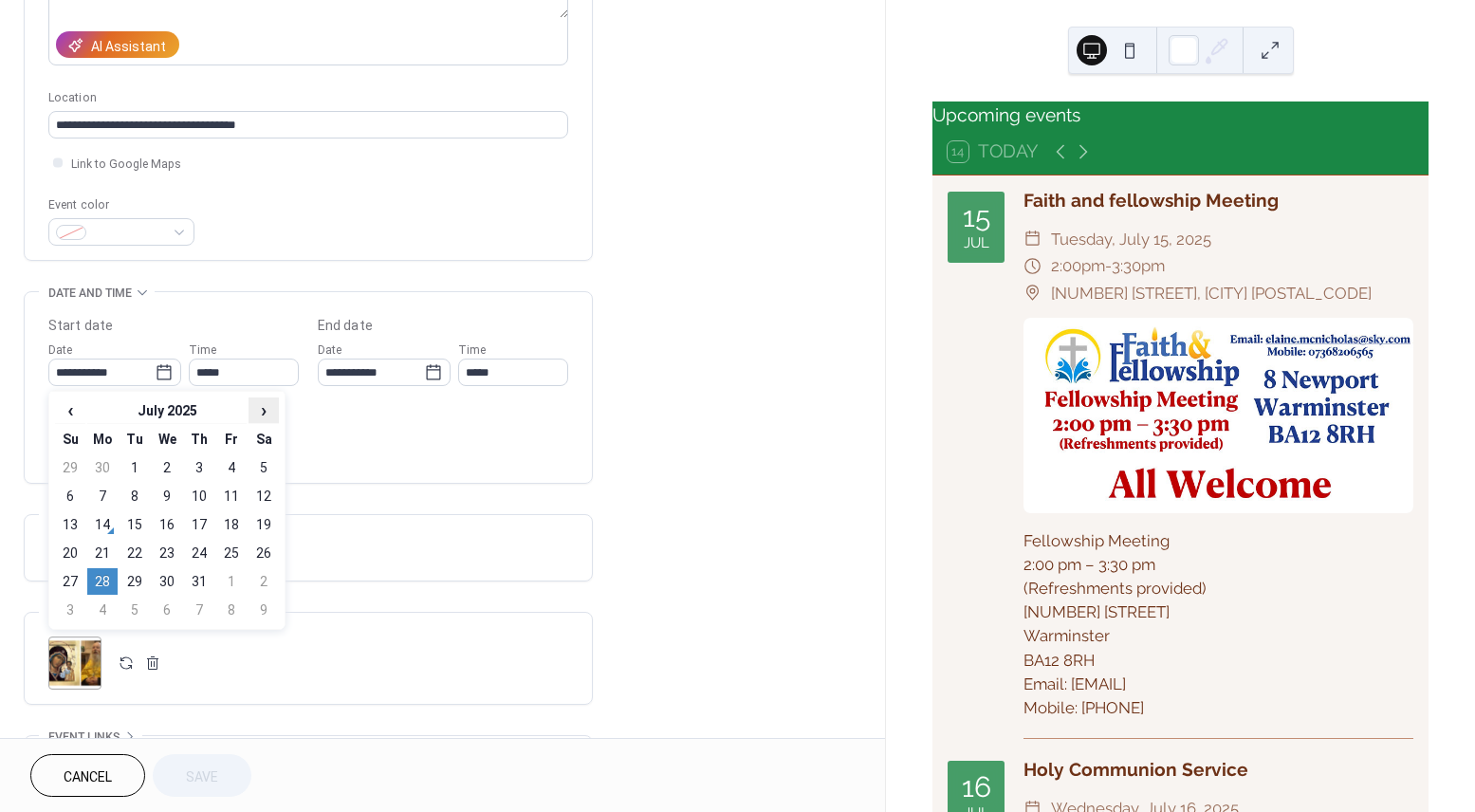 click on "›" at bounding box center (264, 410) 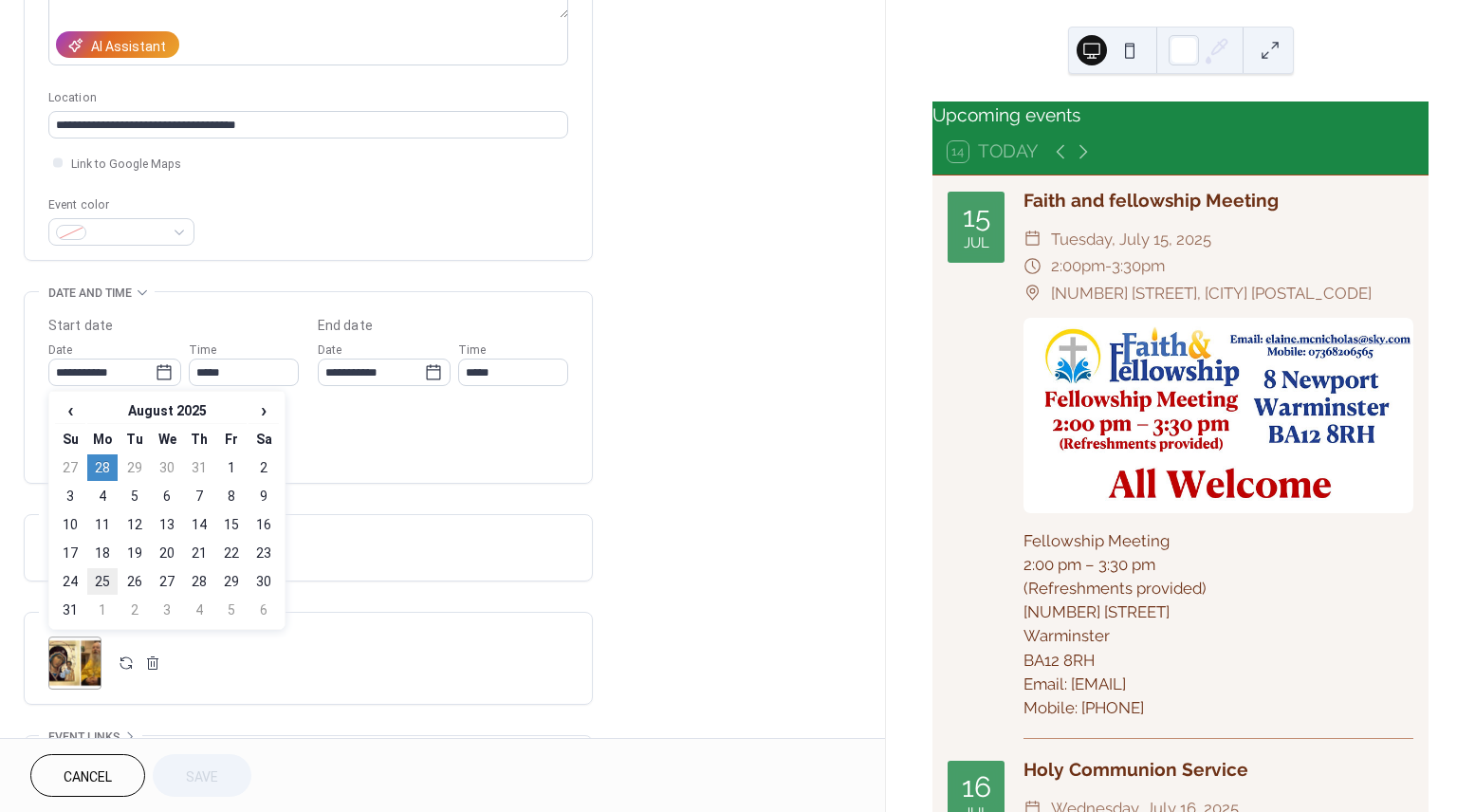 click on "25" at bounding box center (102, 581) 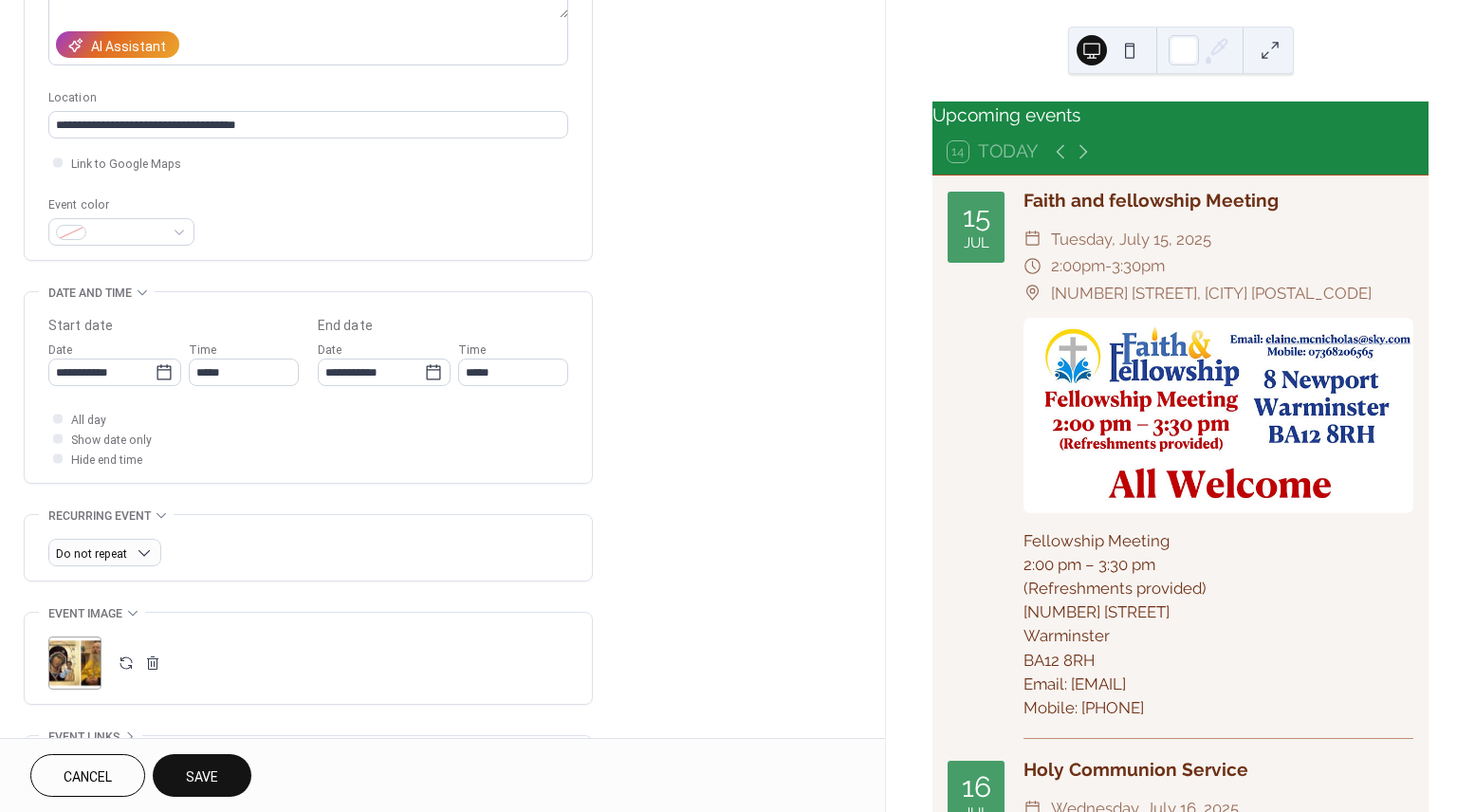 click on "Save" at bounding box center [202, 777] 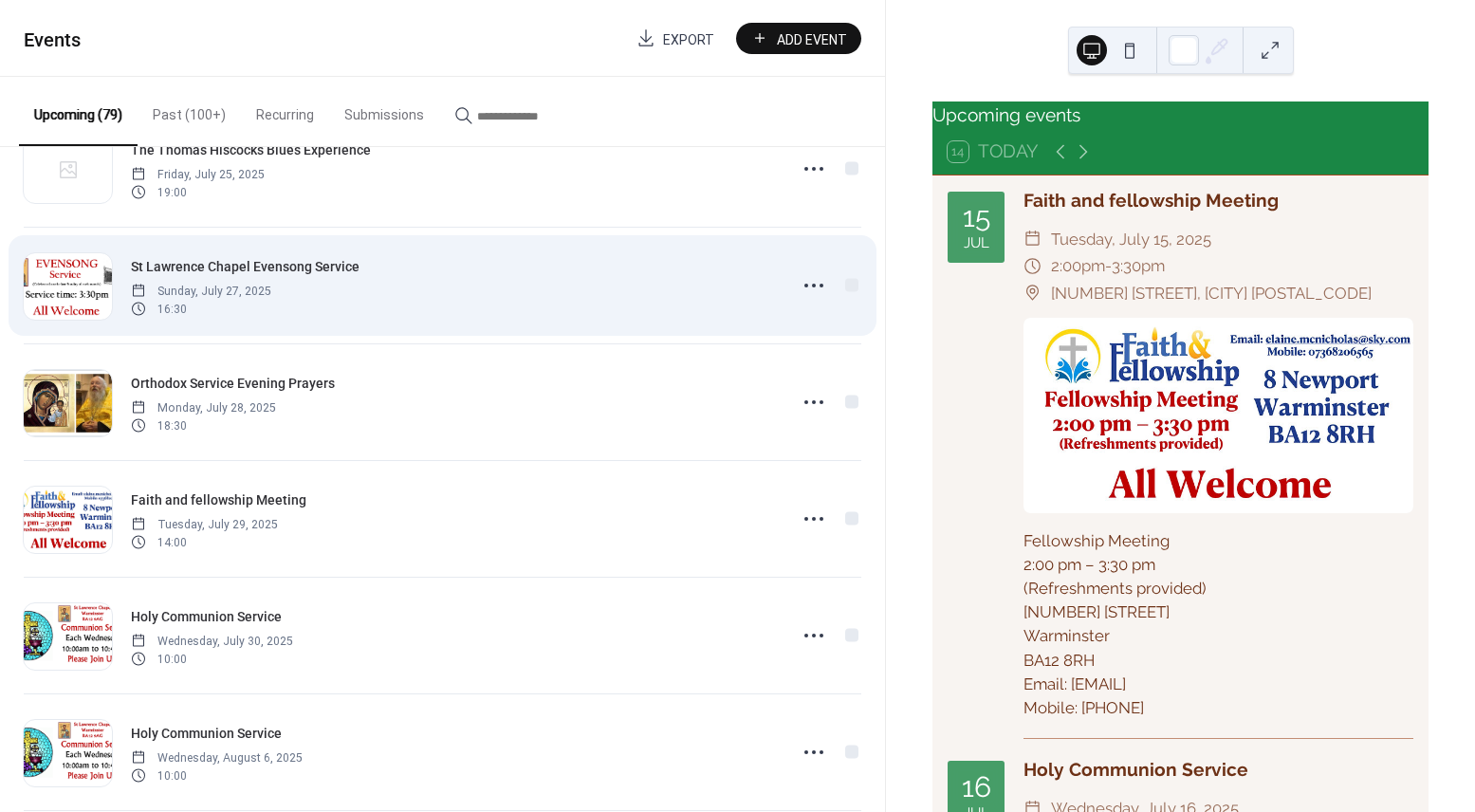 scroll, scrollTop: 424, scrollLeft: 0, axis: vertical 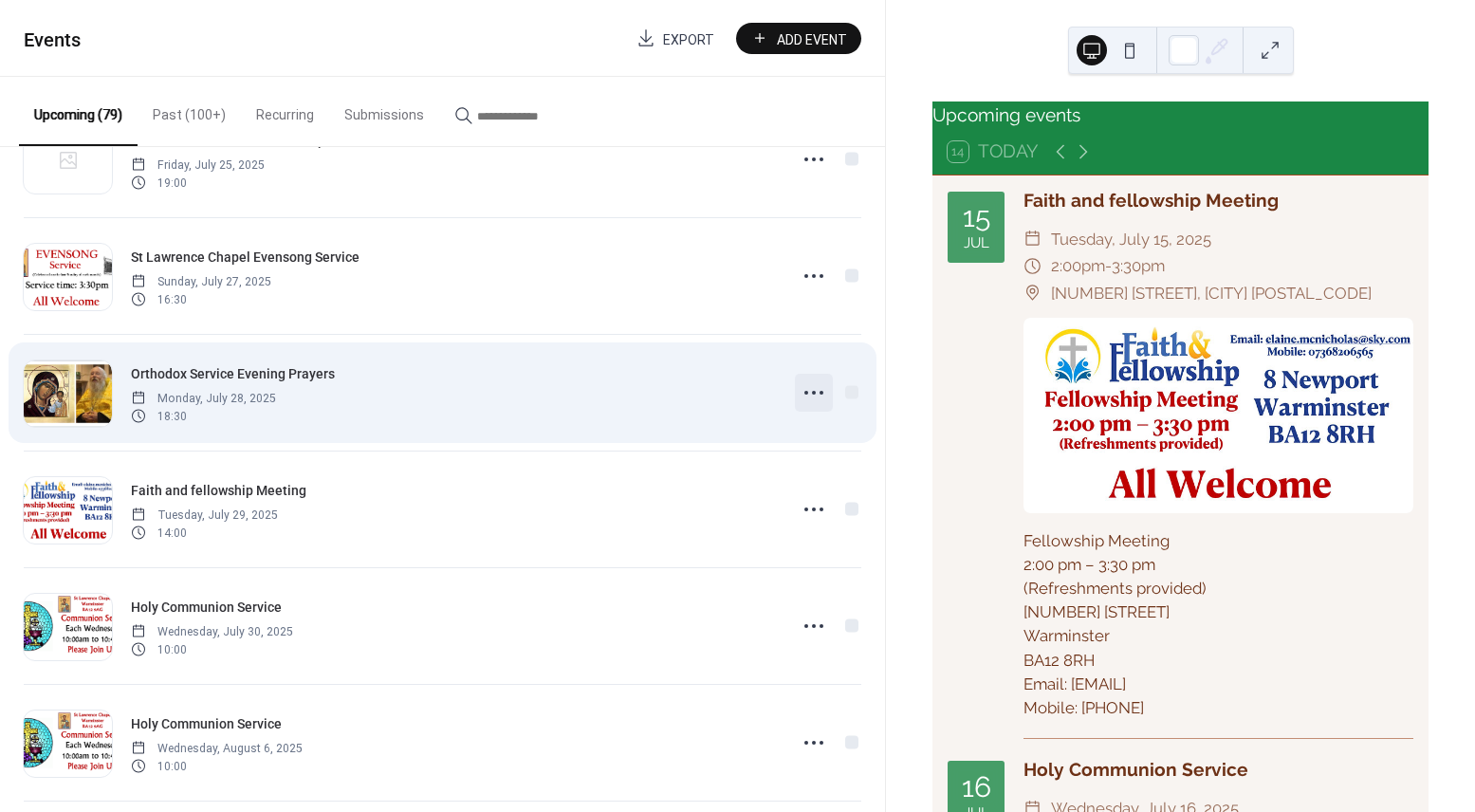 click 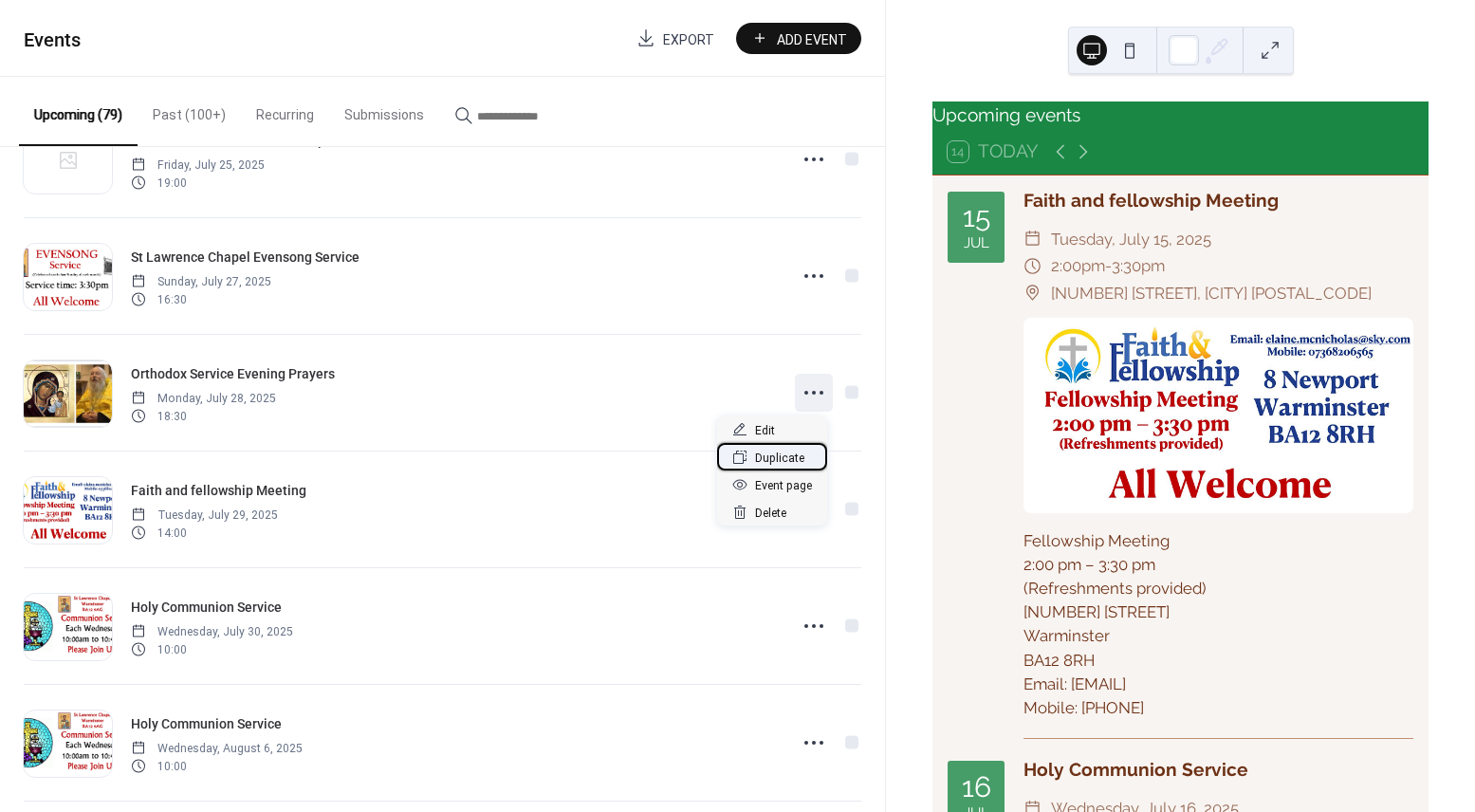 click on "Duplicate" at bounding box center [780, 458] 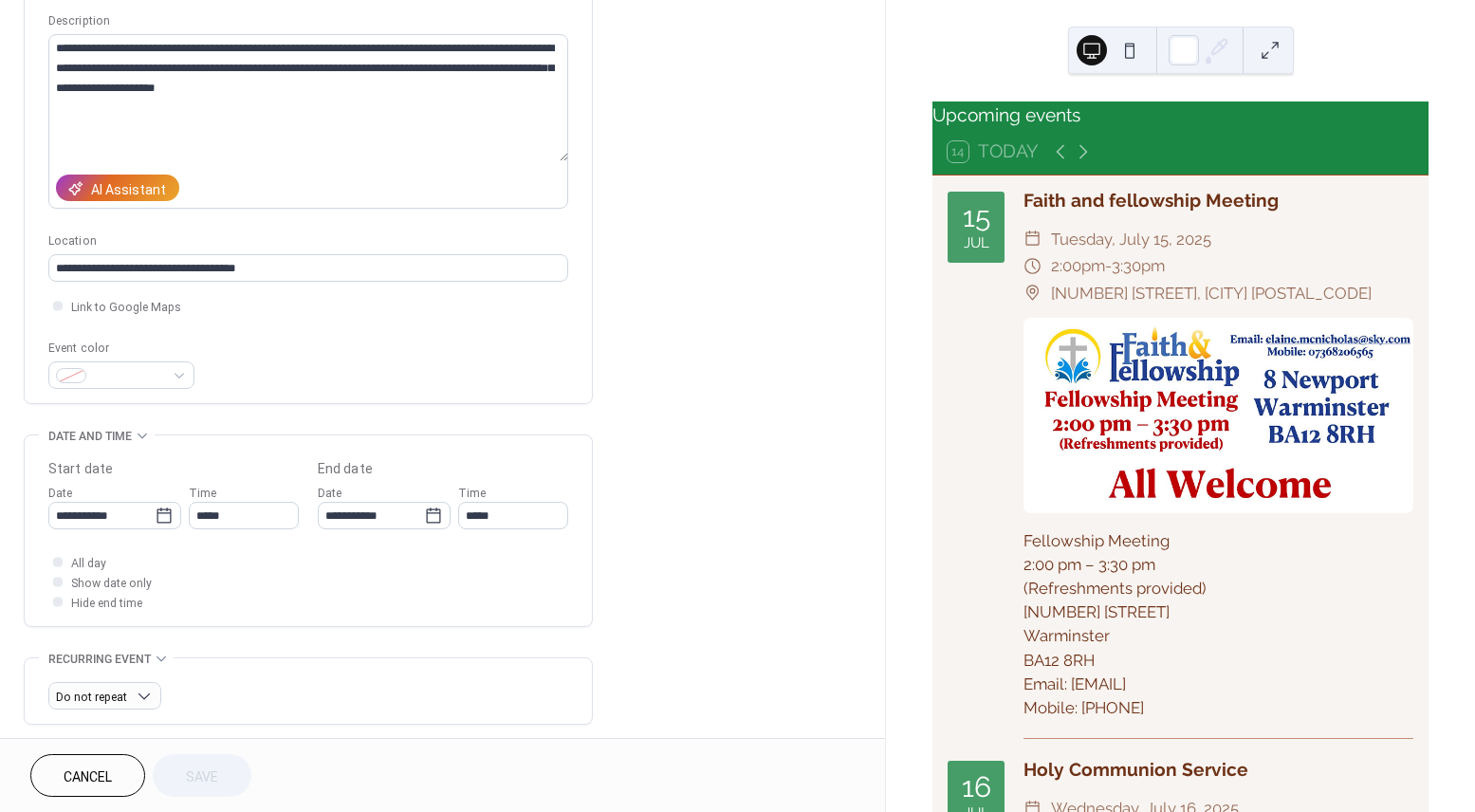 scroll, scrollTop: 217, scrollLeft: 0, axis: vertical 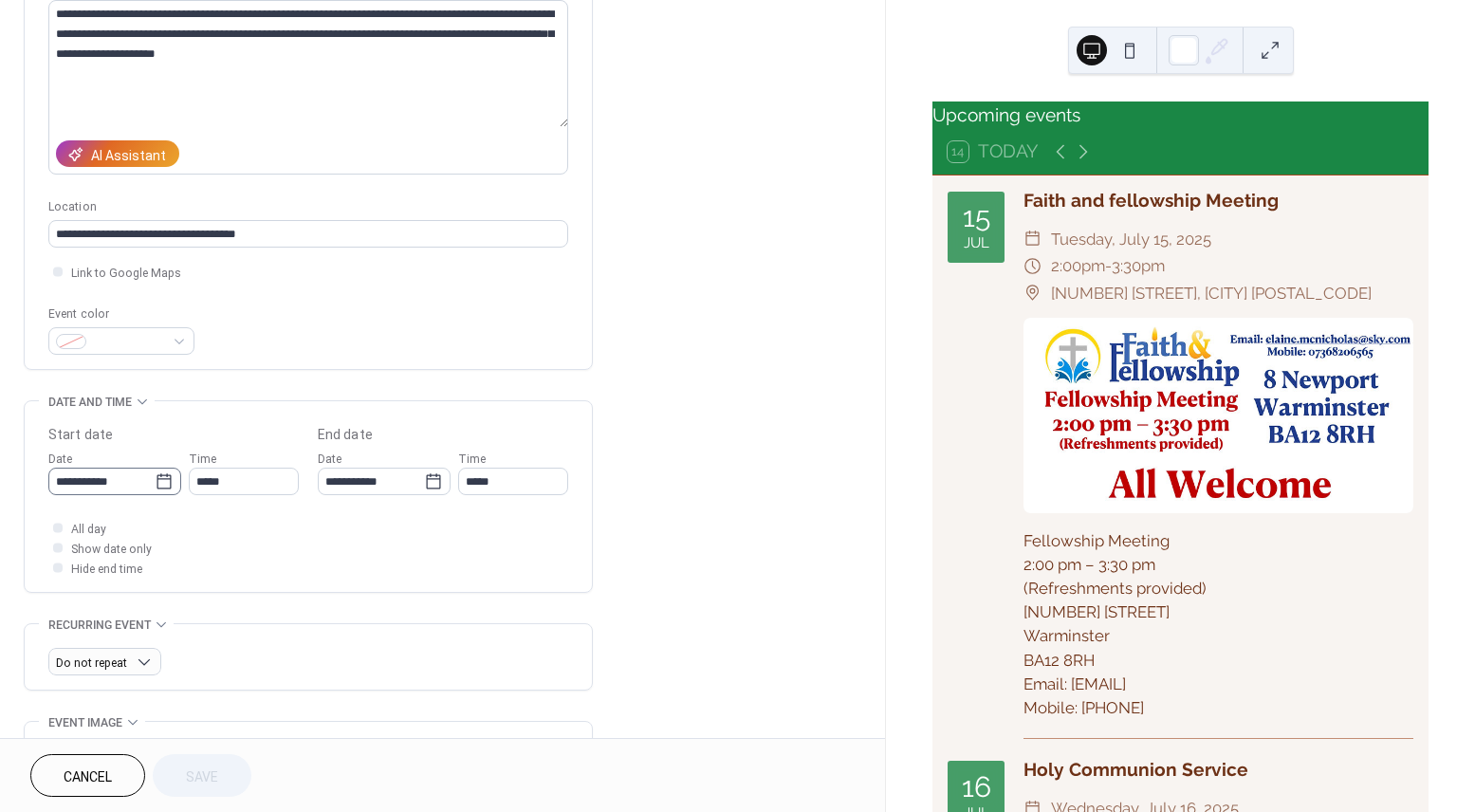 click 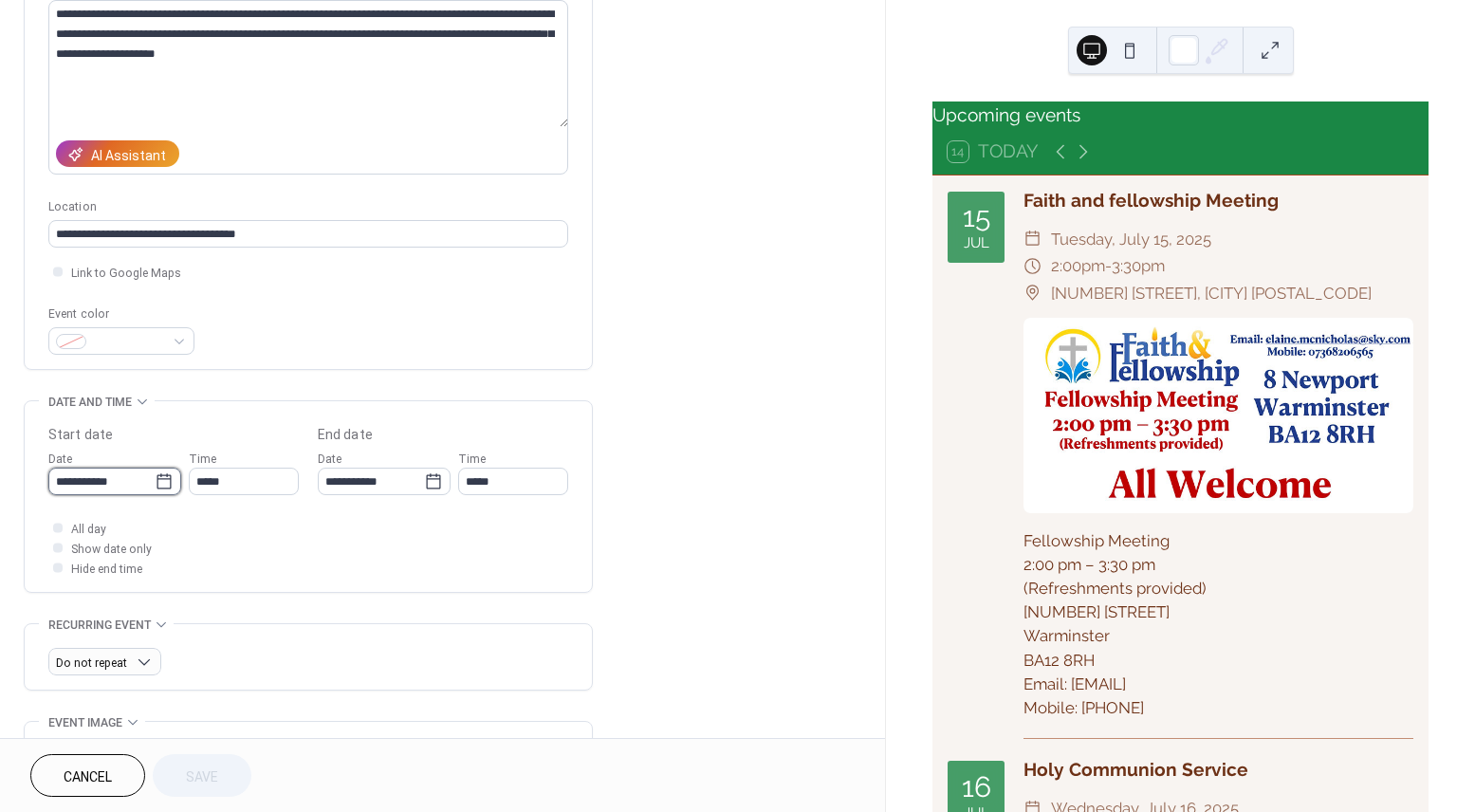 click on "**********" at bounding box center (101, 481) 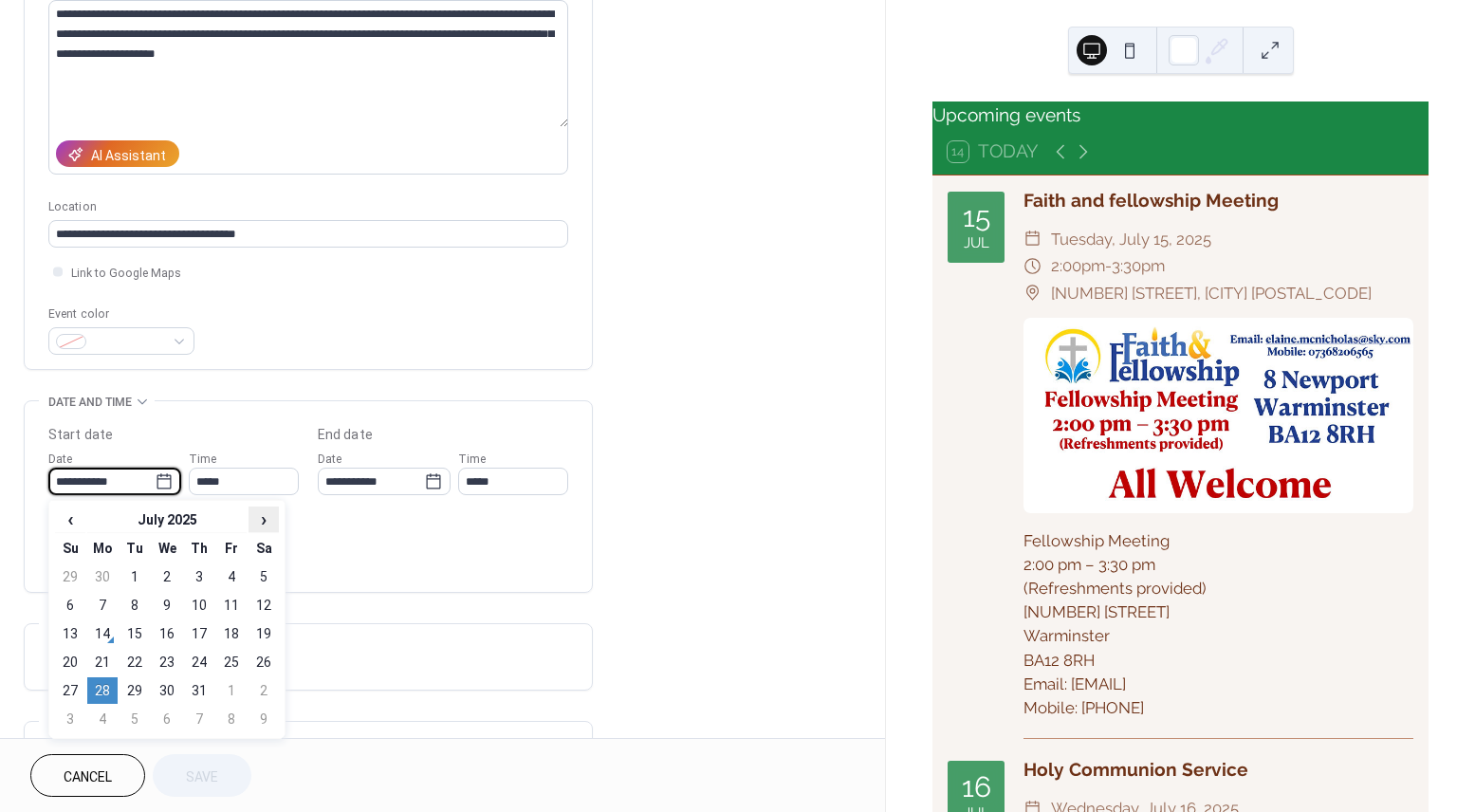 click on "›" at bounding box center [264, 519] 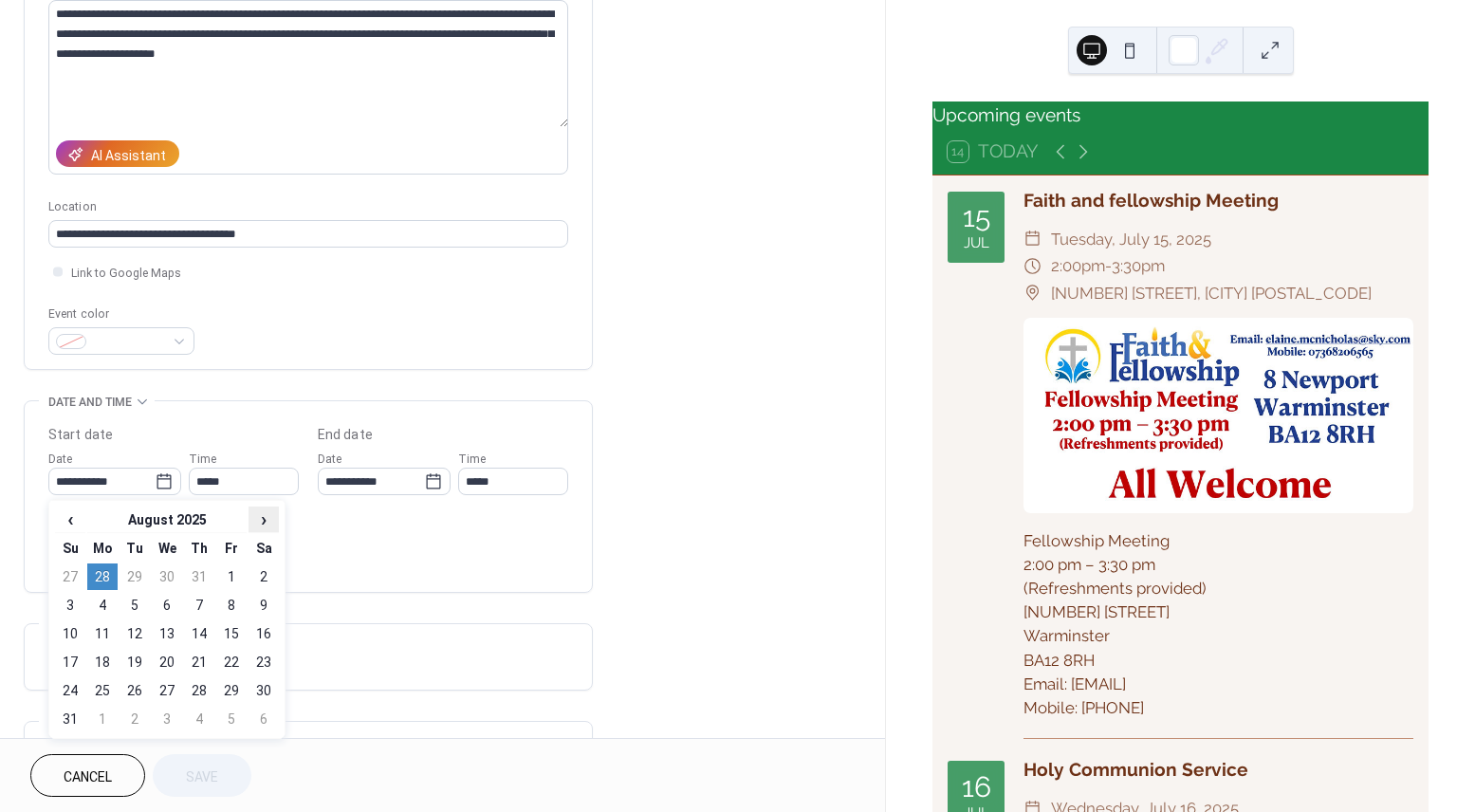 click on "›" at bounding box center [264, 519] 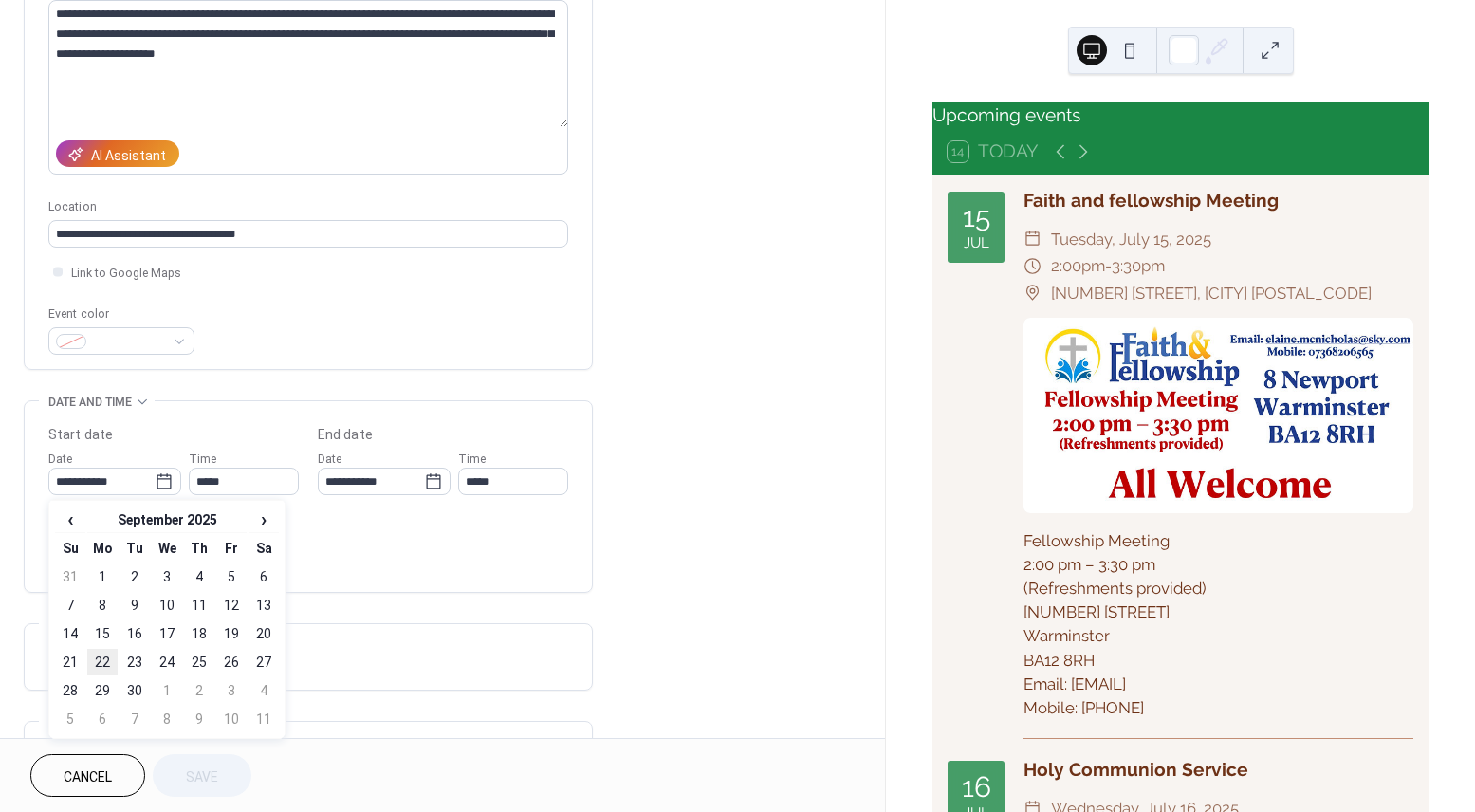 click on "22" at bounding box center [102, 662] 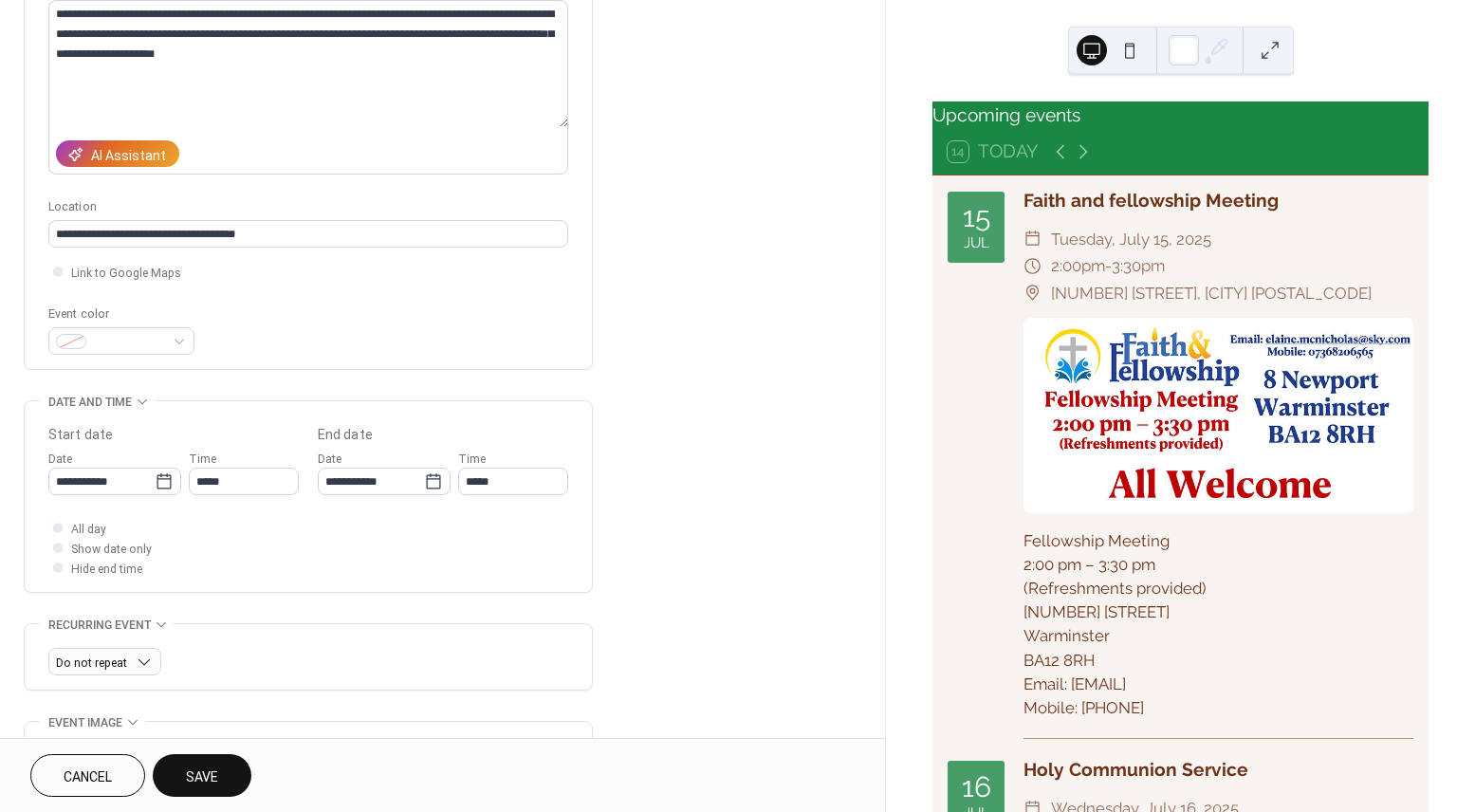click on "Save" at bounding box center [202, 777] 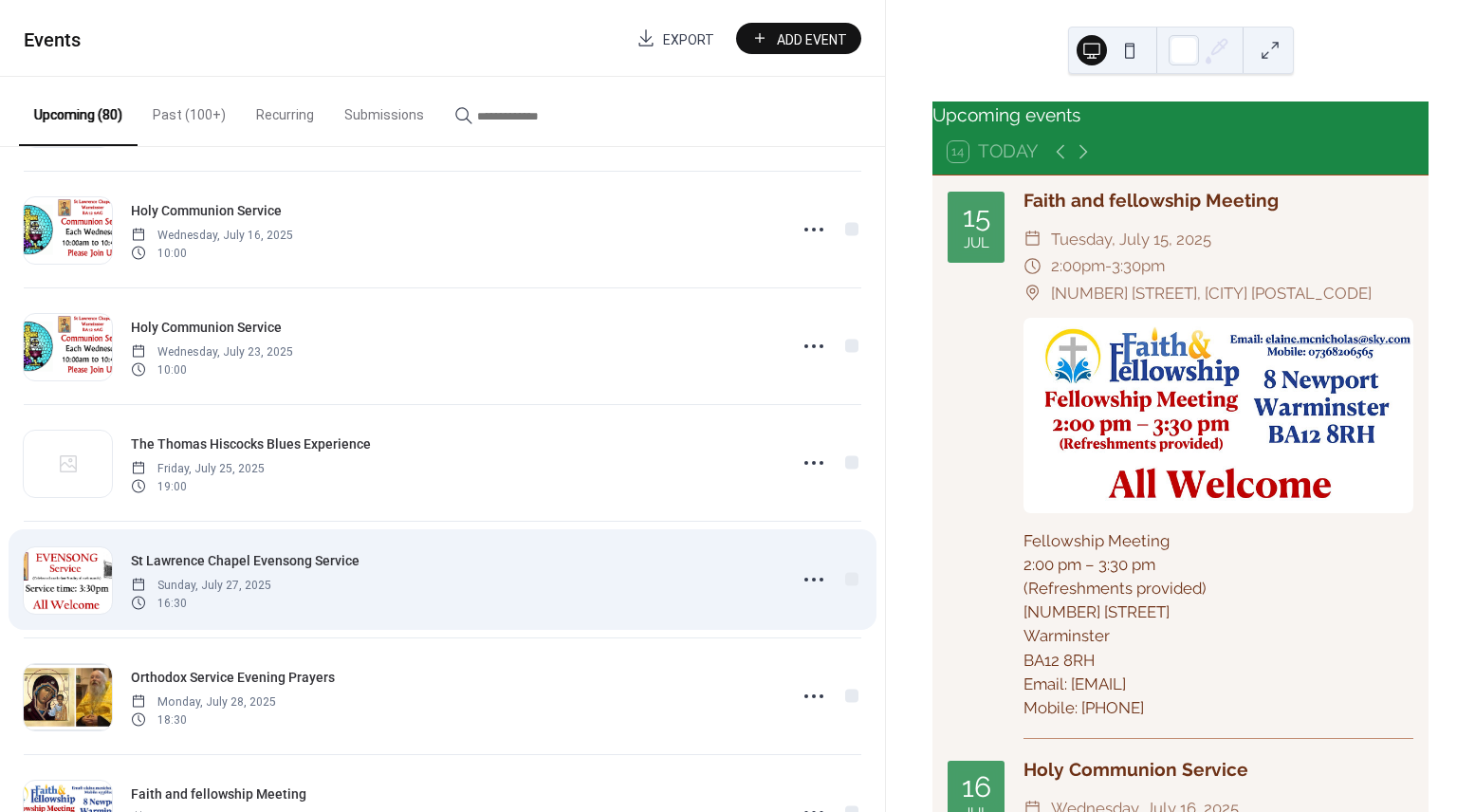 scroll, scrollTop: 166, scrollLeft: 0, axis: vertical 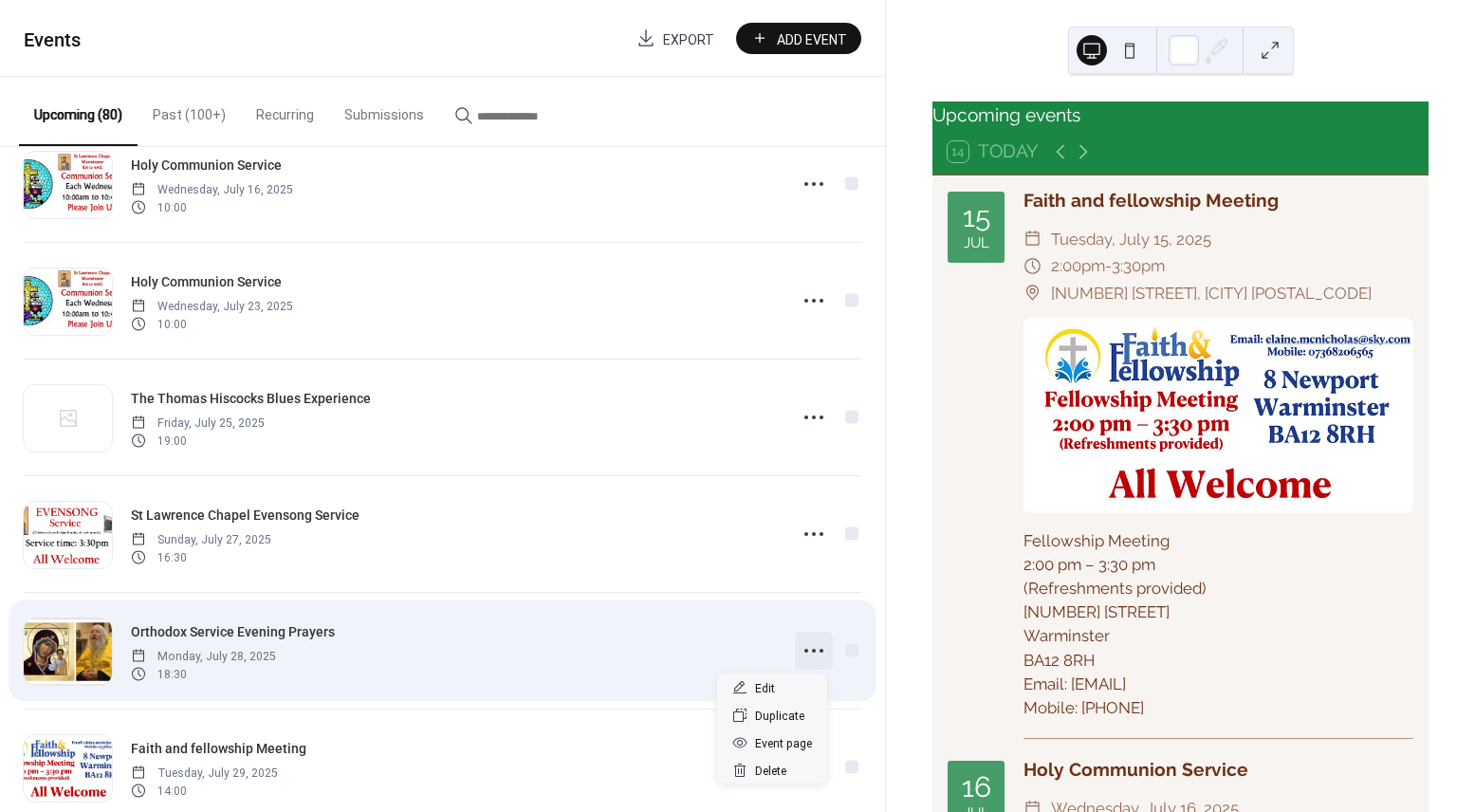 click 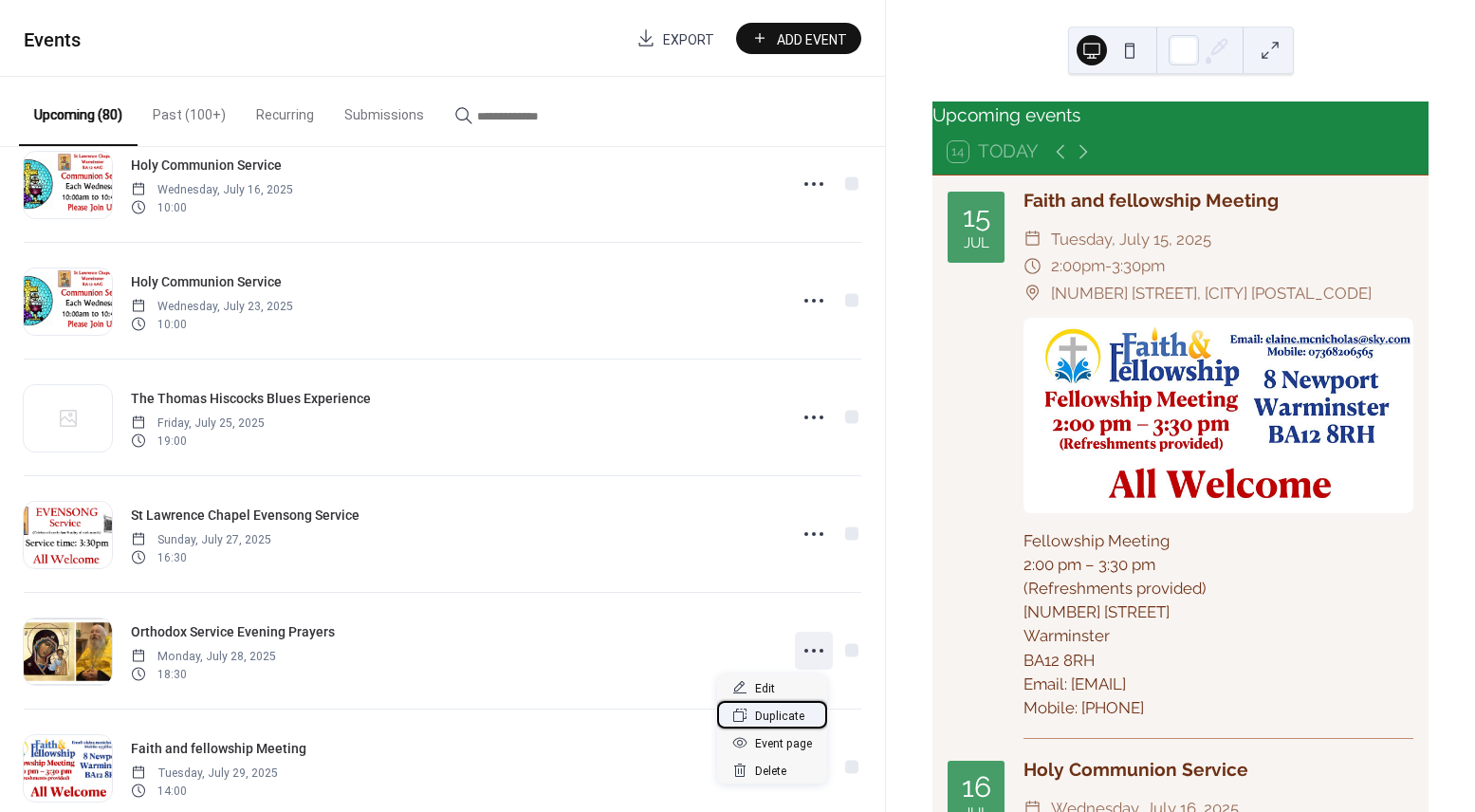 click on "Duplicate" at bounding box center (780, 716) 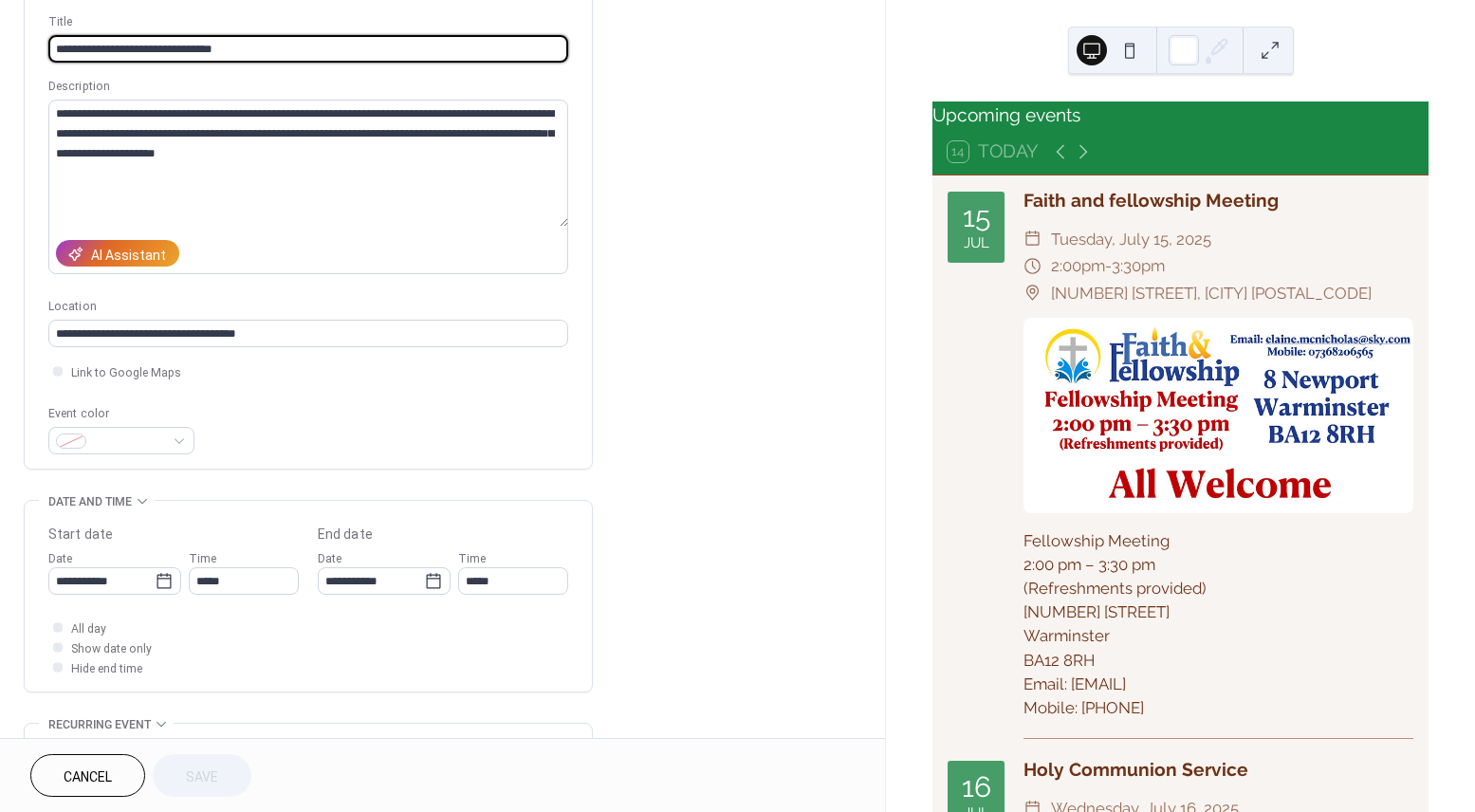 scroll, scrollTop: 160, scrollLeft: 0, axis: vertical 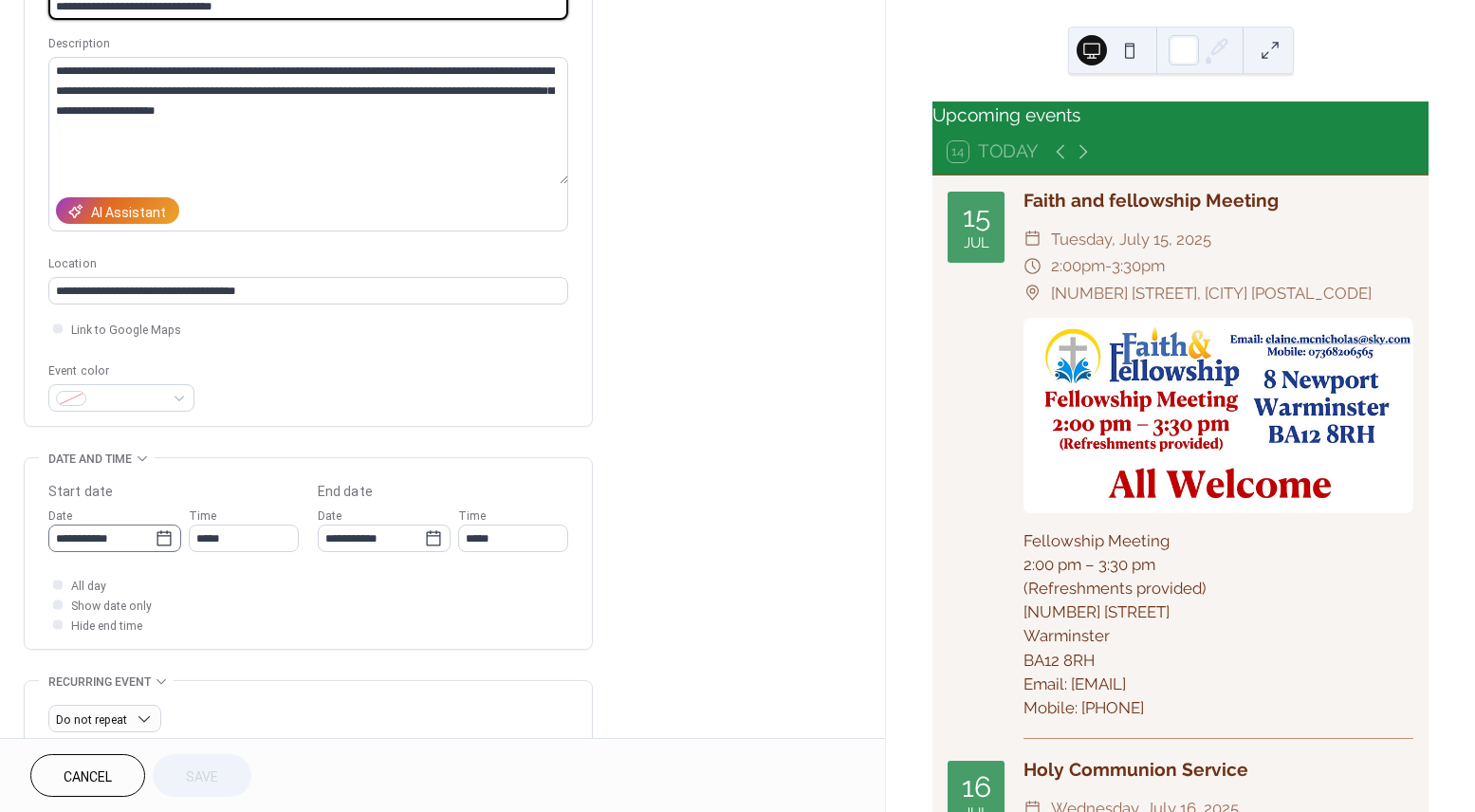 click 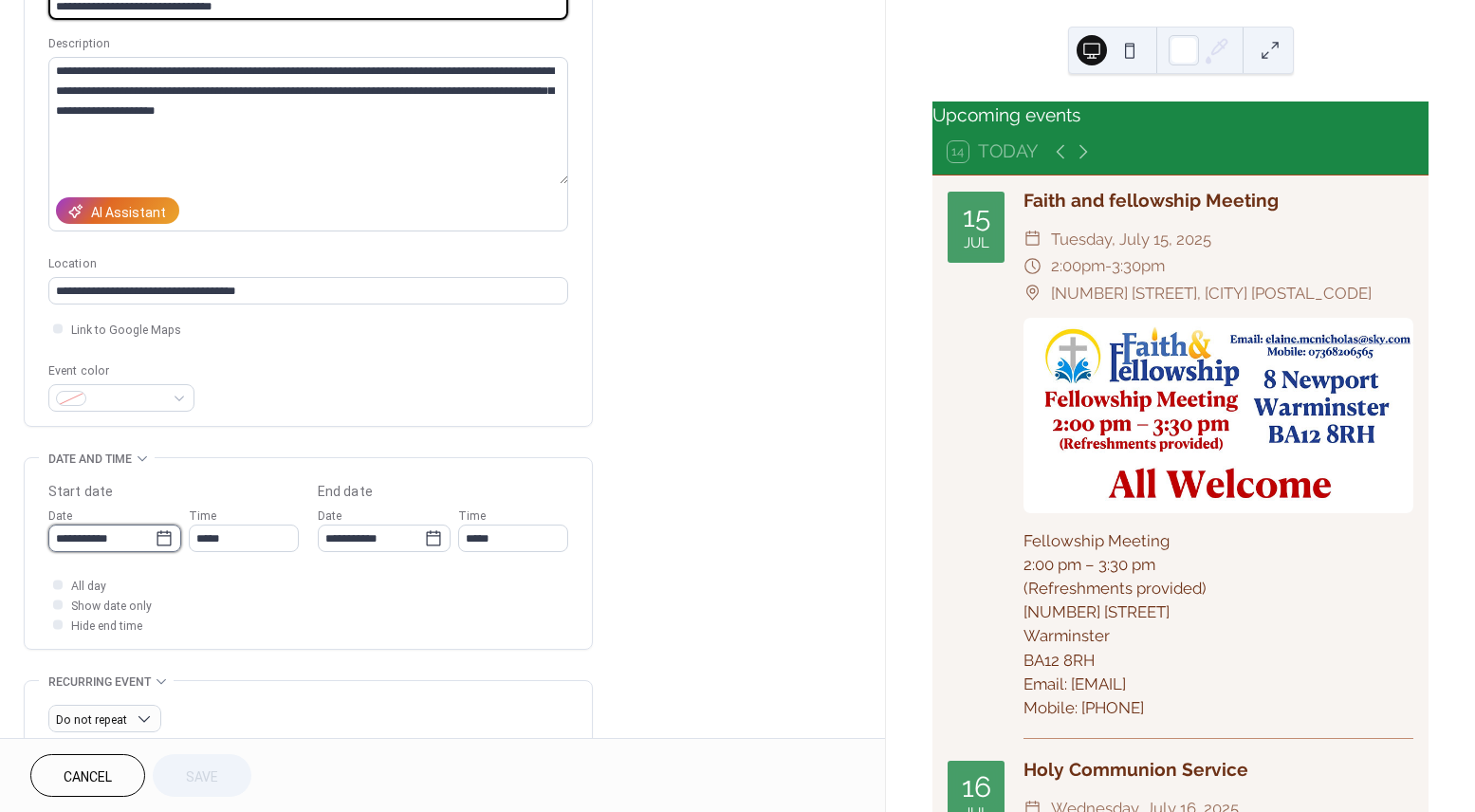 click on "**********" at bounding box center [101, 538] 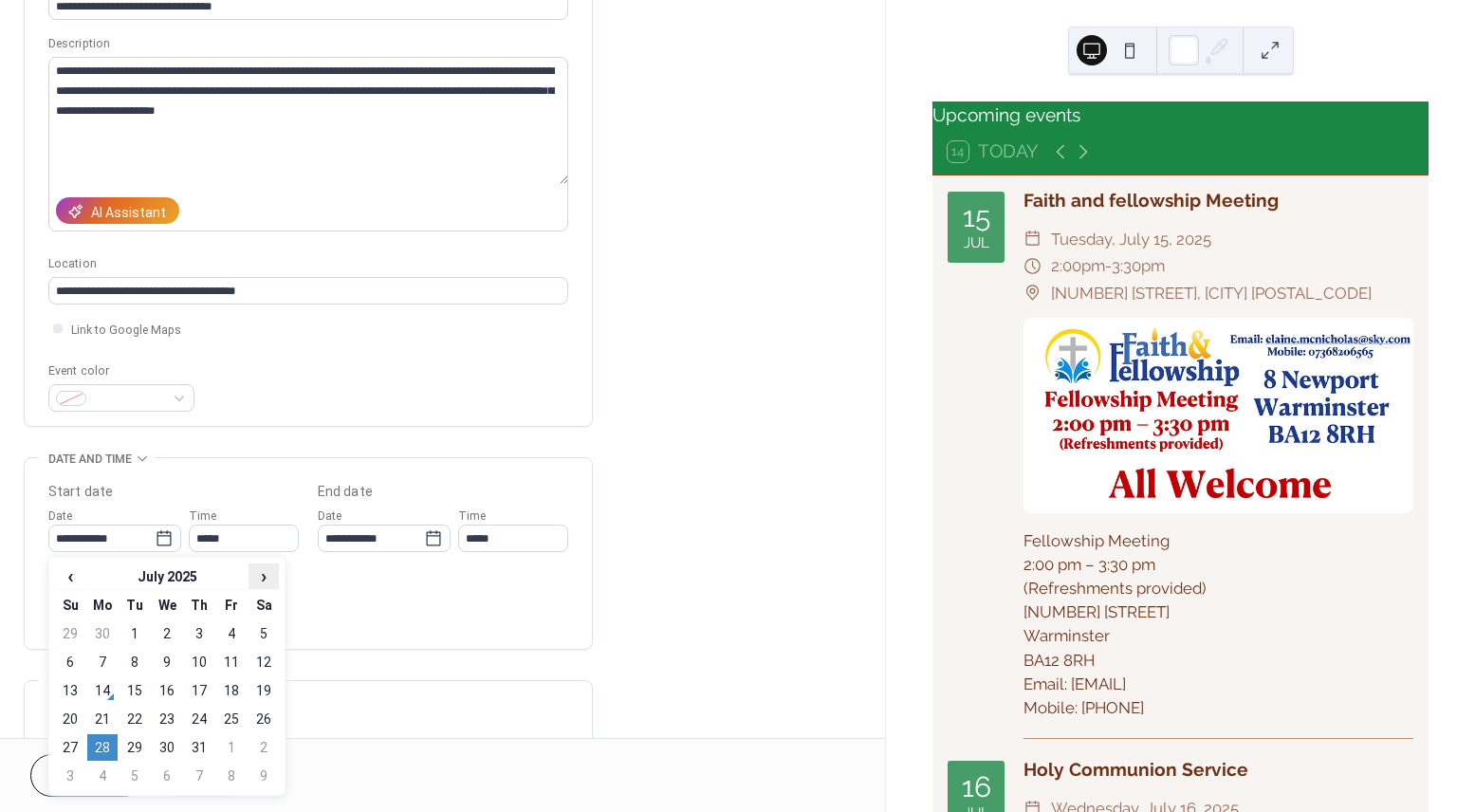 click on "›" at bounding box center (264, 576) 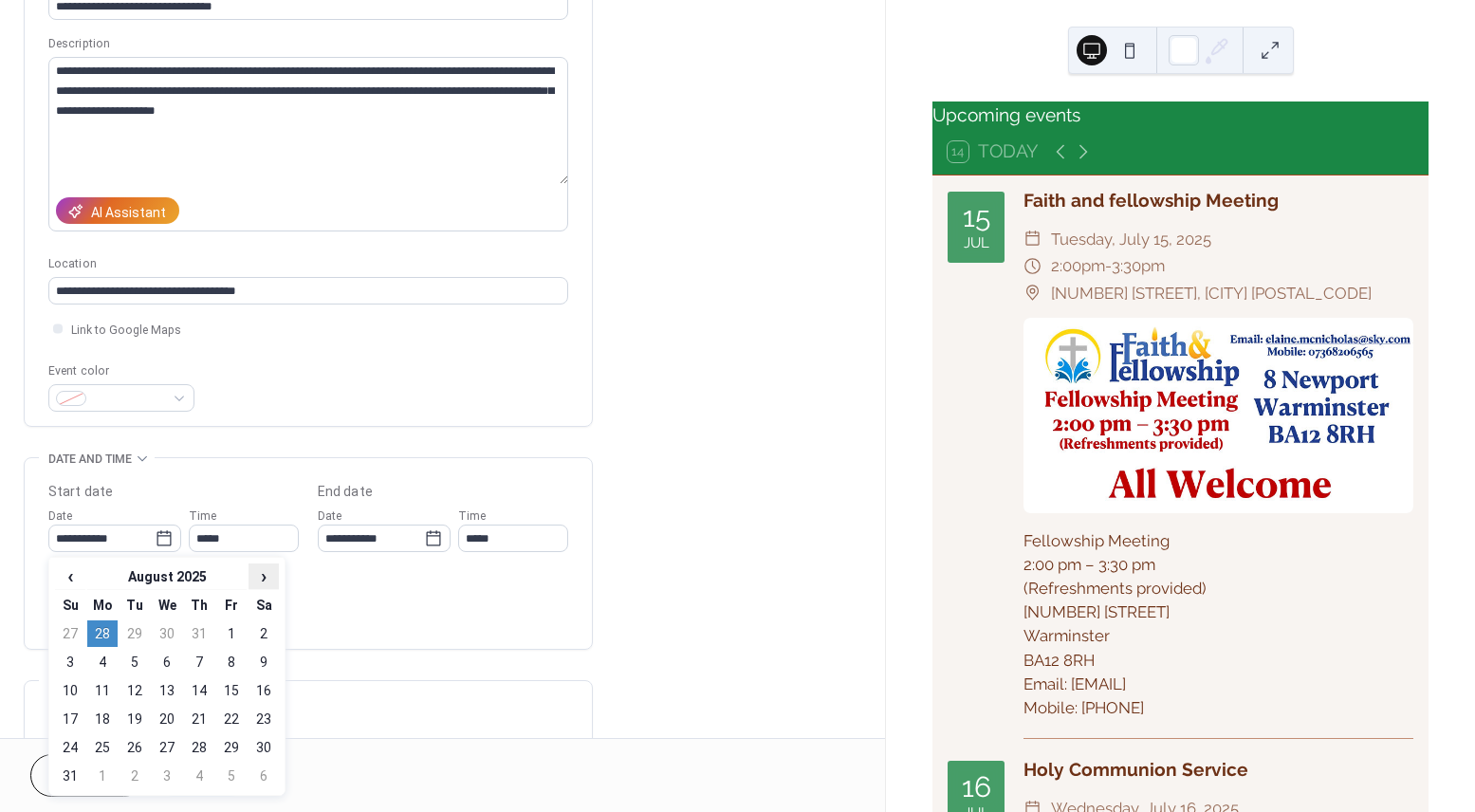 click on "›" at bounding box center [264, 576] 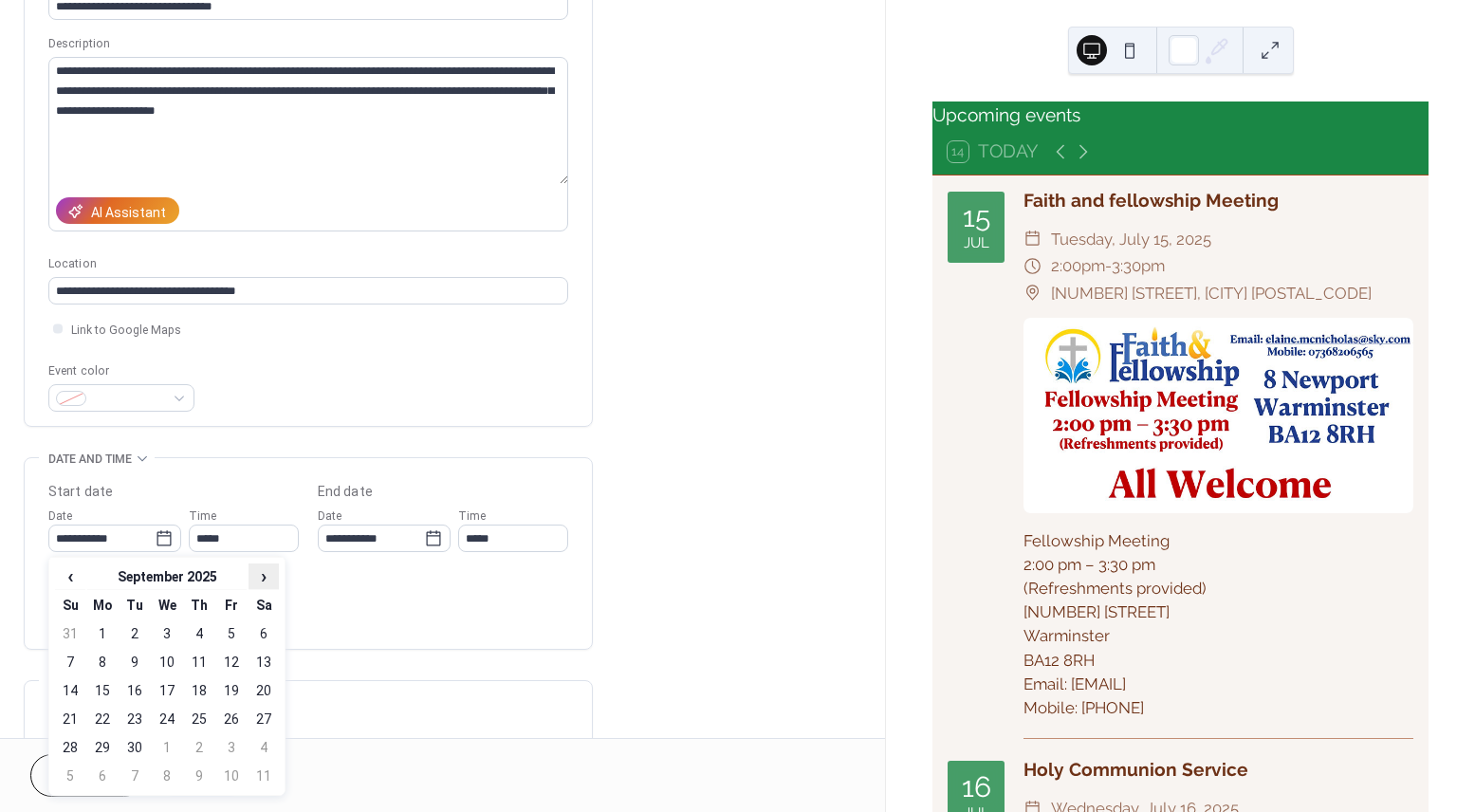 click on "›" at bounding box center (264, 576) 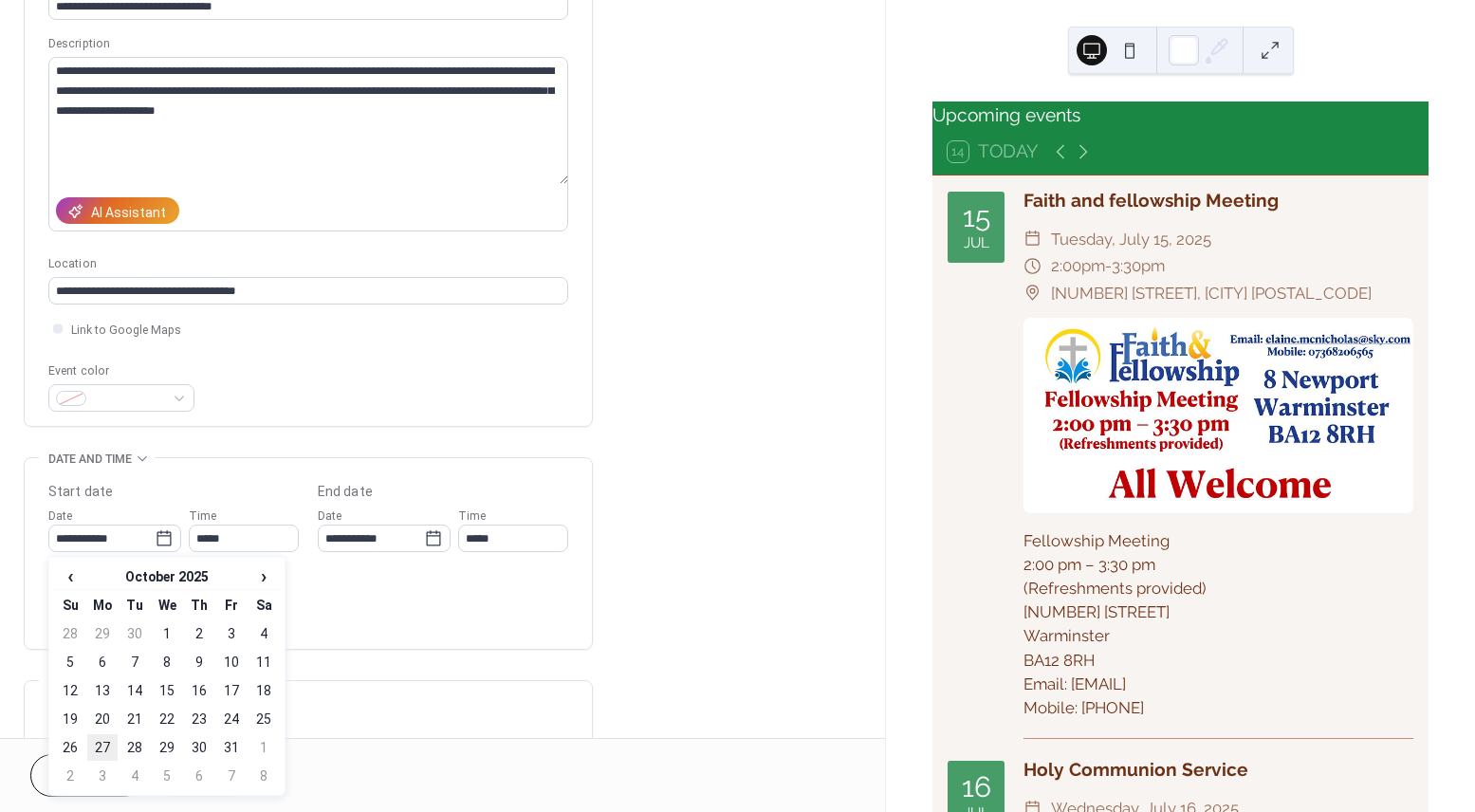 click on "27" at bounding box center [102, 747] 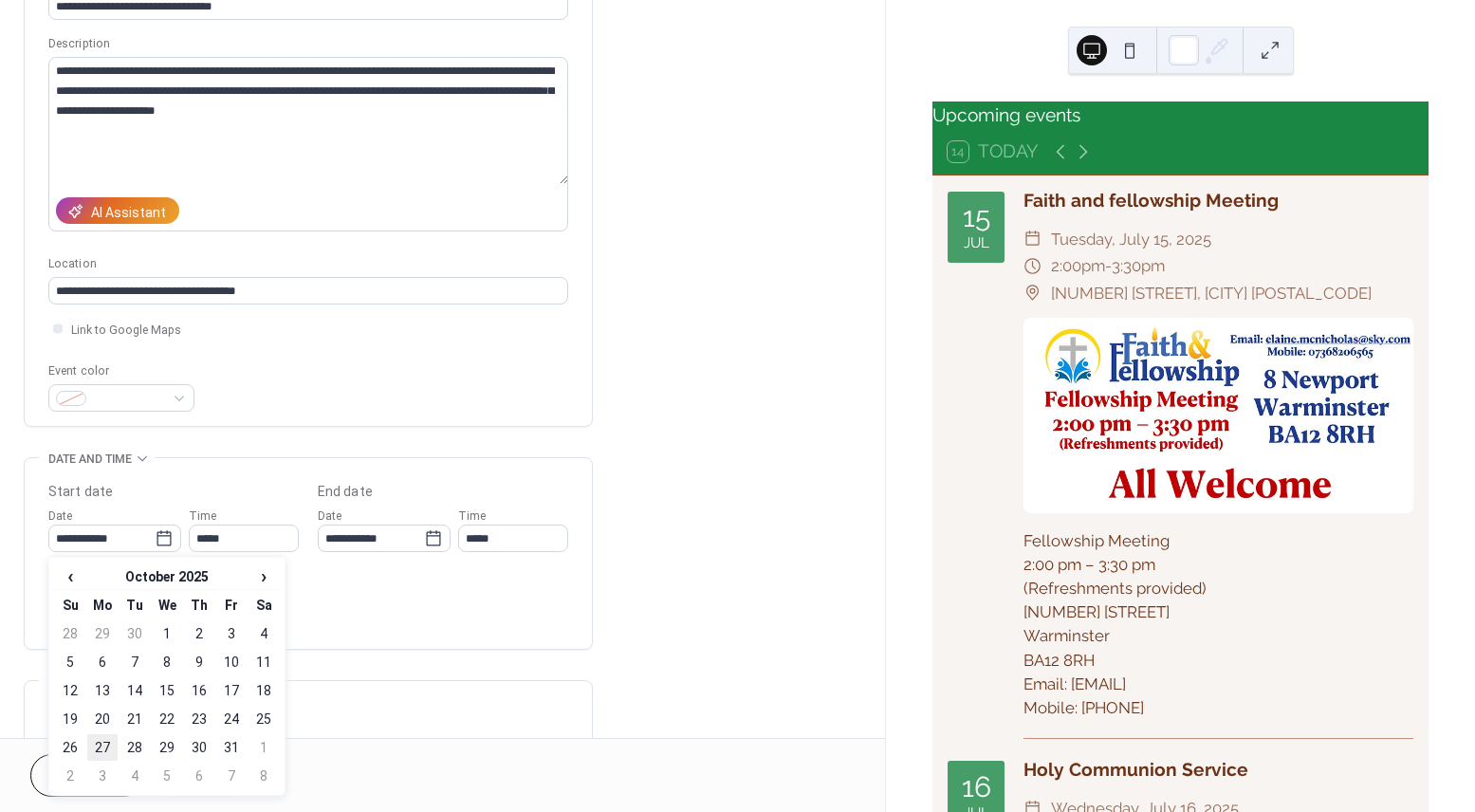 type on "**********" 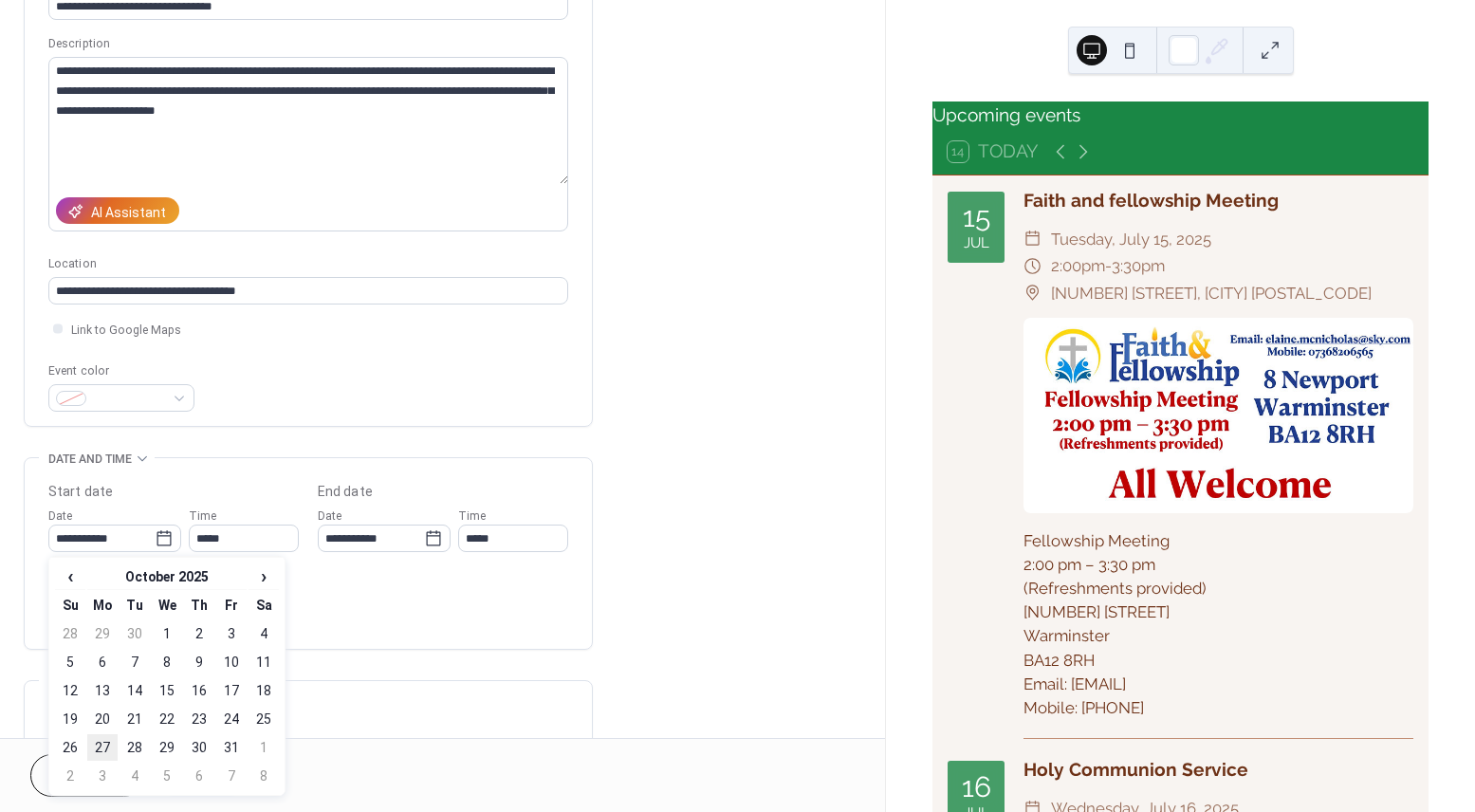 type on "**********" 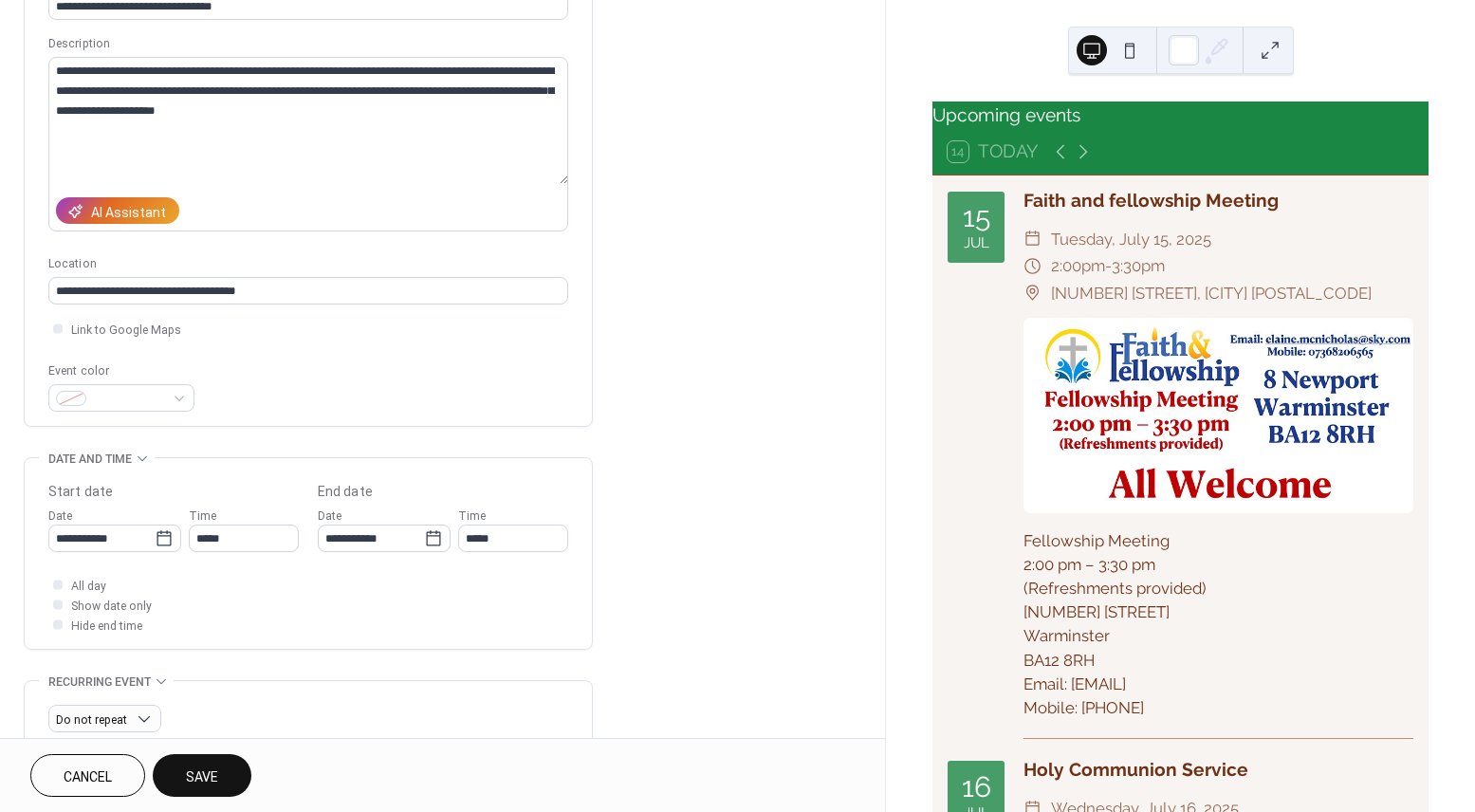 click on "Save" at bounding box center (202, 777) 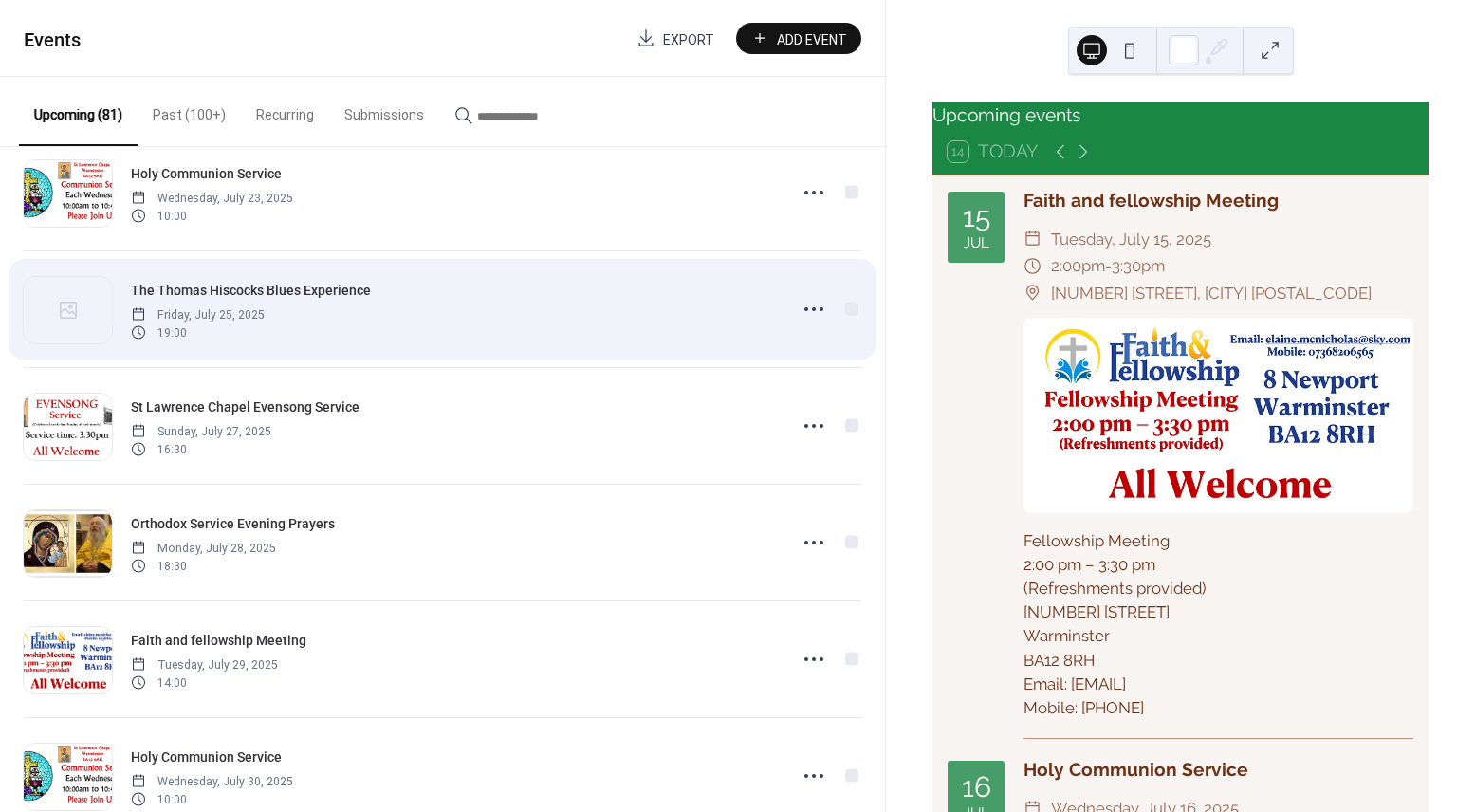 scroll, scrollTop: 323, scrollLeft: 0, axis: vertical 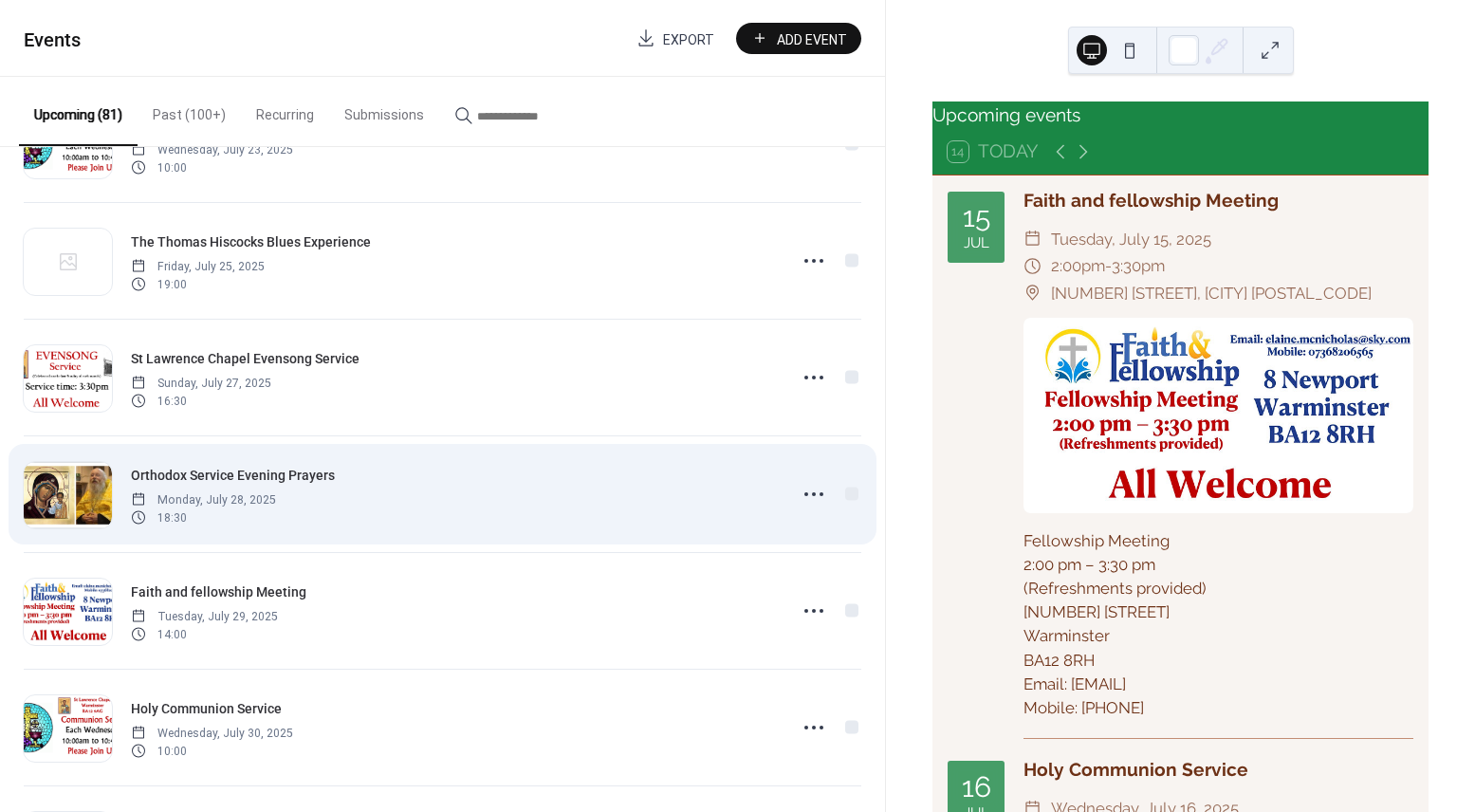 click on "Orthodox Service Evening Prayers" at bounding box center [232, 475] 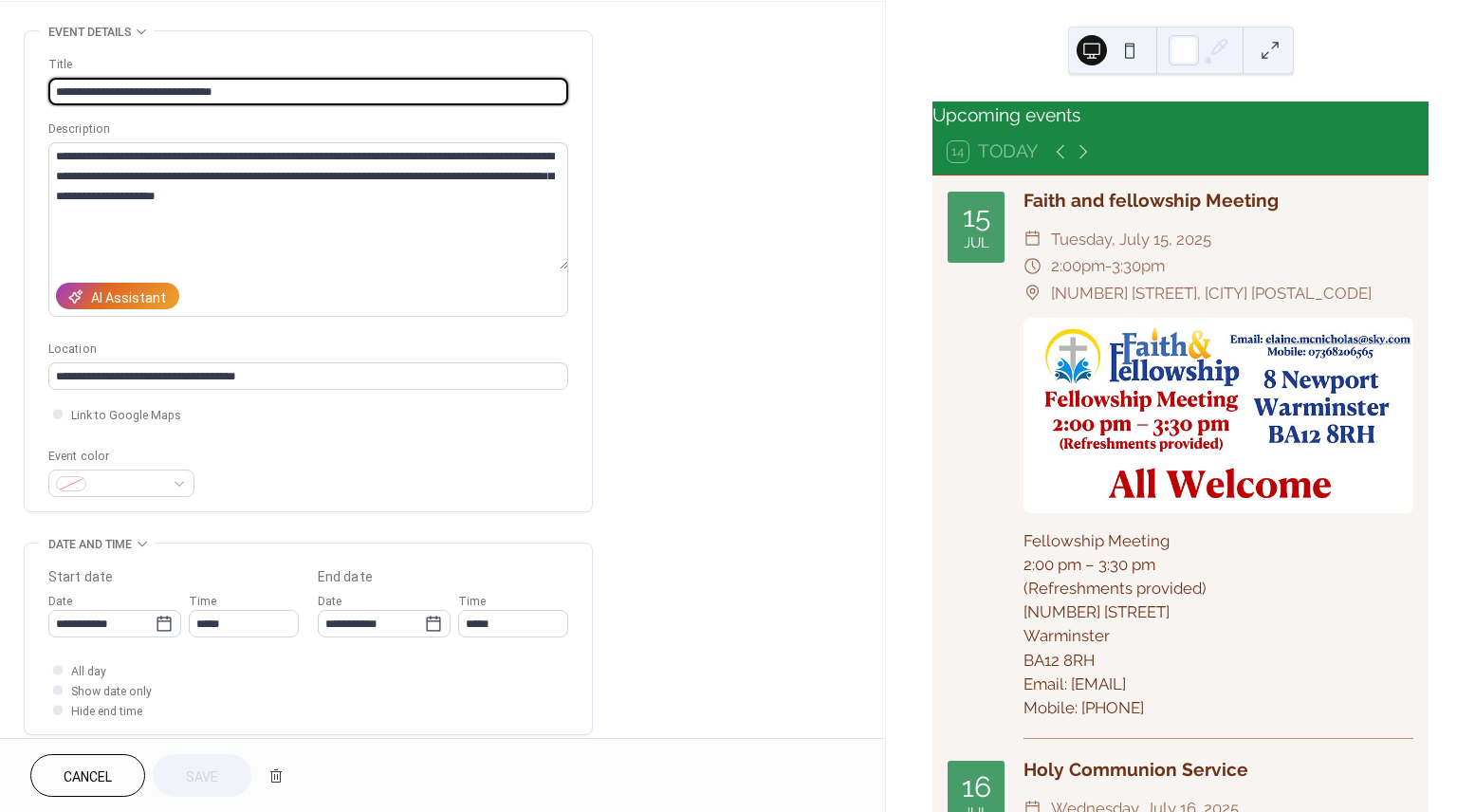 scroll, scrollTop: 125, scrollLeft: 0, axis: vertical 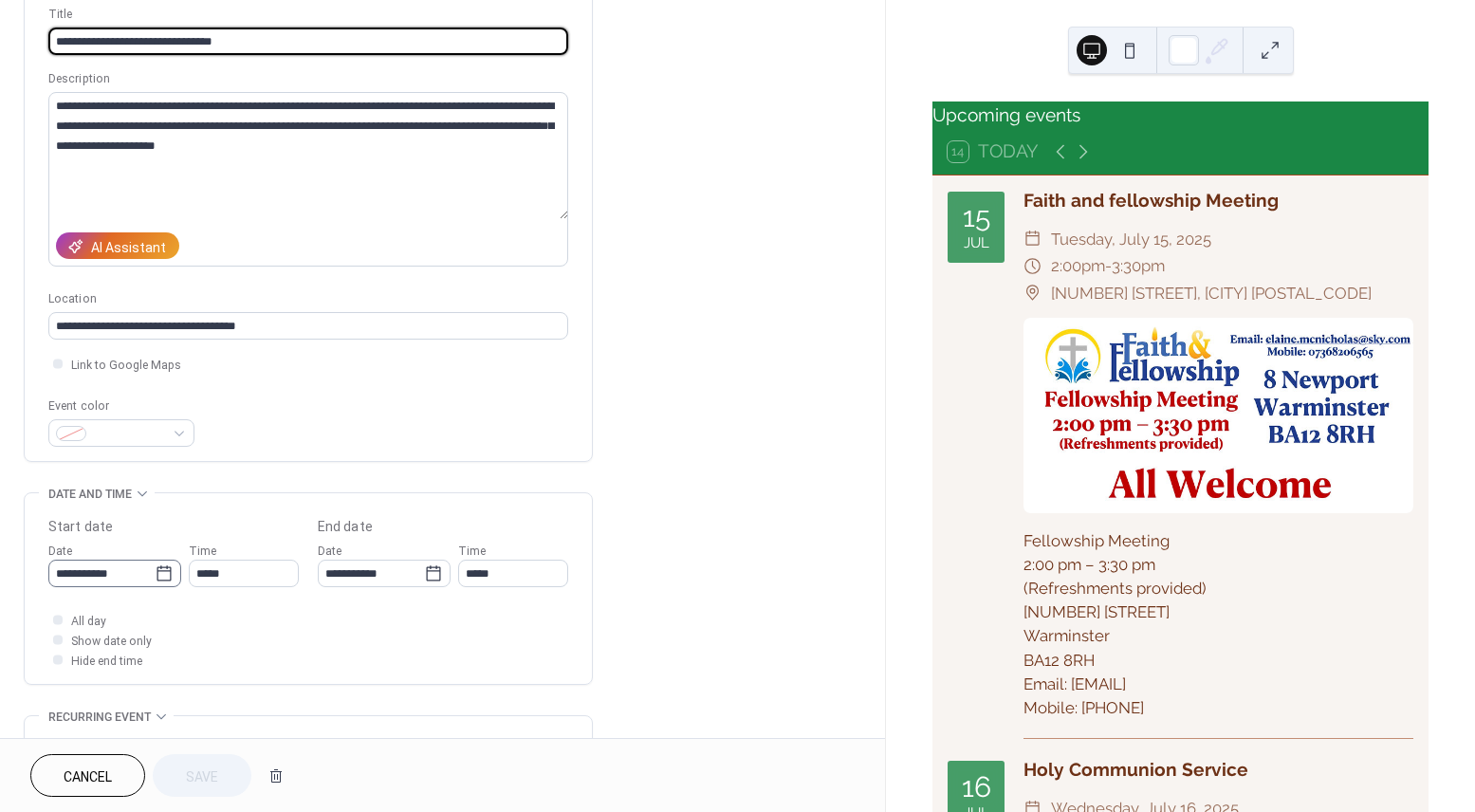 click 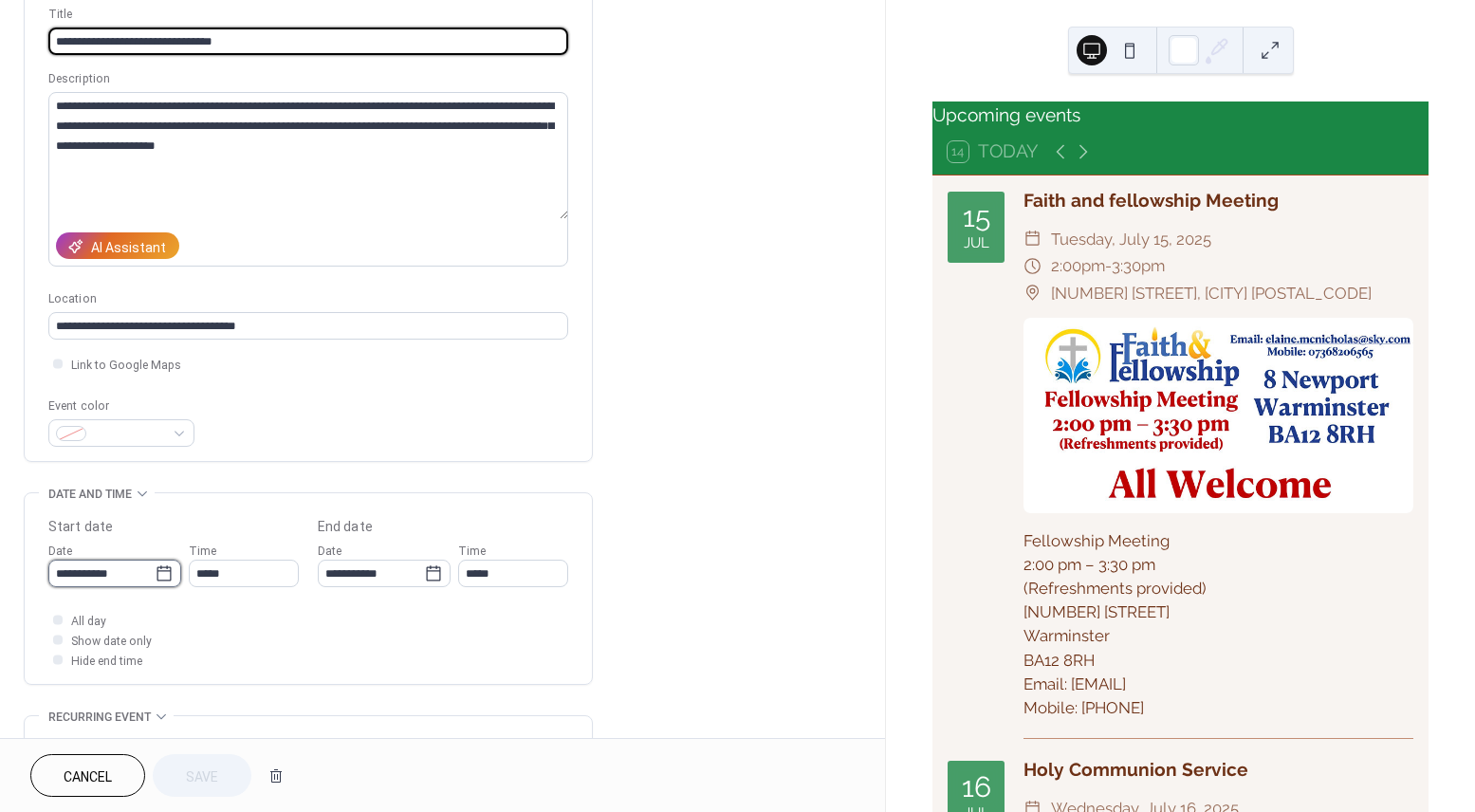 click on "**********" at bounding box center (101, 573) 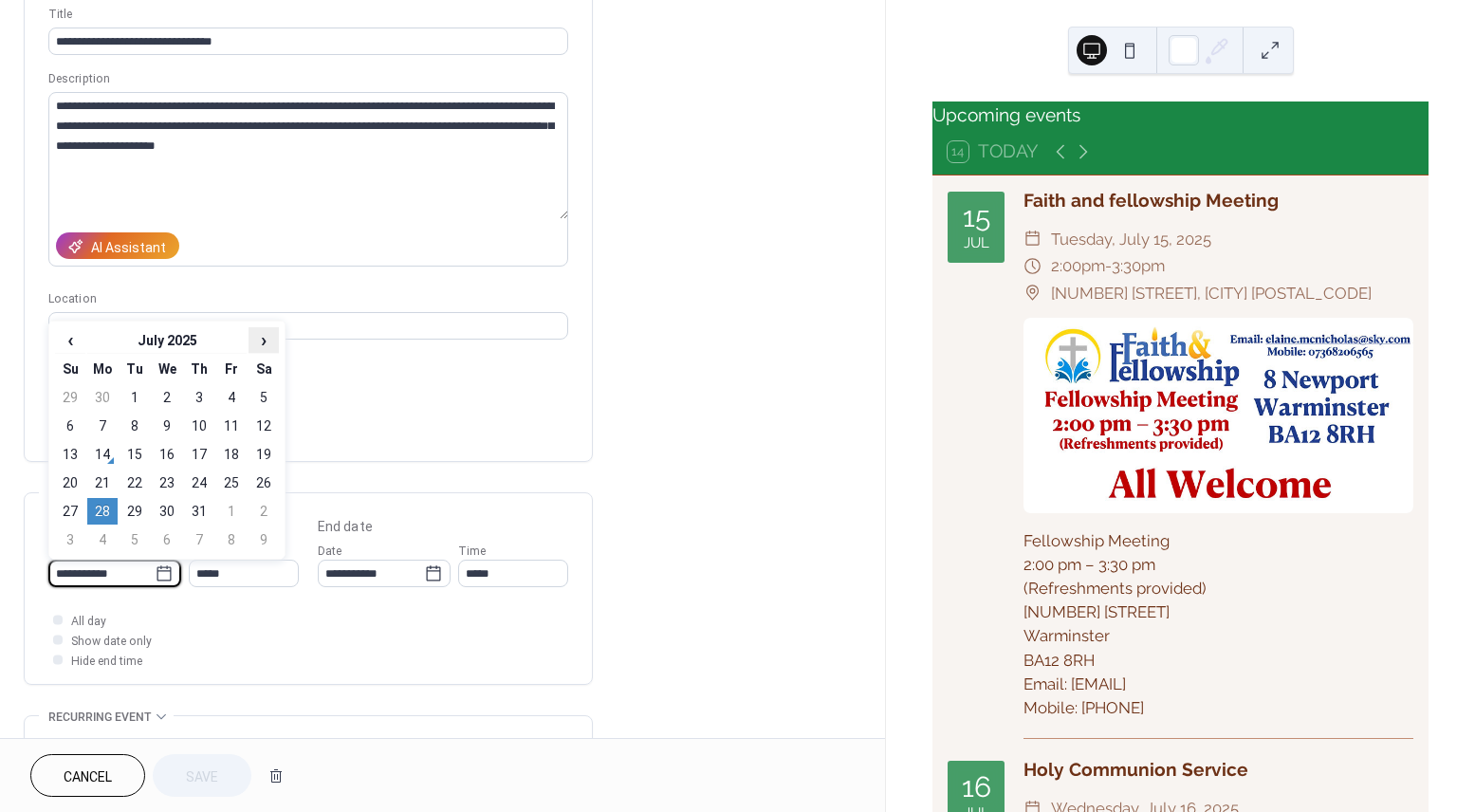click on "›" at bounding box center [264, 340] 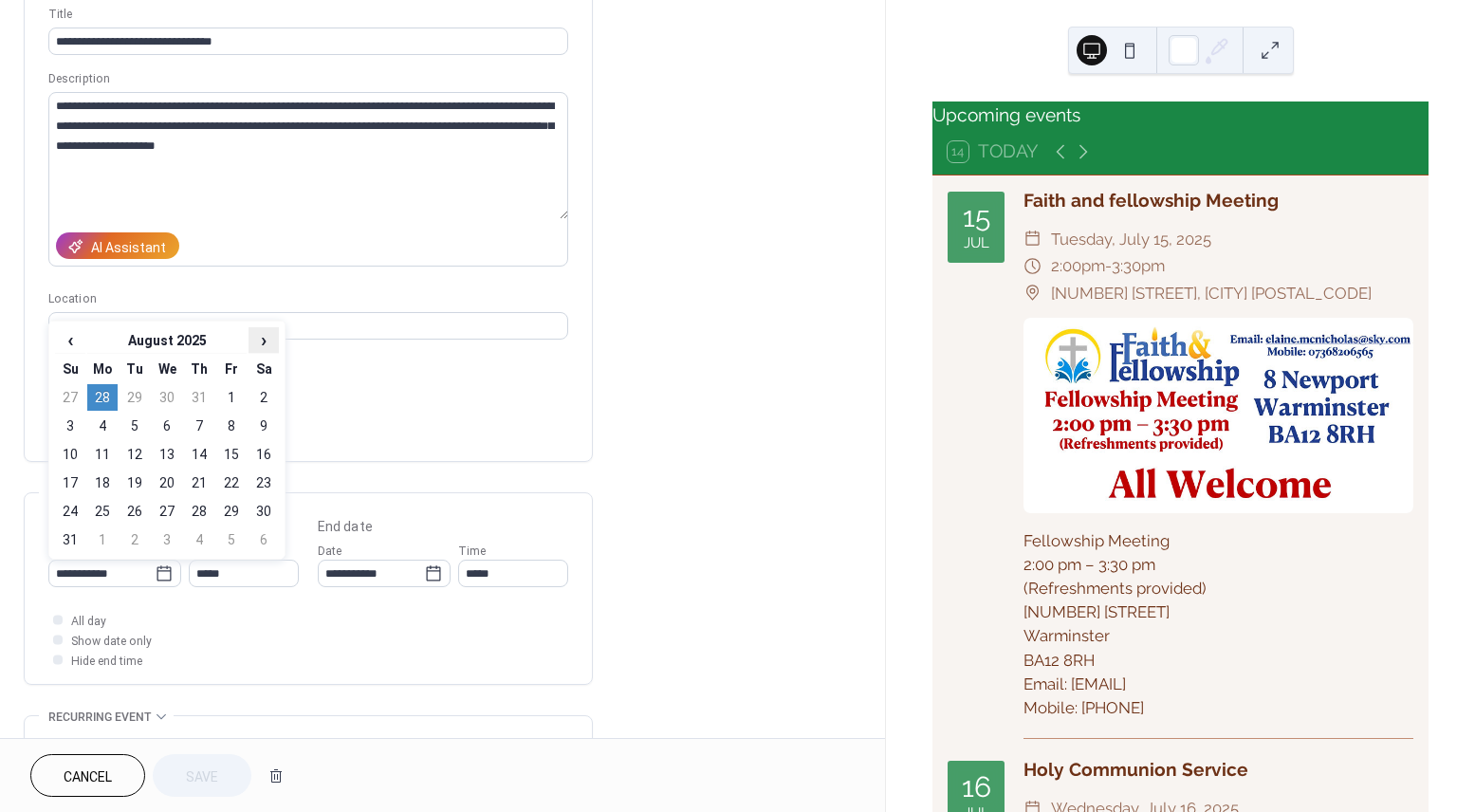 click on "›" at bounding box center [264, 340] 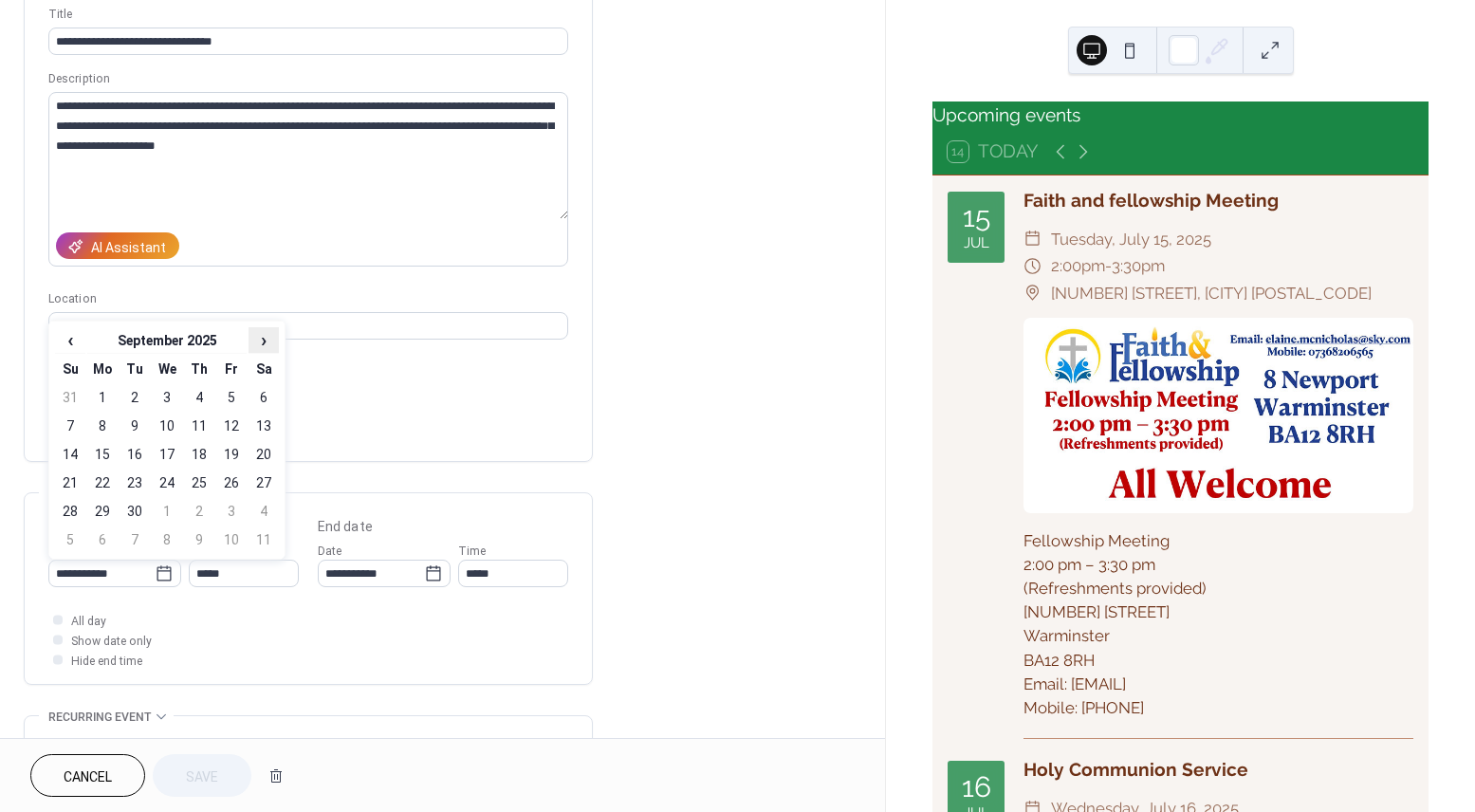 click on "›" at bounding box center [264, 340] 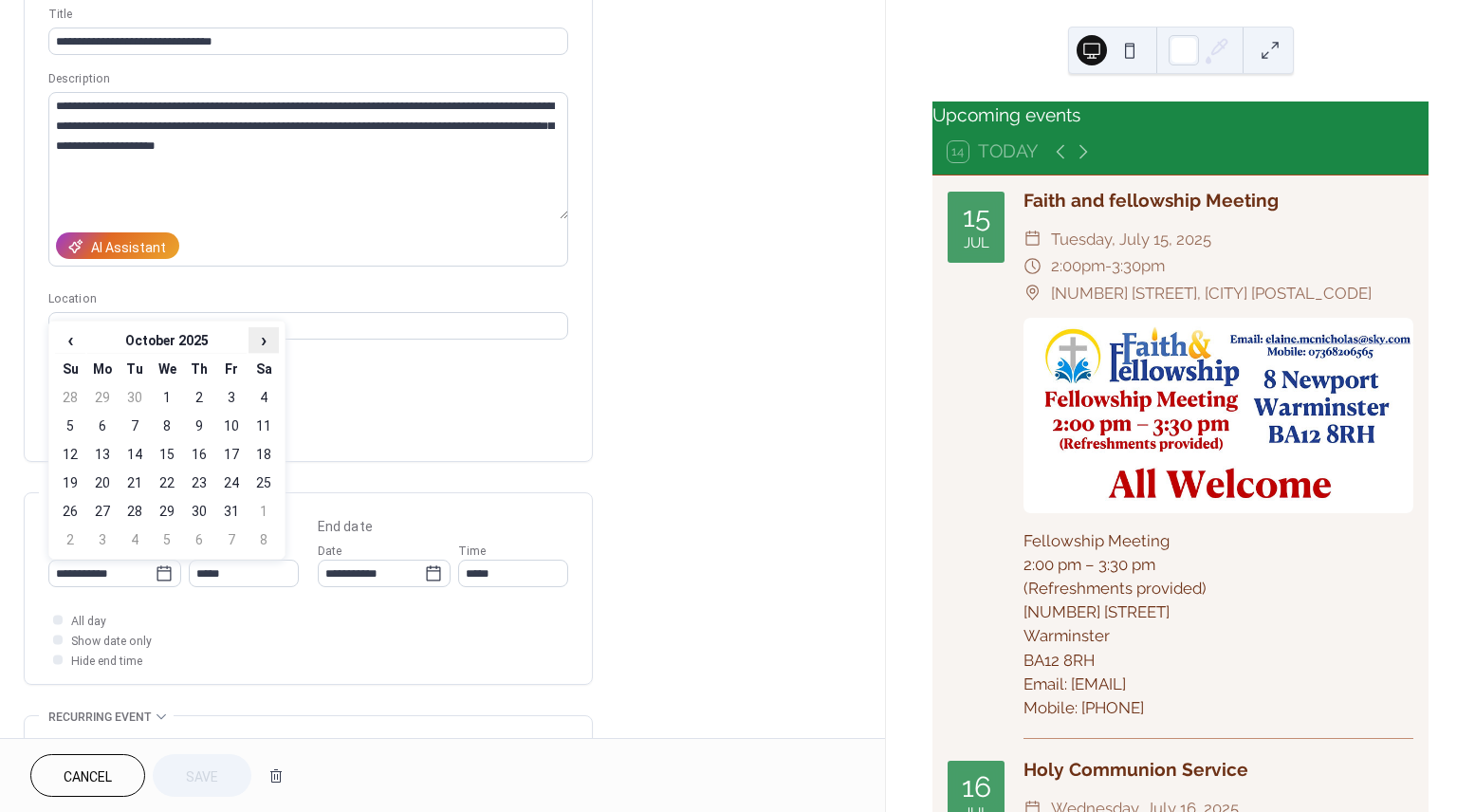 click on "›" at bounding box center (264, 340) 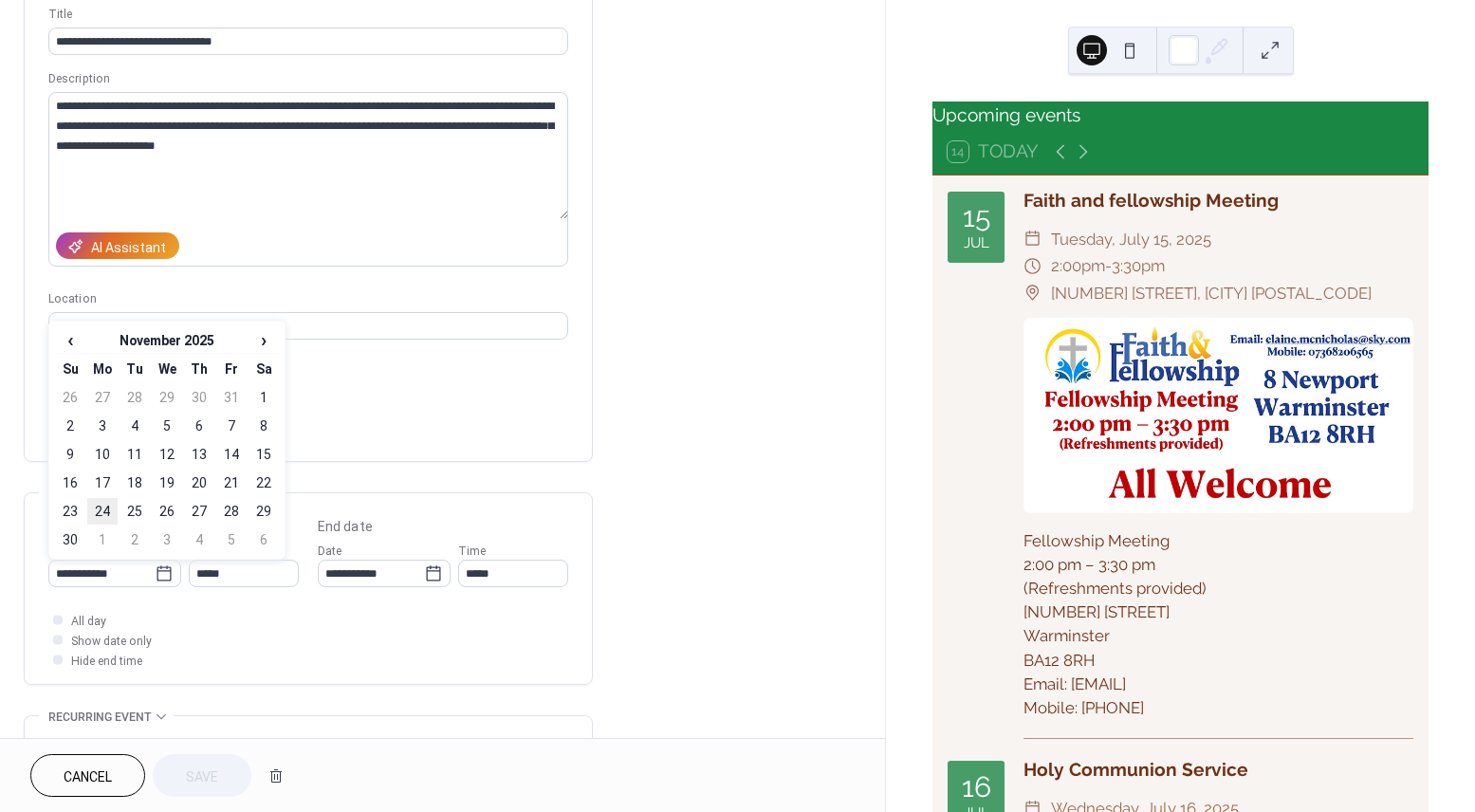 click on "24" at bounding box center [102, 511] 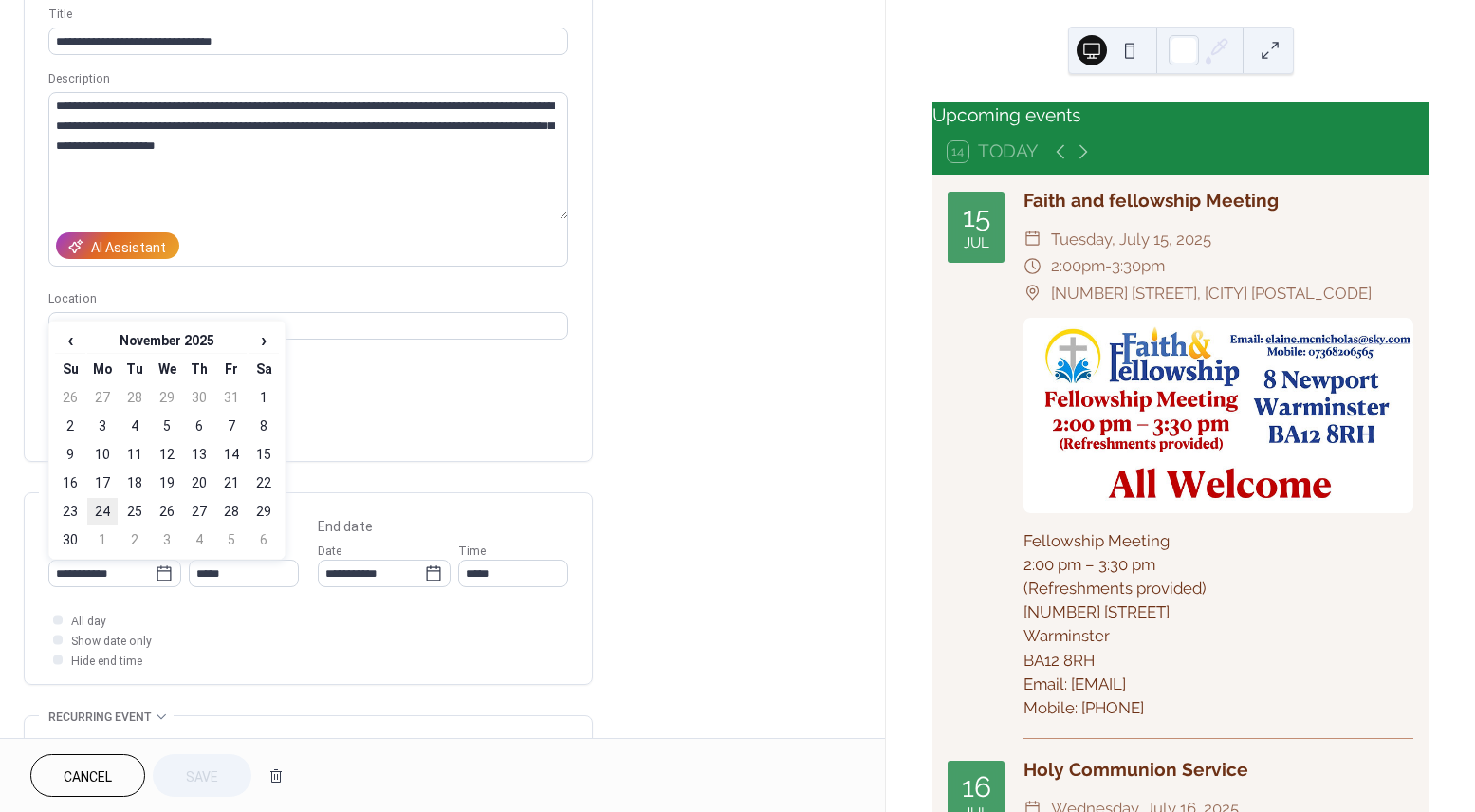 type on "**********" 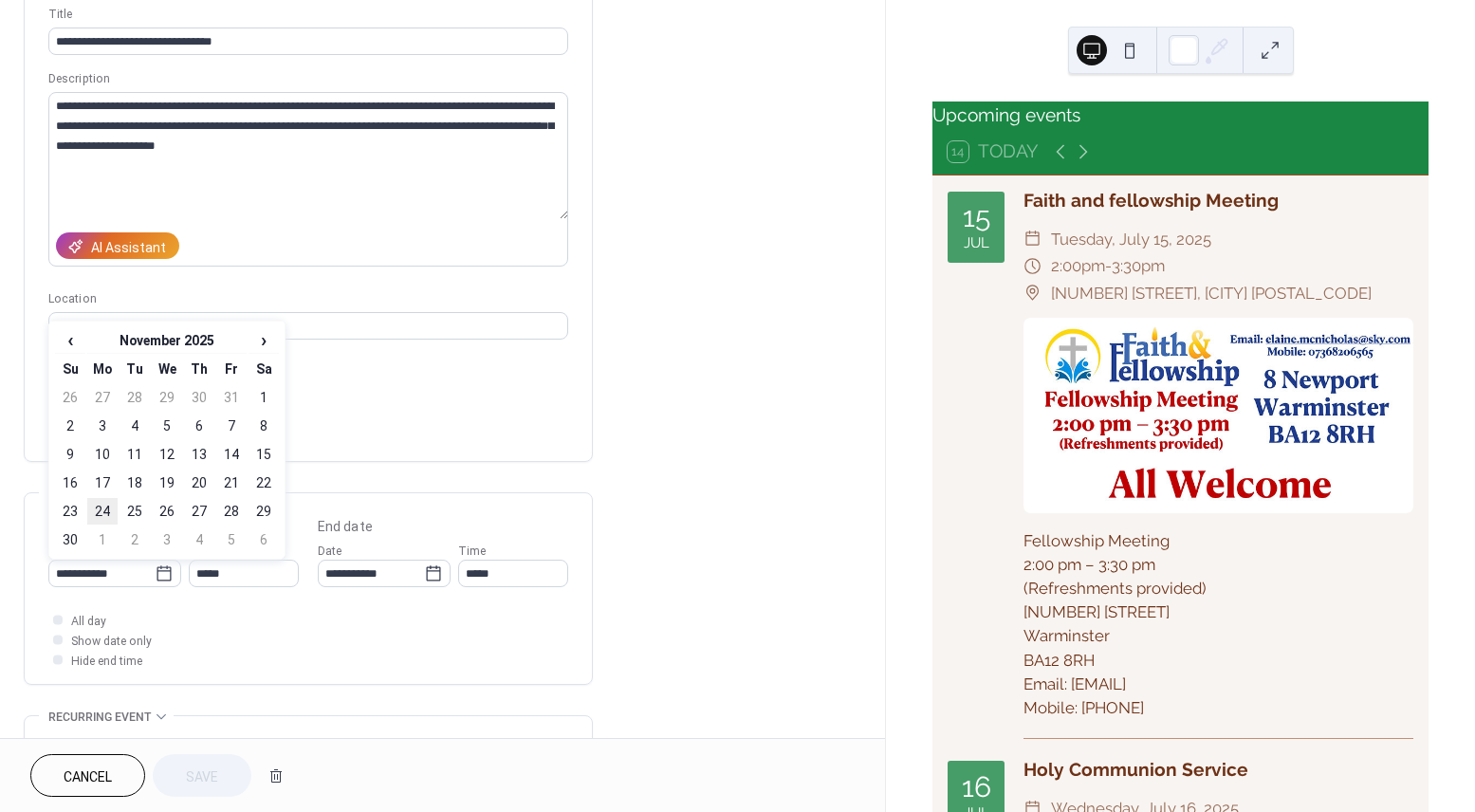 type on "**********" 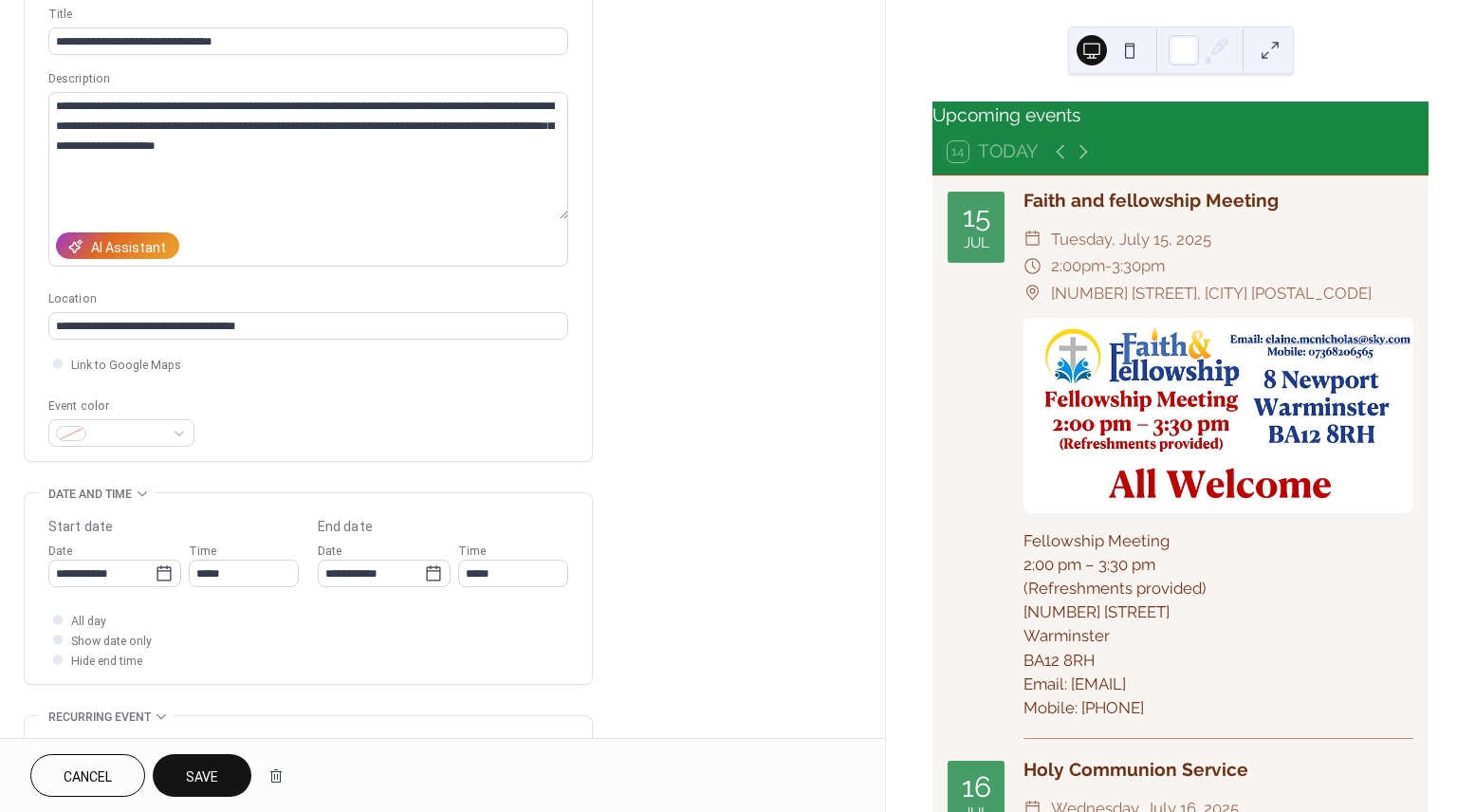 click on "Save" at bounding box center (202, 777) 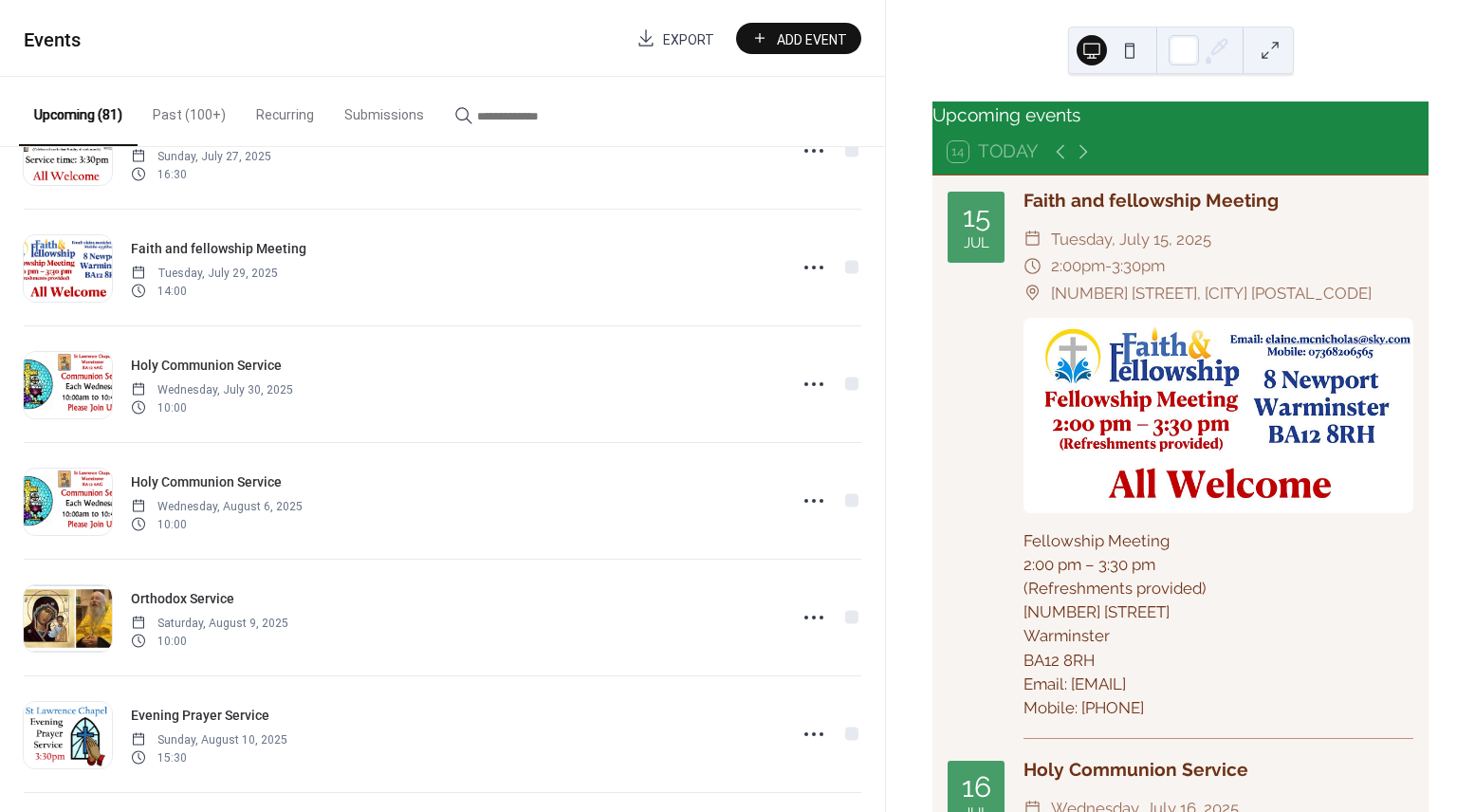 scroll, scrollTop: 551, scrollLeft: 0, axis: vertical 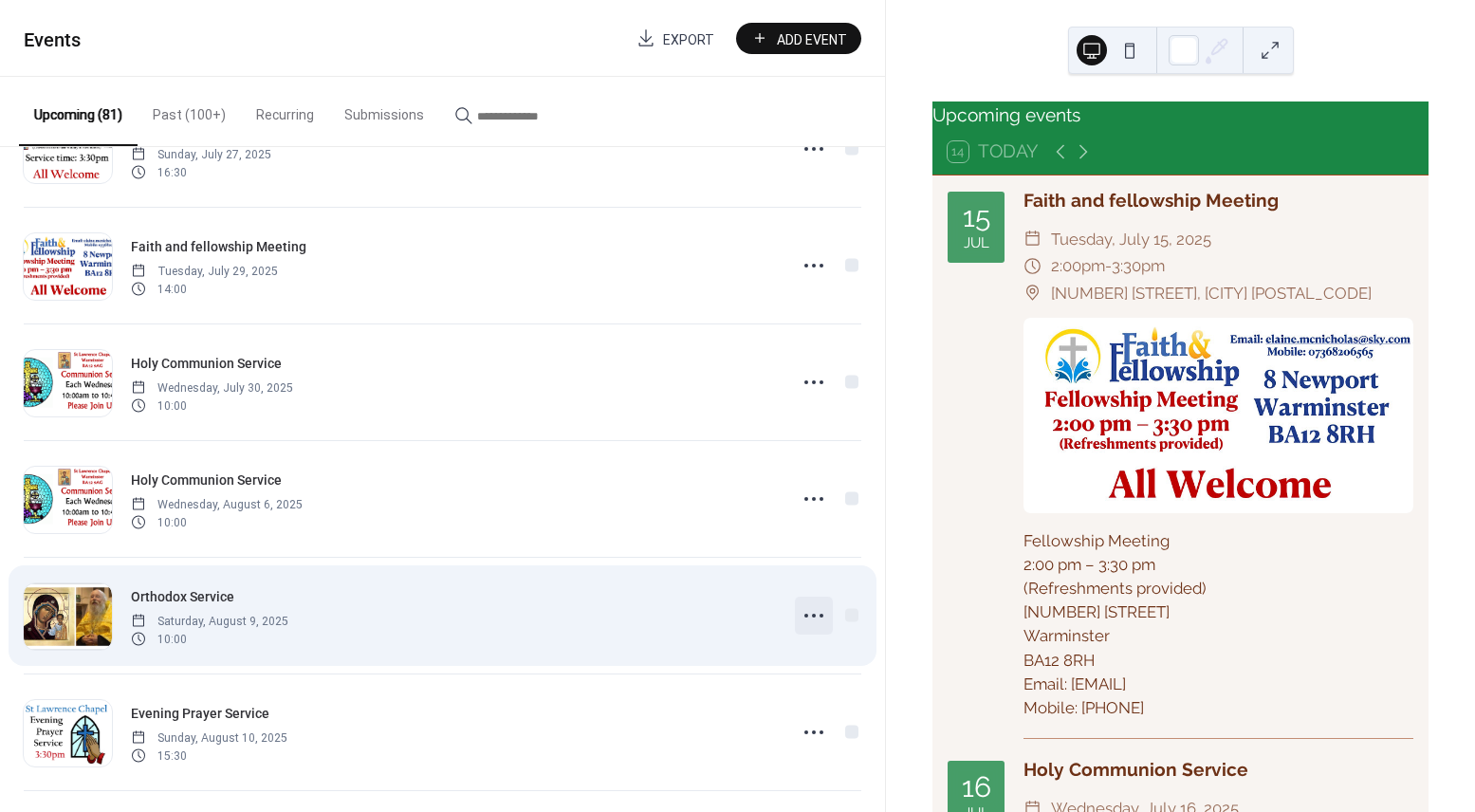 click 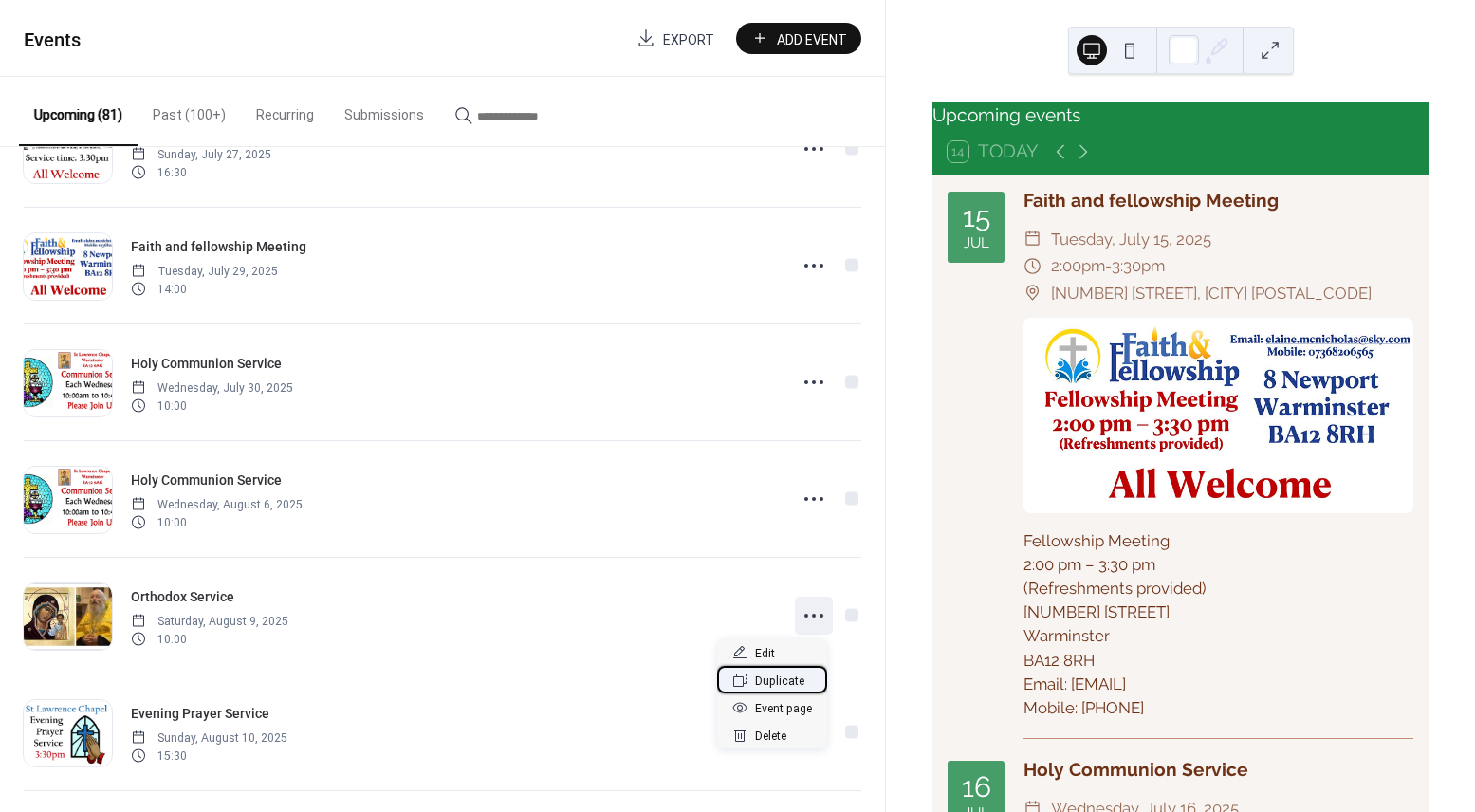 click on "Duplicate" at bounding box center [780, 681] 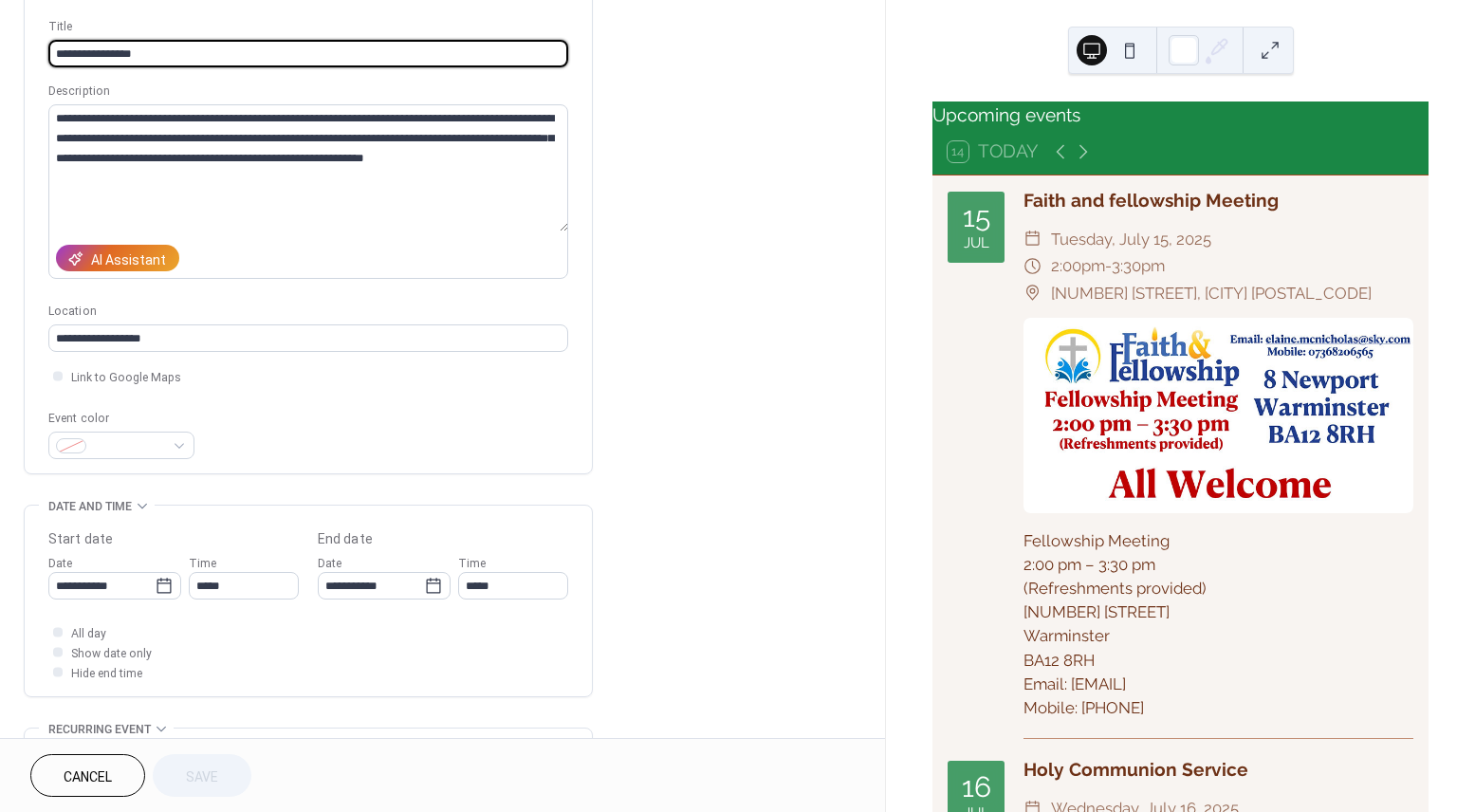 scroll, scrollTop: 157, scrollLeft: 0, axis: vertical 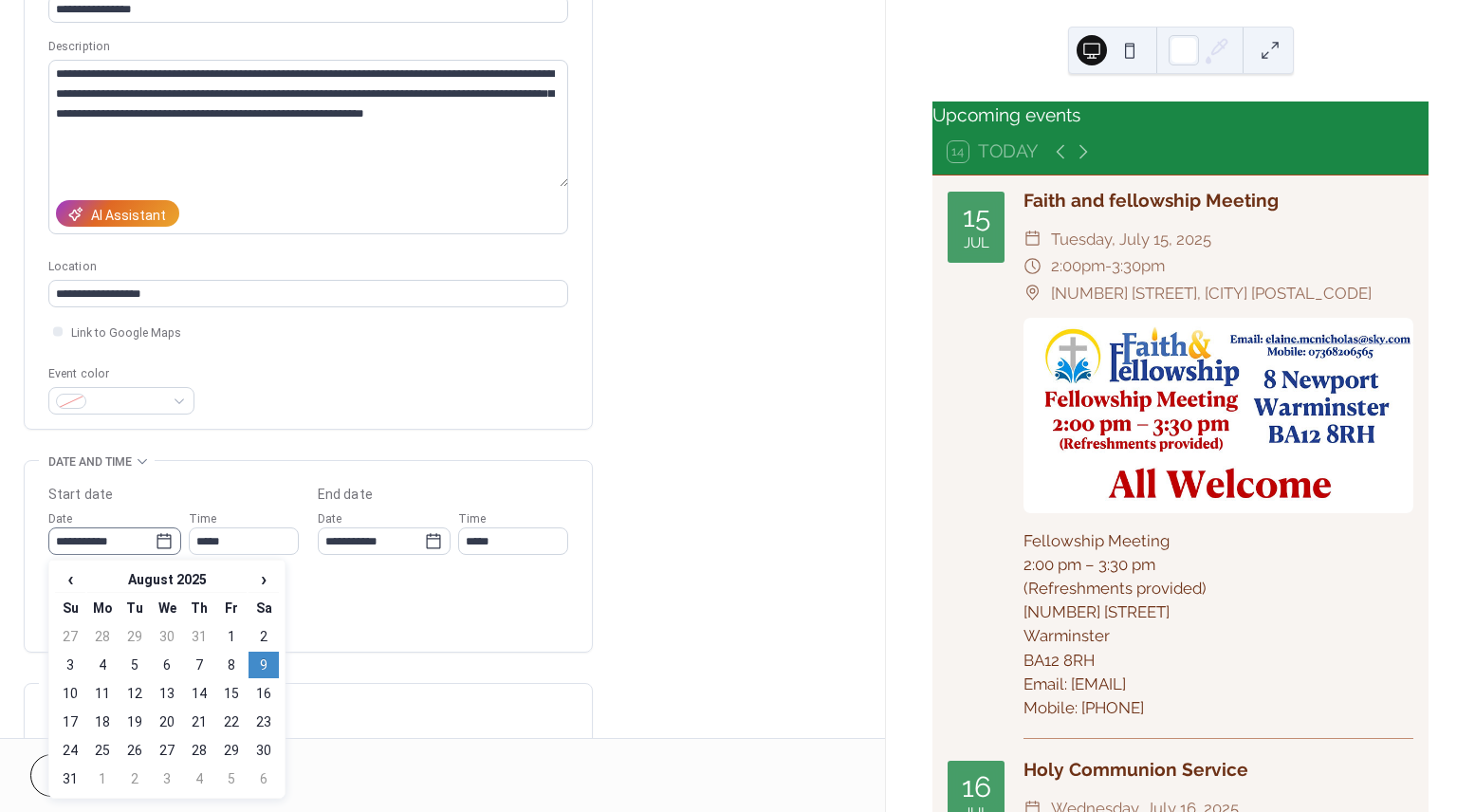 click 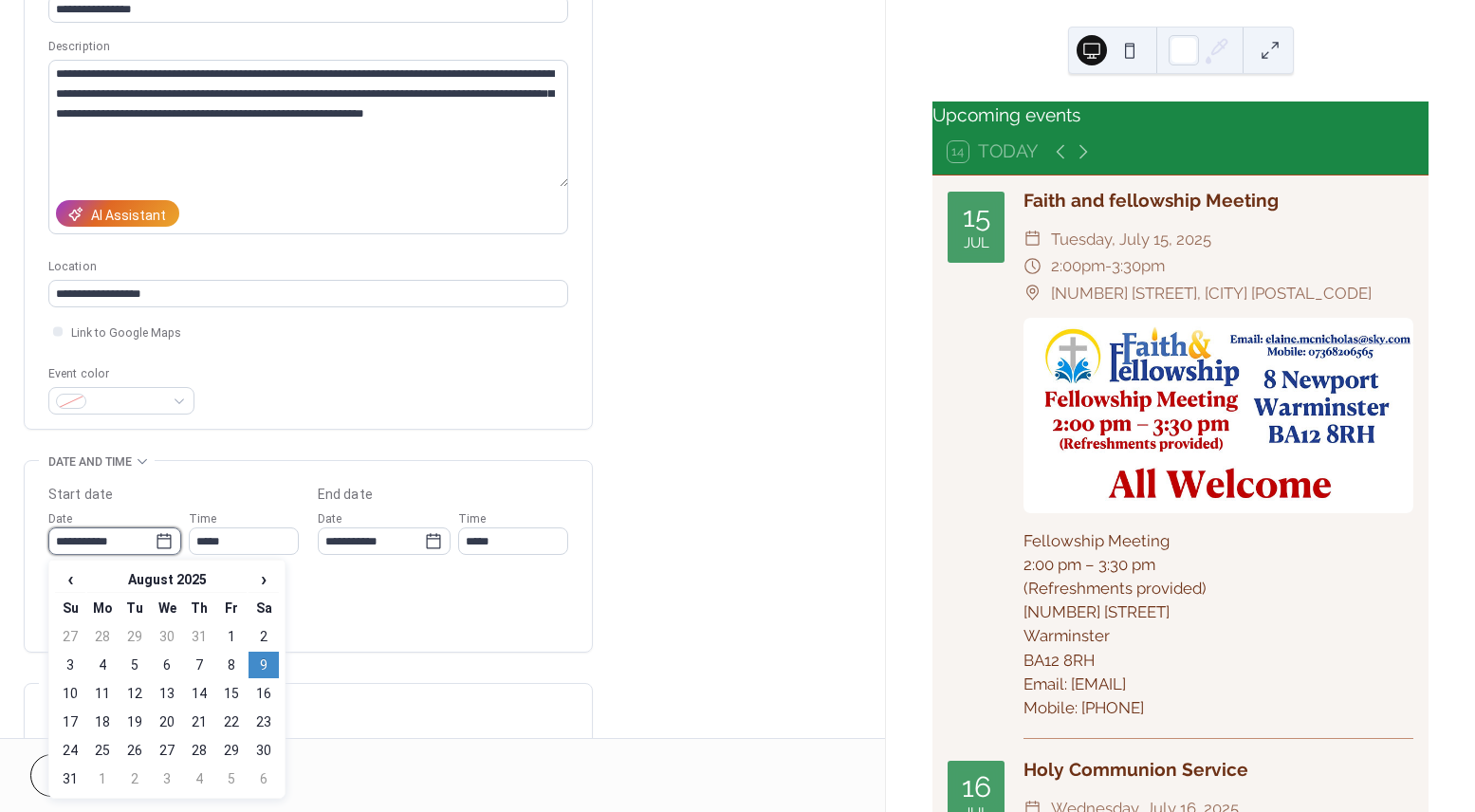 click on "**********" at bounding box center [101, 541] 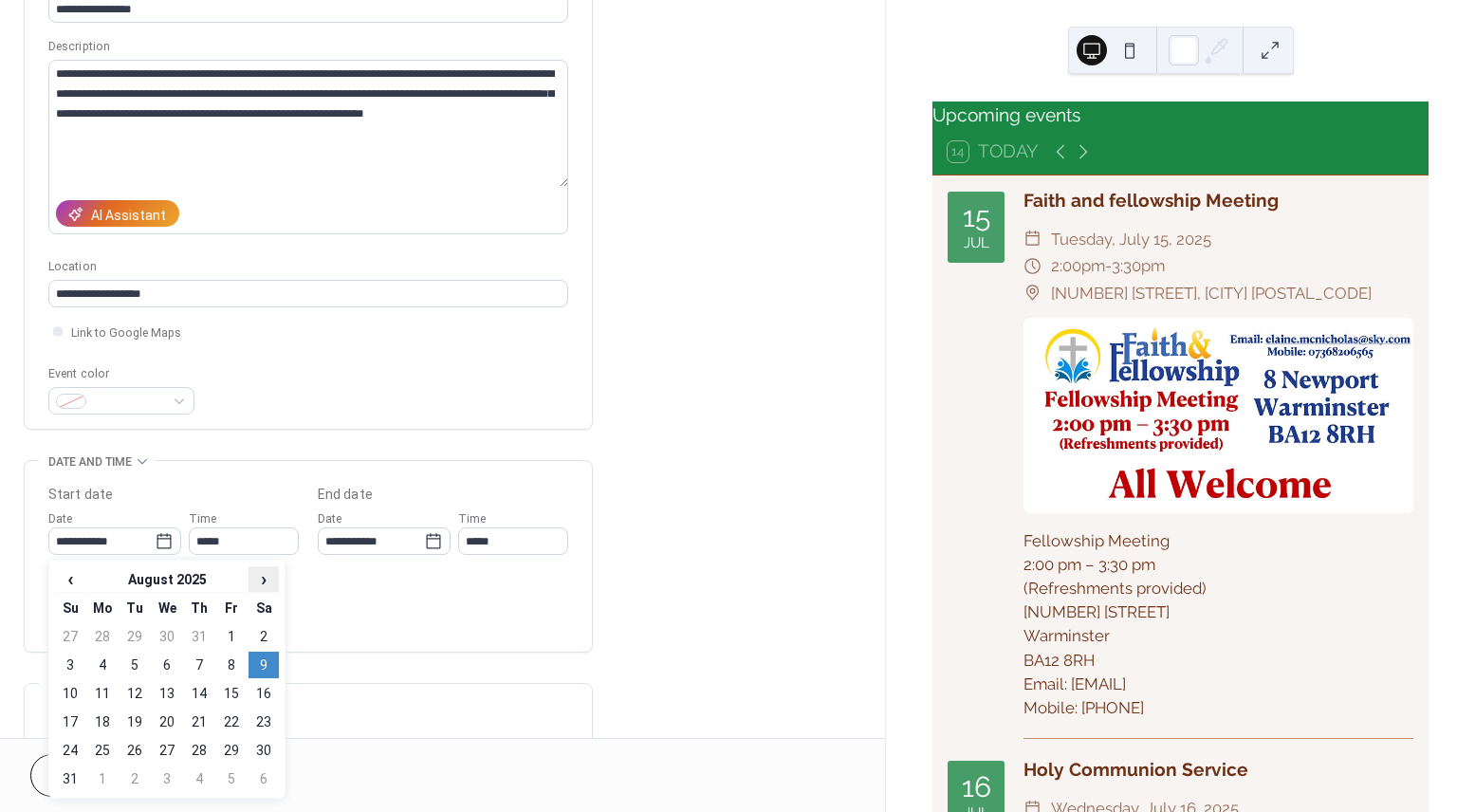 click on "›" at bounding box center [264, 579] 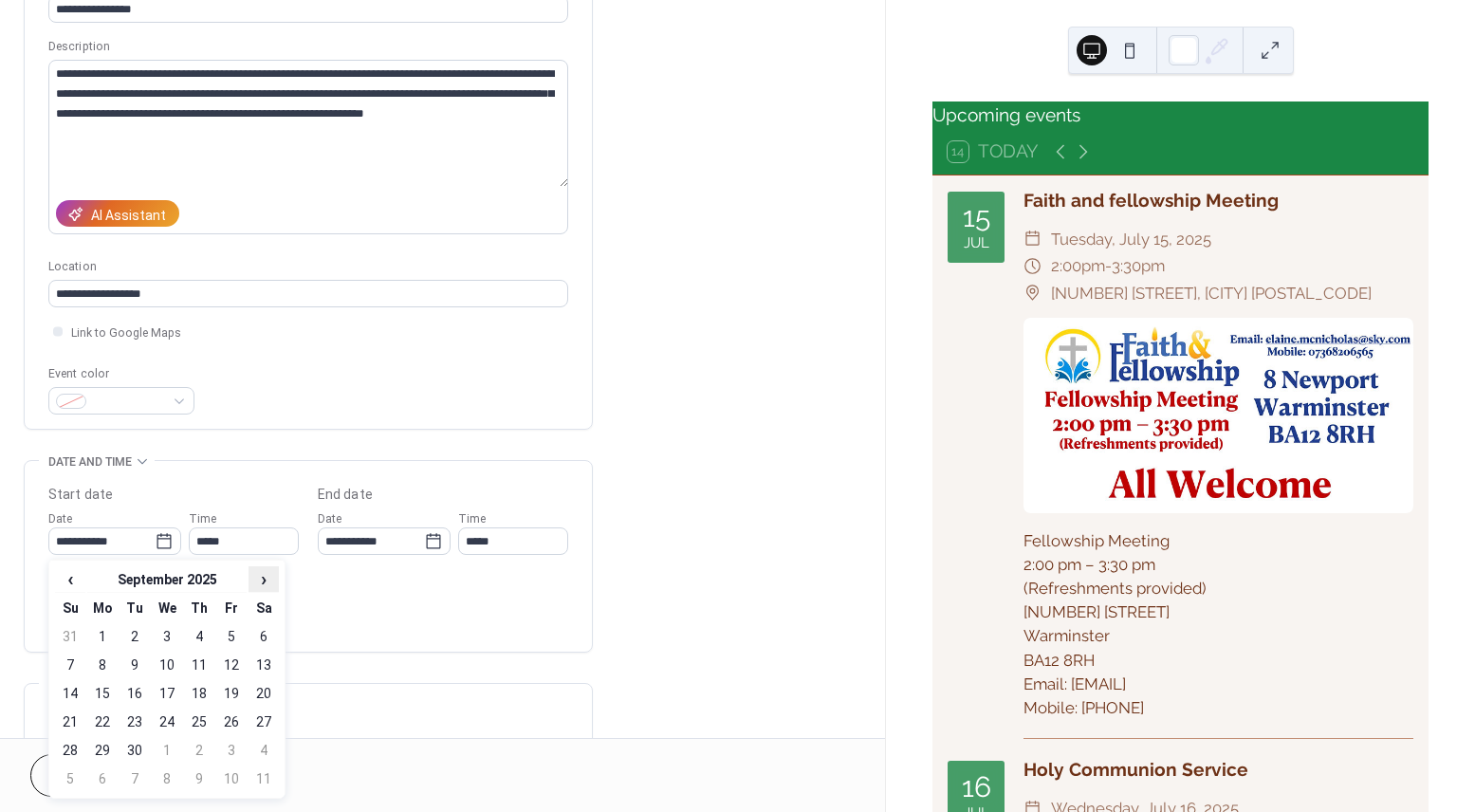 click on "›" at bounding box center [264, 579] 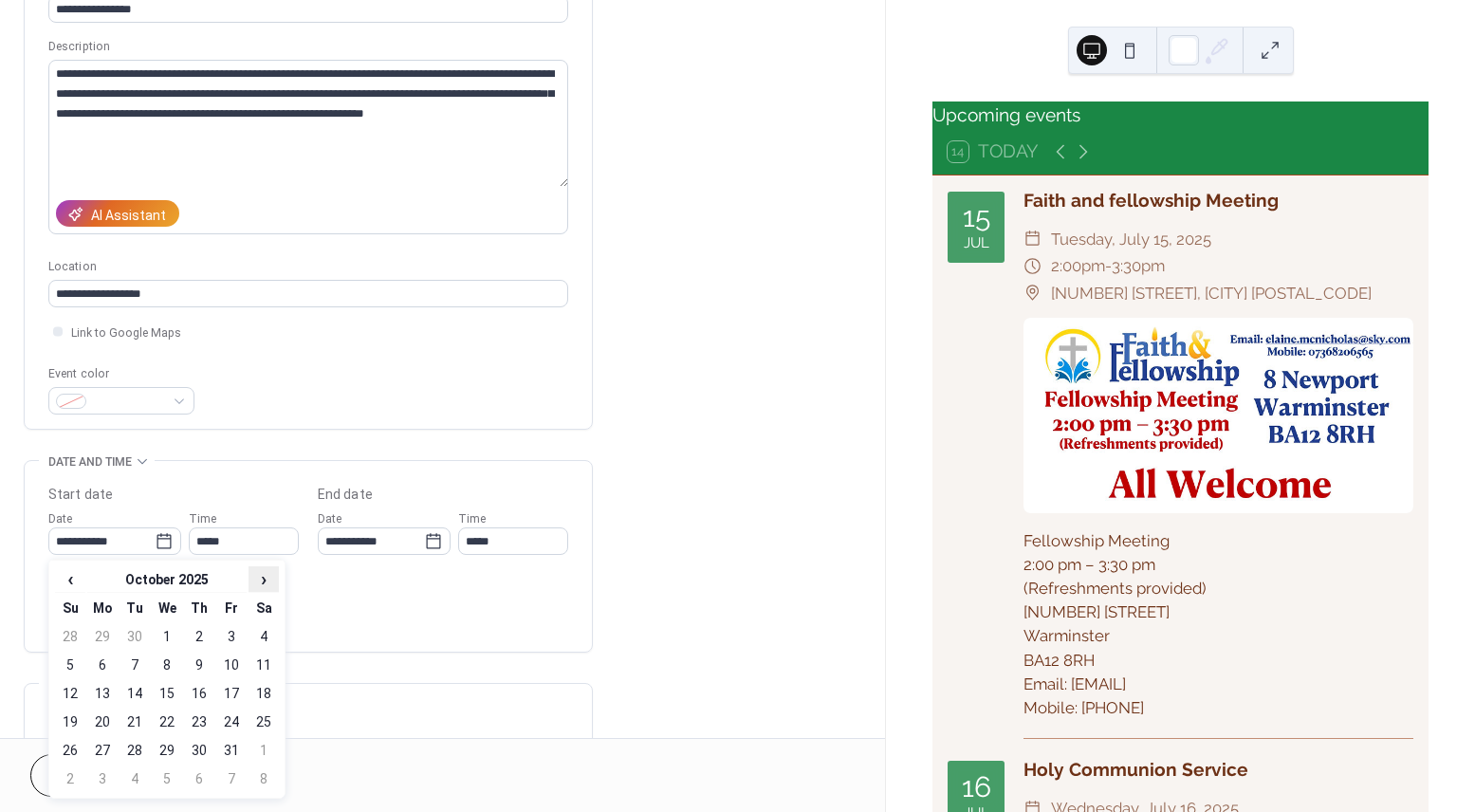 click on "›" at bounding box center (264, 579) 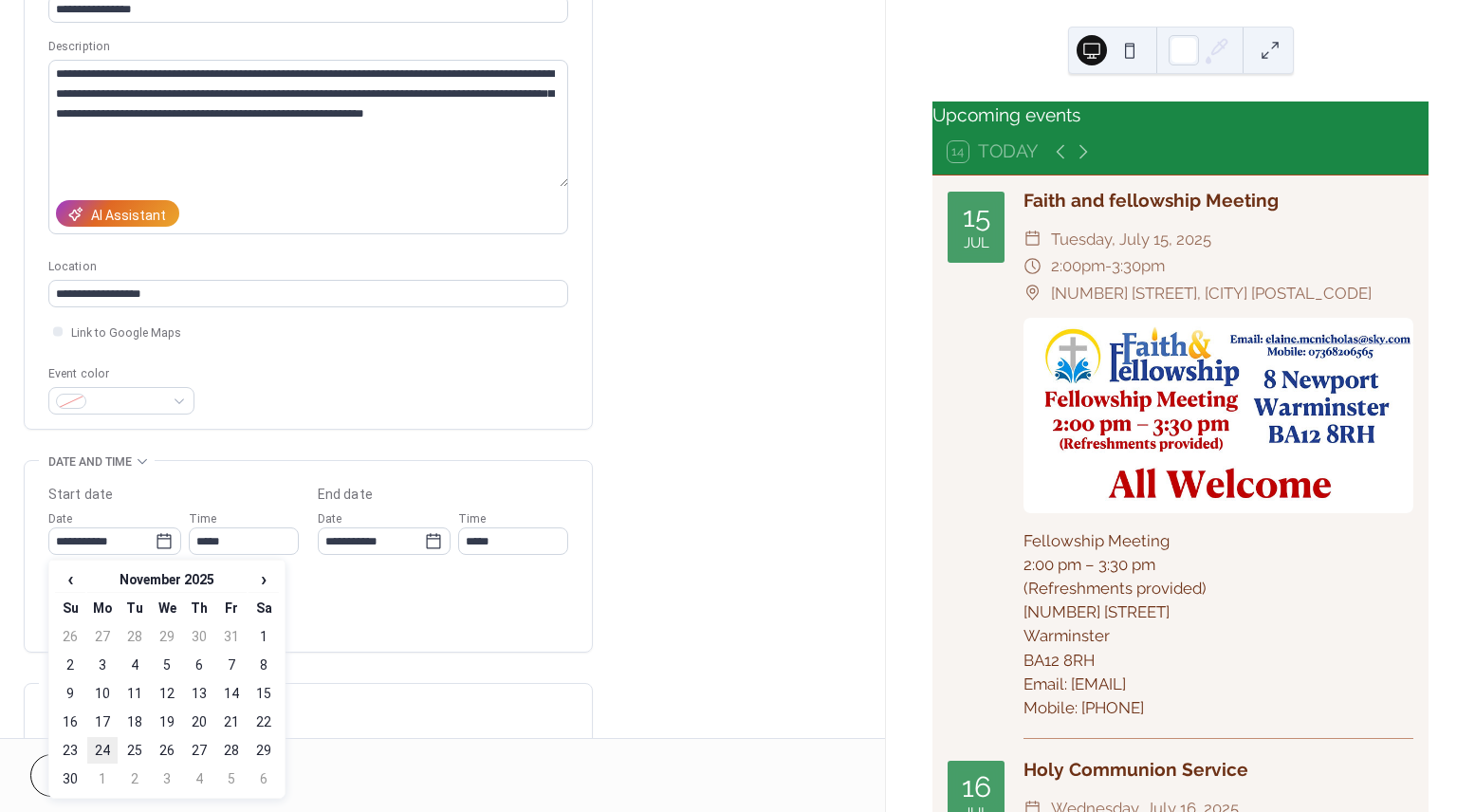 click on "24" at bounding box center (102, 750) 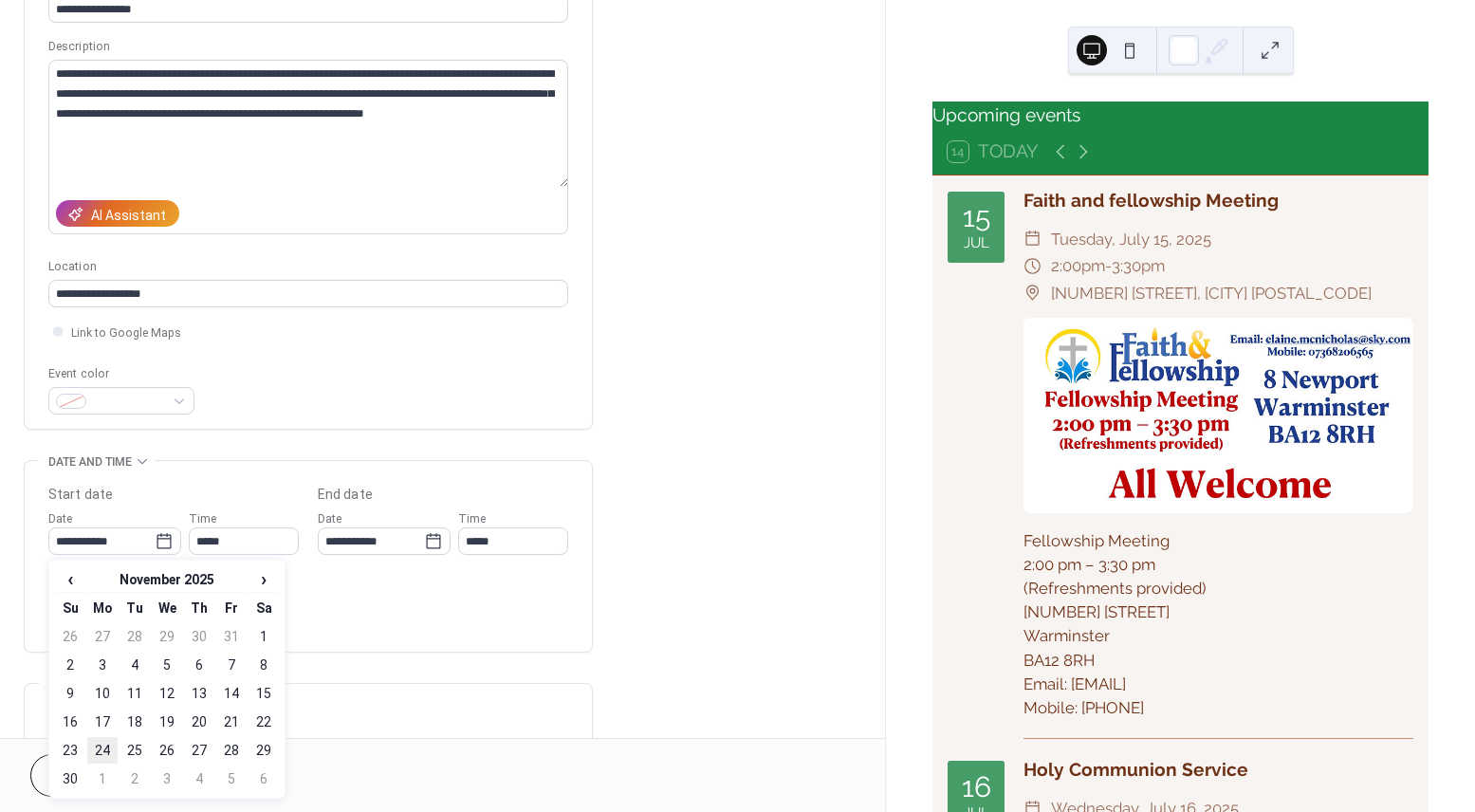 type on "**********" 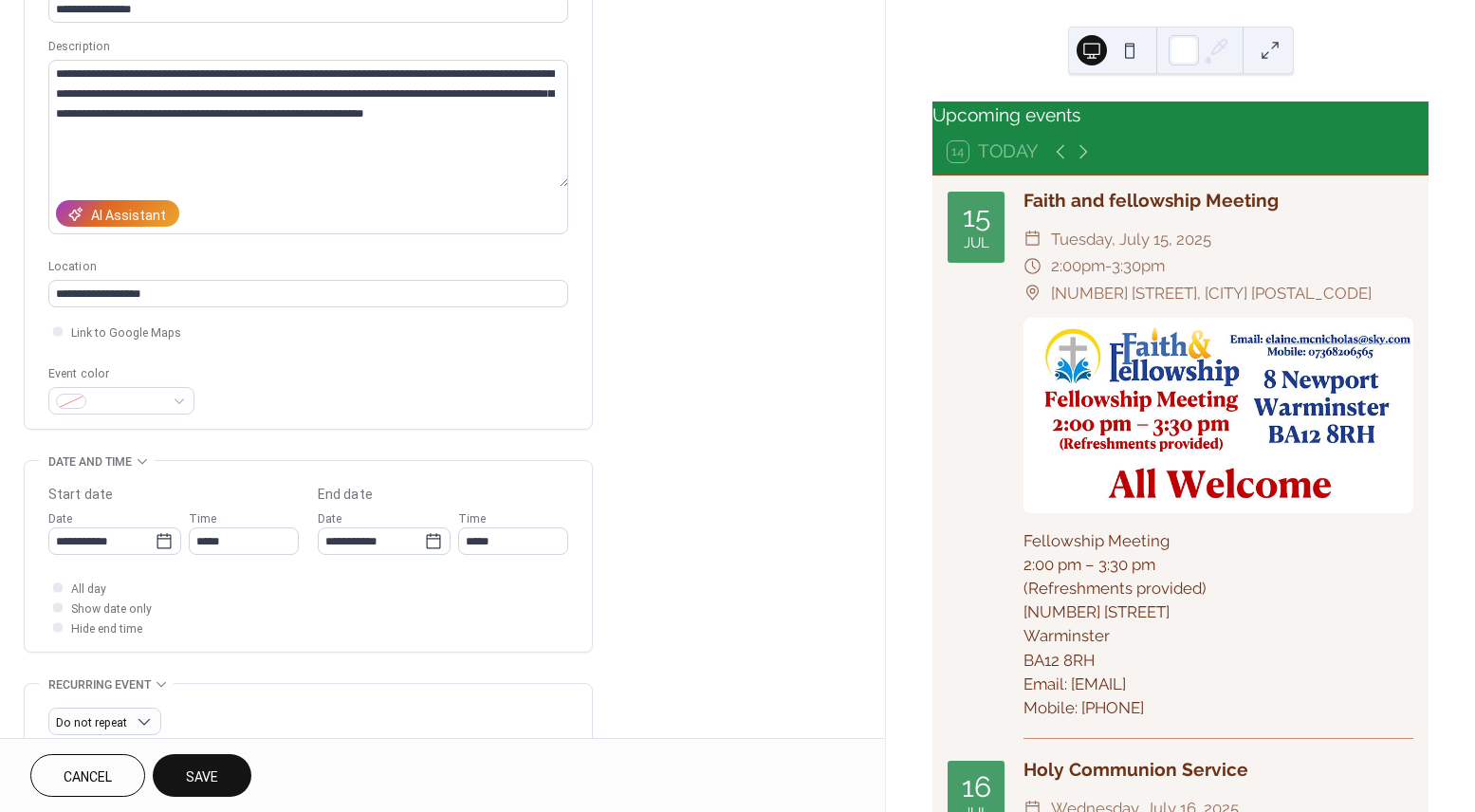 click on "Cancel" at bounding box center (87, 777) 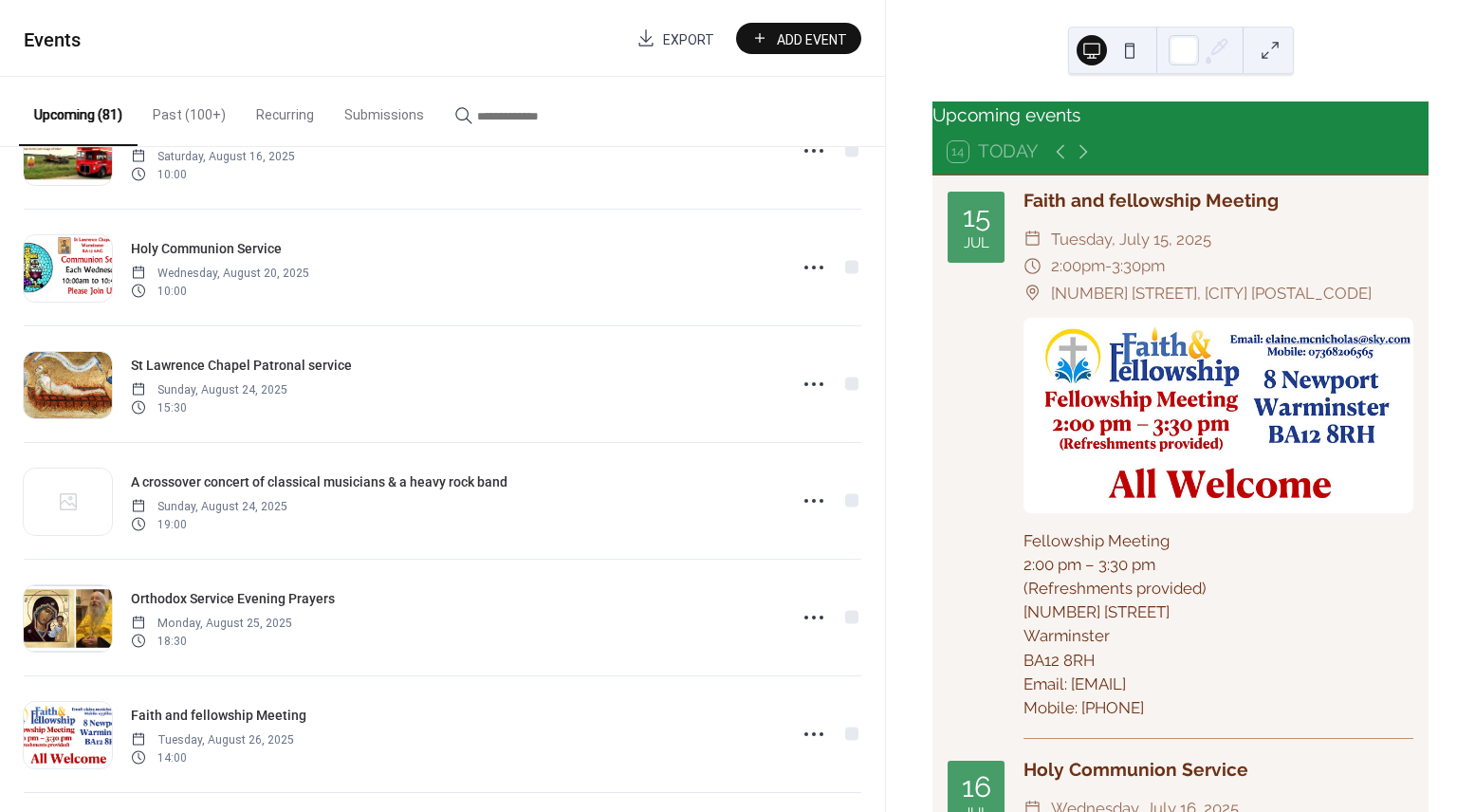 scroll, scrollTop: 1616, scrollLeft: 0, axis: vertical 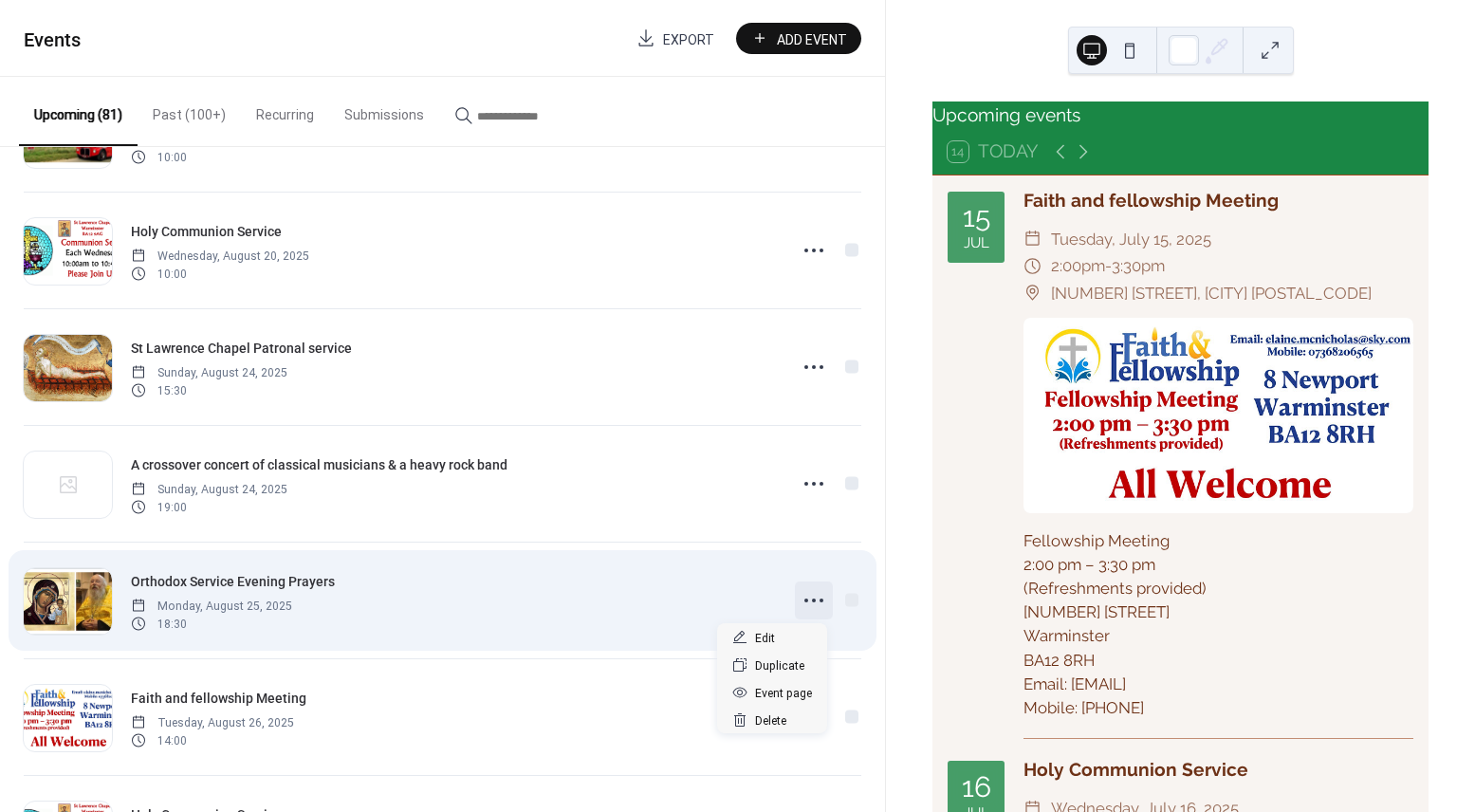 click 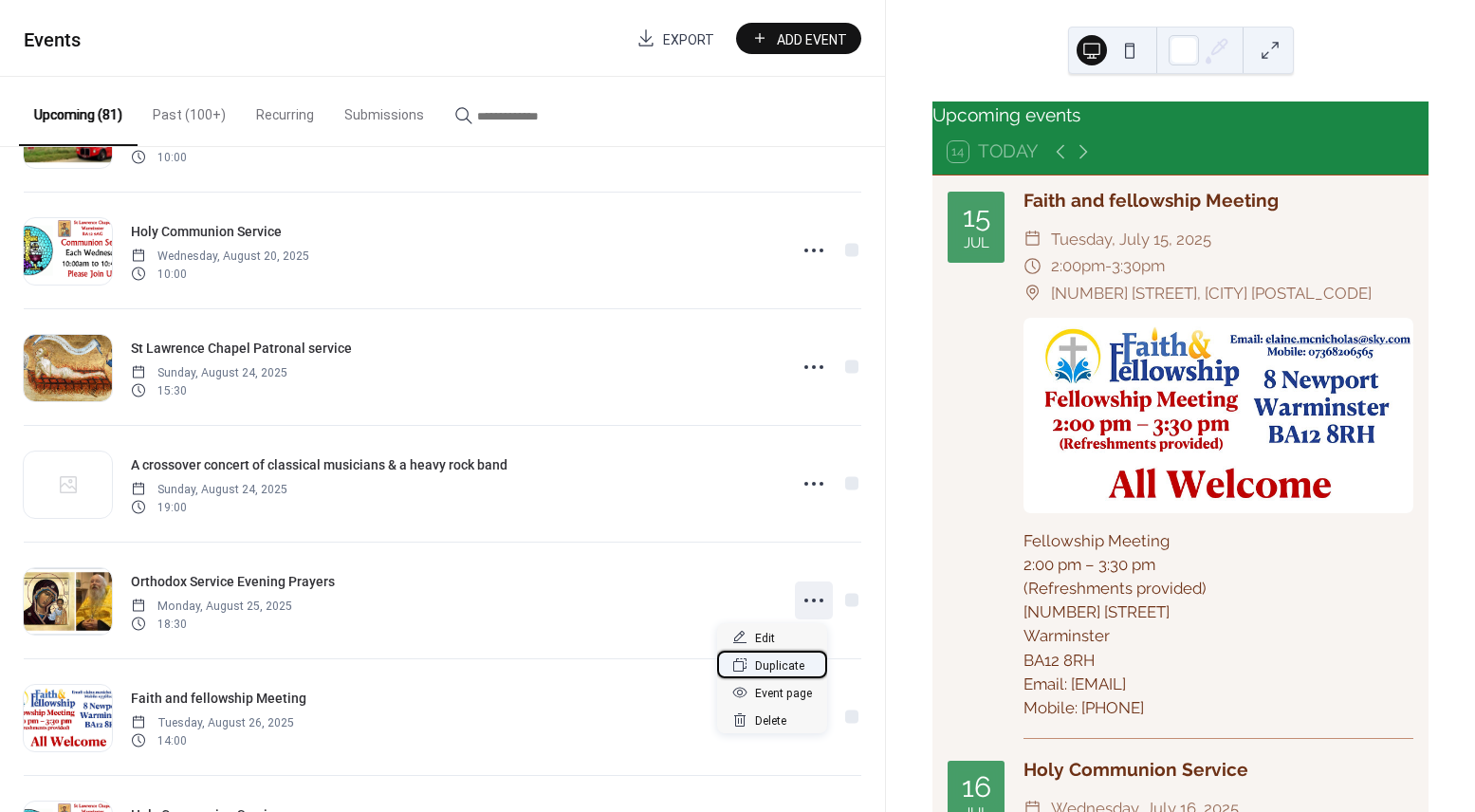 click on "Duplicate" at bounding box center [780, 666] 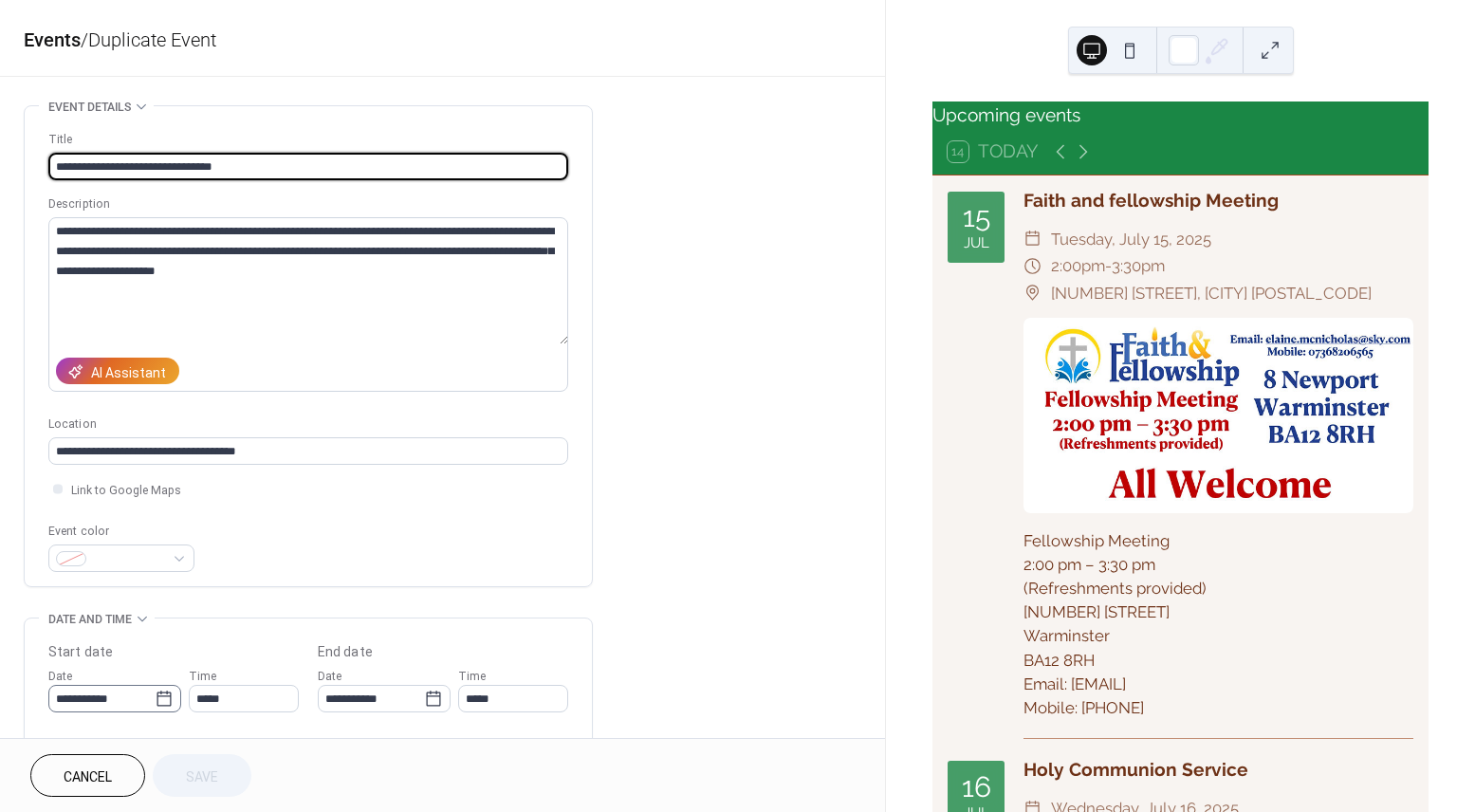 click 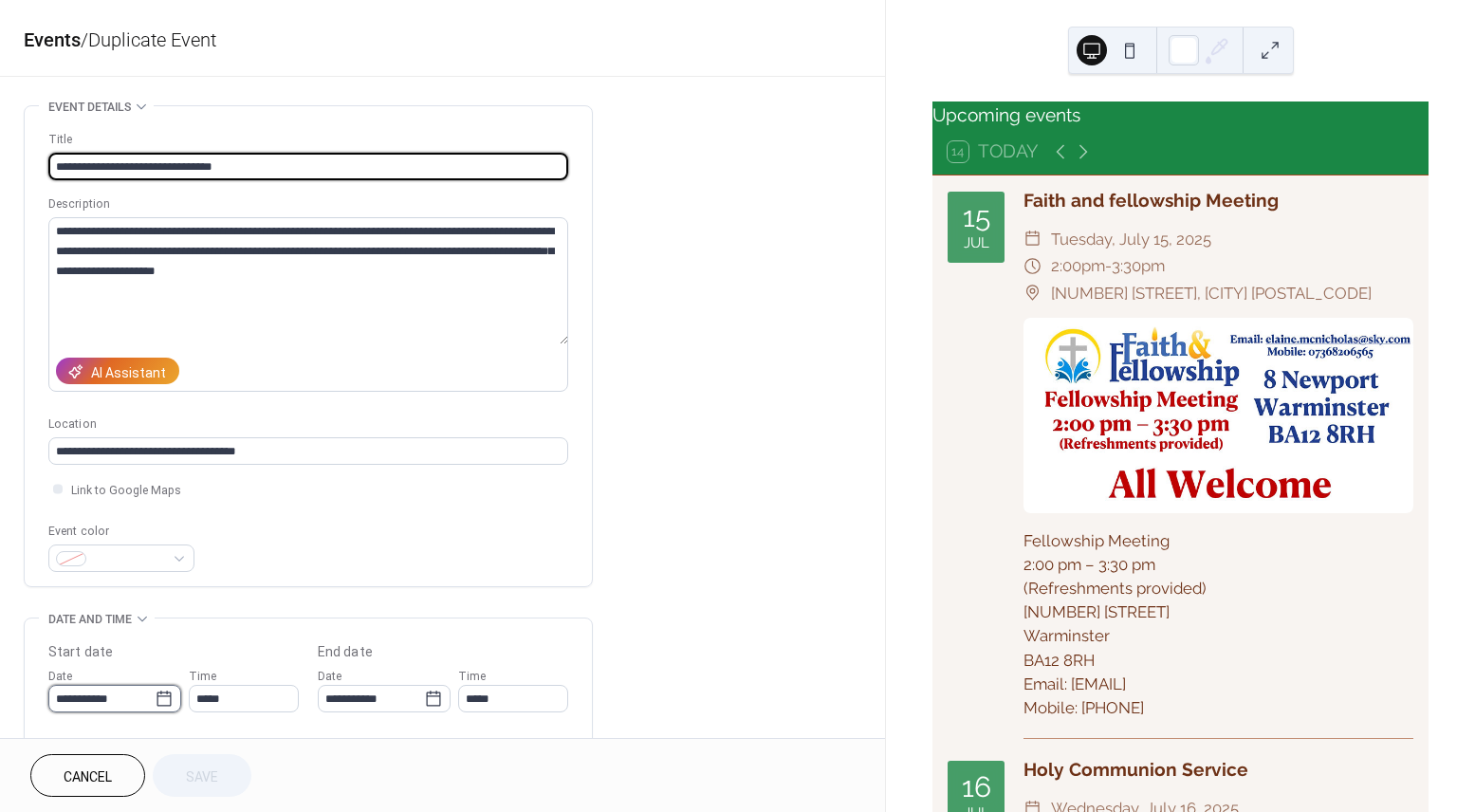 click on "**********" at bounding box center (101, 698) 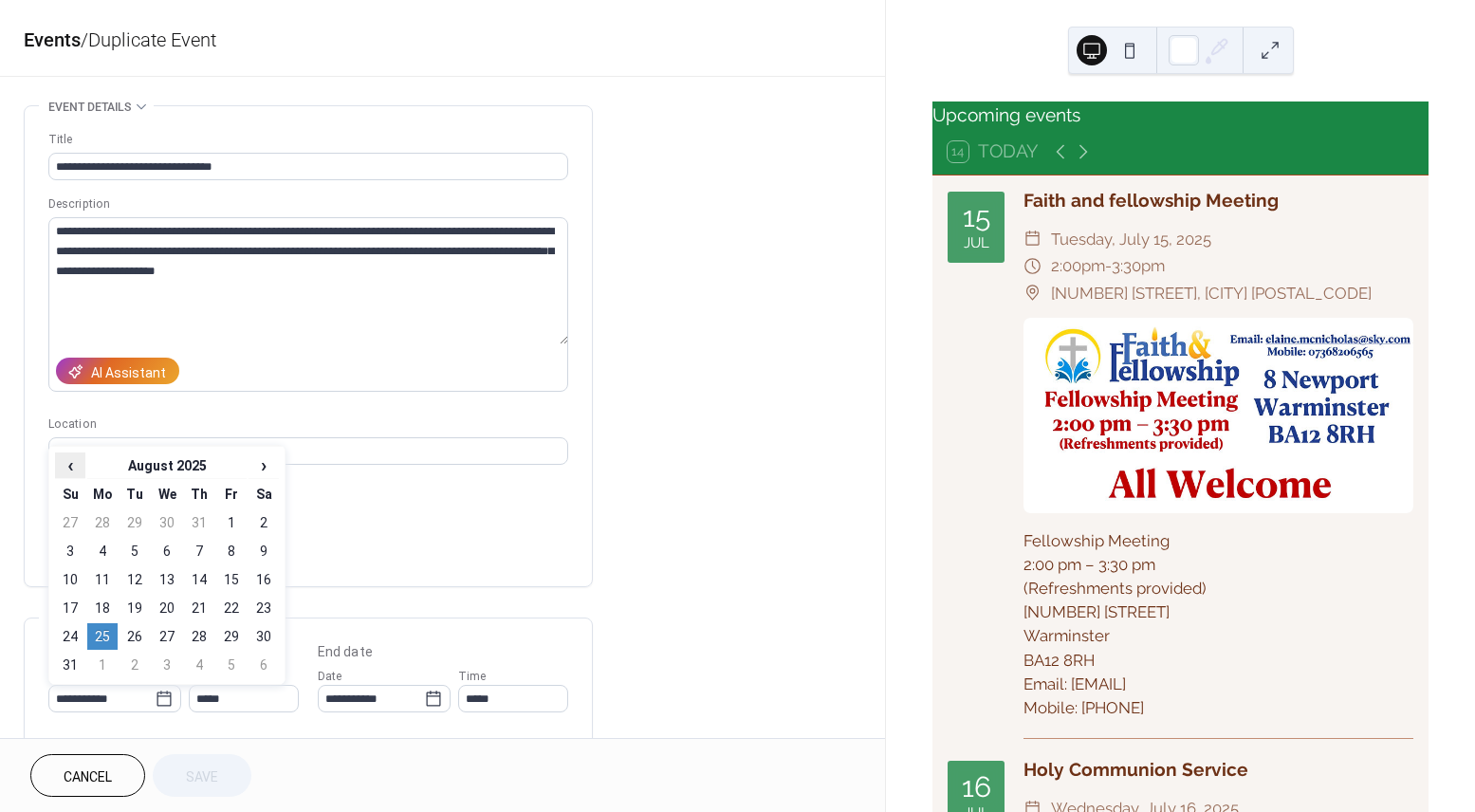 click on "‹" at bounding box center [70, 465] 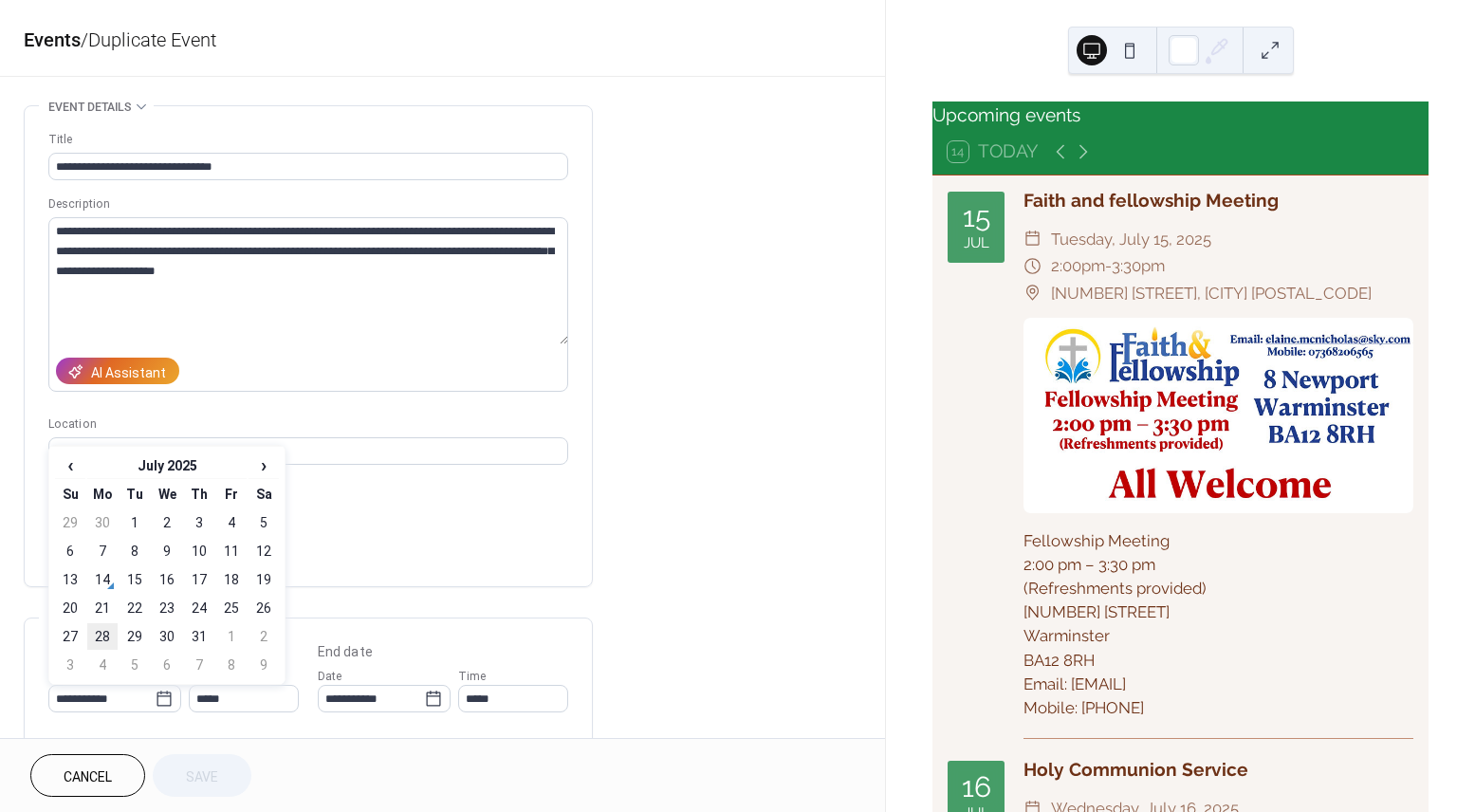 click on "28" at bounding box center (102, 637) 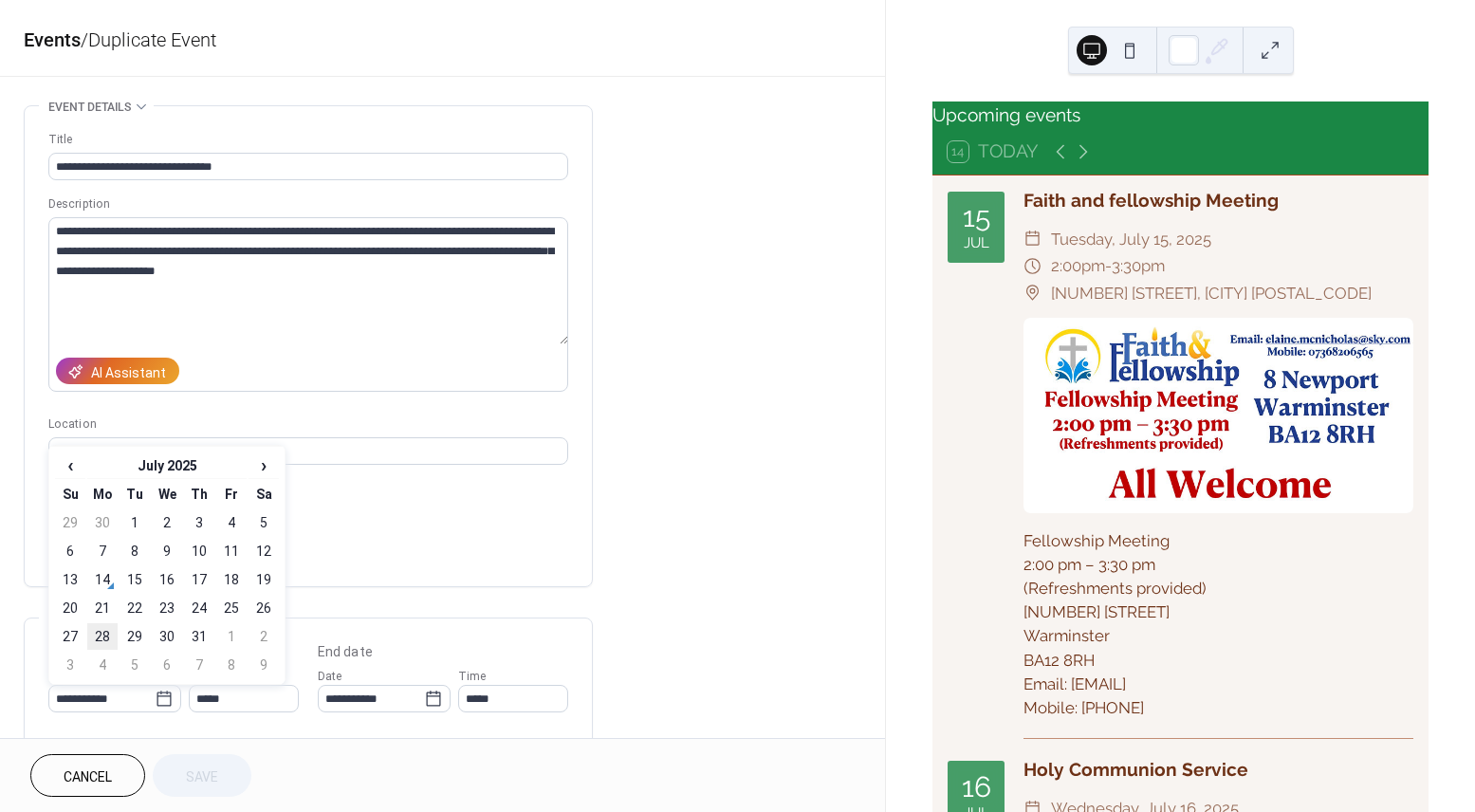 type on "**********" 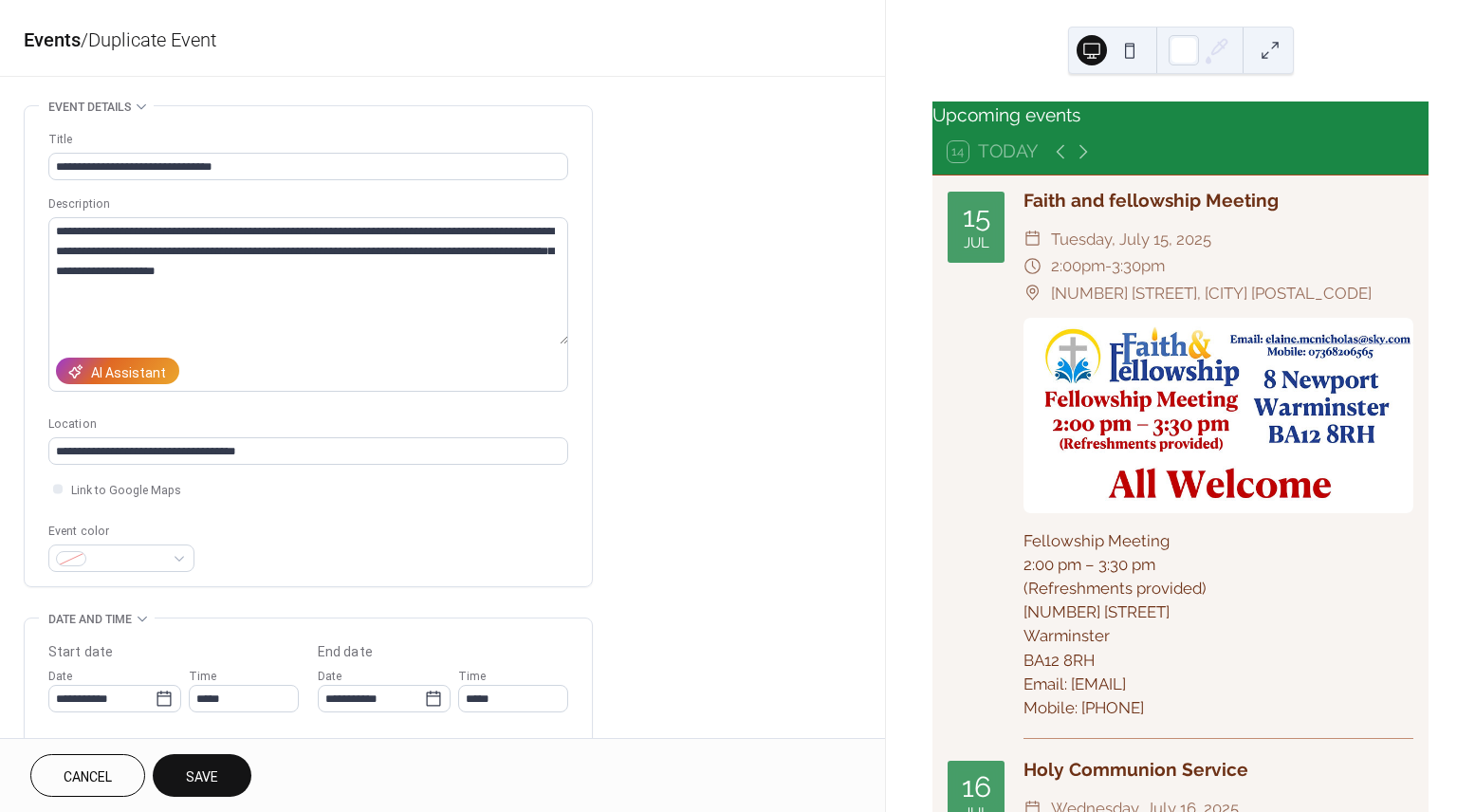 click on "Save" at bounding box center (202, 777) 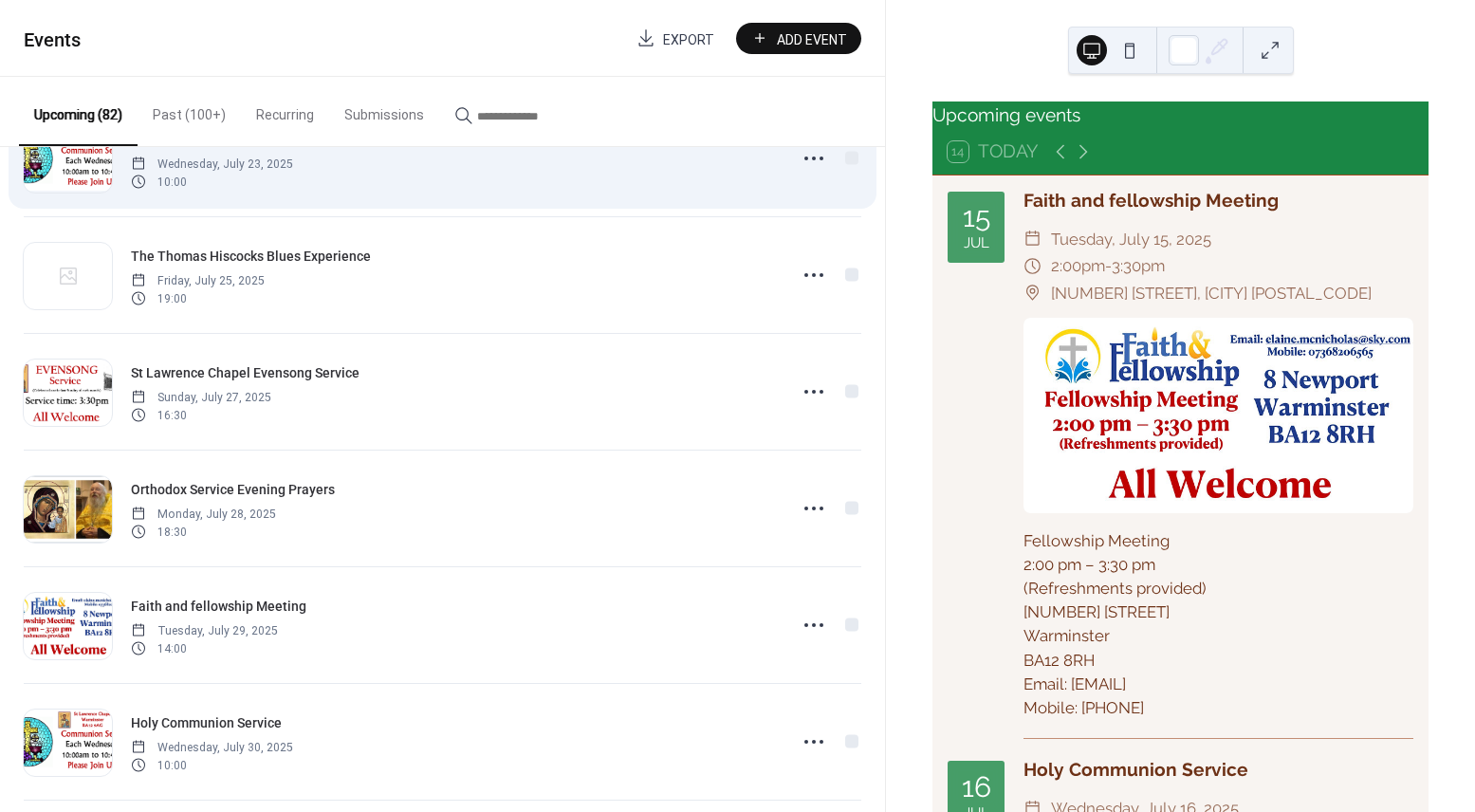 scroll, scrollTop: 317, scrollLeft: 0, axis: vertical 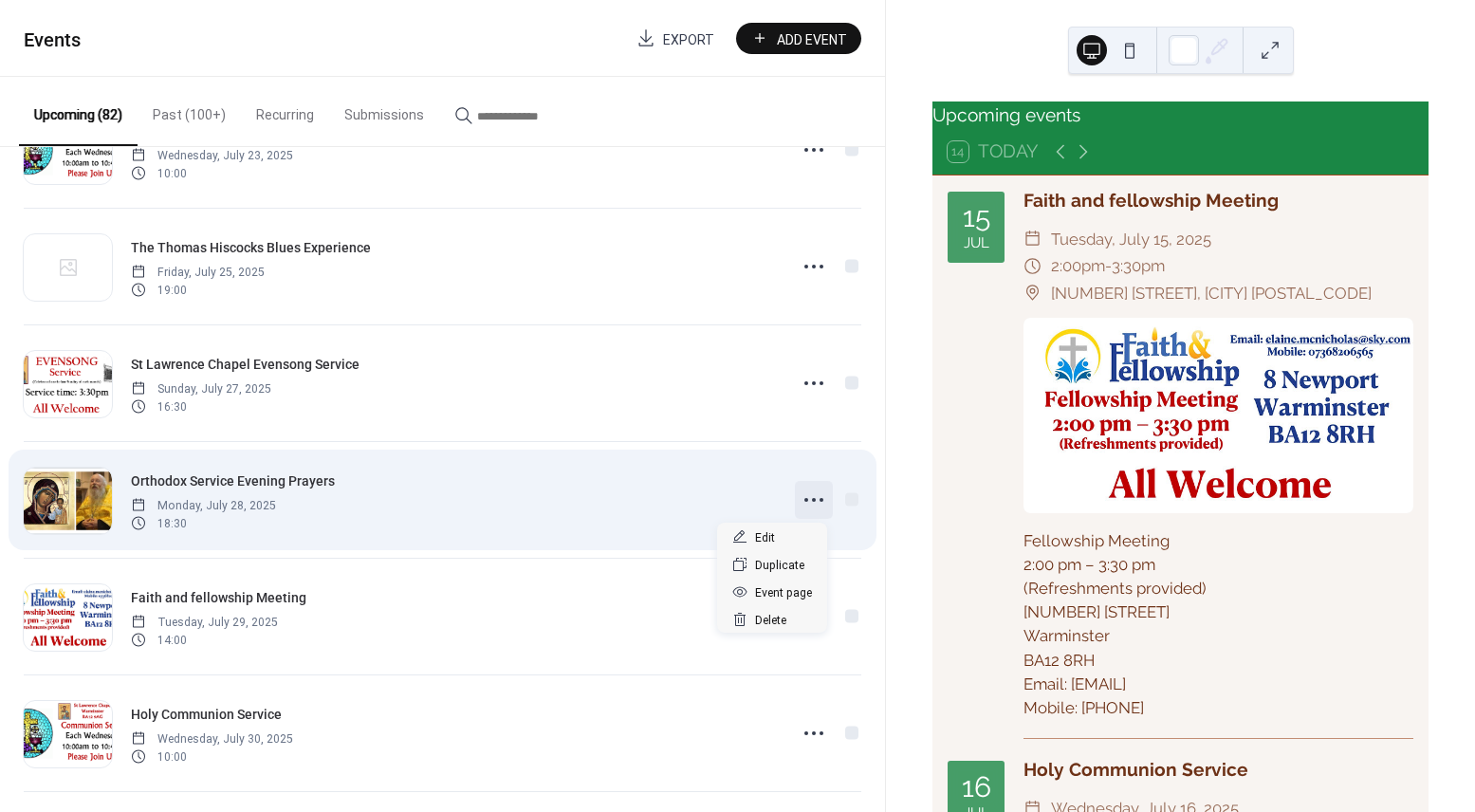 click 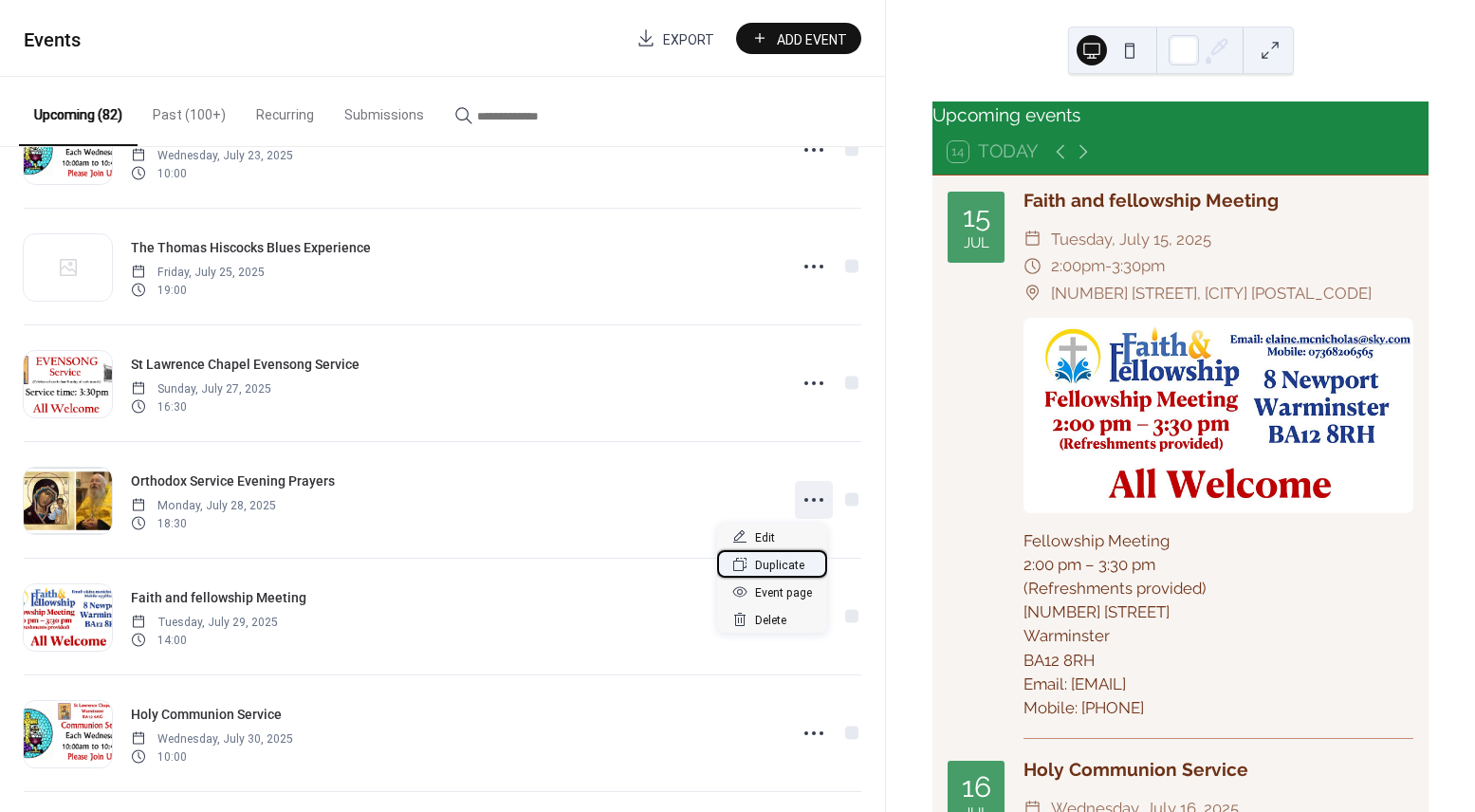 click on "Duplicate" at bounding box center [780, 565] 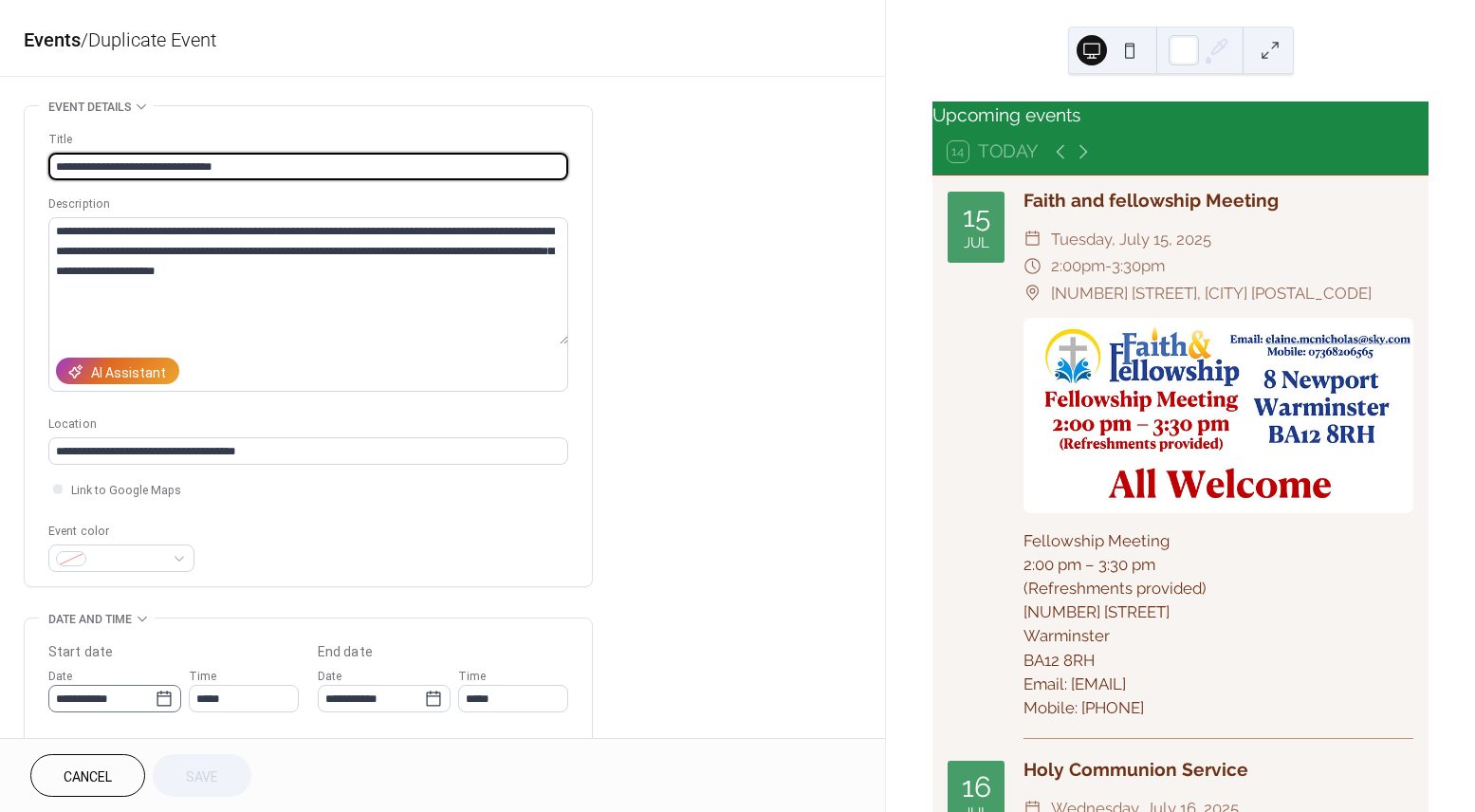 click 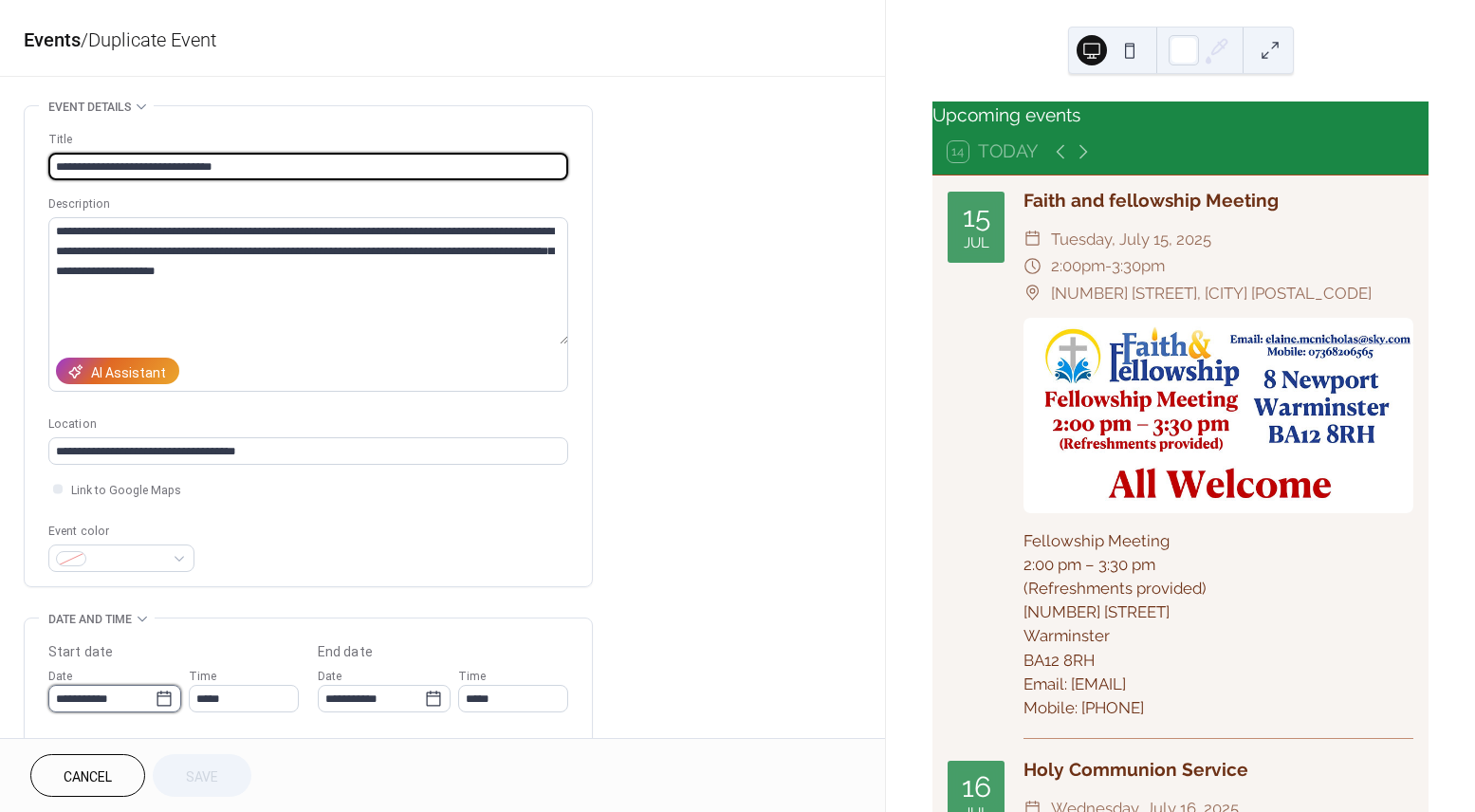 click on "**********" at bounding box center (101, 698) 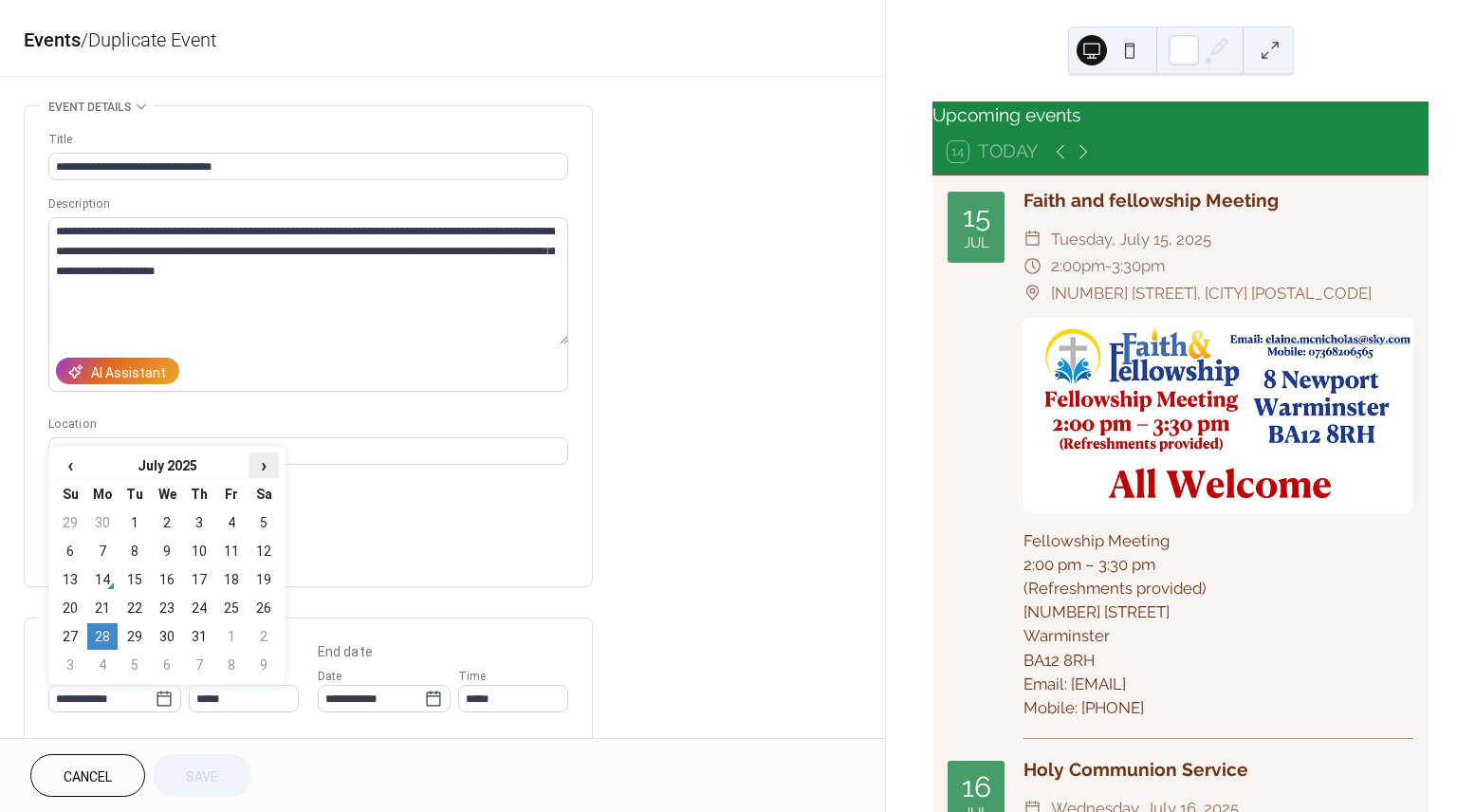 click on "›" at bounding box center (264, 465) 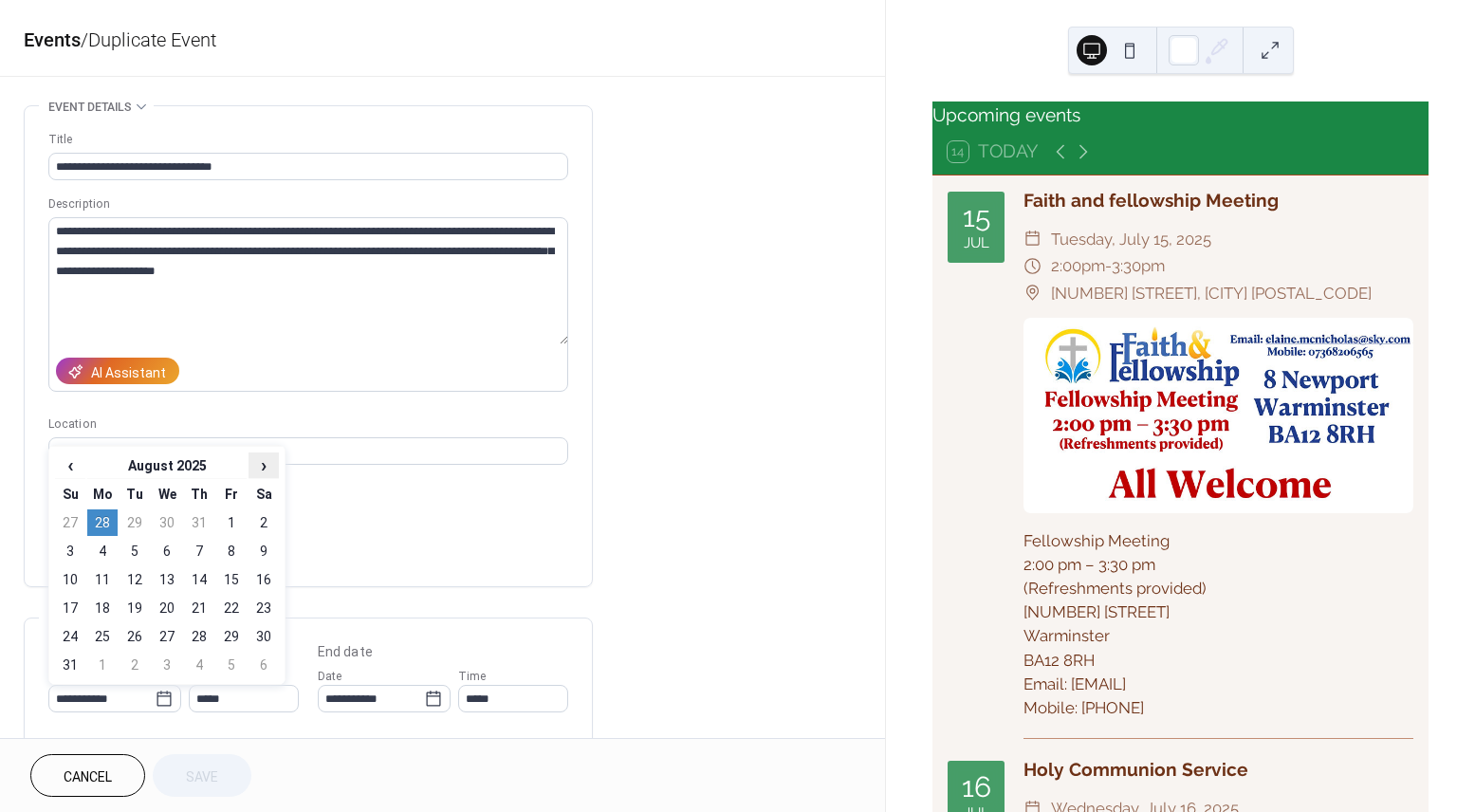 click on "›" at bounding box center (264, 465) 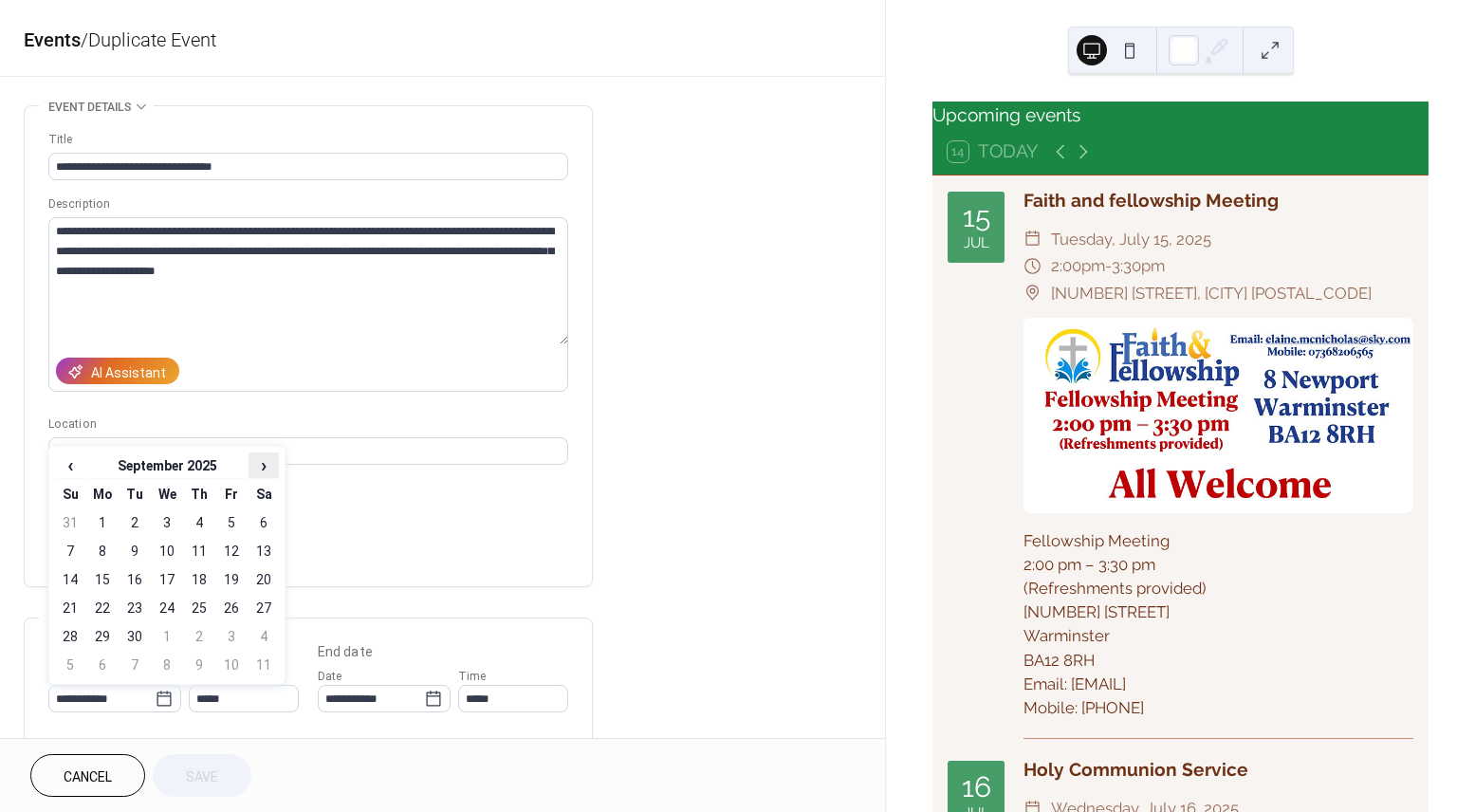 click on "›" at bounding box center (264, 465) 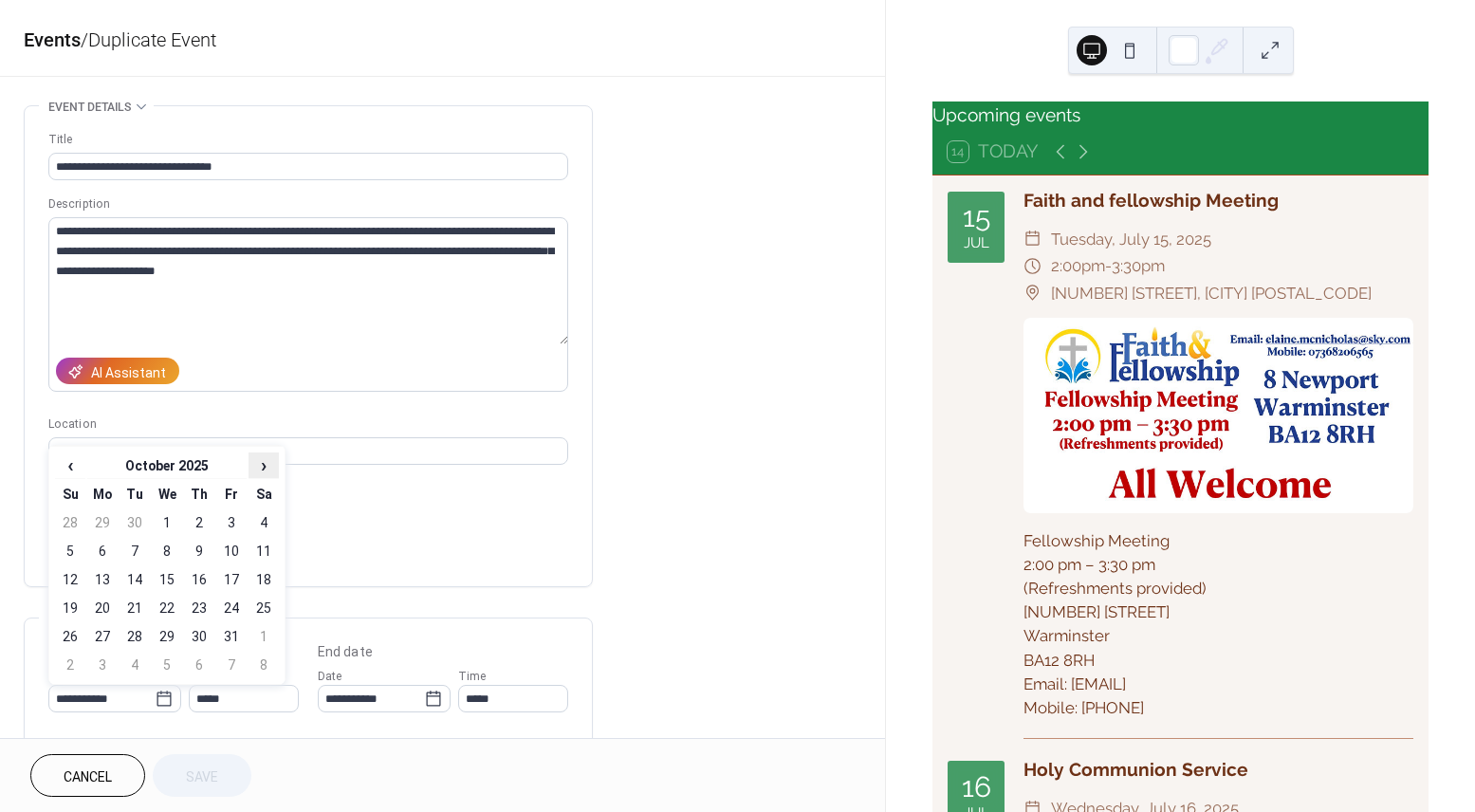 click on "›" at bounding box center (264, 465) 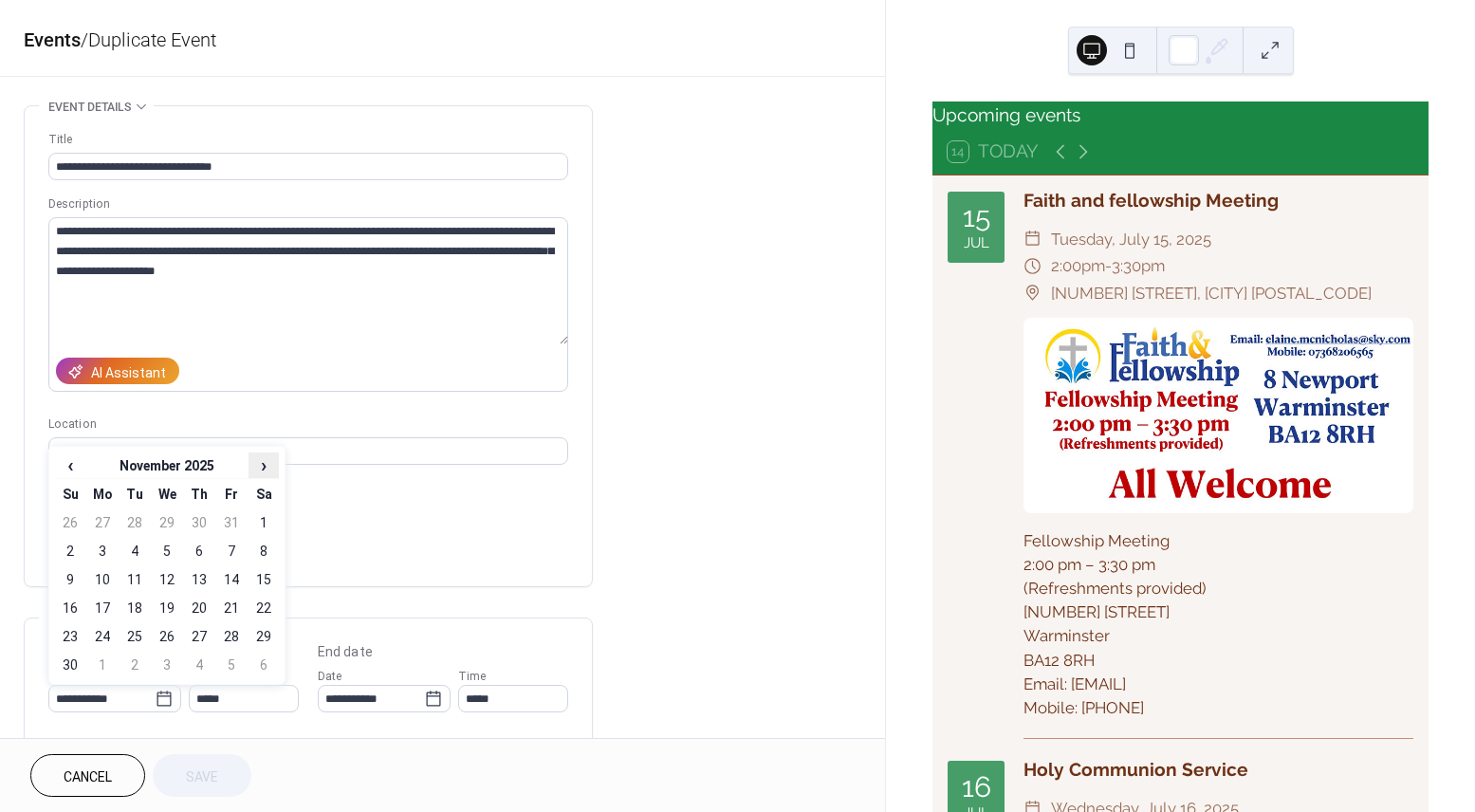 click on "›" at bounding box center (264, 465) 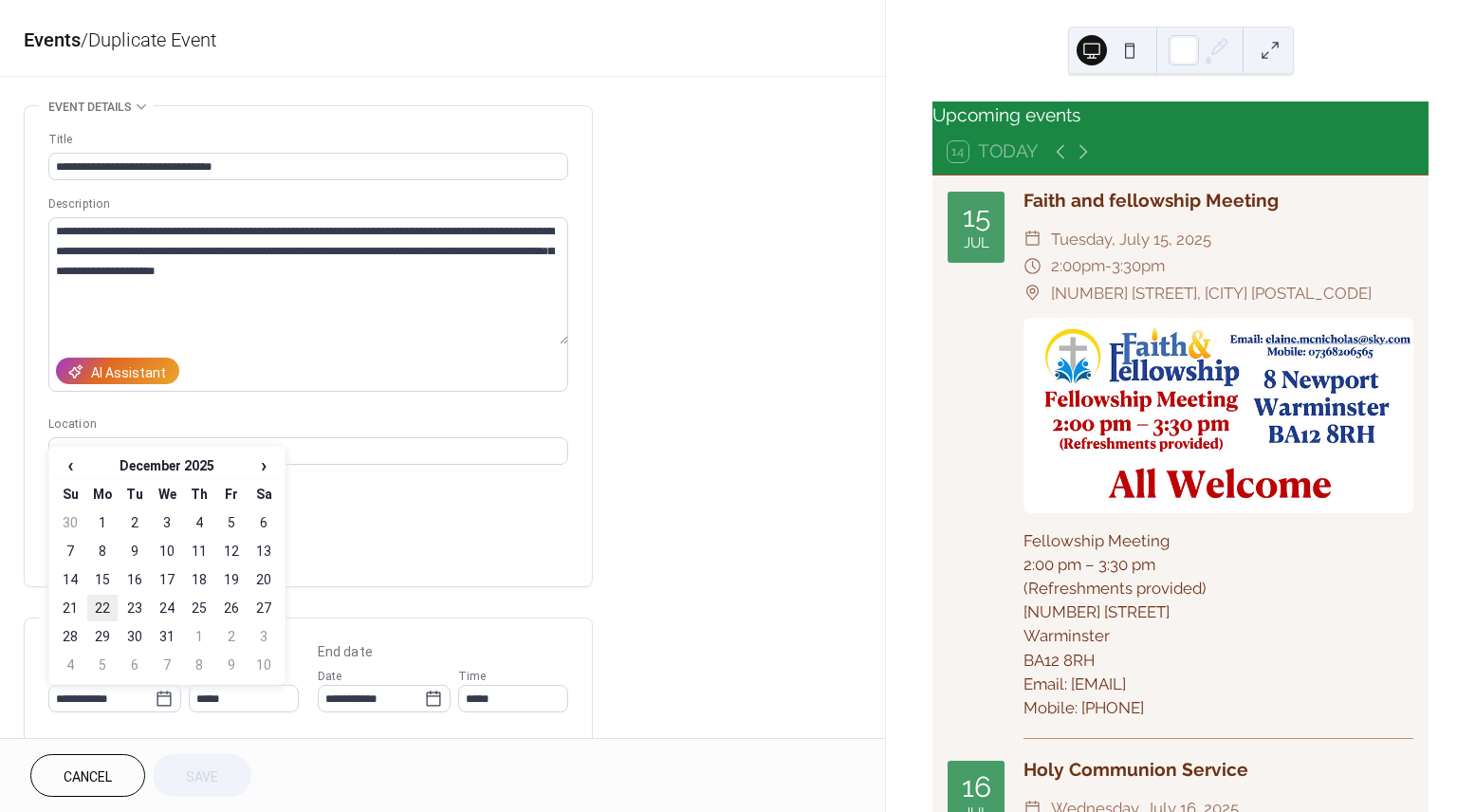 click on "22" at bounding box center [102, 608] 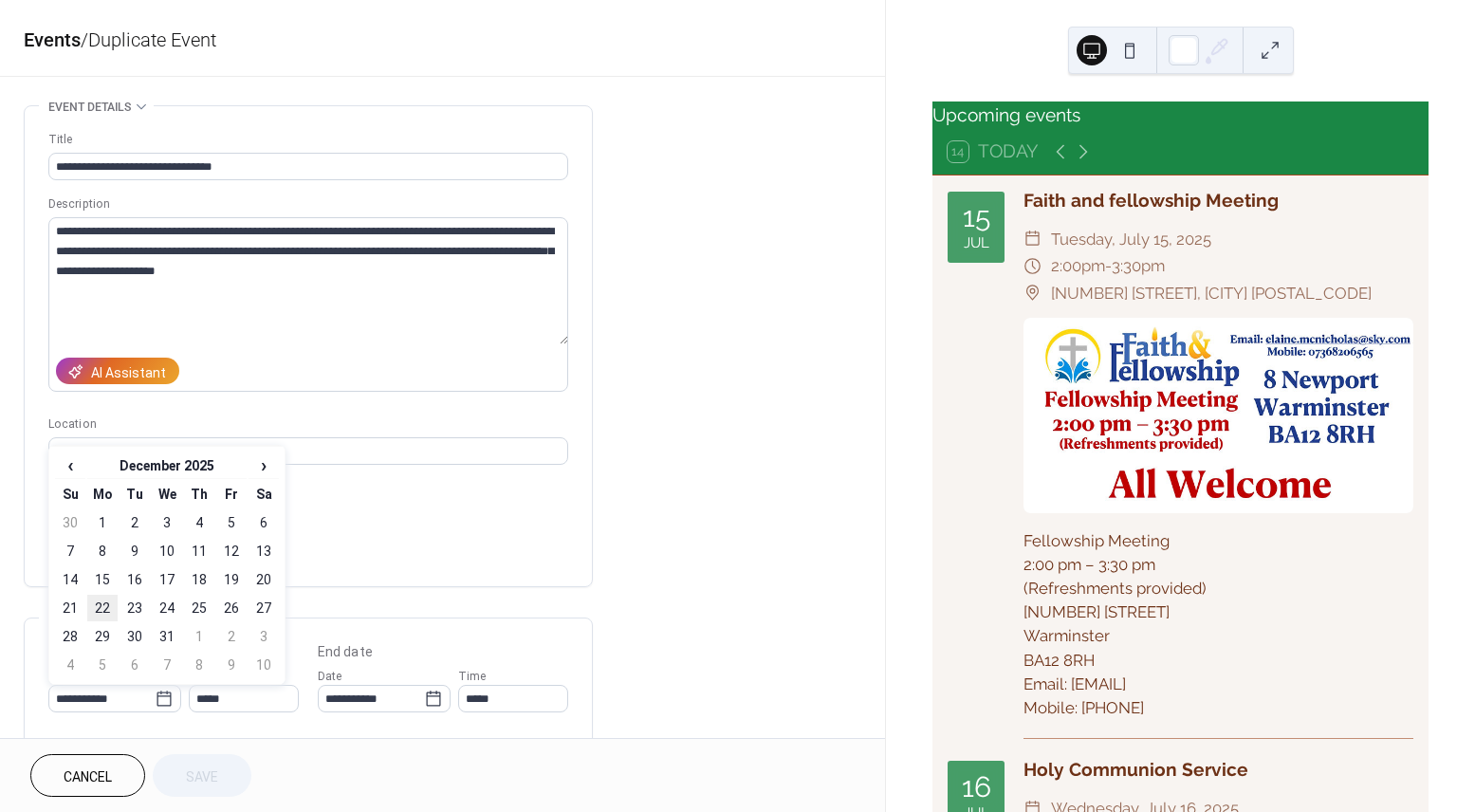 type on "**********" 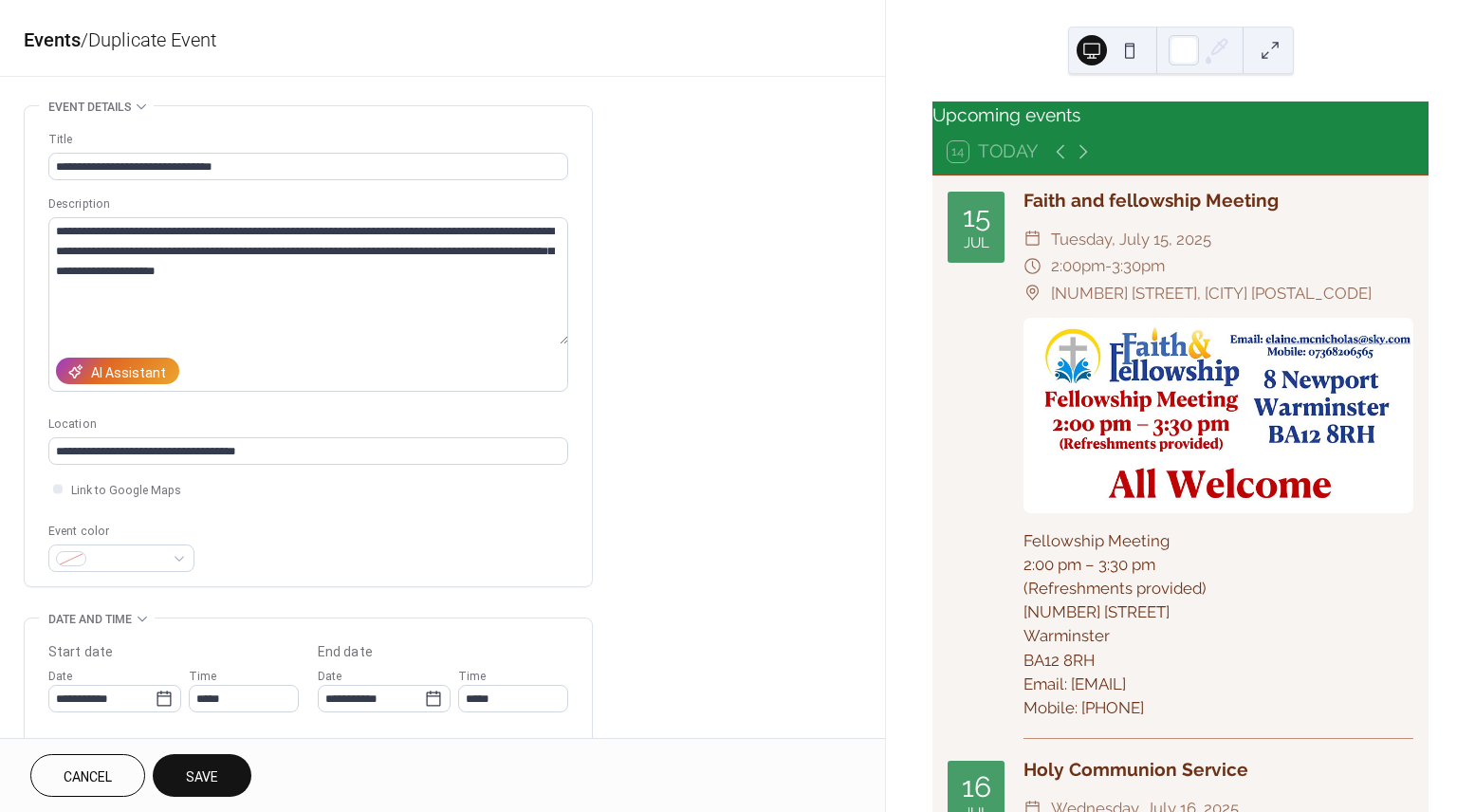 click on "Save" at bounding box center (202, 777) 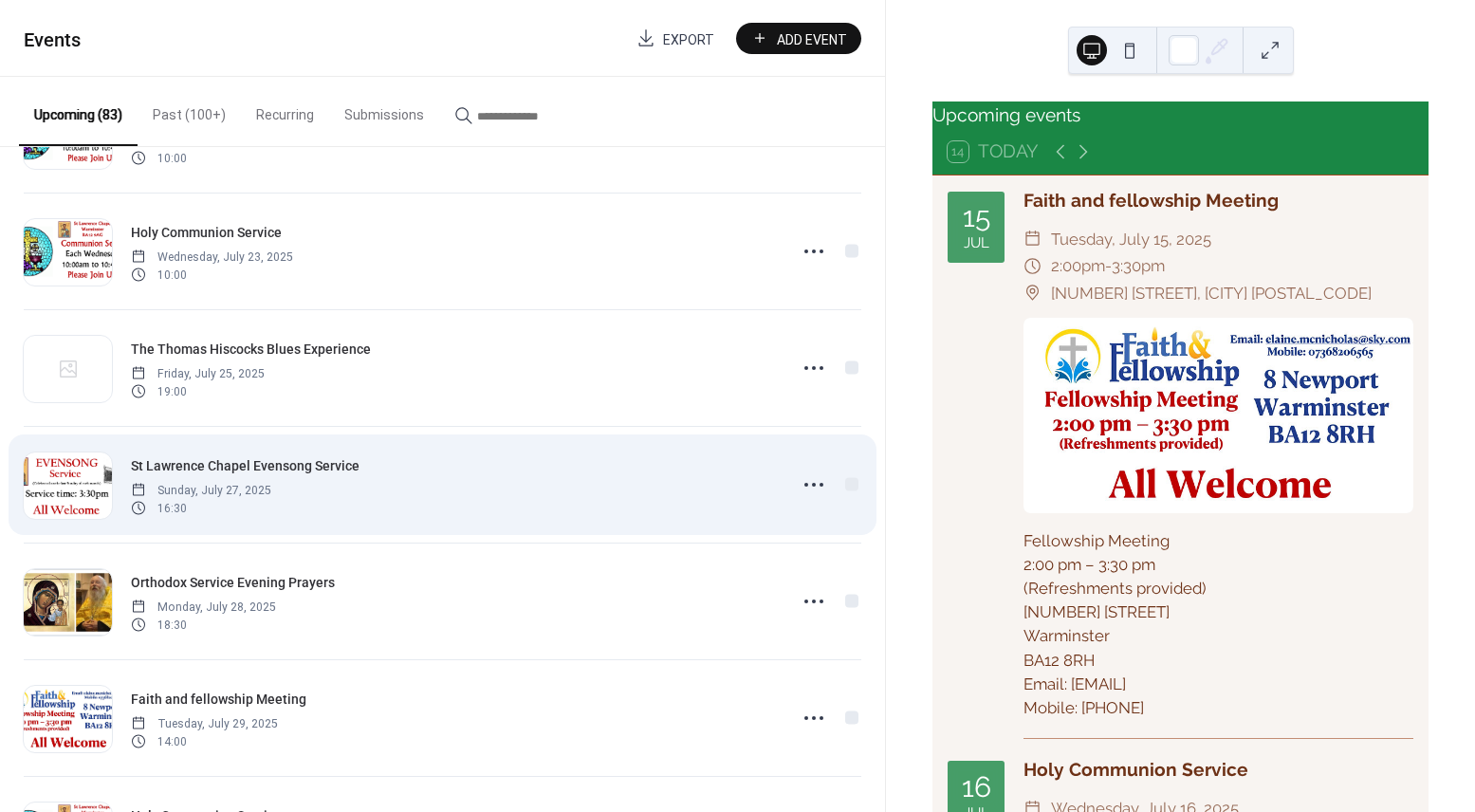 scroll, scrollTop: 0, scrollLeft: 0, axis: both 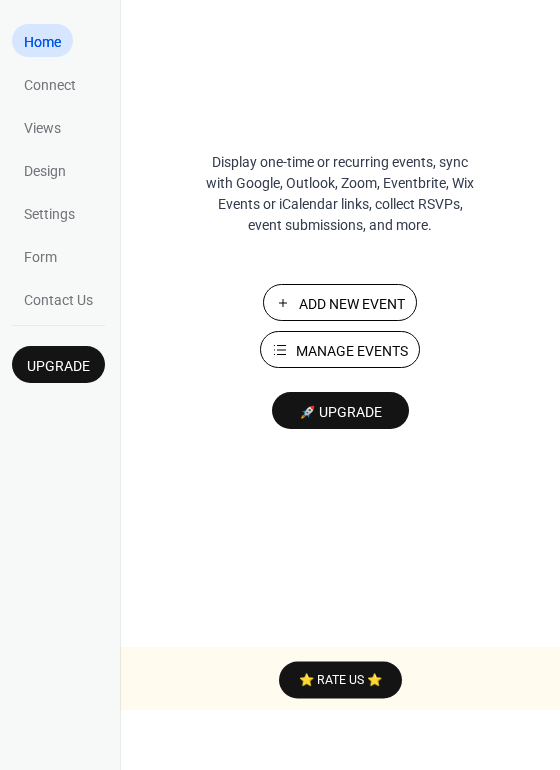 click on "Manage Events" at bounding box center (352, 351) 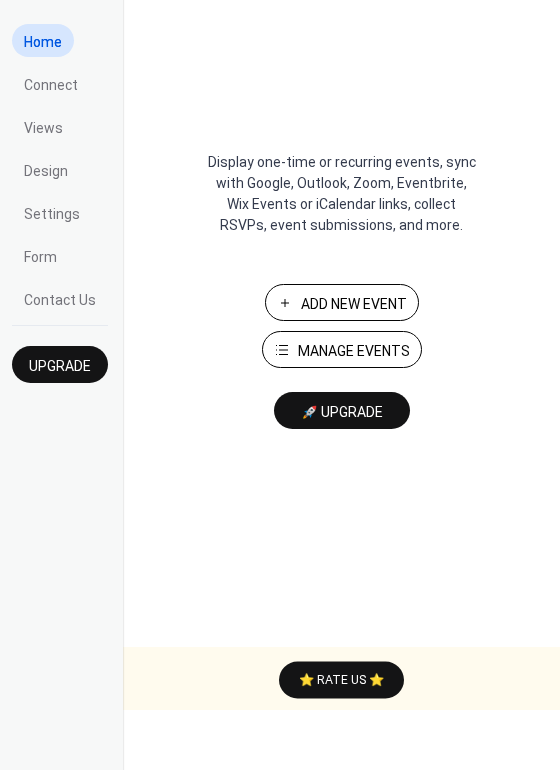 click on "Manage Events" at bounding box center (354, 351) 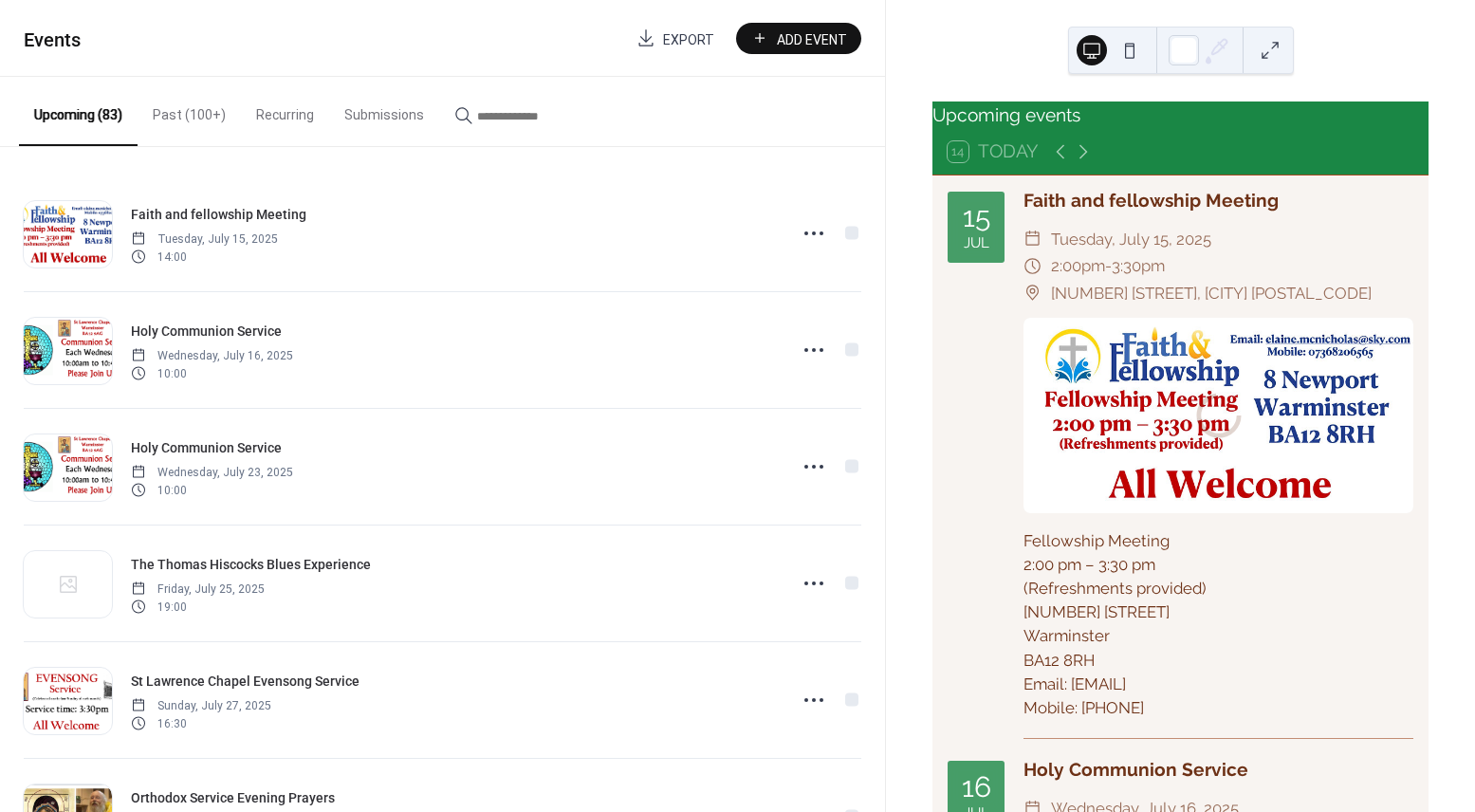 scroll, scrollTop: 0, scrollLeft: 0, axis: both 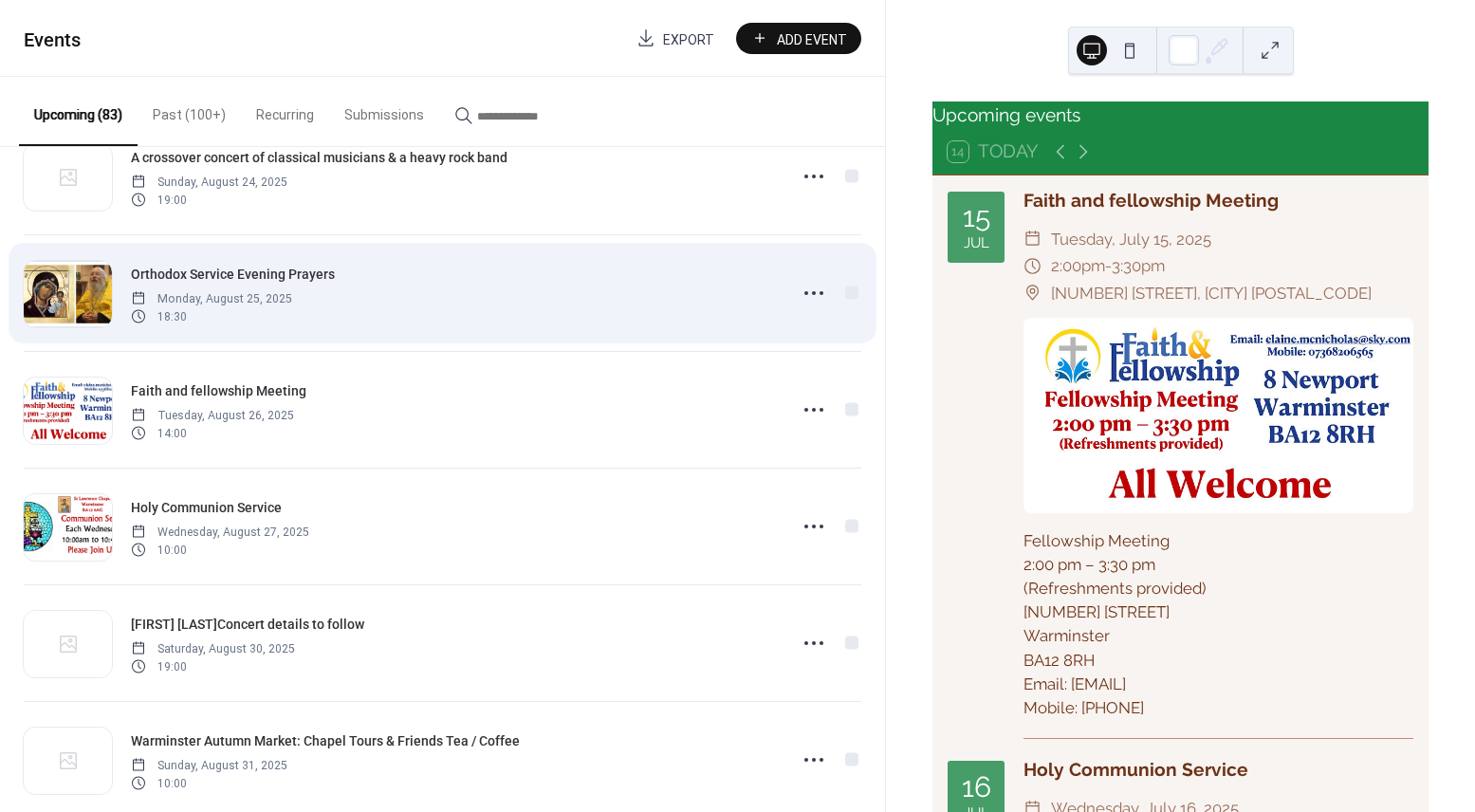 click on "Orthodox Service Evening Prayers" at bounding box center [232, 274] 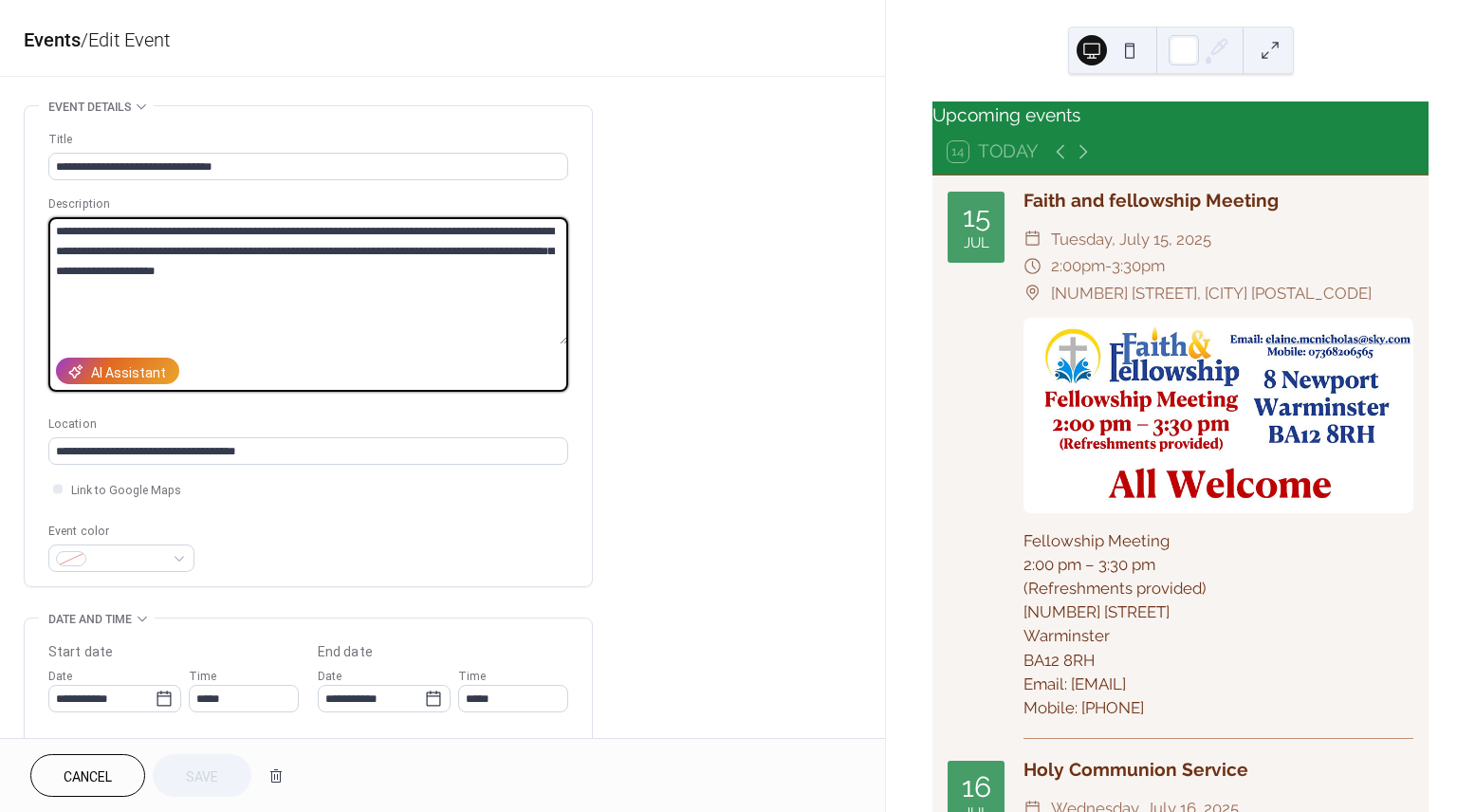 click on "**********" at bounding box center [308, 281] 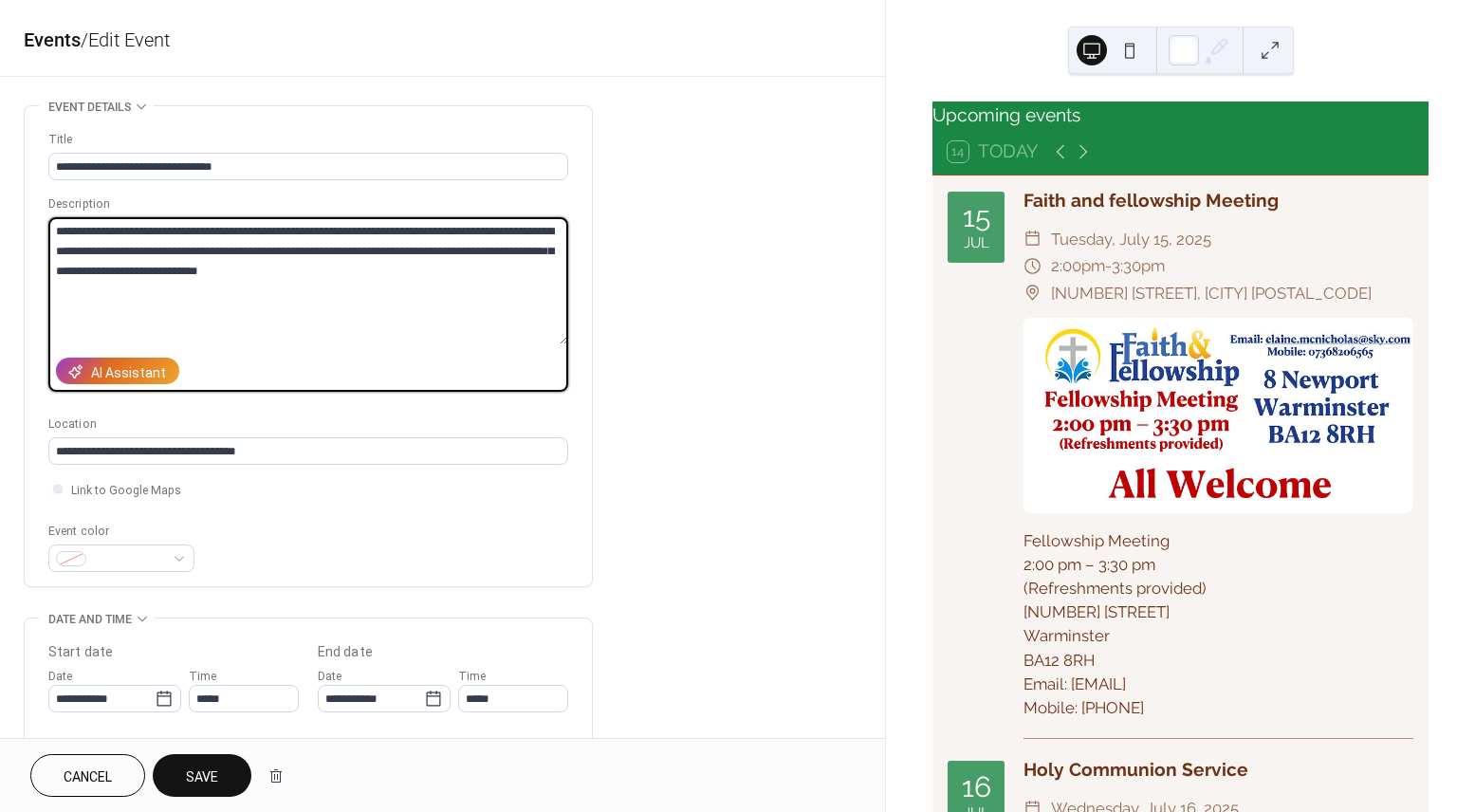 drag, startPoint x: 411, startPoint y: 256, endPoint x: 371, endPoint y: 258, distance: 40.049969 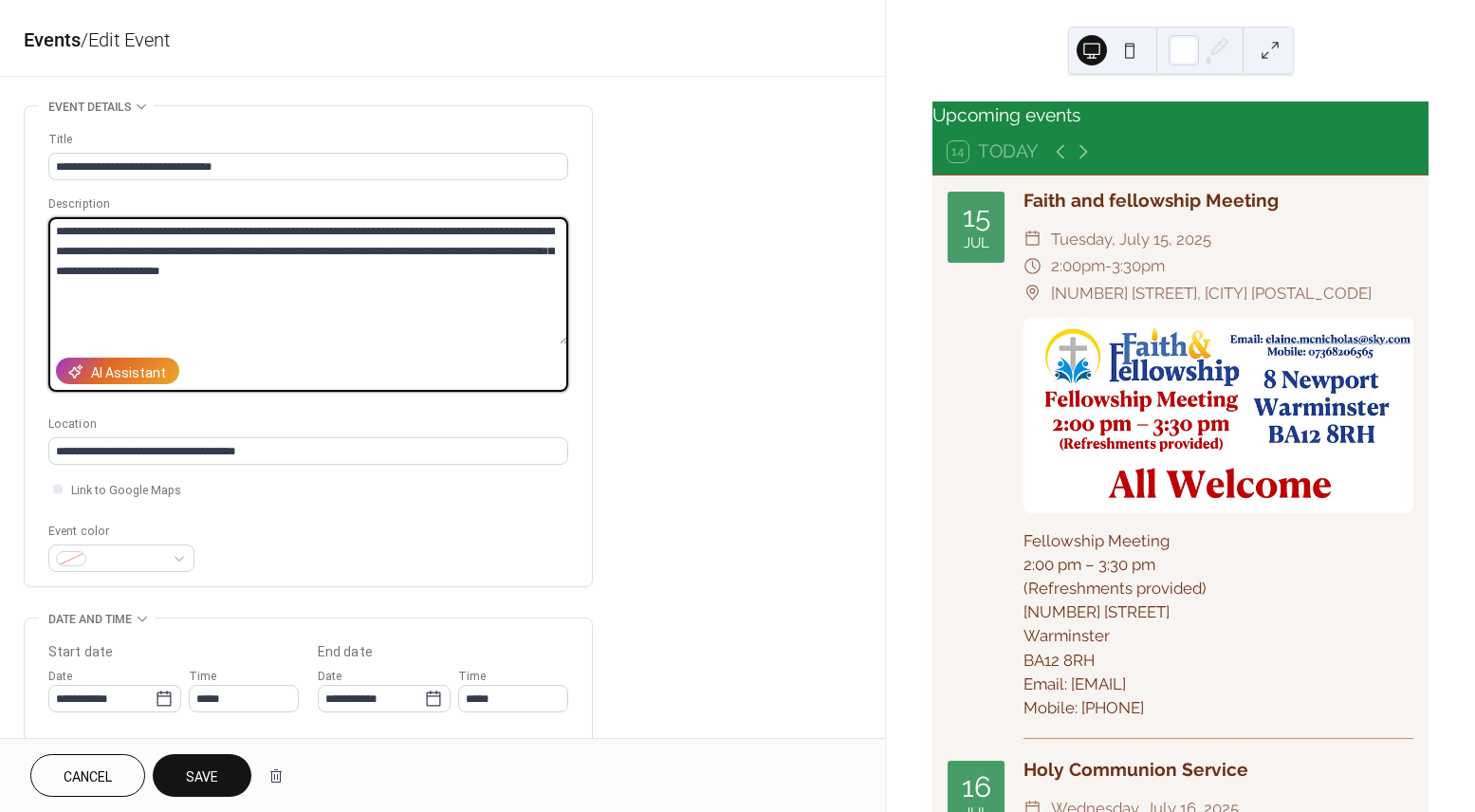 click on "**********" at bounding box center [308, 281] 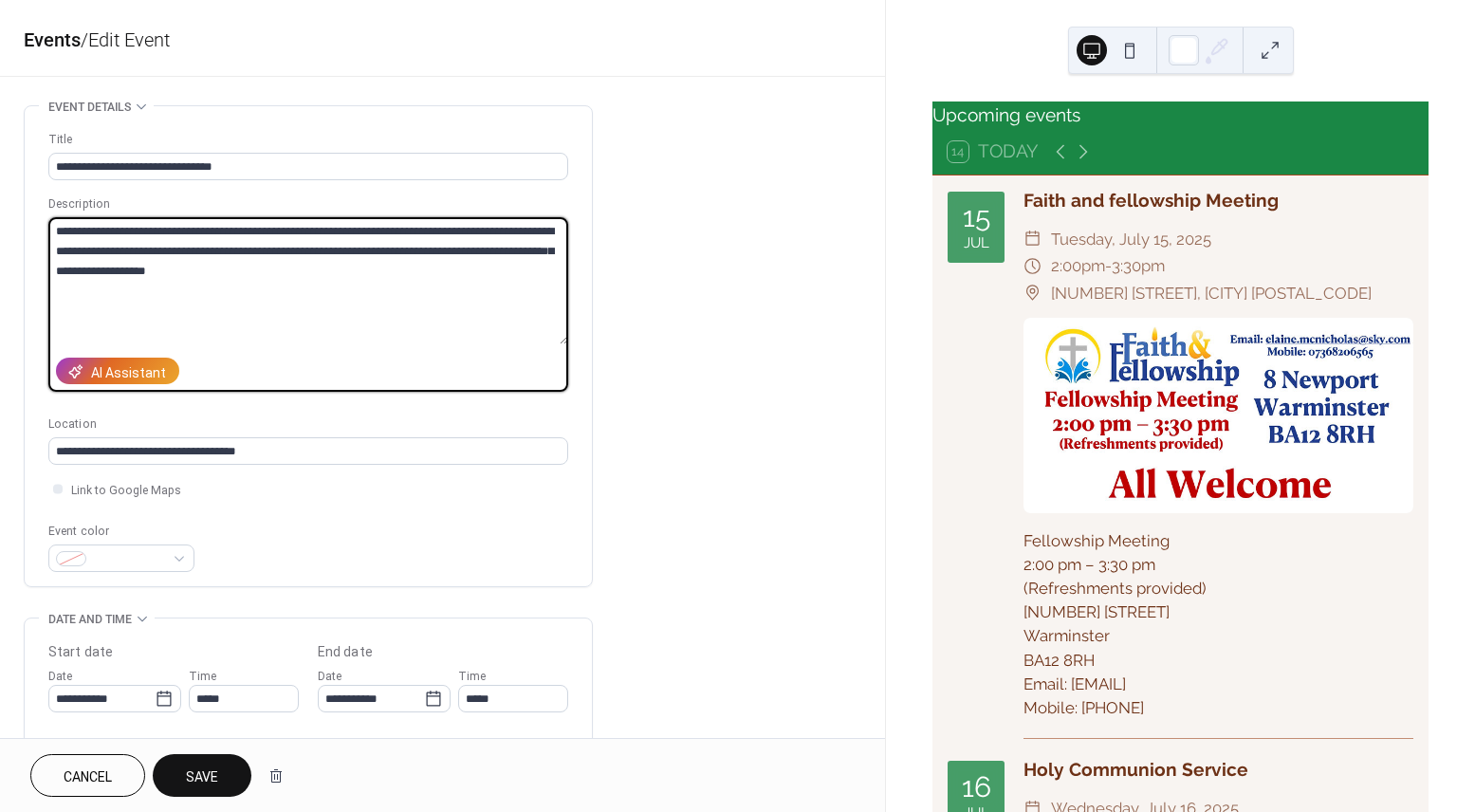 click on "**********" at bounding box center (308, 281) 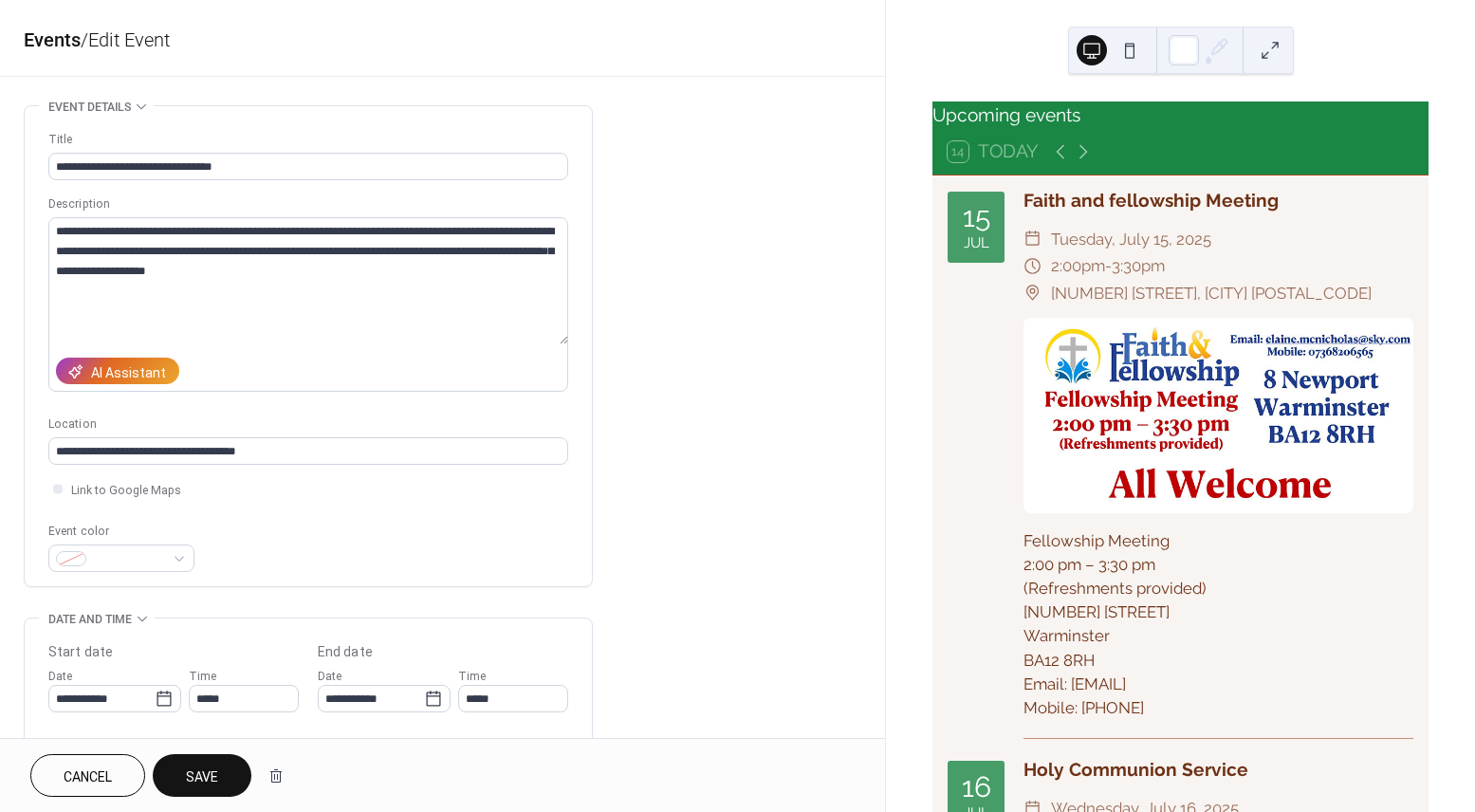 click on "Save" at bounding box center [202, 777] 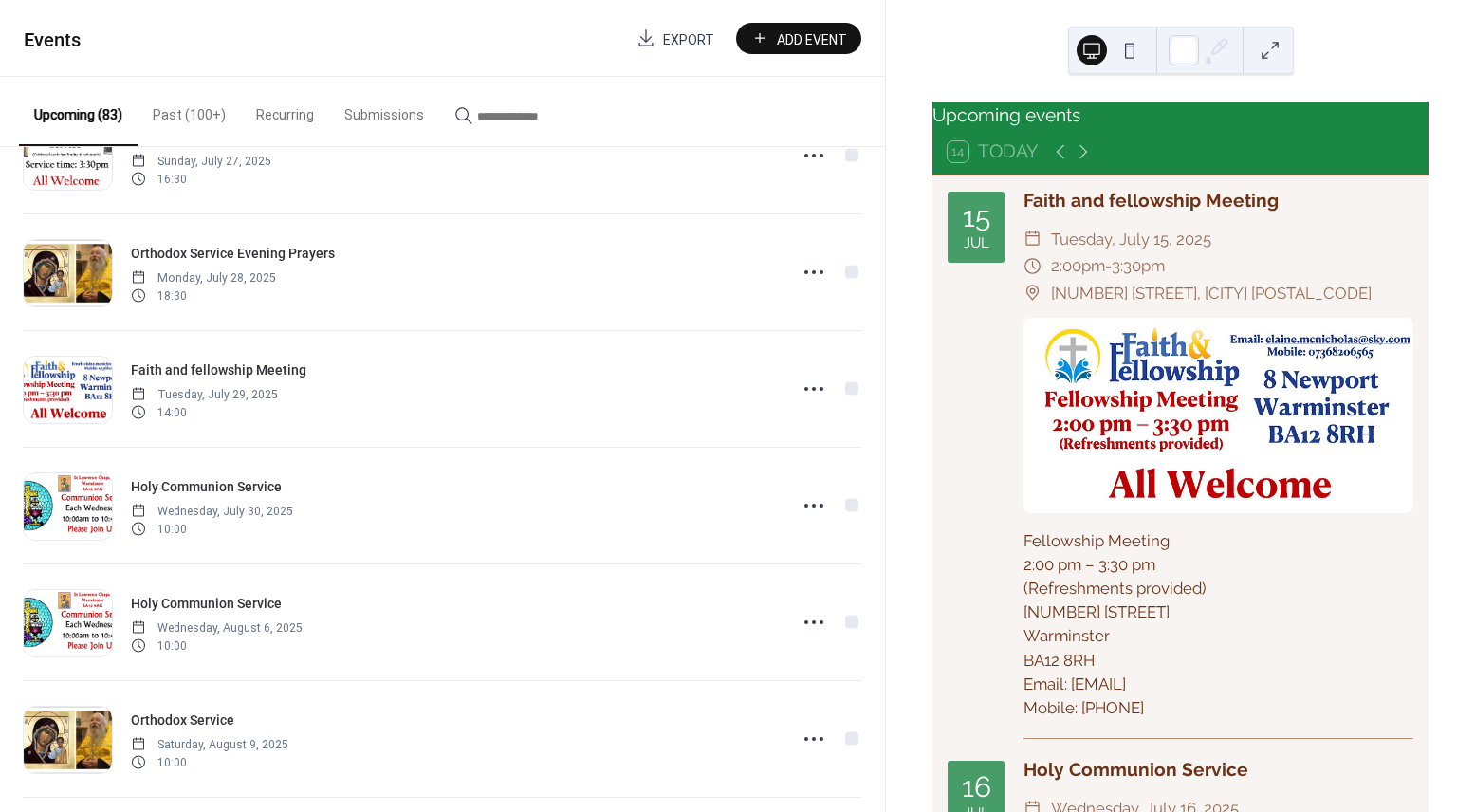 scroll, scrollTop: 526, scrollLeft: 0, axis: vertical 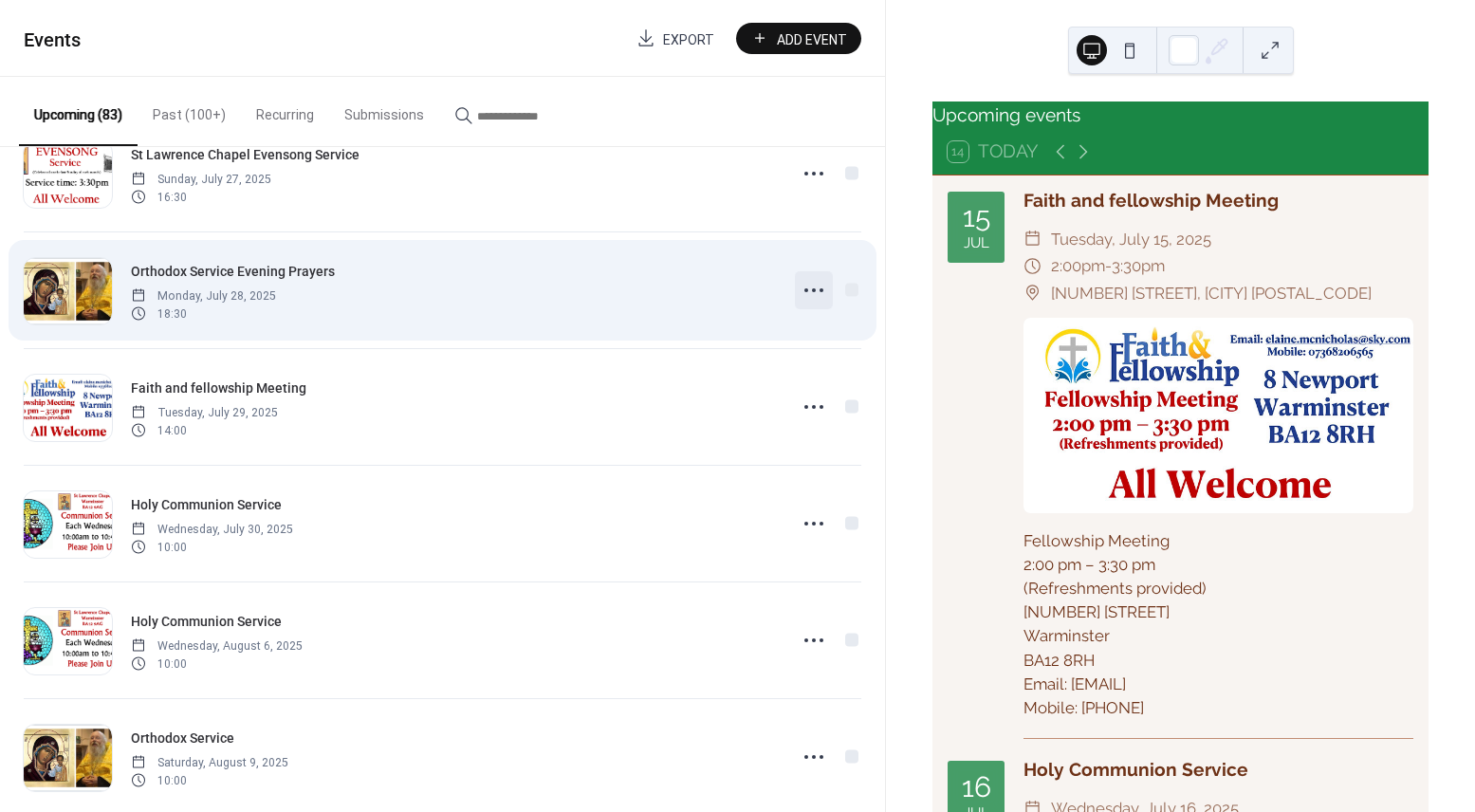 click 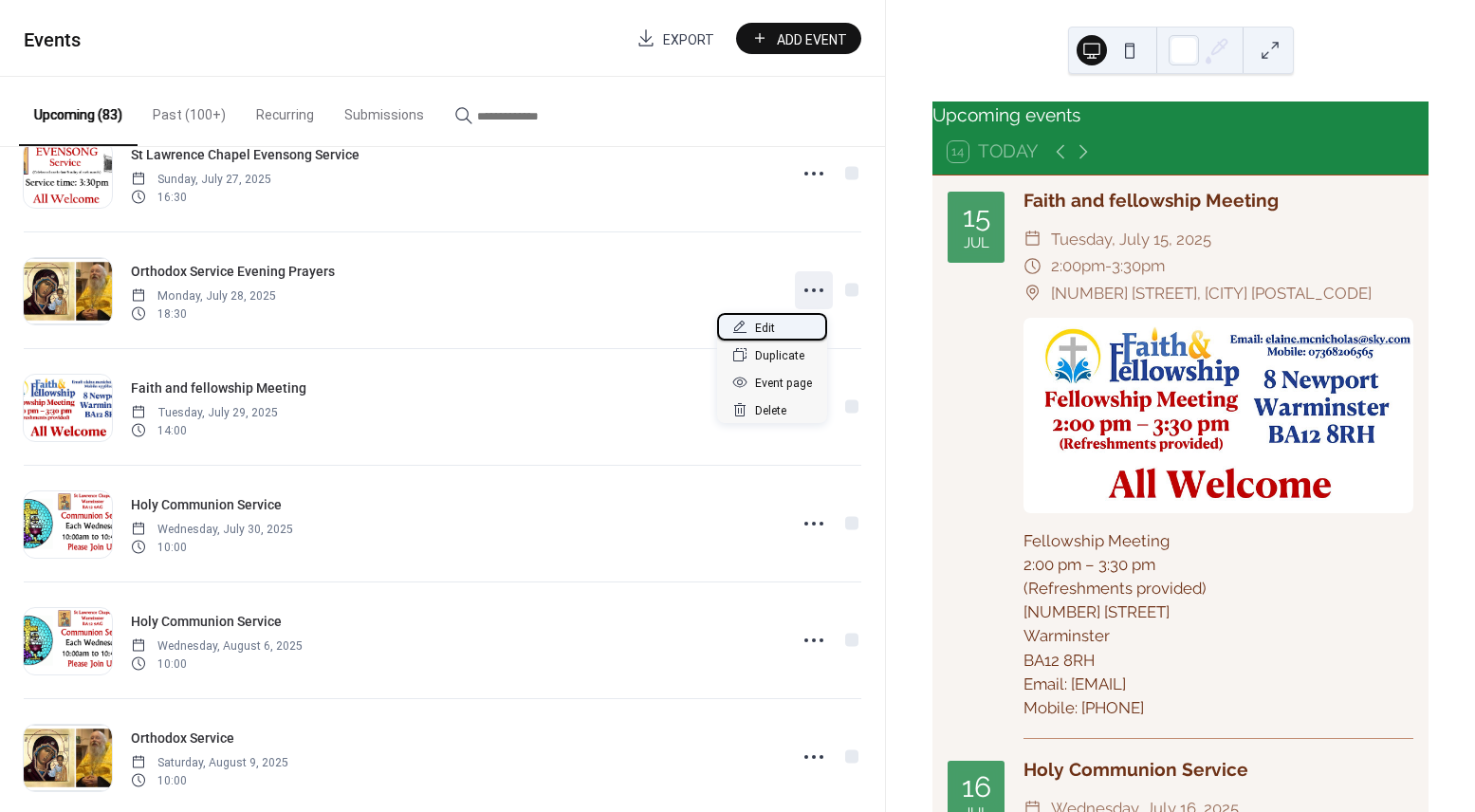 click on "Edit" at bounding box center [765, 328] 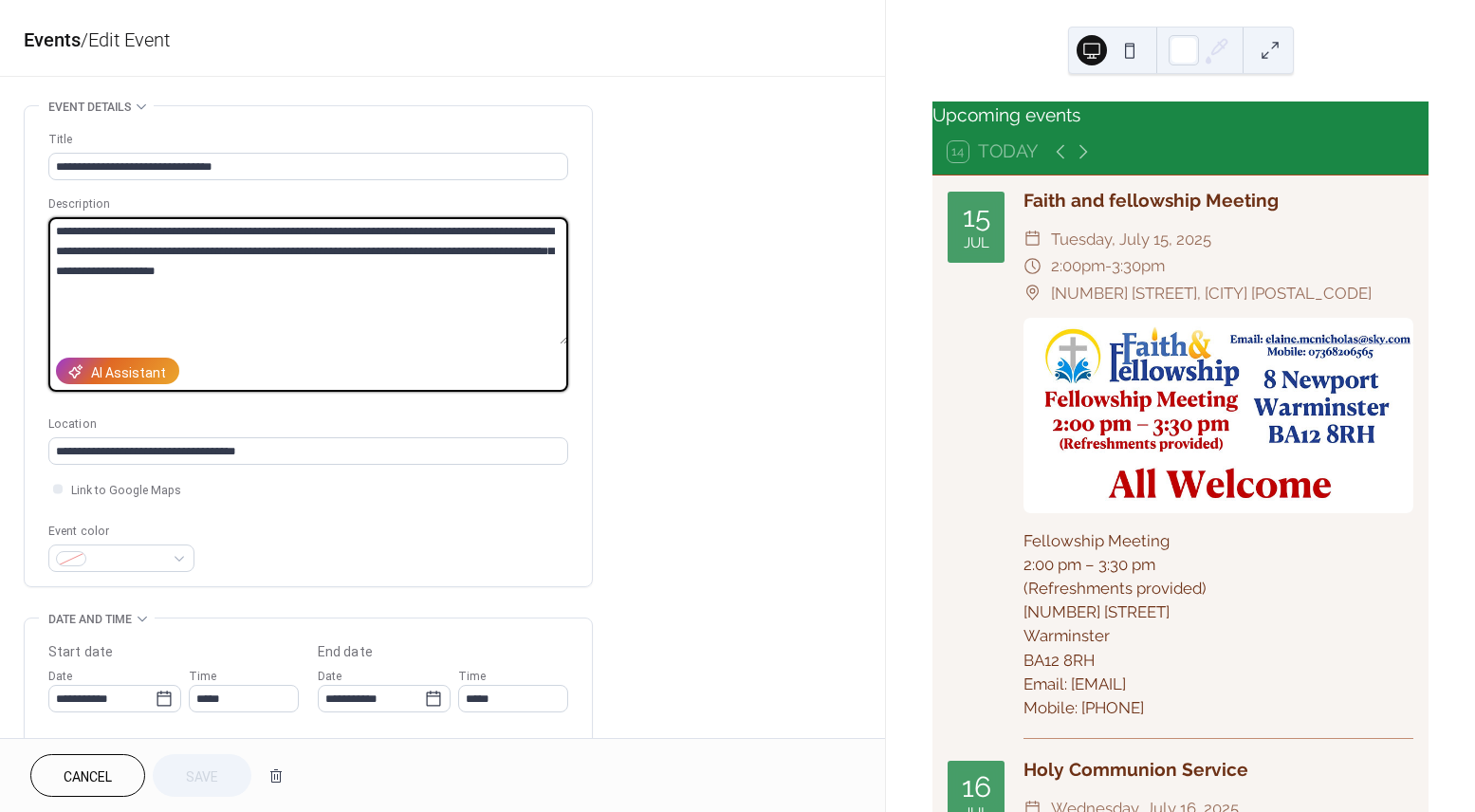 drag, startPoint x: 287, startPoint y: 270, endPoint x: 39, endPoint y: 235, distance: 250.4576 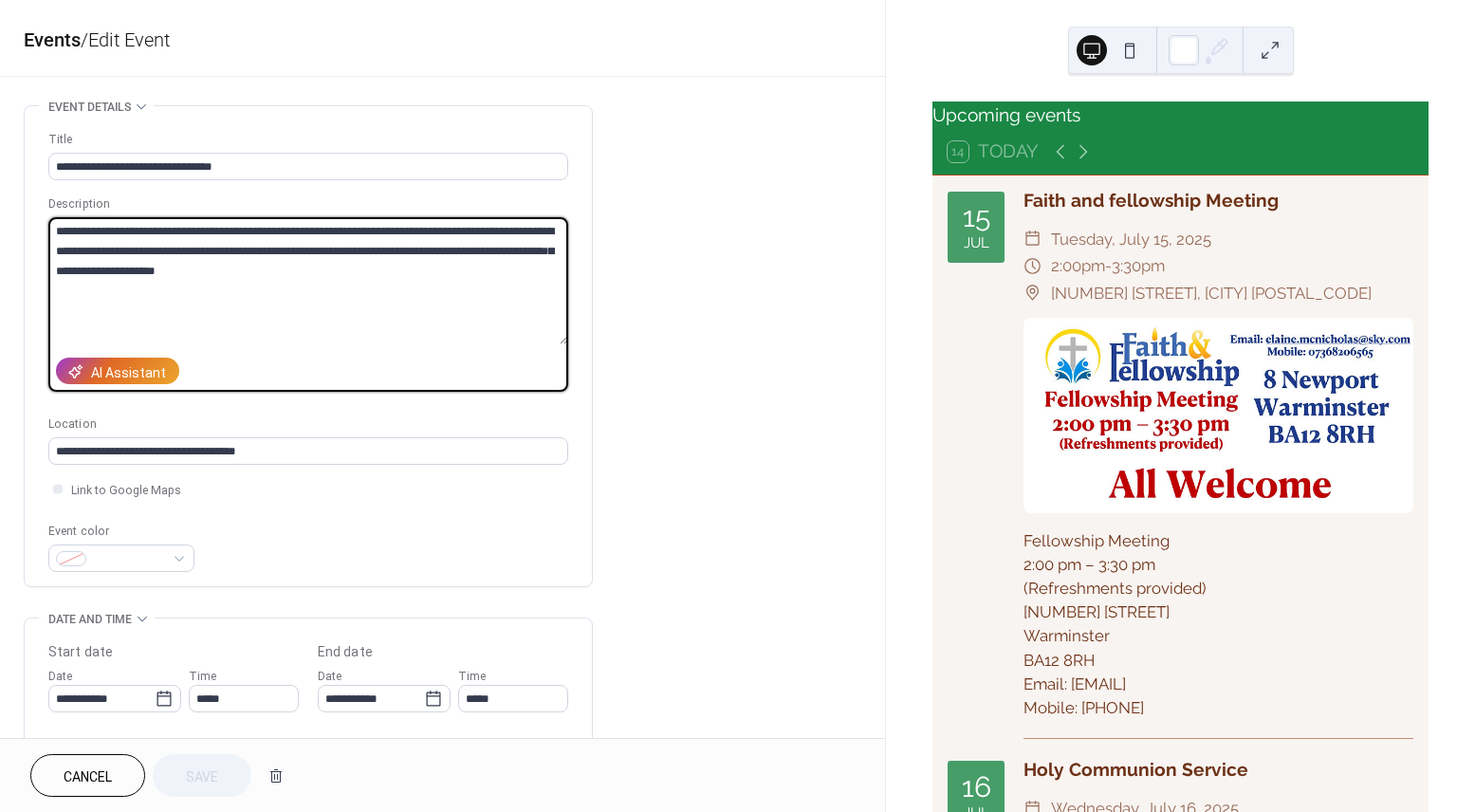 click on "**********" at bounding box center (308, 346) 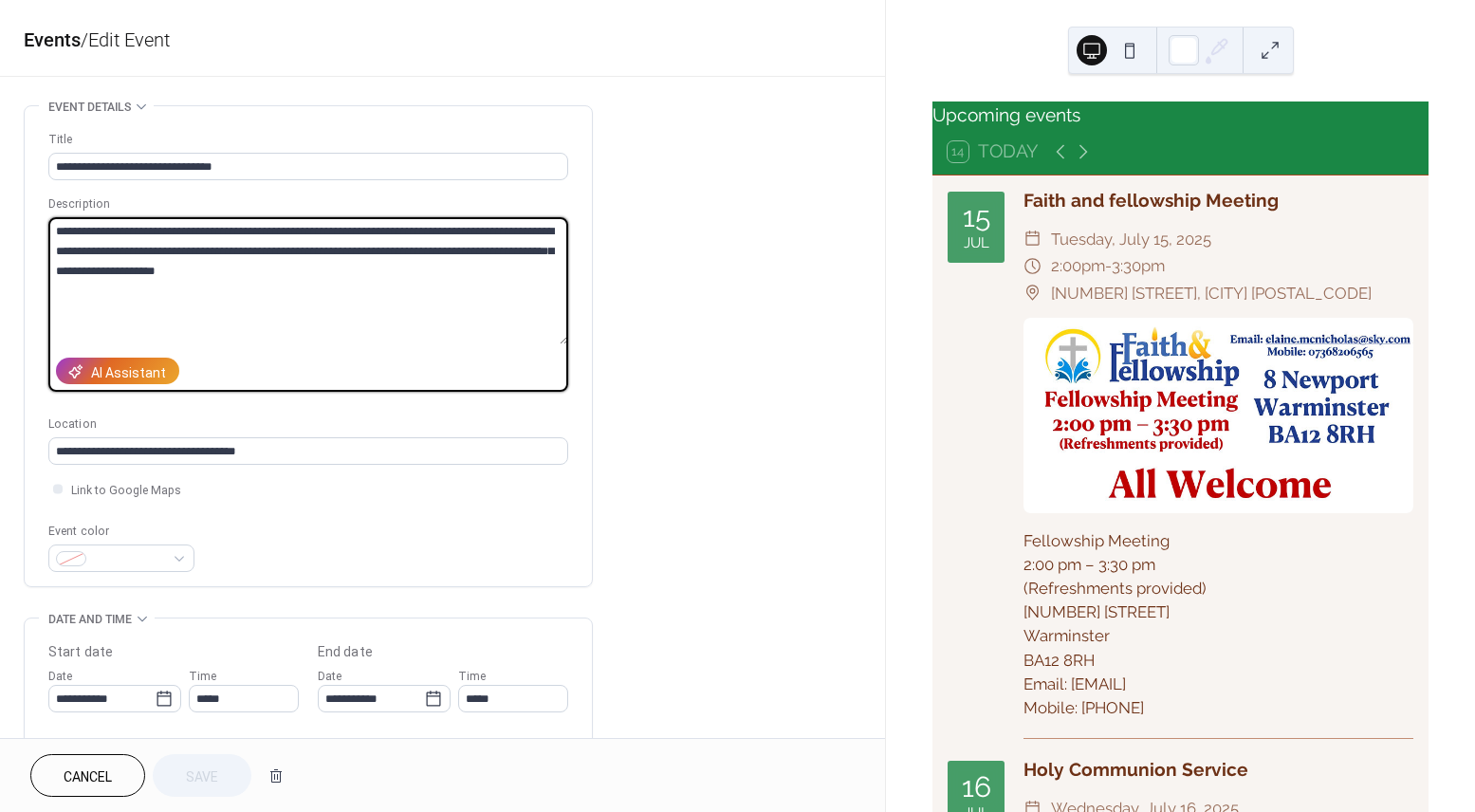 paste 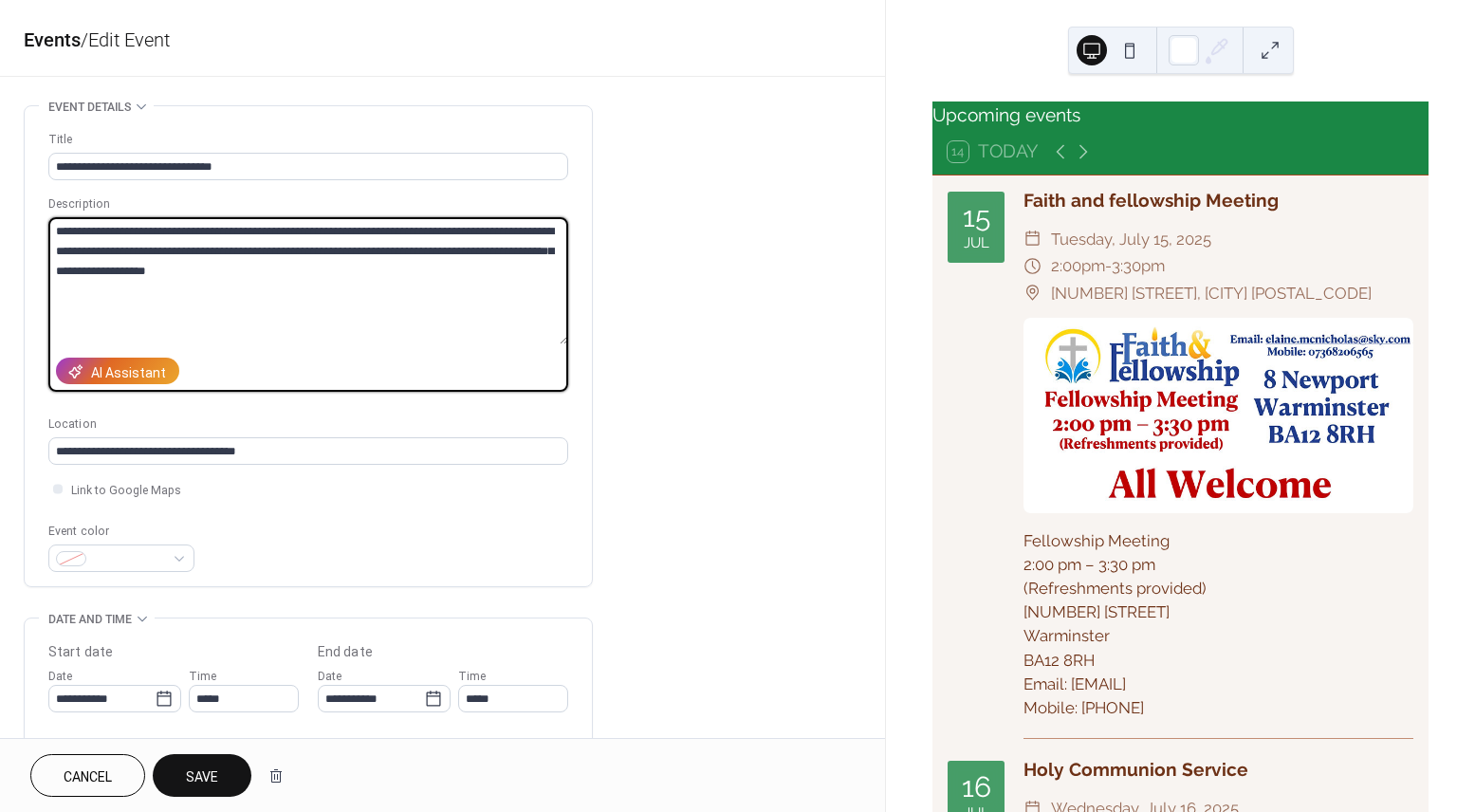 type on "**********" 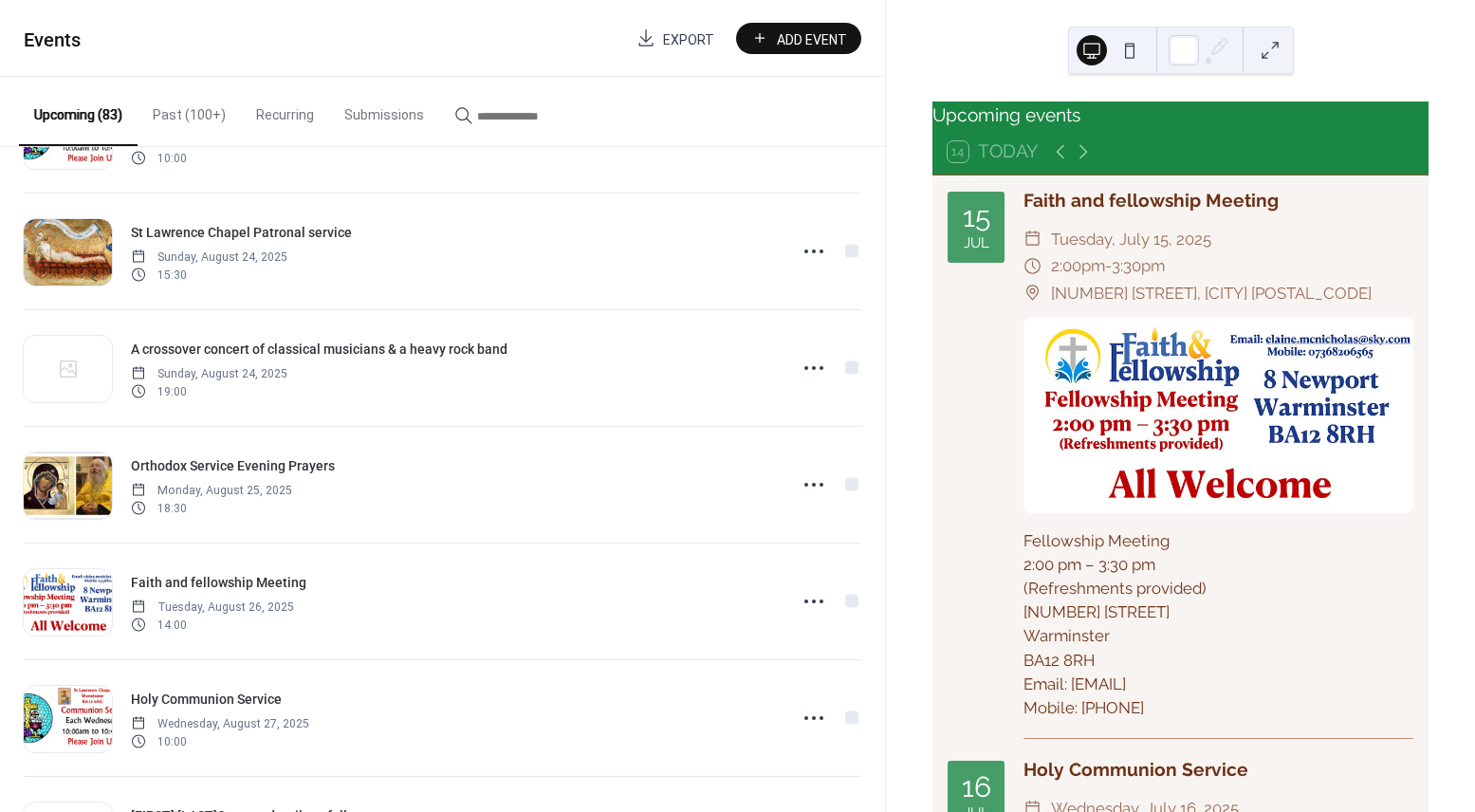 scroll, scrollTop: 1847, scrollLeft: 0, axis: vertical 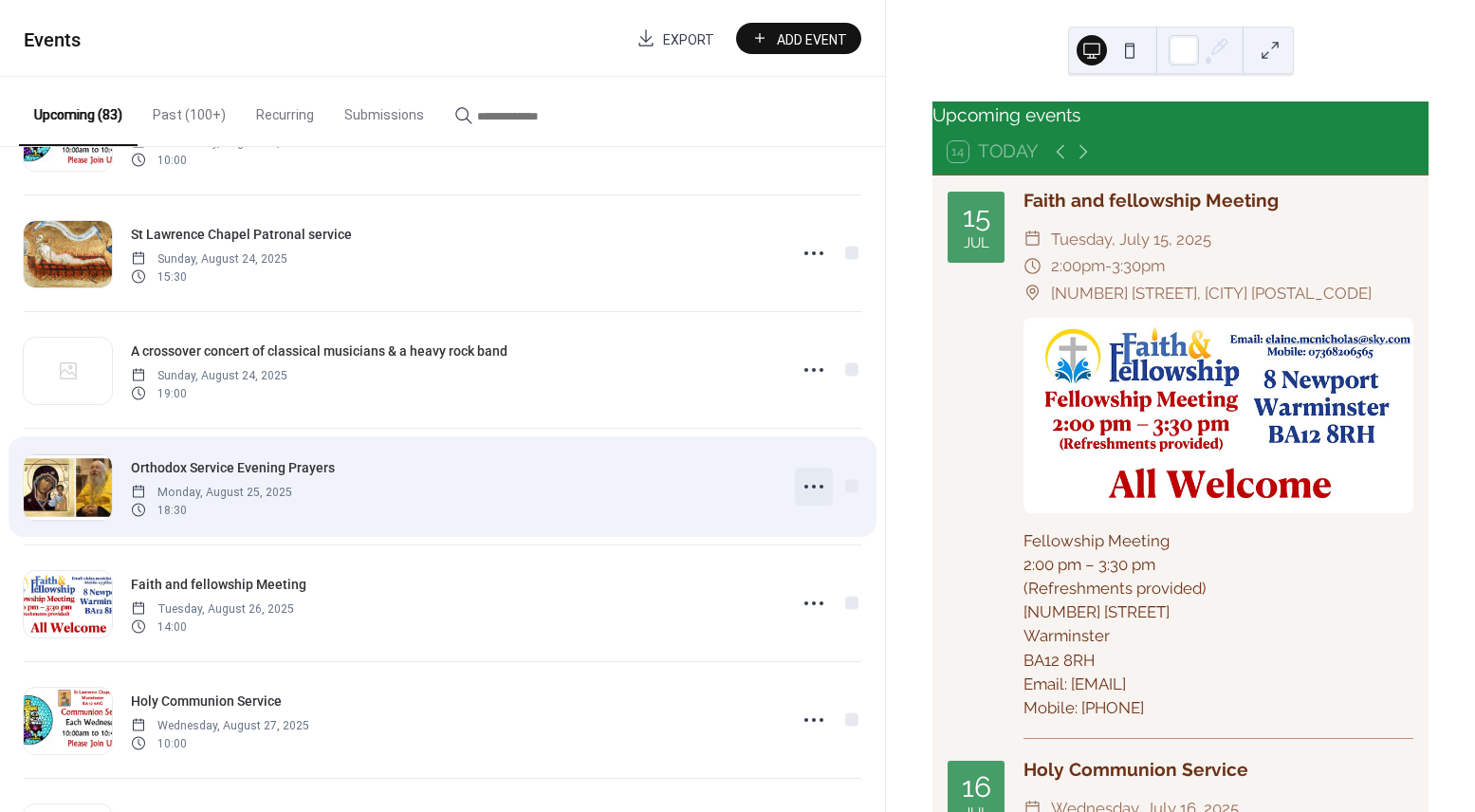 click 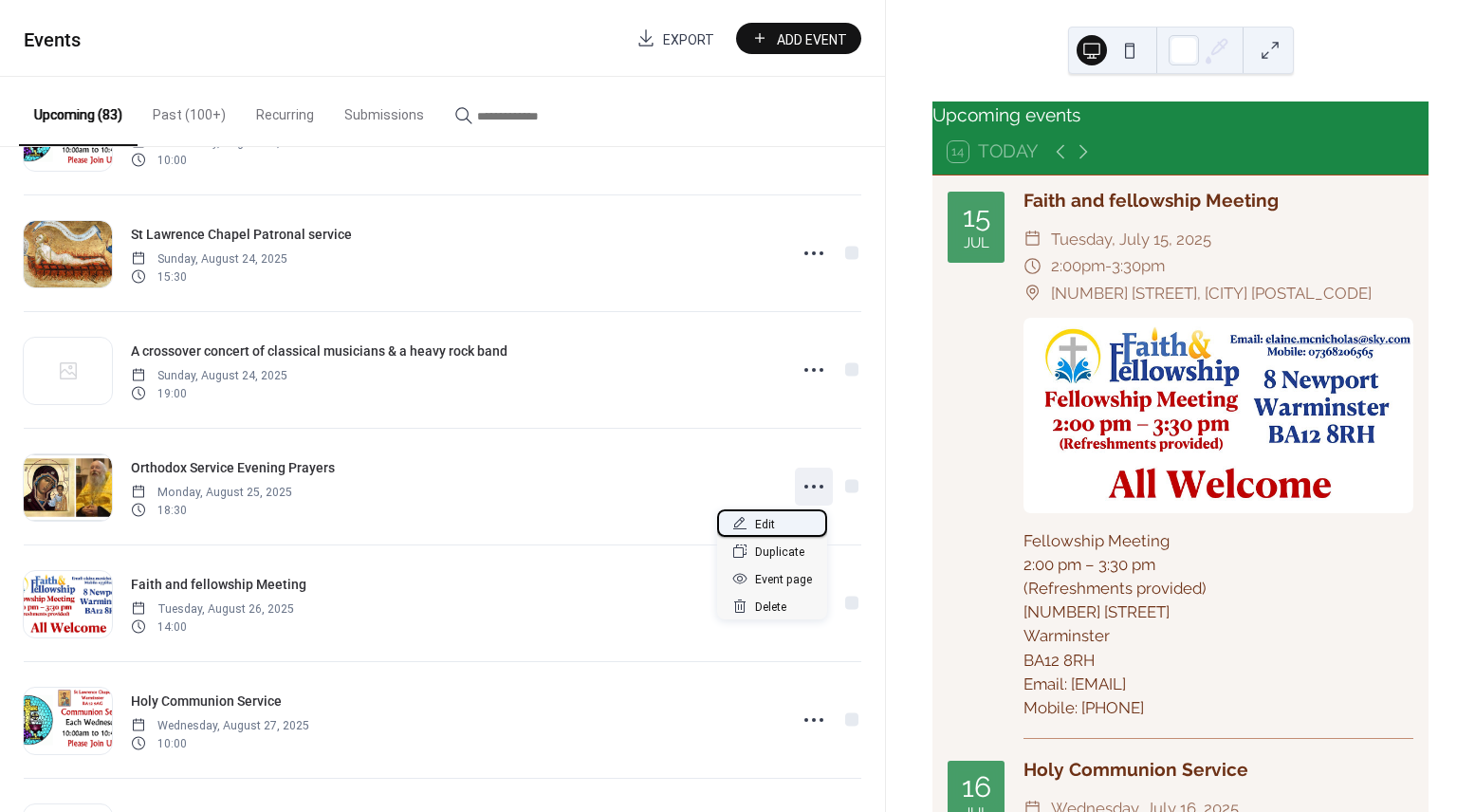 click on "Edit" at bounding box center [765, 525] 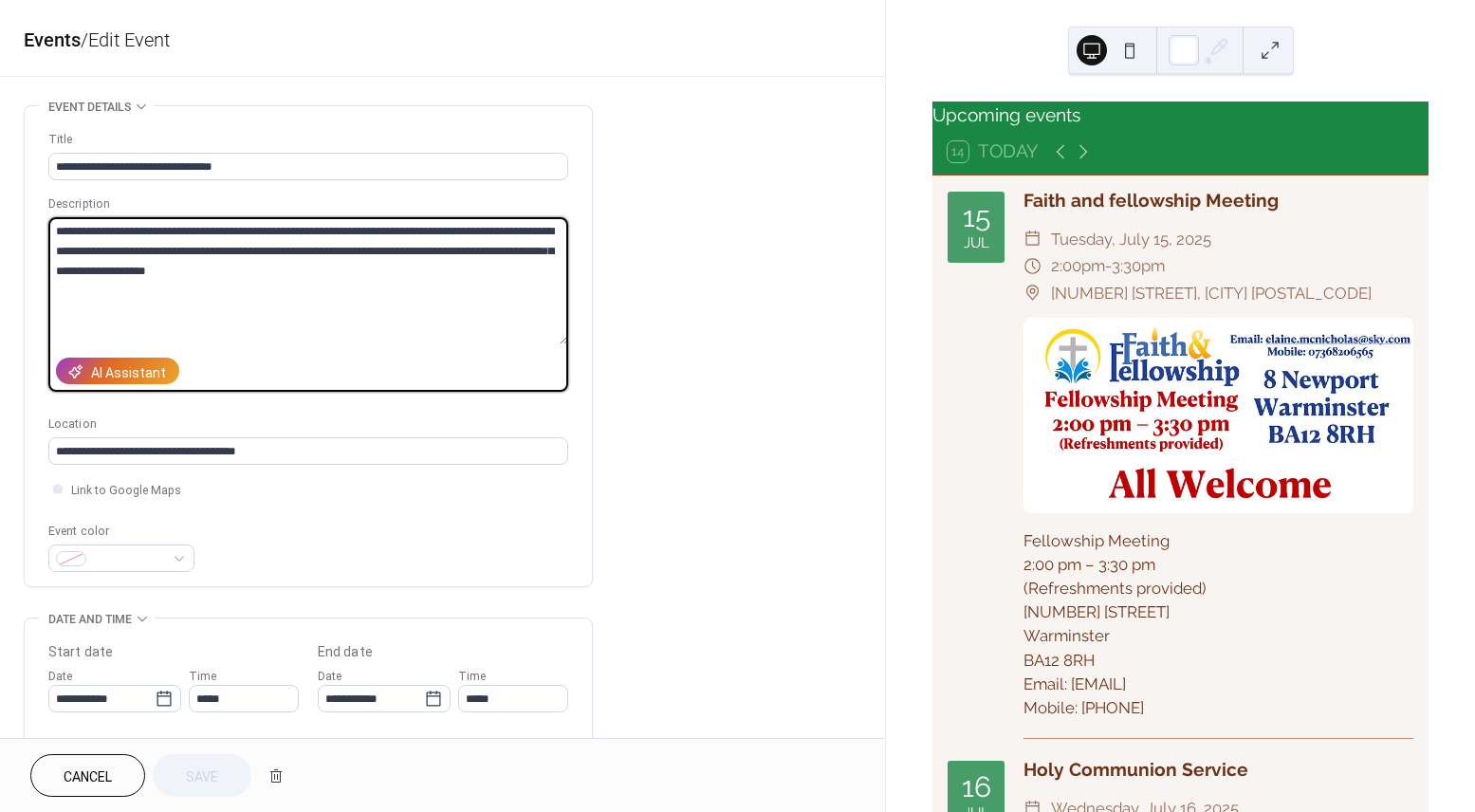 drag, startPoint x: 298, startPoint y: 271, endPoint x: 47, endPoint y: 230, distance: 254.32656 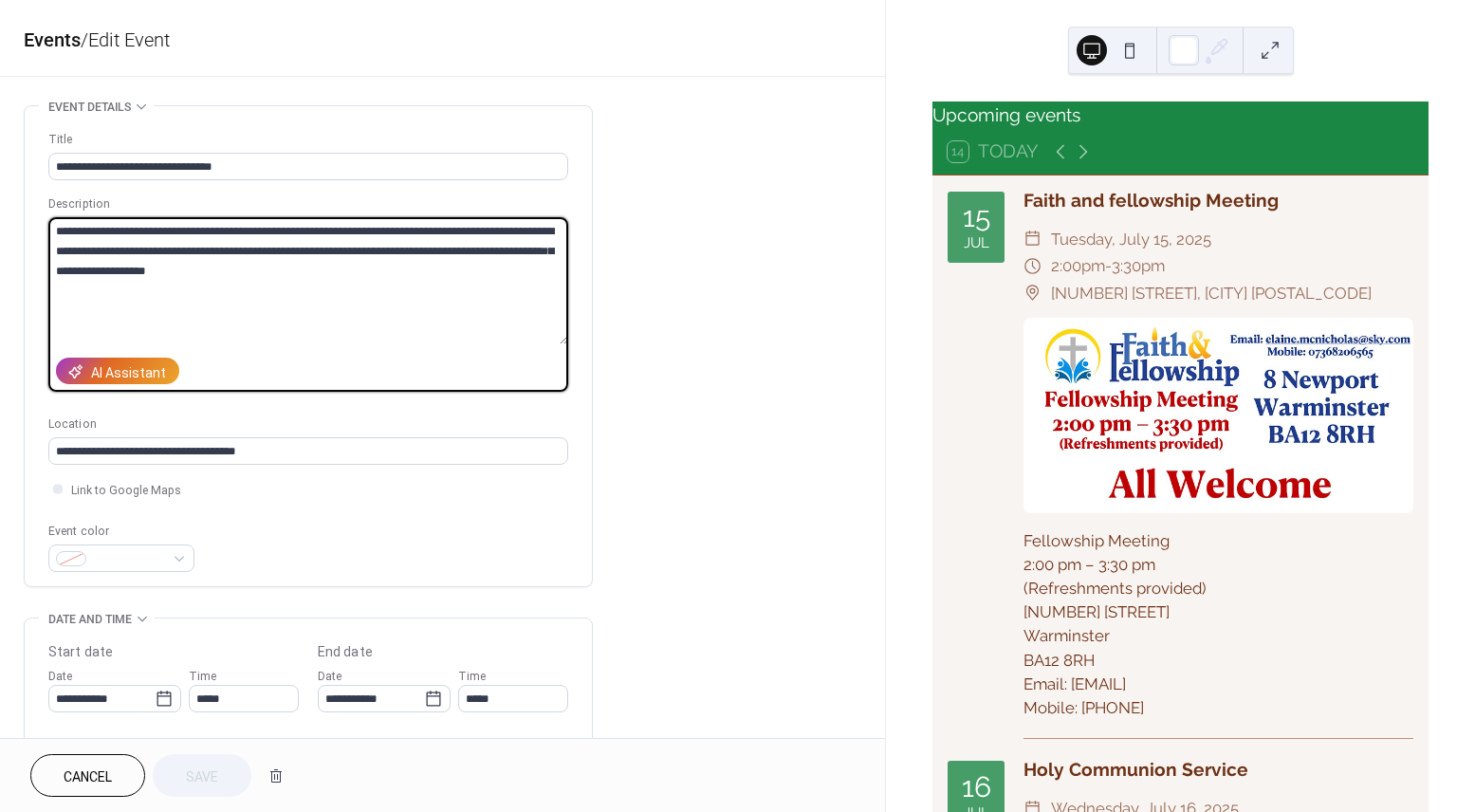 click on "**********" at bounding box center (308, 281) 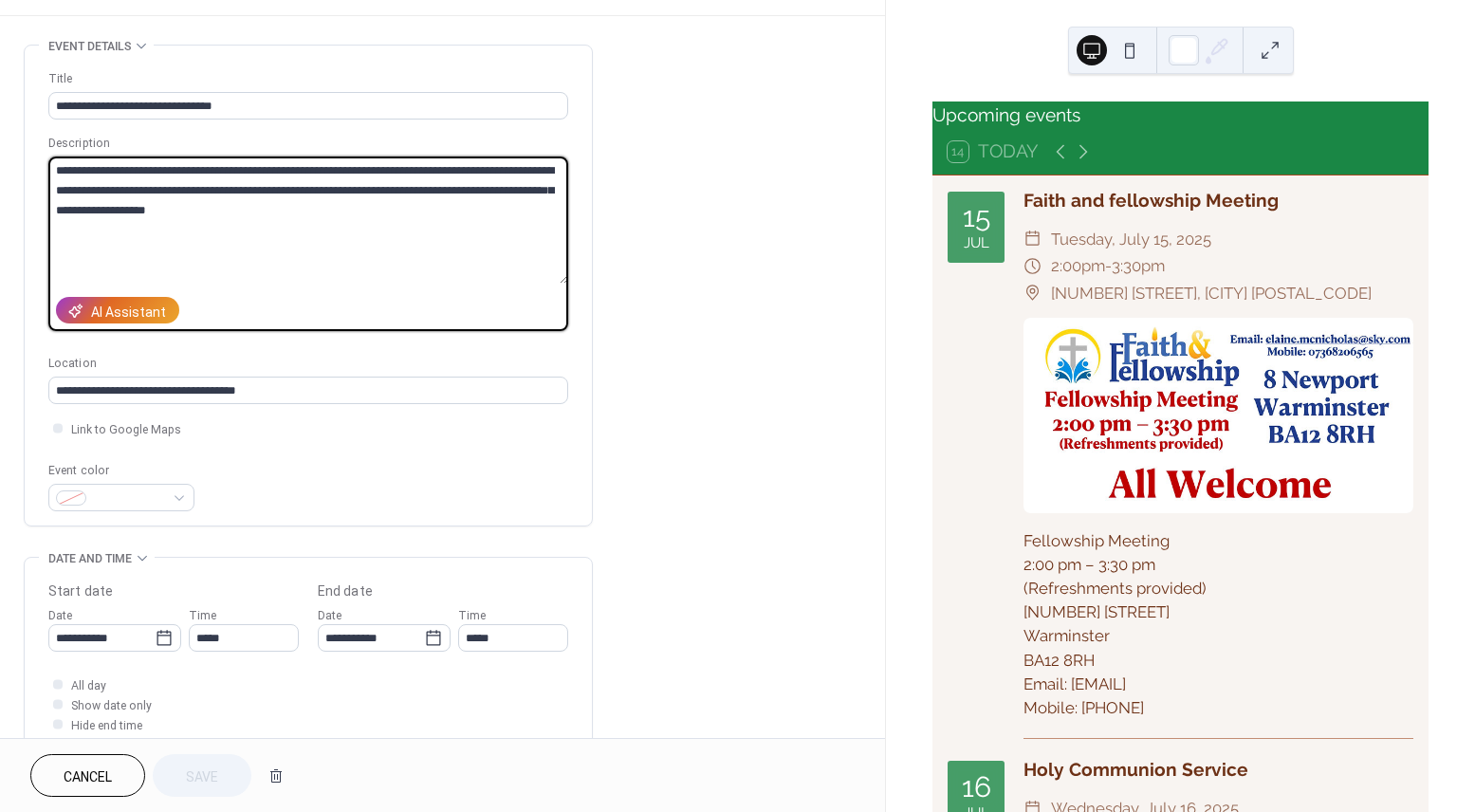 scroll, scrollTop: 55, scrollLeft: 0, axis: vertical 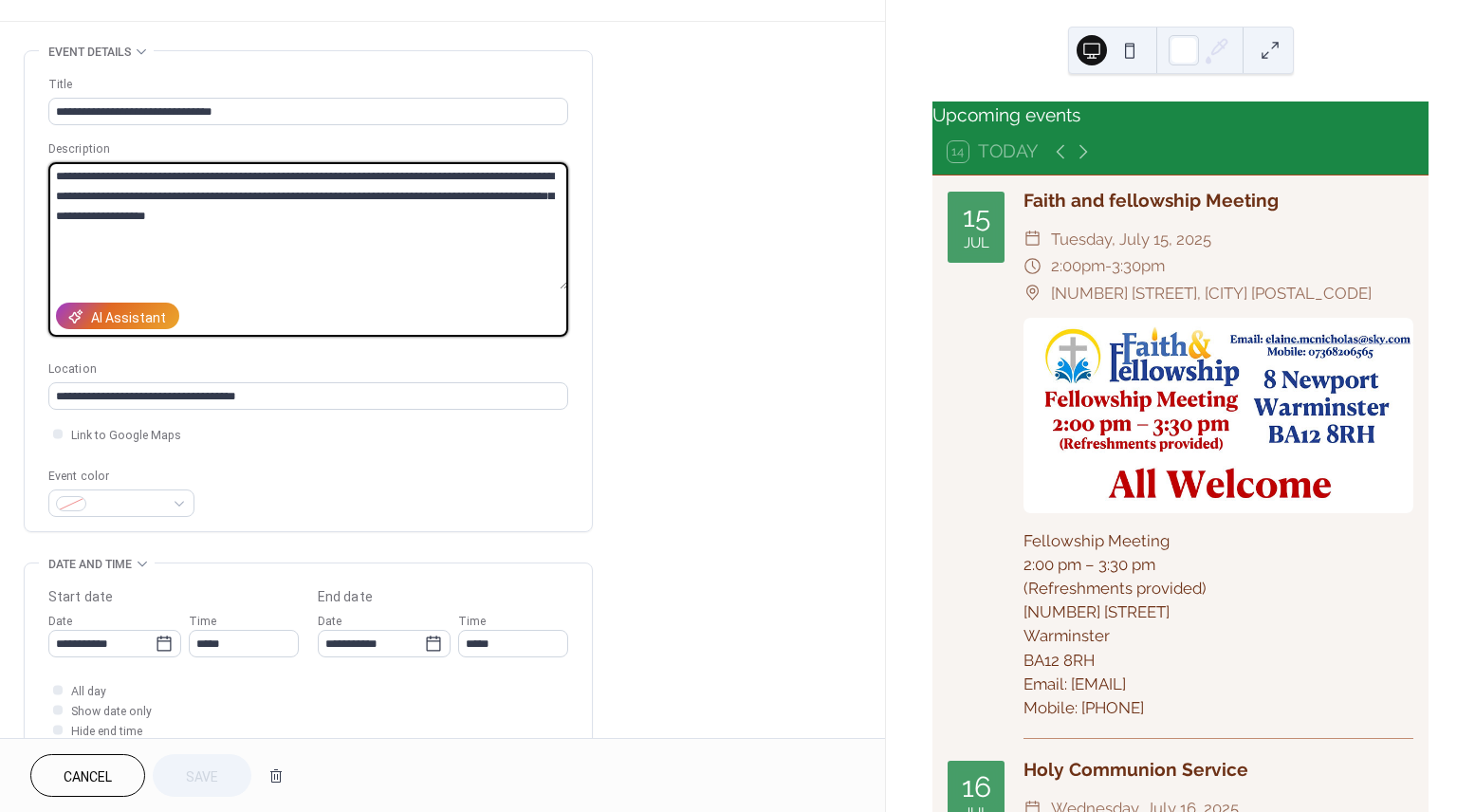 click on "**********" at bounding box center (442, 628) 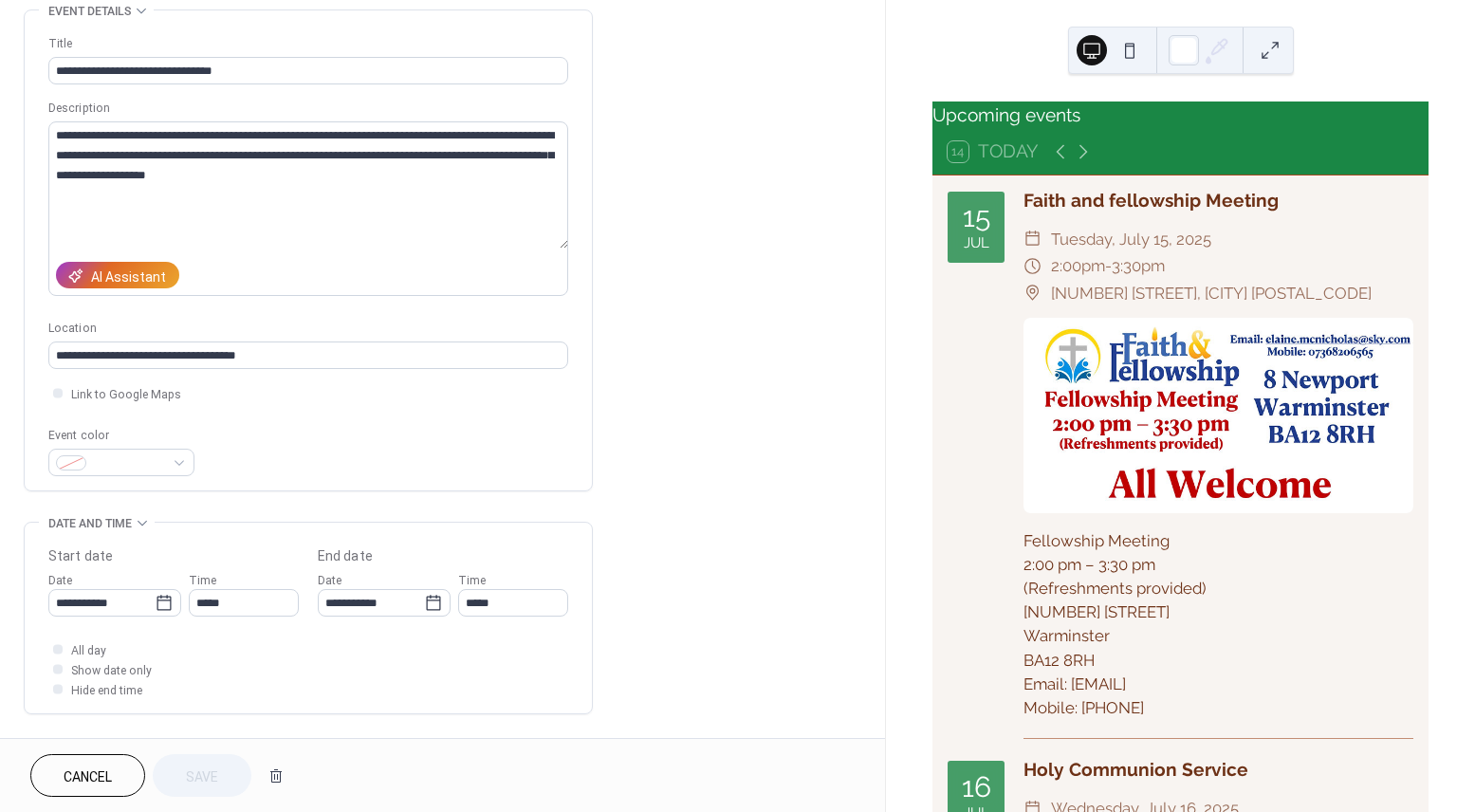 scroll, scrollTop: 0, scrollLeft: 0, axis: both 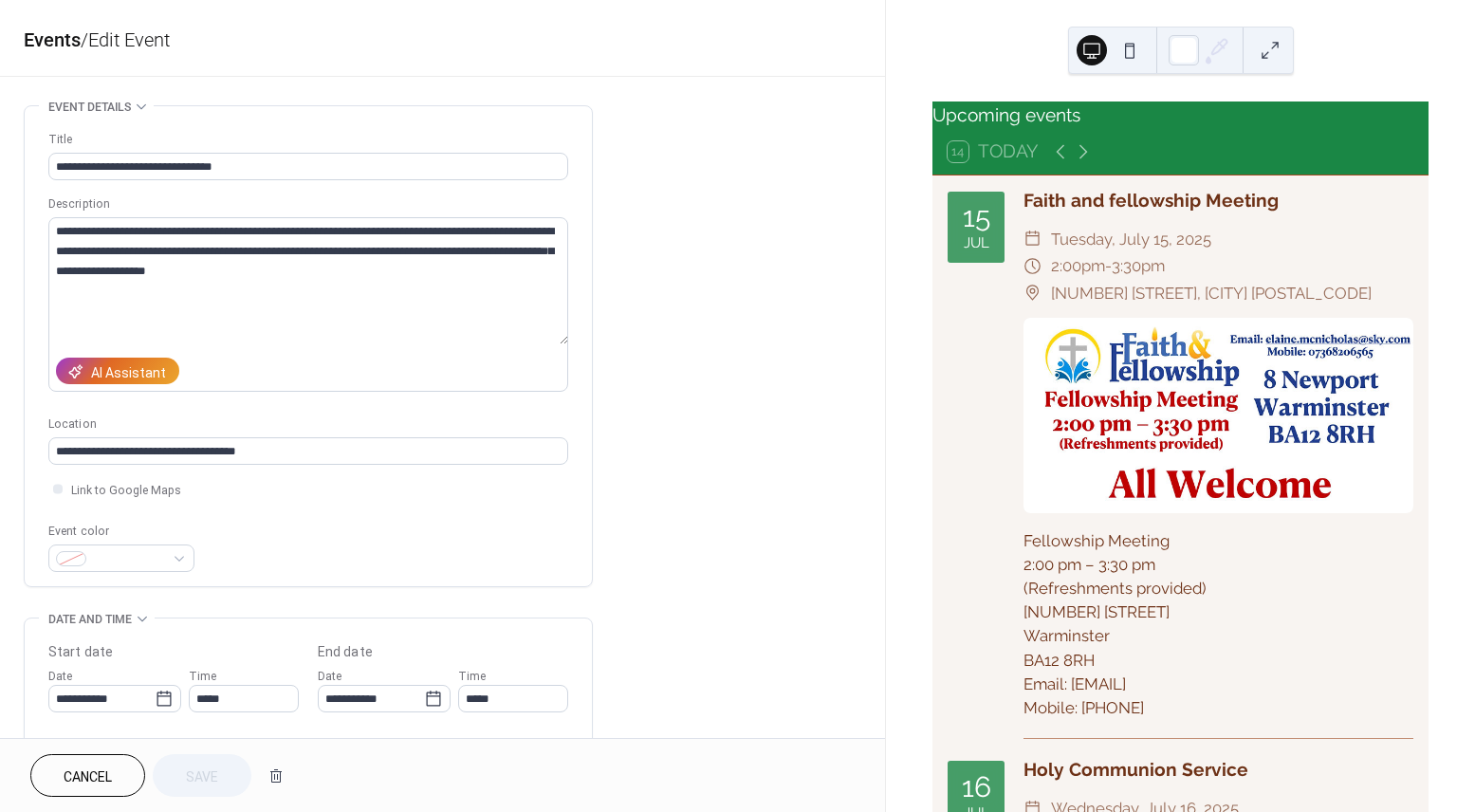 click on "**********" at bounding box center [442, 683] 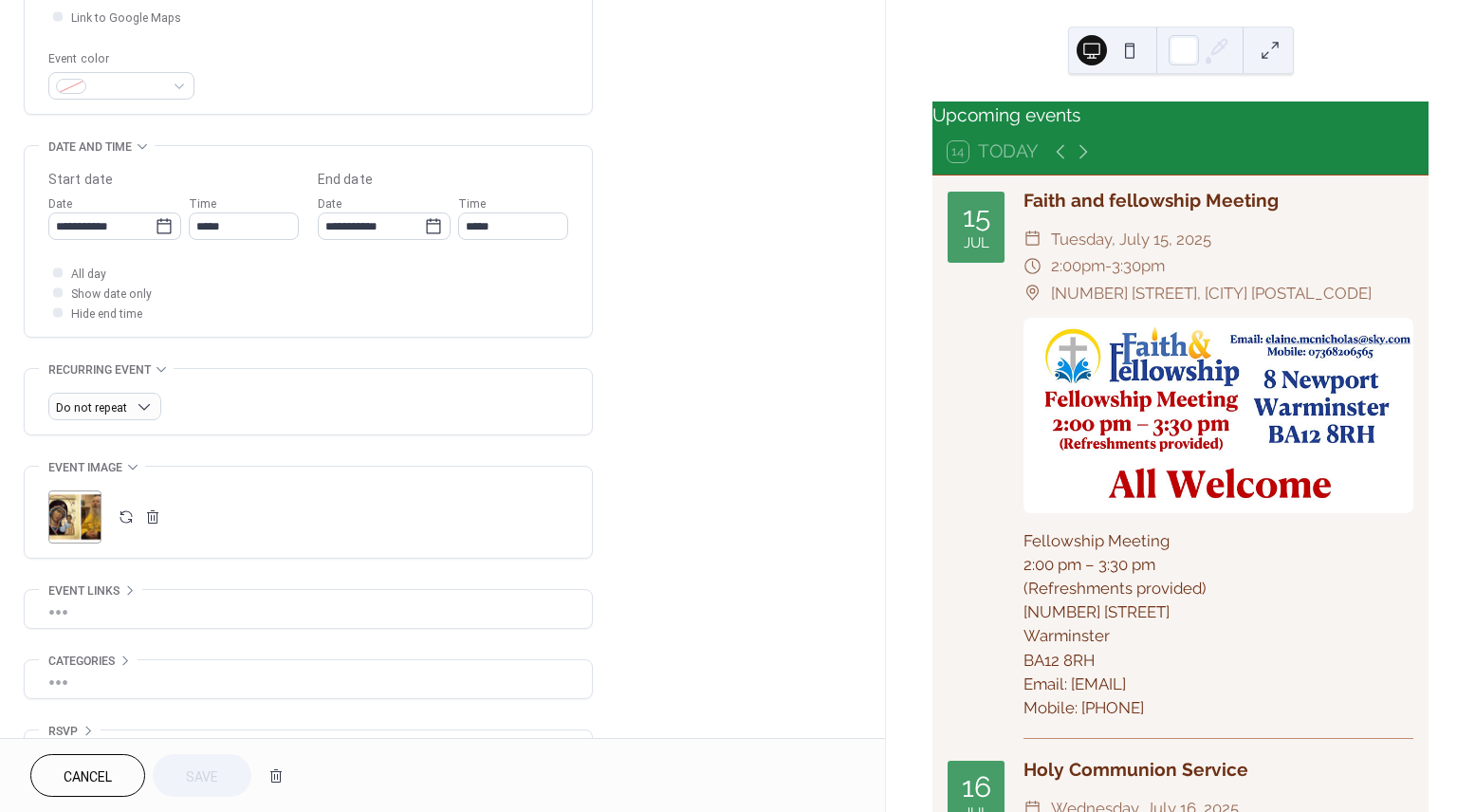 scroll, scrollTop: 523, scrollLeft: 0, axis: vertical 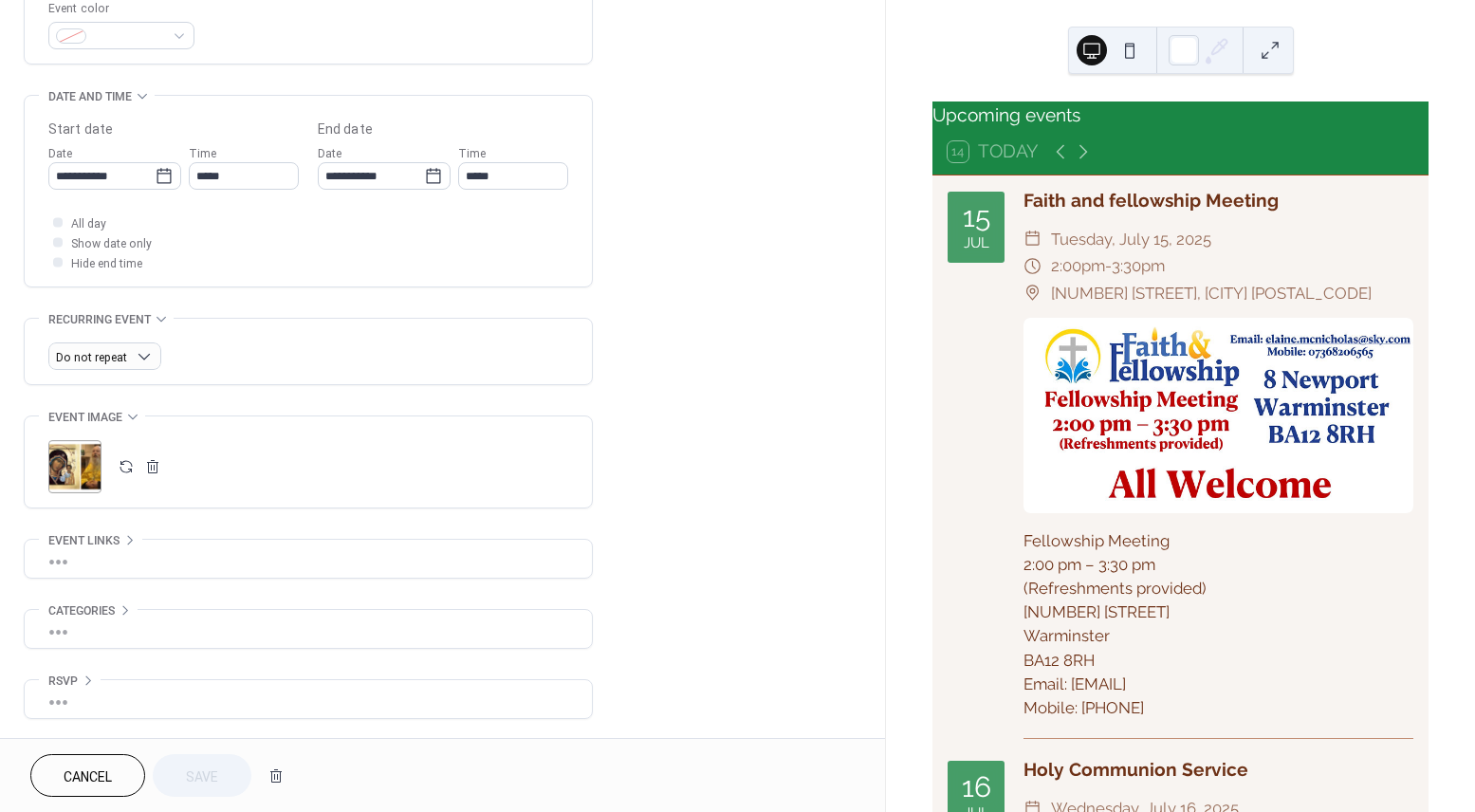 click on "Cancel Save" at bounding box center [161, 775] 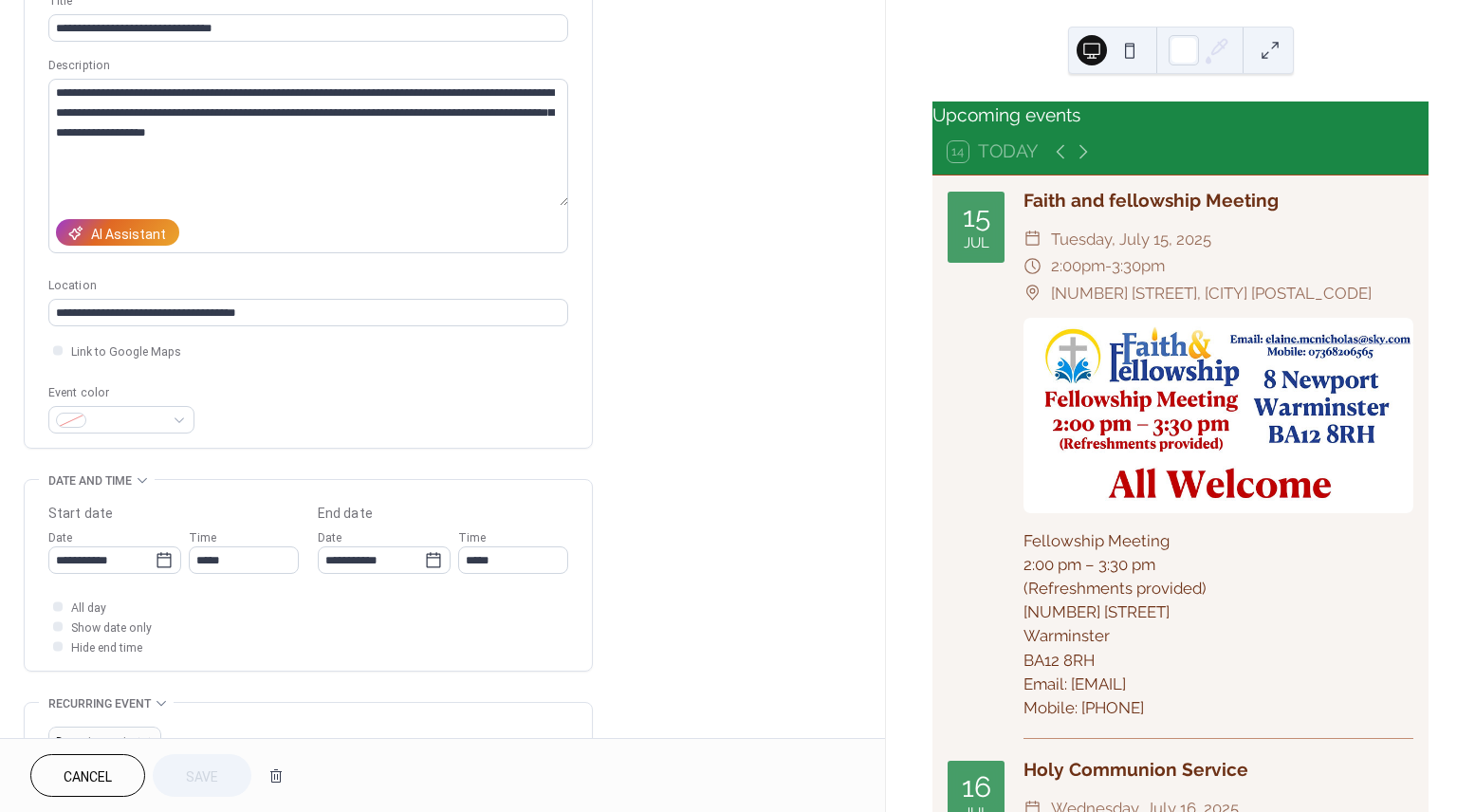 scroll, scrollTop: 0, scrollLeft: 0, axis: both 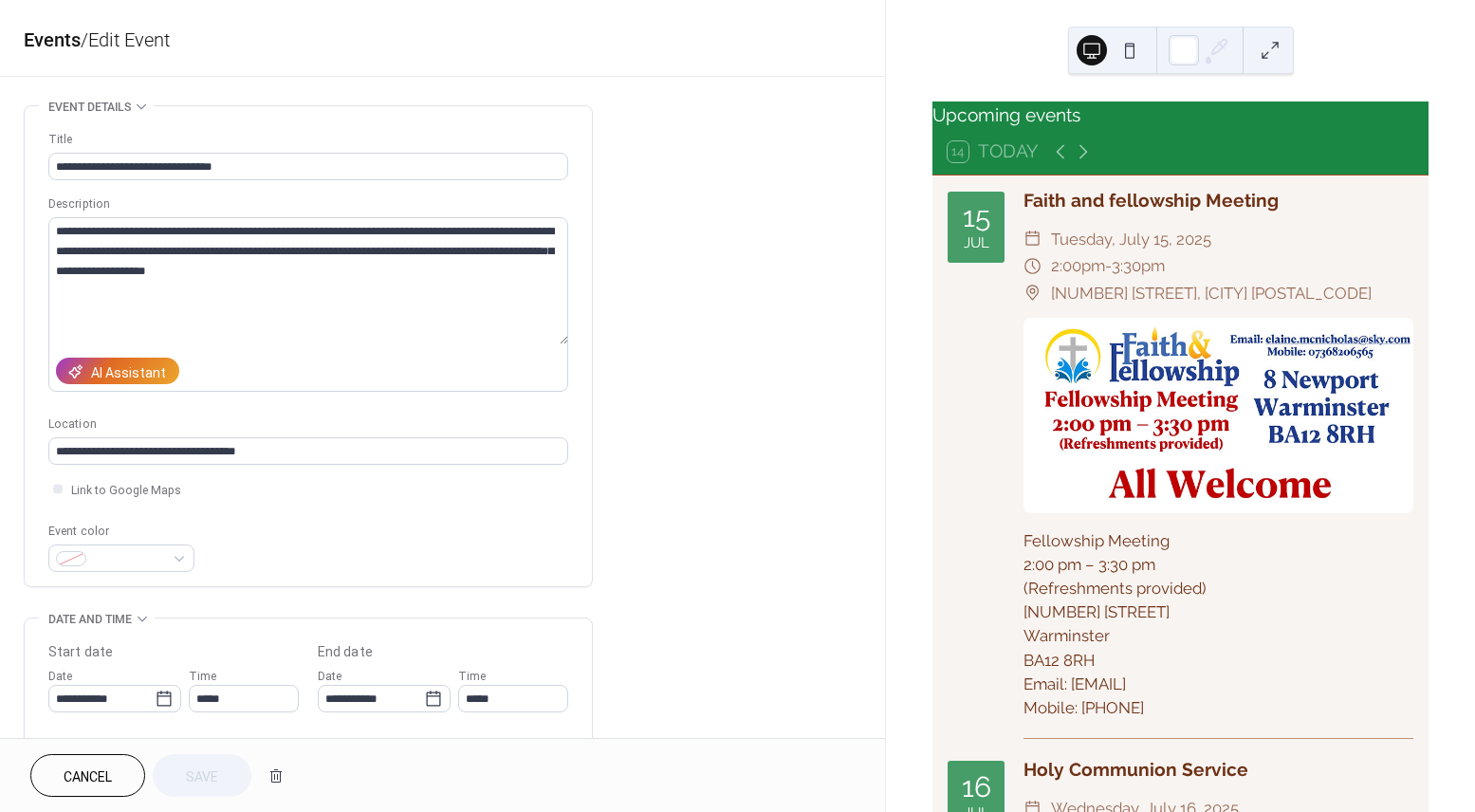 click on "Upcoming events 14 Today 15 Jul Faith and fellowship Meeting  ​ Tuesday, July 15, 2025 ​ 2:00pm - 3:30pm ​ 8 Newport, Warminster BA12 8RH Fellowship Meeting 2:00 pm – 3:30 pm (Refreshments provided) 8 Newport Warminster BA12 8RH Email: elaine.mcnicholas@sky.com Mobile: 07368206565   16 Jul Holy Communion Service  ​ Wednesday, July 16, 2025 ​ 10:00am - 10:45am ​ St Lawrence Chapel Warminster We invite you to attend our popular Wednesday Morning Holy Communion Service. 23 Jul Holy Communion Service  ​ Wednesday, July 23, 2025 ​ 10:00am - 10:45am ​ St Lawrence Chapel Warminster We invite you to attend our popular Wednesday Morning Holy Communion Service. 25 Jul The Thomas Hiscocks Blues Experience ​ Friday, July 25, 2025 ​ 7:00pm - 9:00pm The Thomas Hiscocks Blues Experience (Details to follow)  27 Jul St Lawrence Chapel Evensong Service ​ Sunday, July 27, 2025 ​ 4:30pm - 5:15pm ​ St Lawrence Chapel Warminster 28 Jul Orthodox Service Evening Prayers  ​ Monday, July 28, 2025 ​ -" at bounding box center [1180, 406] 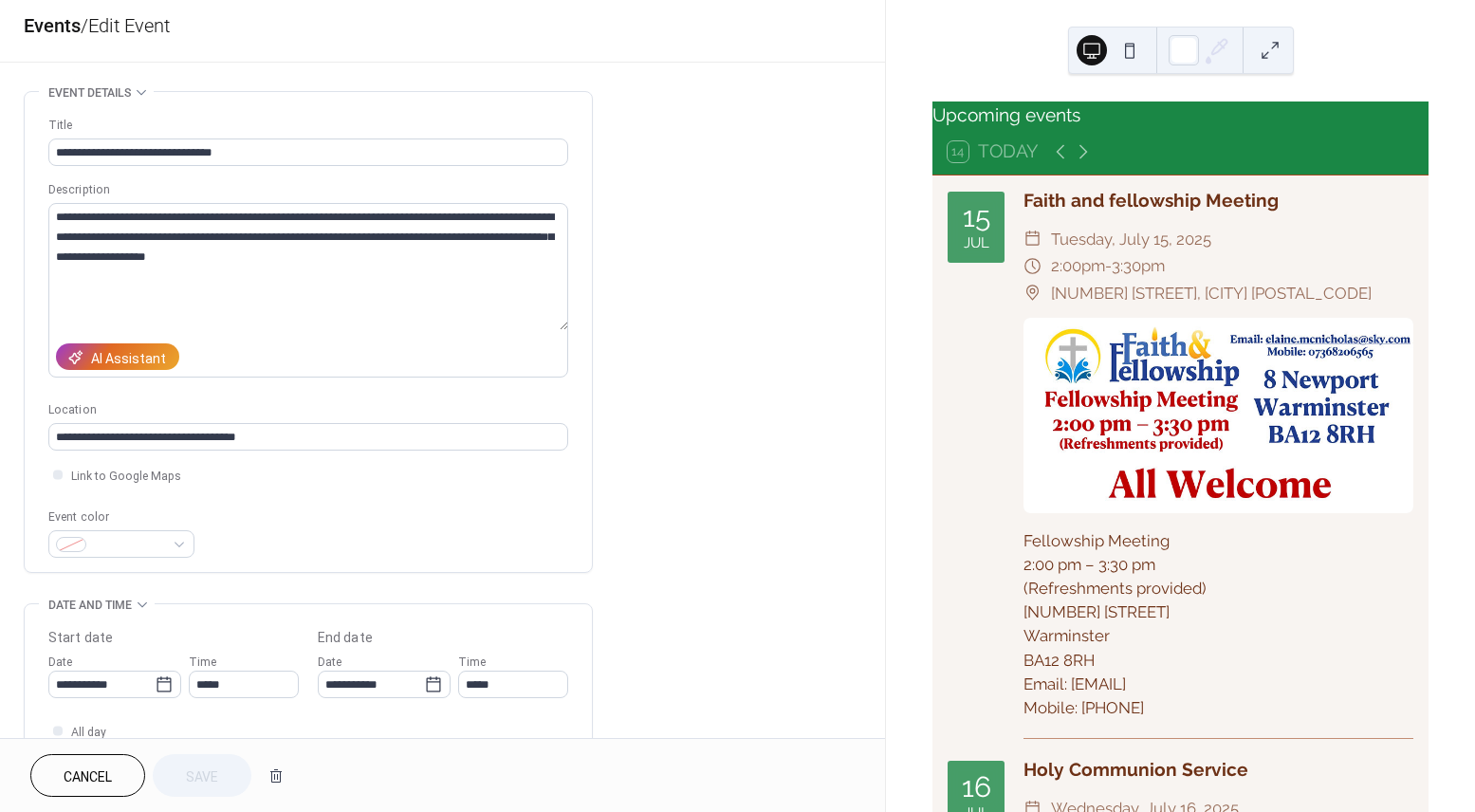 scroll, scrollTop: 0, scrollLeft: 0, axis: both 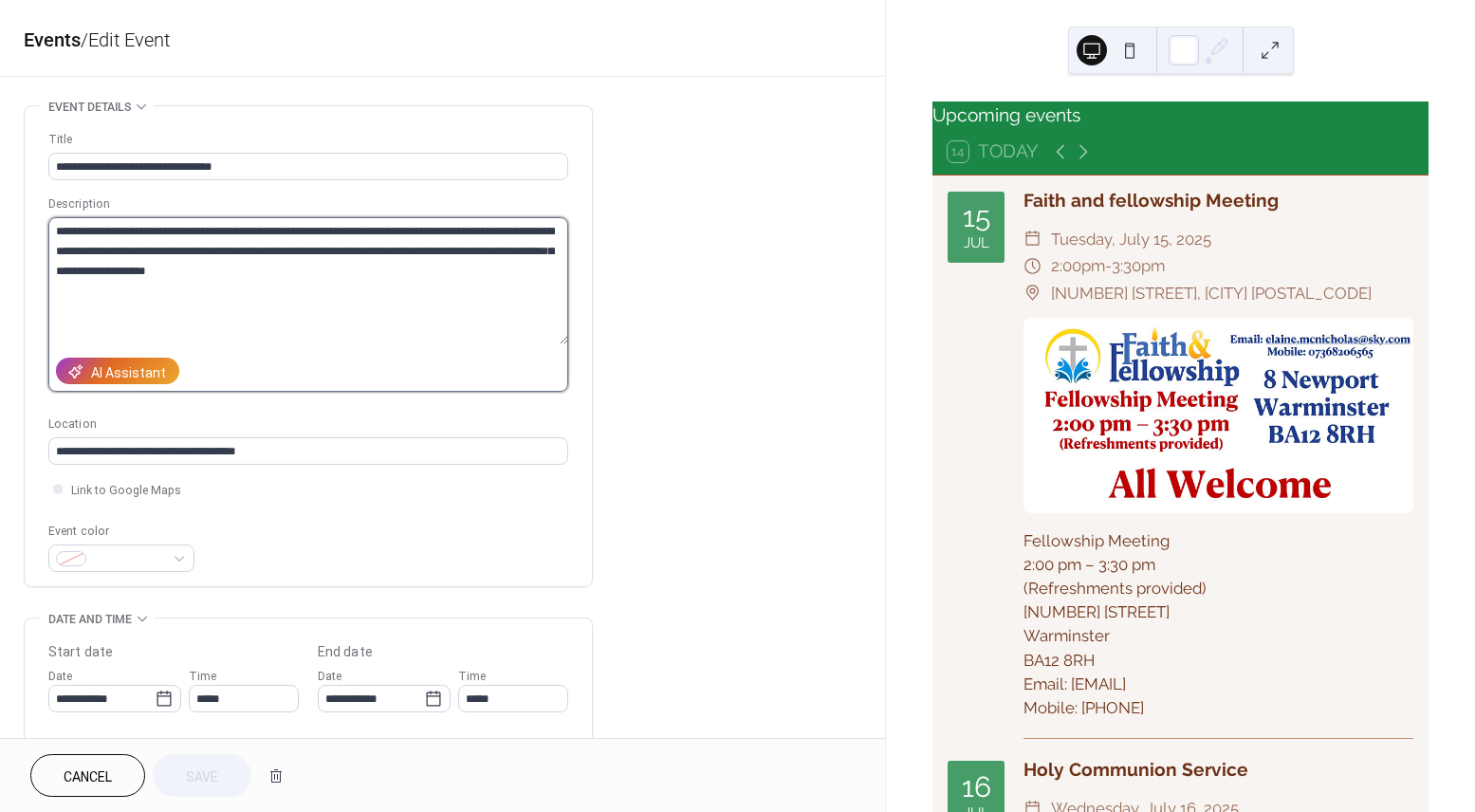 click on "**********" at bounding box center [308, 281] 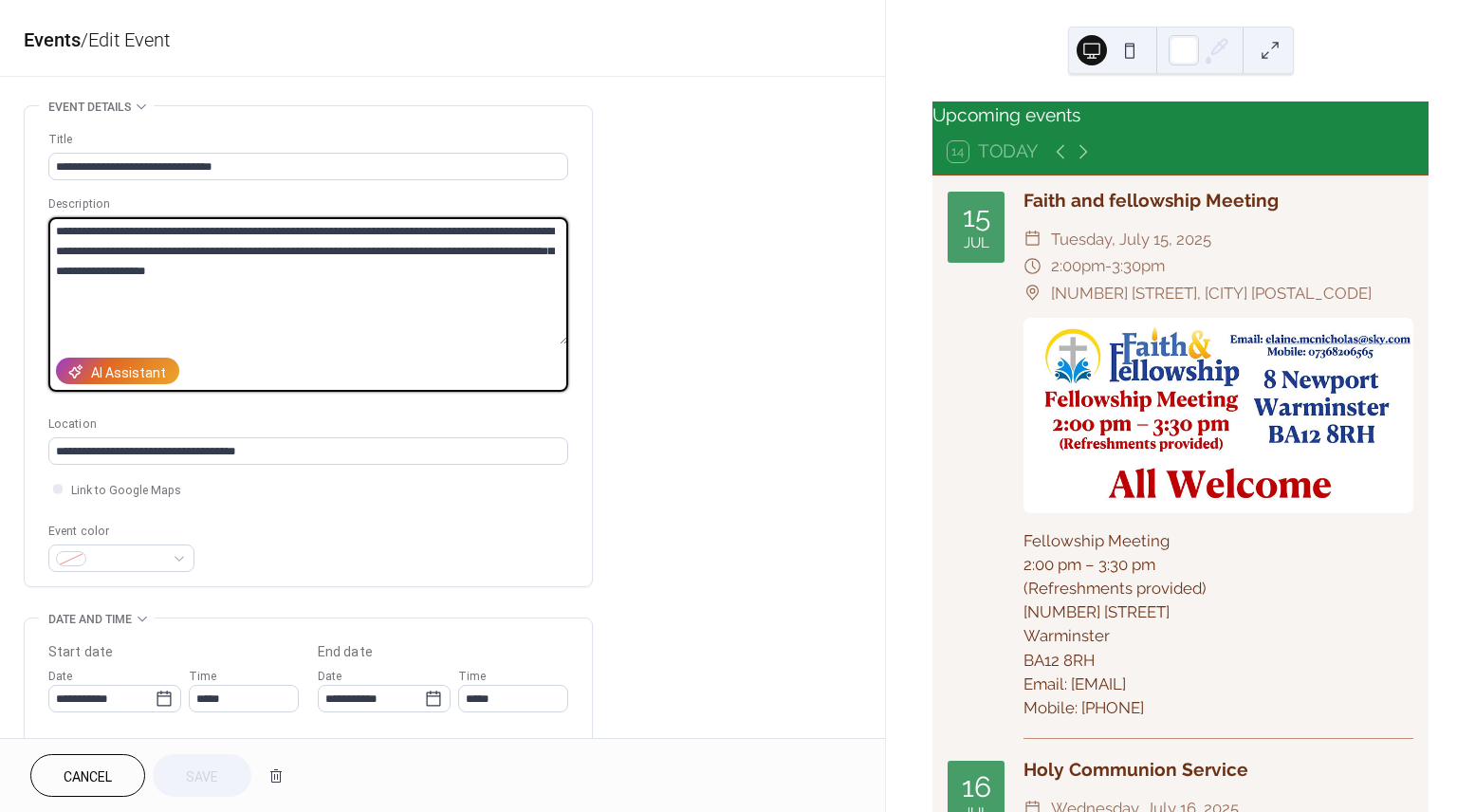 click on "**********" at bounding box center (308, 281) 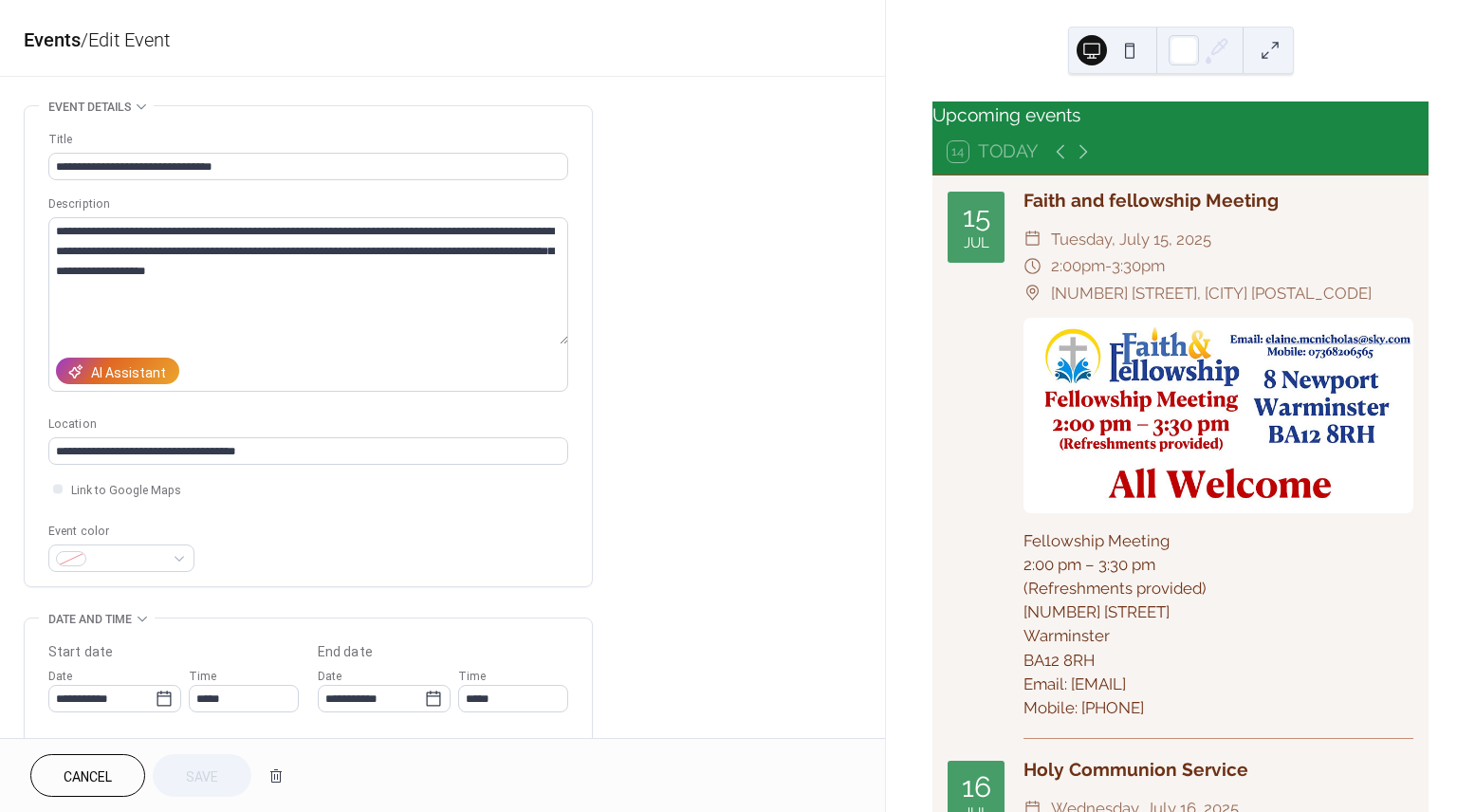 click on "**********" at bounding box center (442, 683) 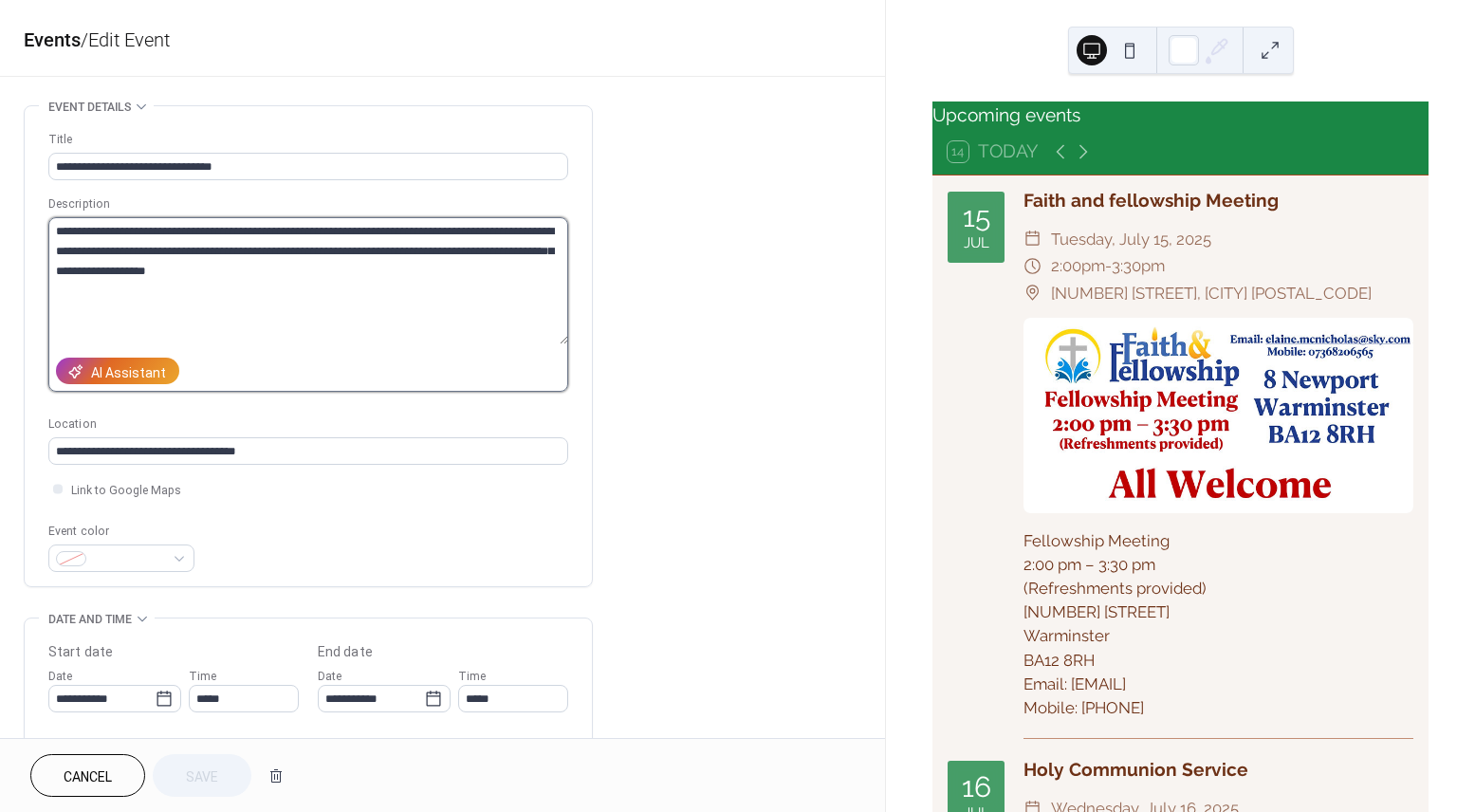 click on "**********" at bounding box center (308, 281) 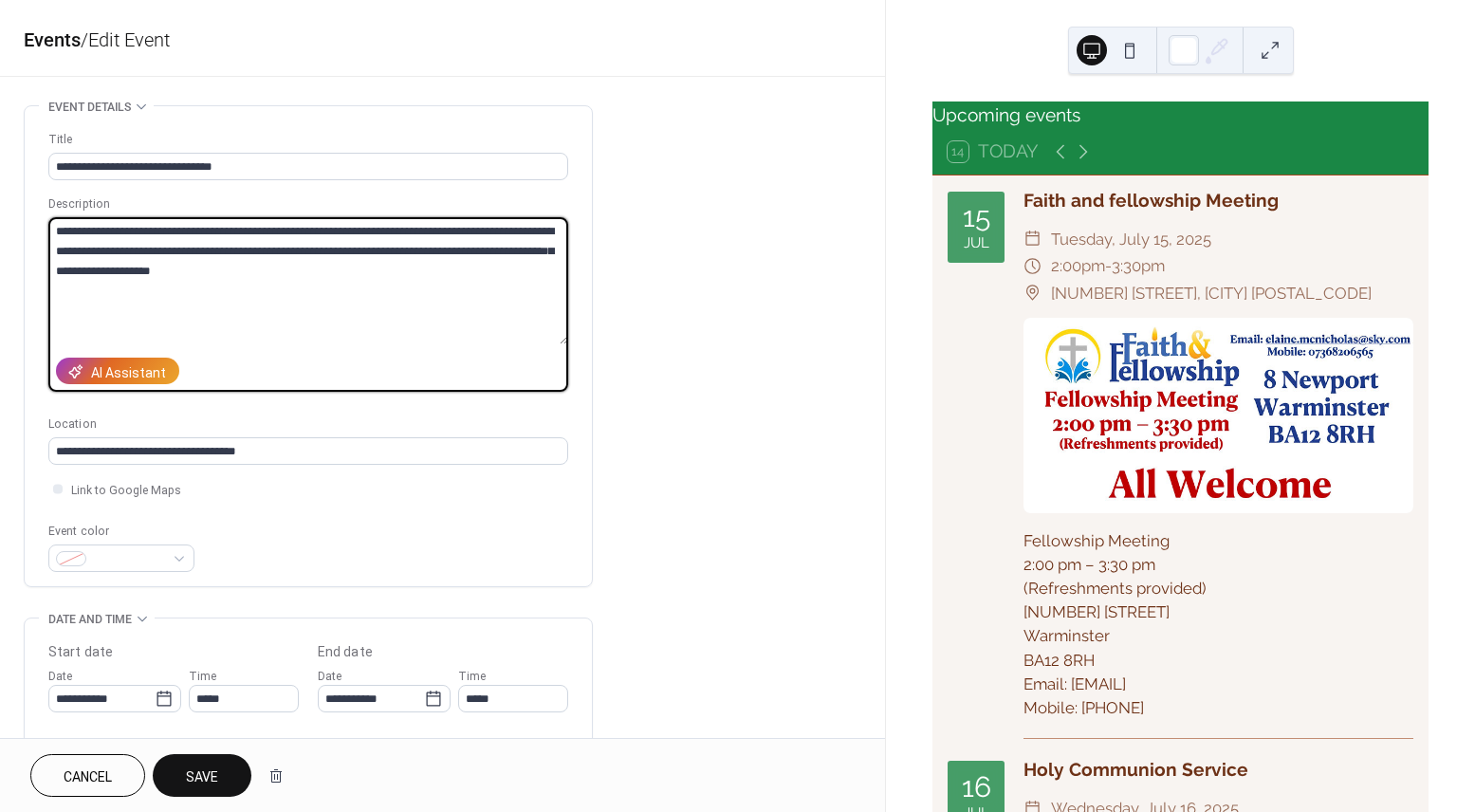 type on "**********" 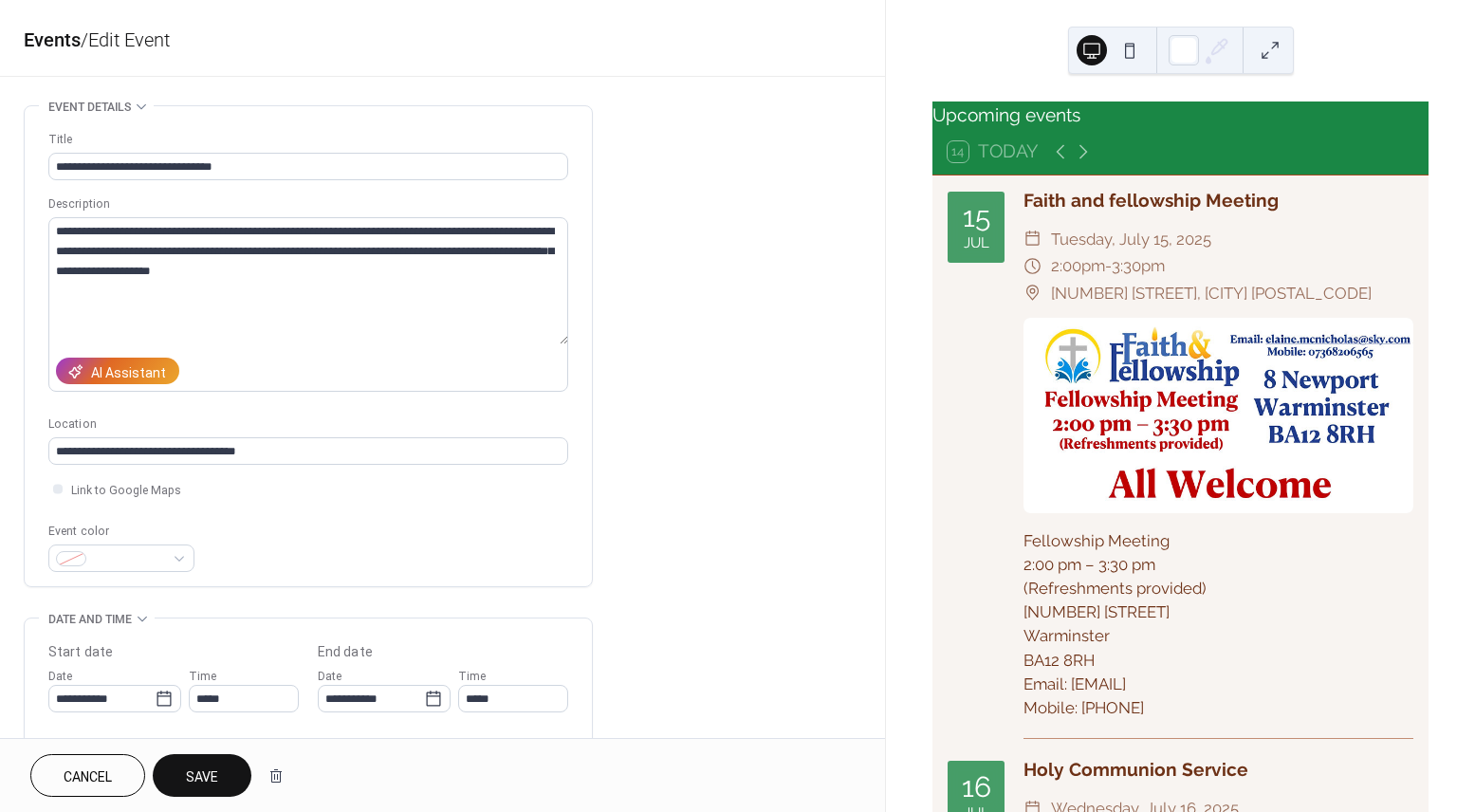 click on "Save" at bounding box center (202, 775) 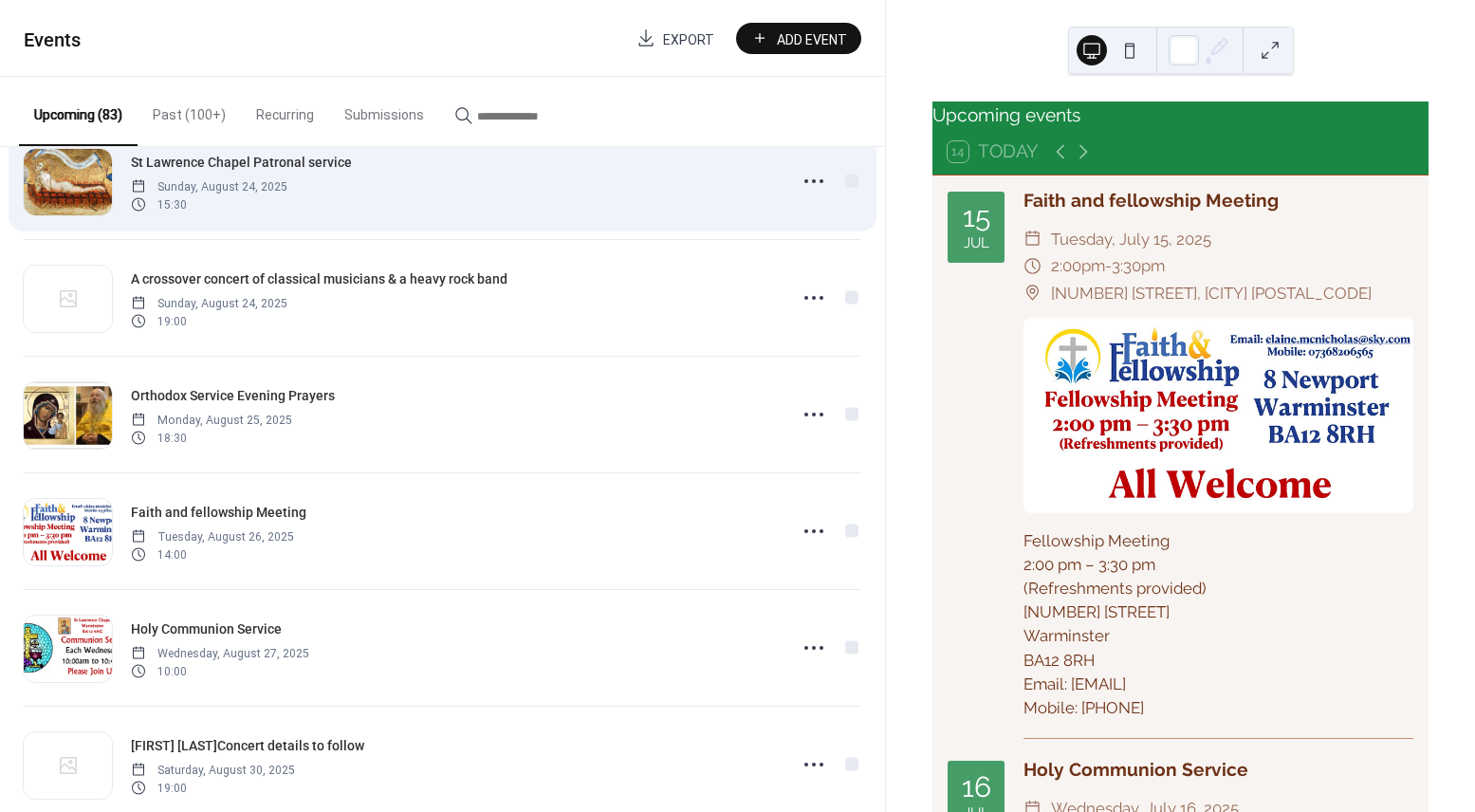 scroll, scrollTop: 1928, scrollLeft: 0, axis: vertical 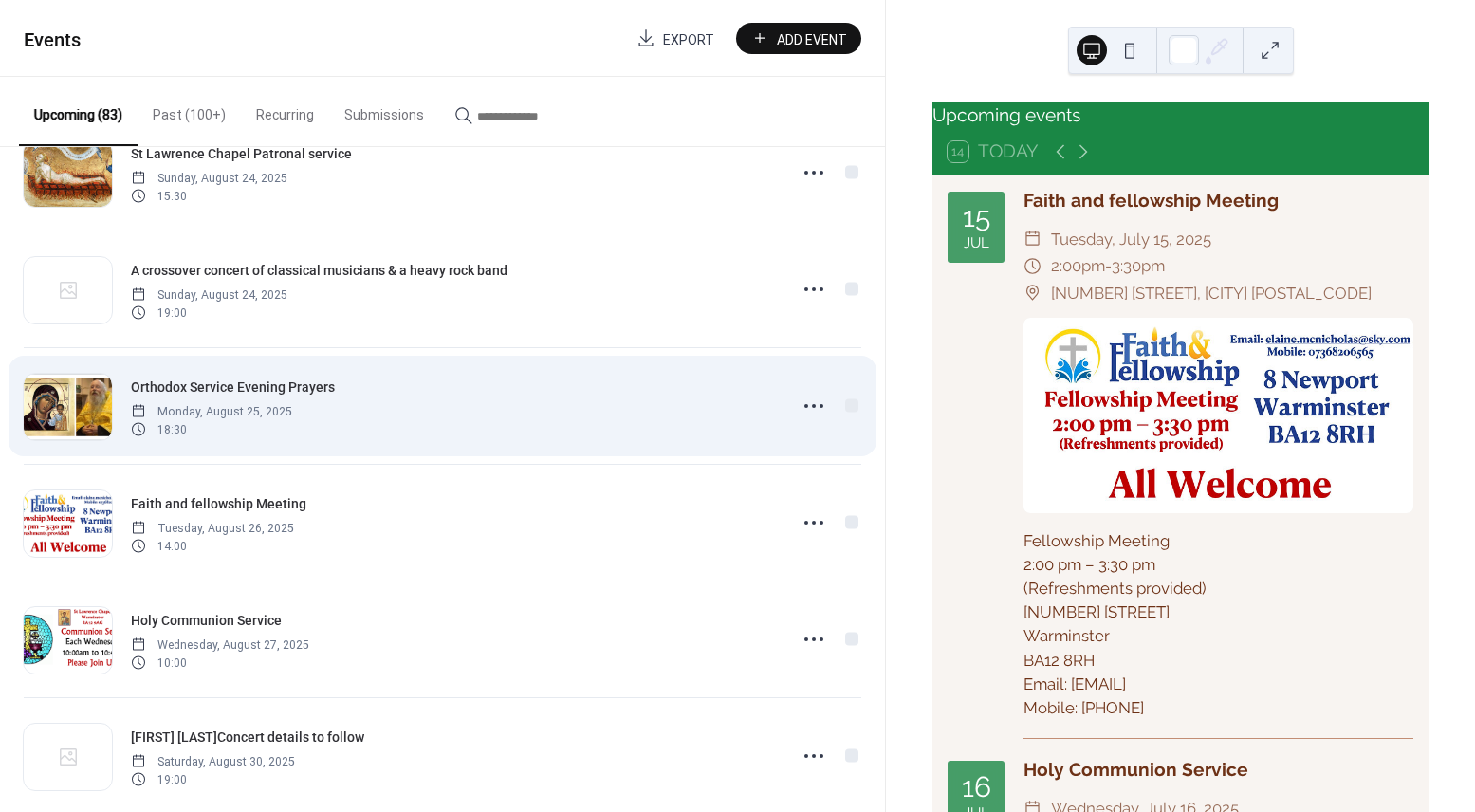 click on "Orthodox Service Evening Prayers" at bounding box center (232, 387) 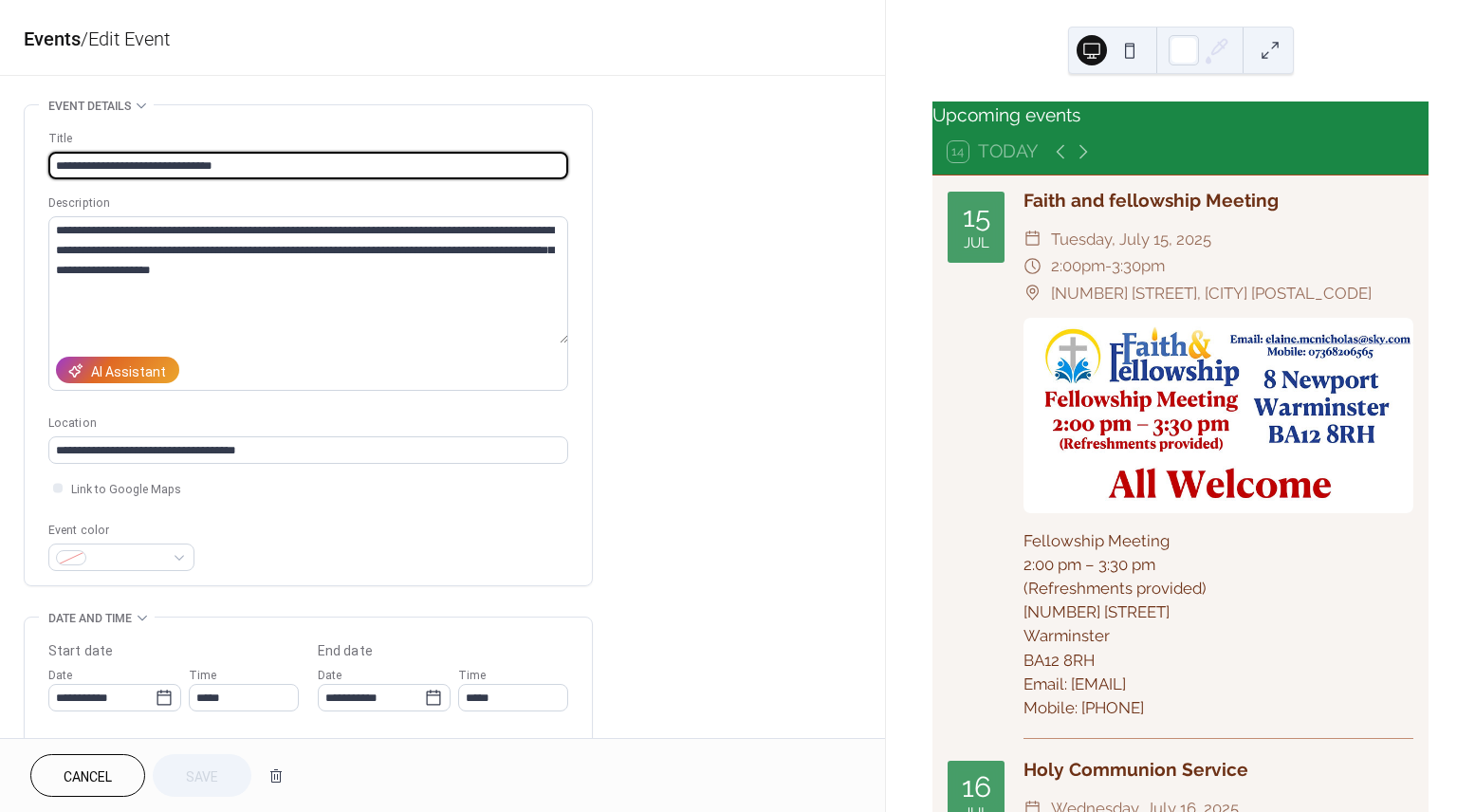 scroll, scrollTop: 0, scrollLeft: 0, axis: both 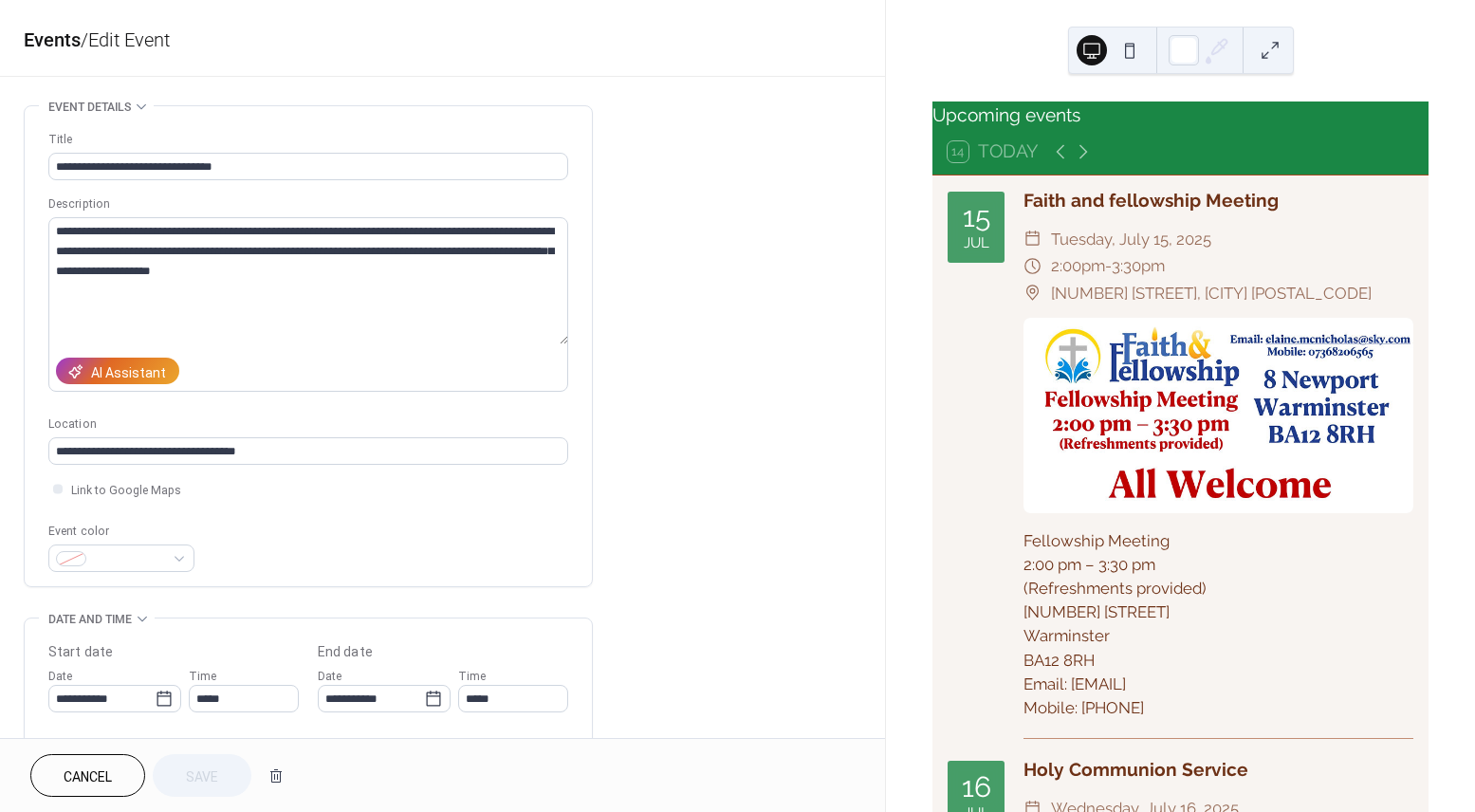 click on "Cancel" at bounding box center (87, 775) 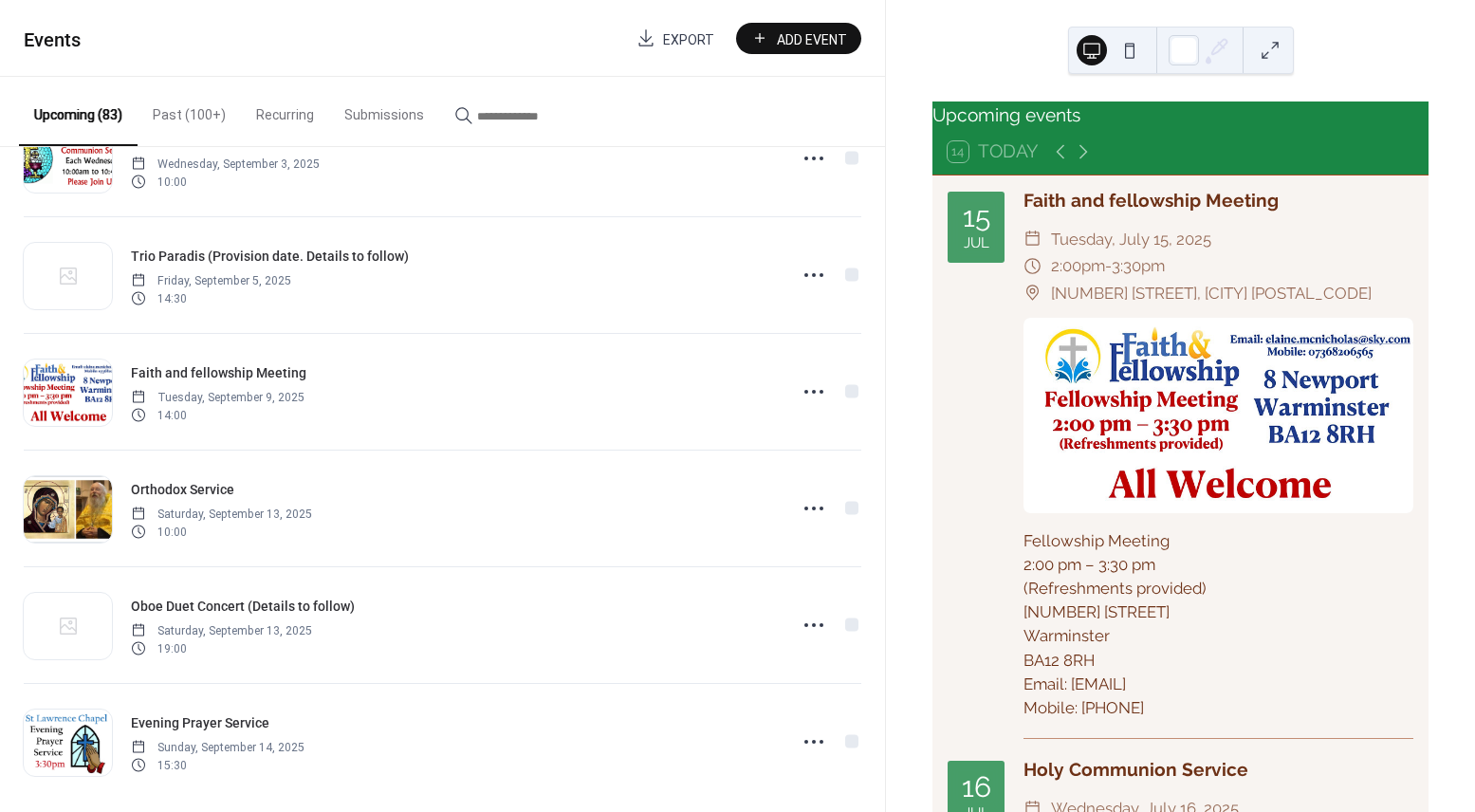 scroll, scrollTop: 2891, scrollLeft: 0, axis: vertical 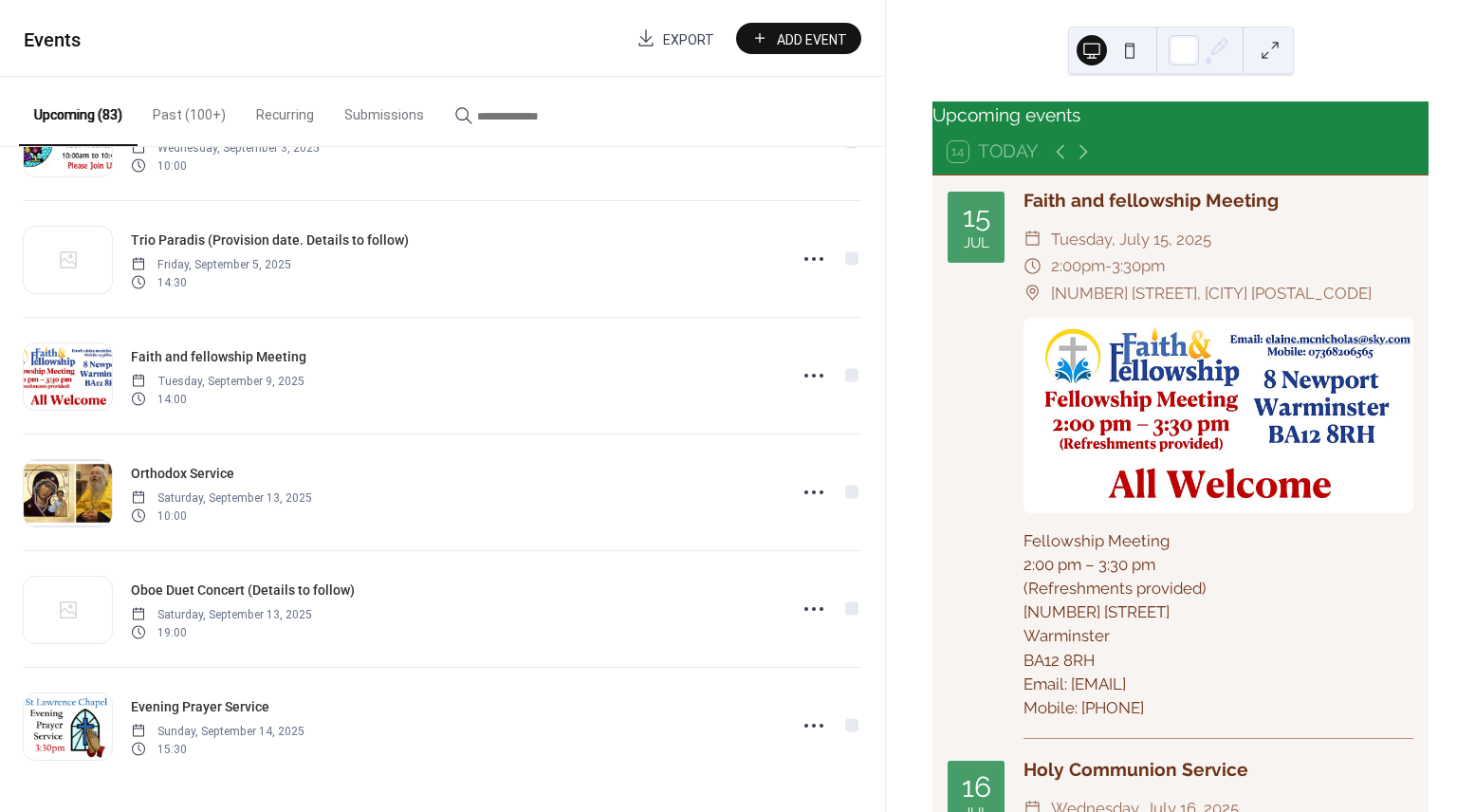 click on "Upcoming events 14 Today 15 Jul Faith and fellowship Meeting  ​ Tuesday, July 15, 2025 ​ 2:00pm - 3:30pm ​ 8 Newport, Warminster BA12 8RH Fellowship Meeting 2:00 pm – 3:30 pm (Refreshments provided) 8 Newport Warminster BA12 8RH Email: elaine.mcnicholas@sky.com Mobile: 07368206565   16 Jul Holy Communion Service  ​ Wednesday, July 16, 2025 ​ 10:00am - 10:45am ​ St Lawrence Chapel Warminster We invite you to attend our popular Wednesday Morning Holy Communion Service. 23 Jul Holy Communion Service  ​ Wednesday, July 23, 2025 ​ 10:00am - 10:45am ​ St Lawrence Chapel Warminster We invite you to attend our popular Wednesday Morning Holy Communion Service. 25 Jul The Thomas Hiscocks Blues Experience ​ Friday, July 25, 2025 ​ 7:00pm - 9:00pm The Thomas Hiscocks Blues Experience (Details to follow)  27 Jul St Lawrence Chapel Evensong Service ​ Sunday, July 27, 2025 ​ 4:30pm - 5:15pm ​ St Lawrence Chapel Warminster 28 Jul Orthodox Service Evening Prayers  ​ Monday, July 28, 2025 ​ -" at bounding box center [1180, 406] 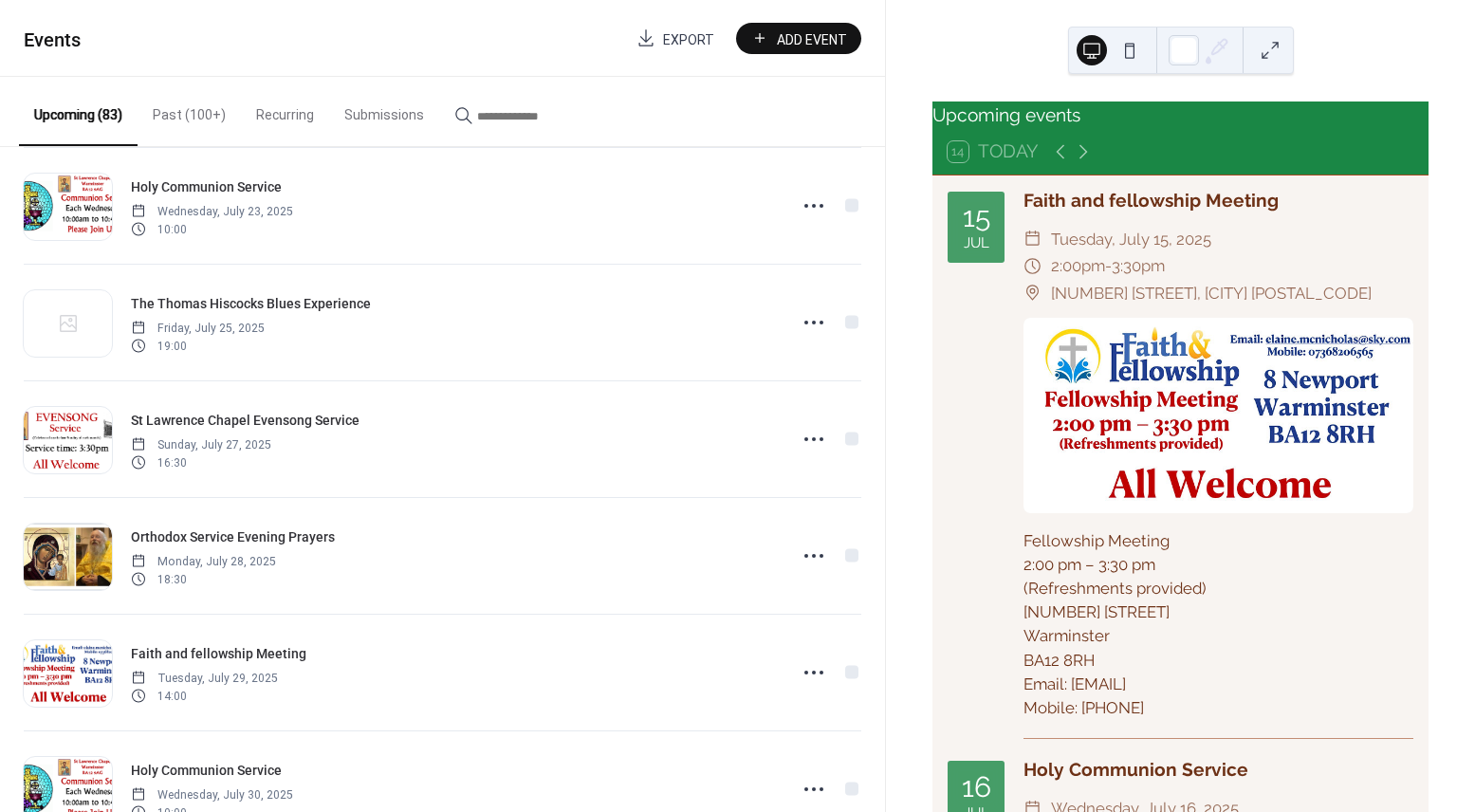scroll, scrollTop: 0, scrollLeft: 0, axis: both 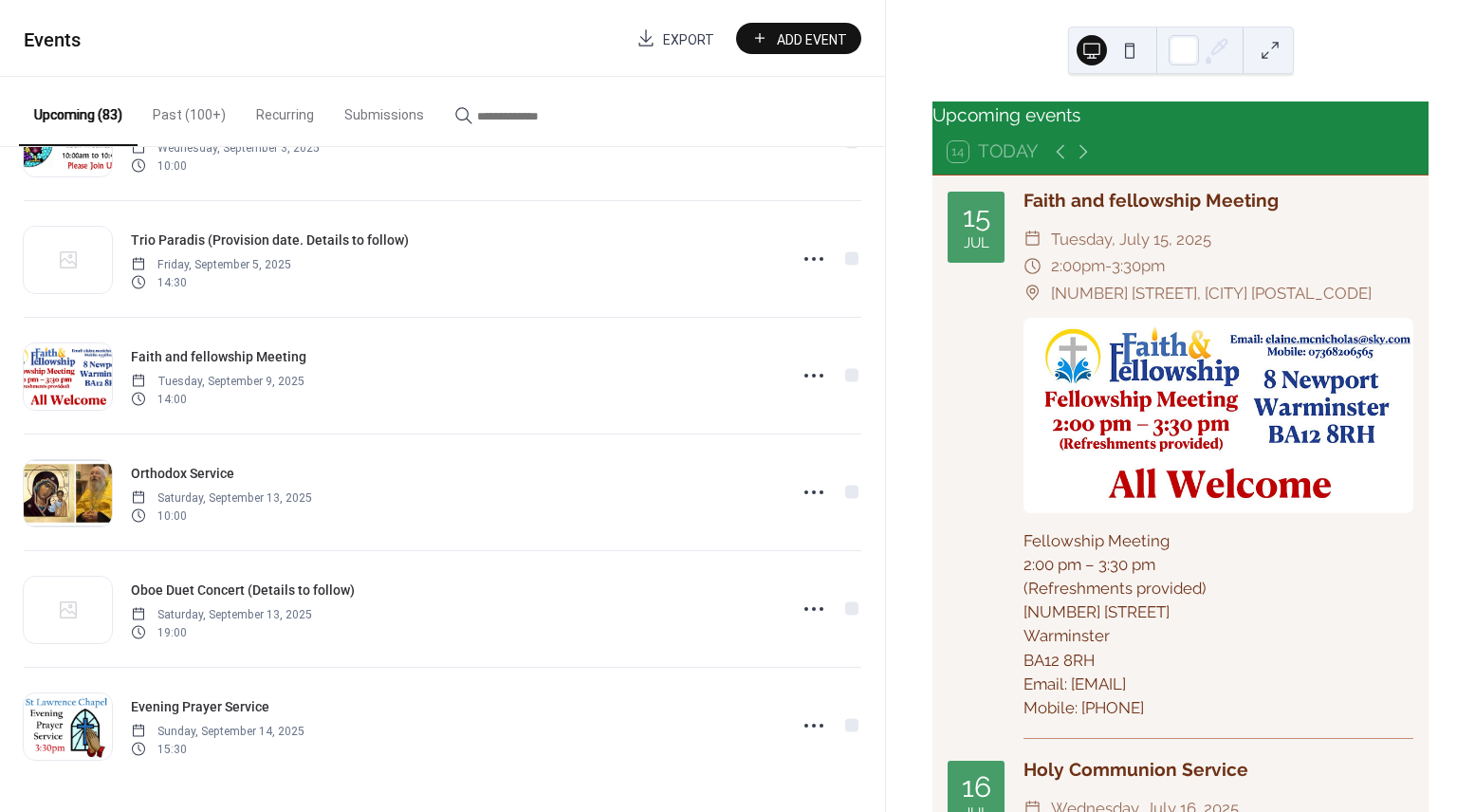 click on "Upcoming (83)" at bounding box center [78, 111] 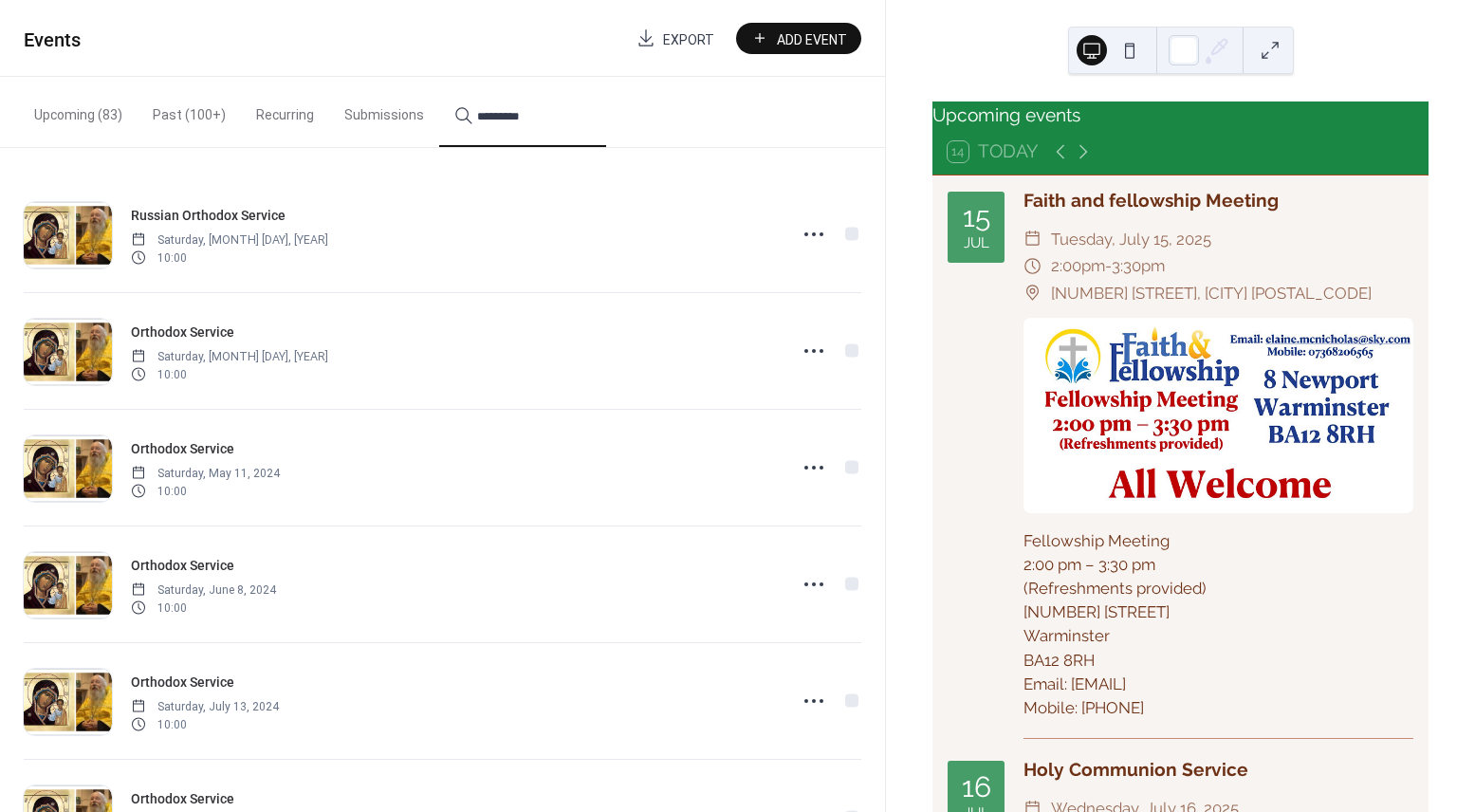 click on "********" at bounding box center [523, 112] 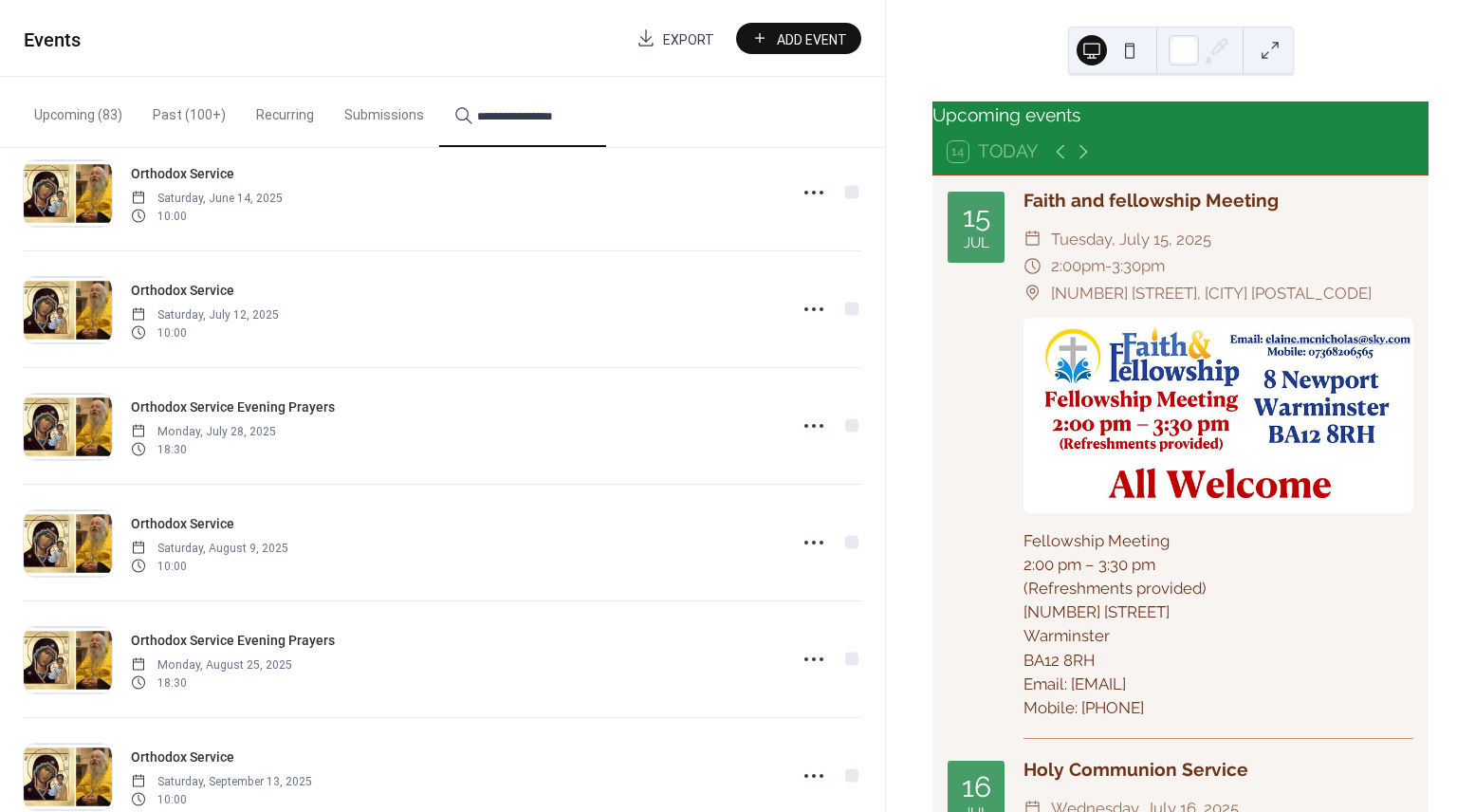 scroll, scrollTop: 5925, scrollLeft: 0, axis: vertical 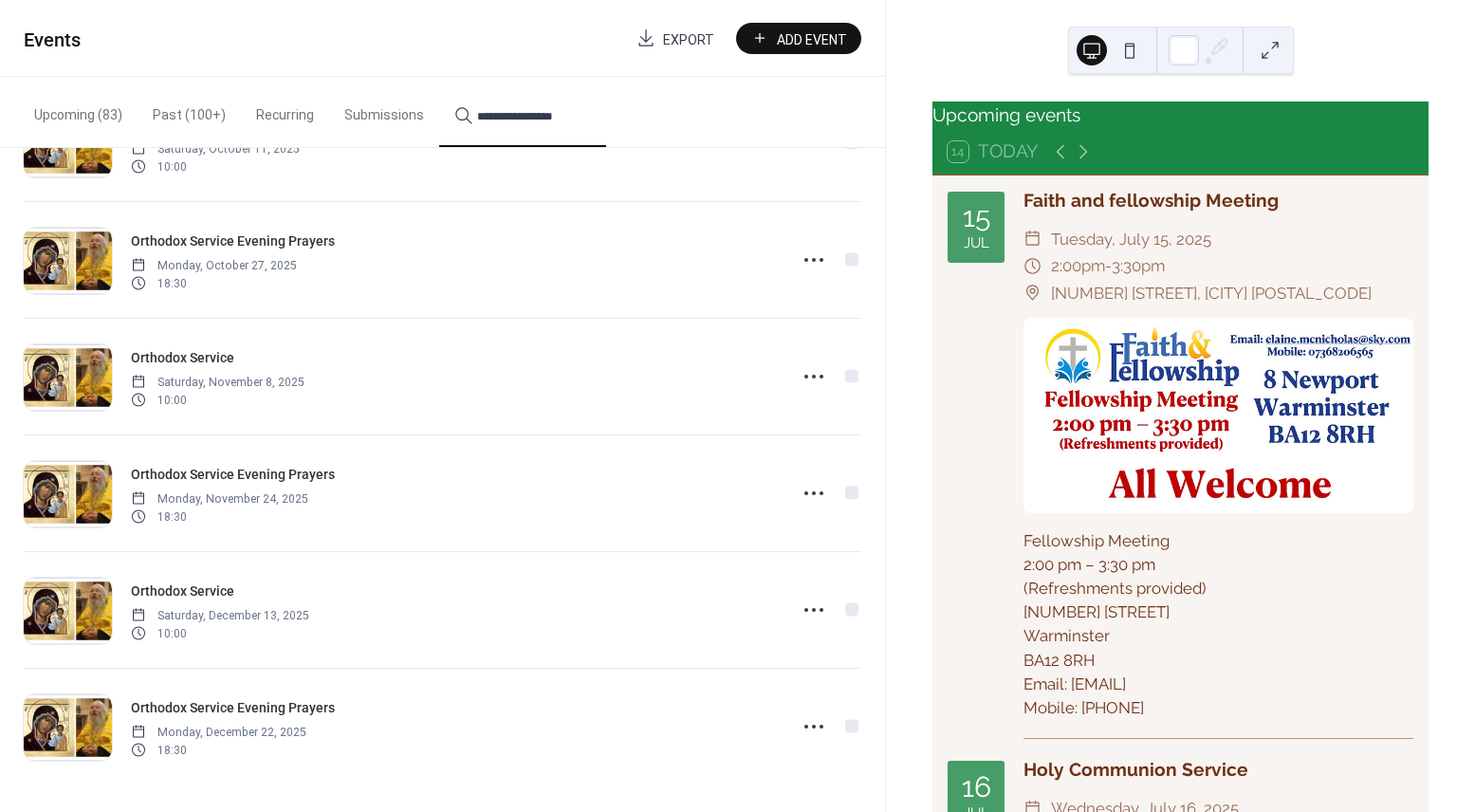 type on "**********" 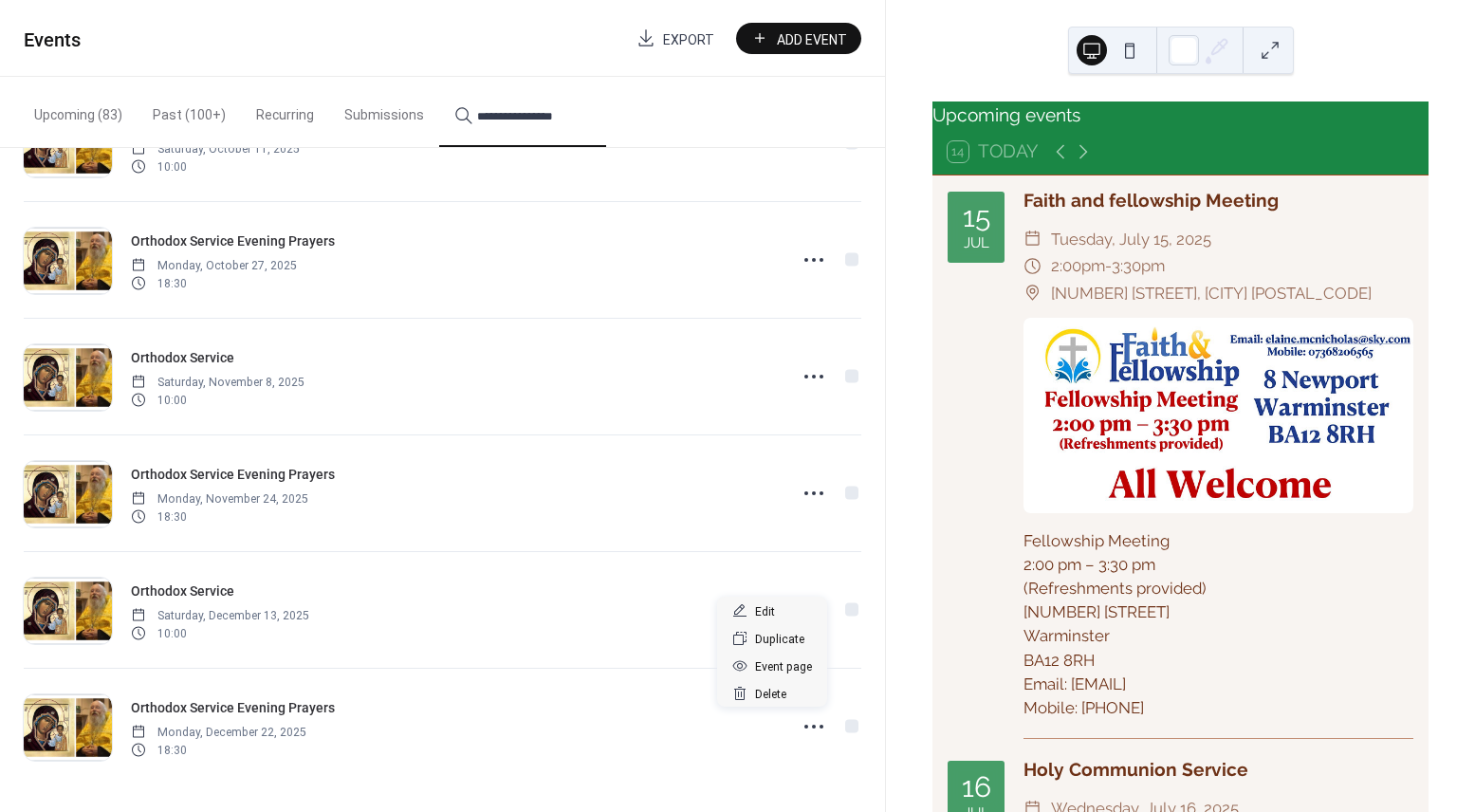 click 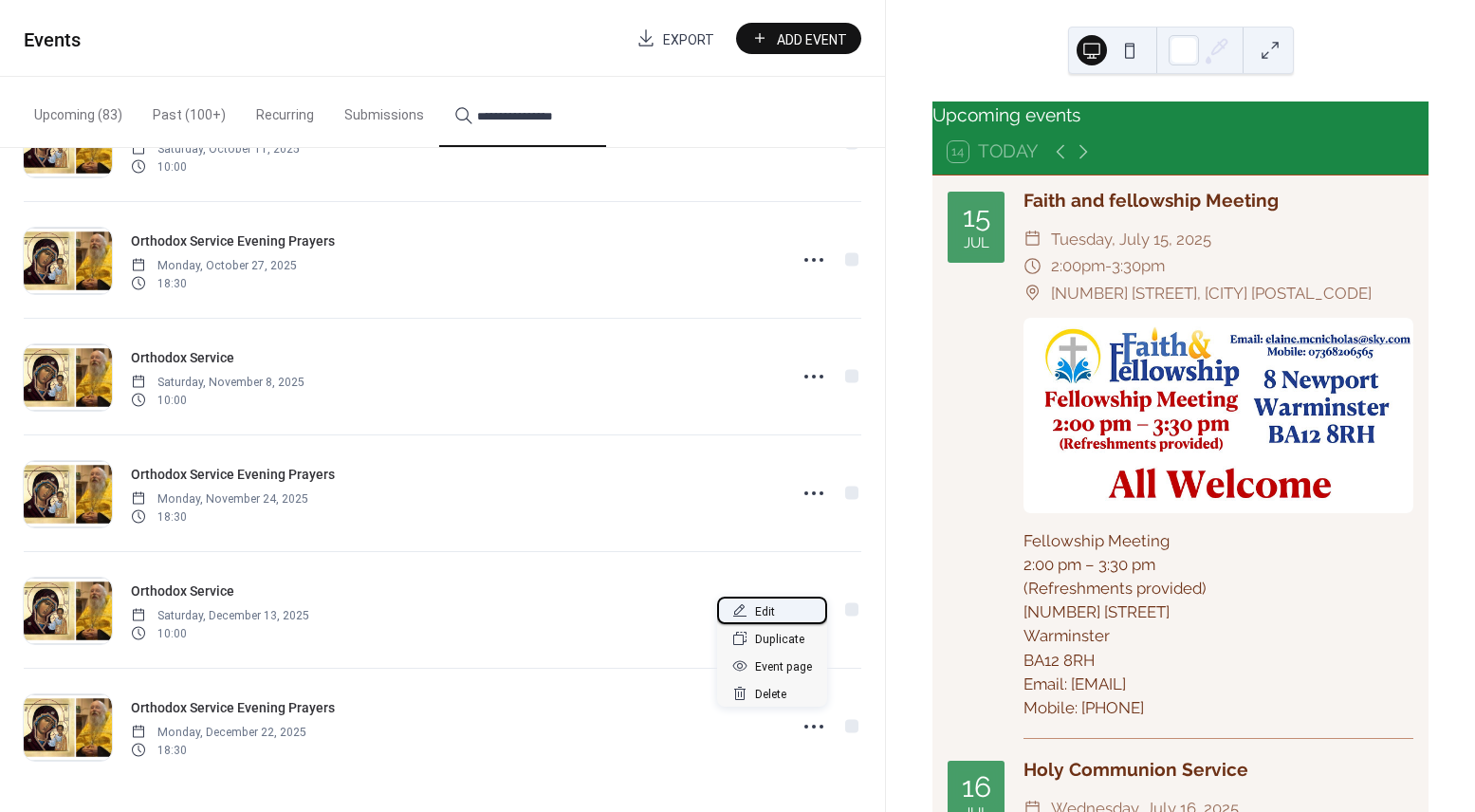 click on "Edit" at bounding box center (772, 610) 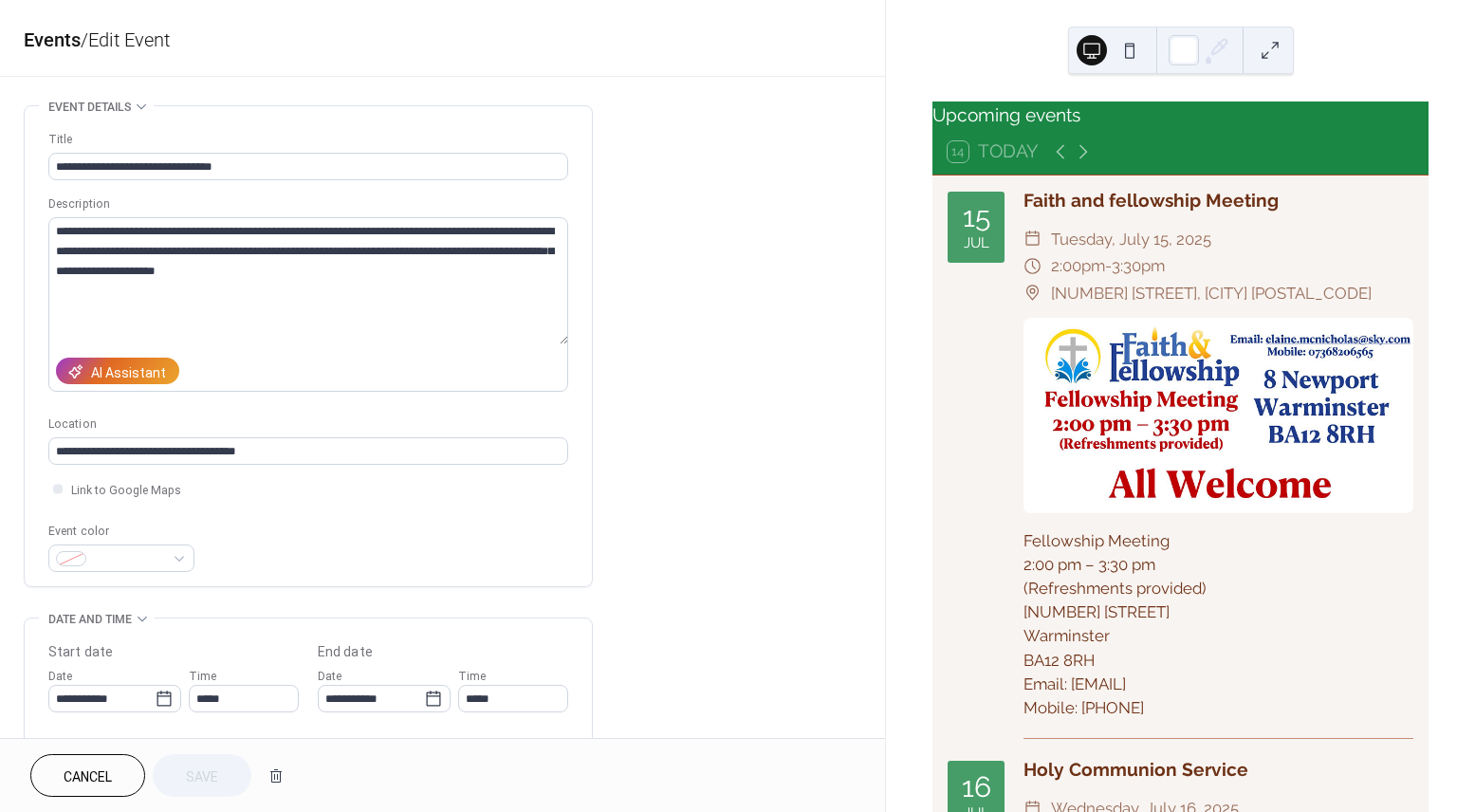 click on "**********" at bounding box center (442, 683) 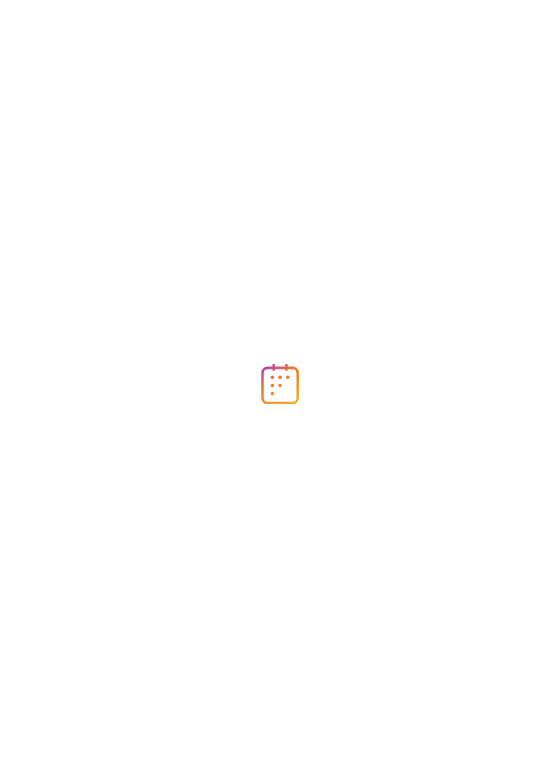 scroll, scrollTop: 0, scrollLeft: 0, axis: both 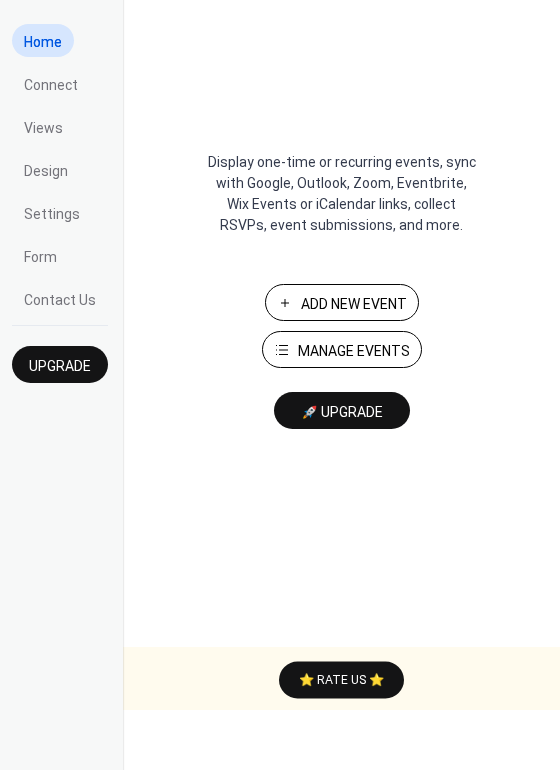 click on "Manage Events" at bounding box center [354, 351] 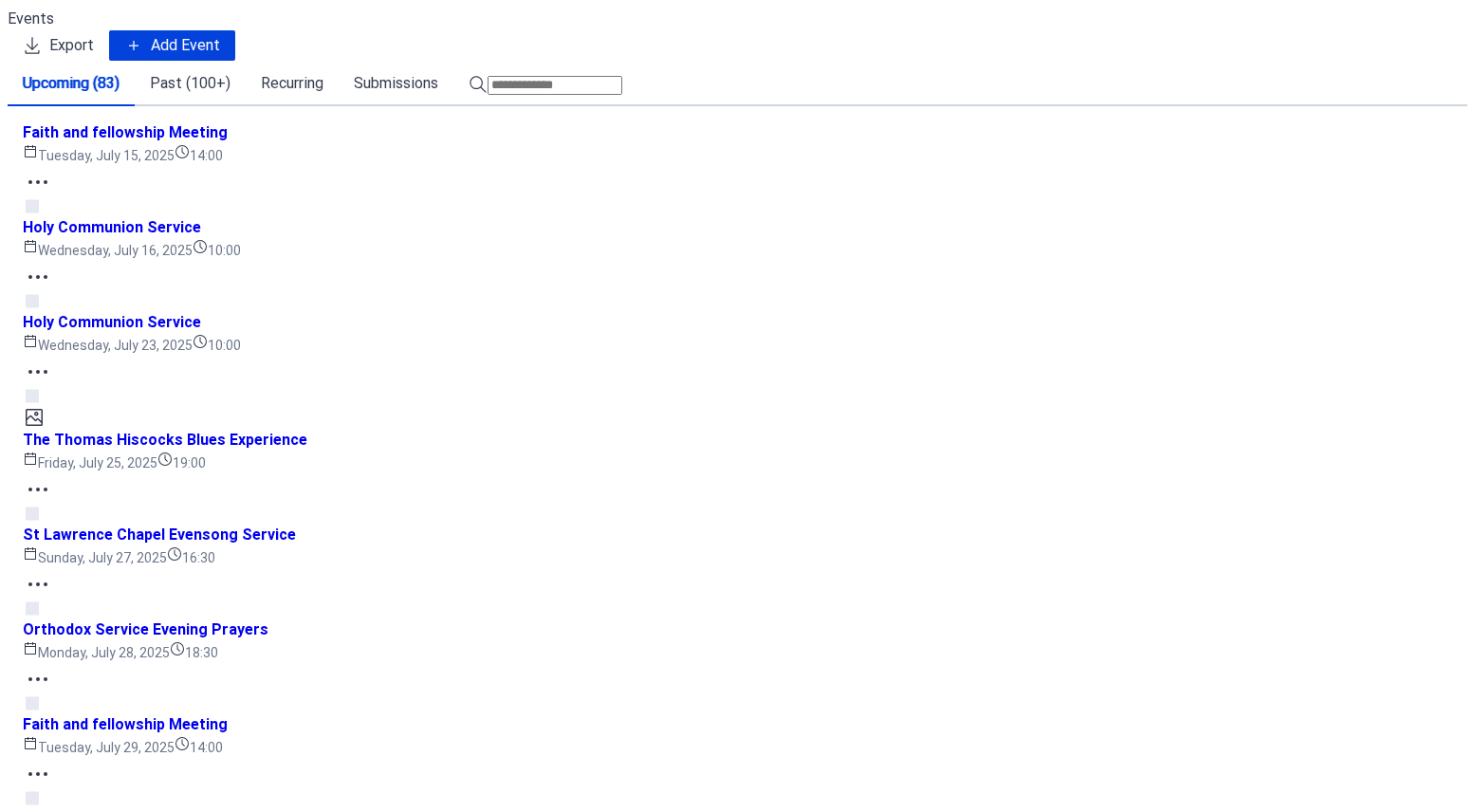 scroll, scrollTop: 0, scrollLeft: 0, axis: both 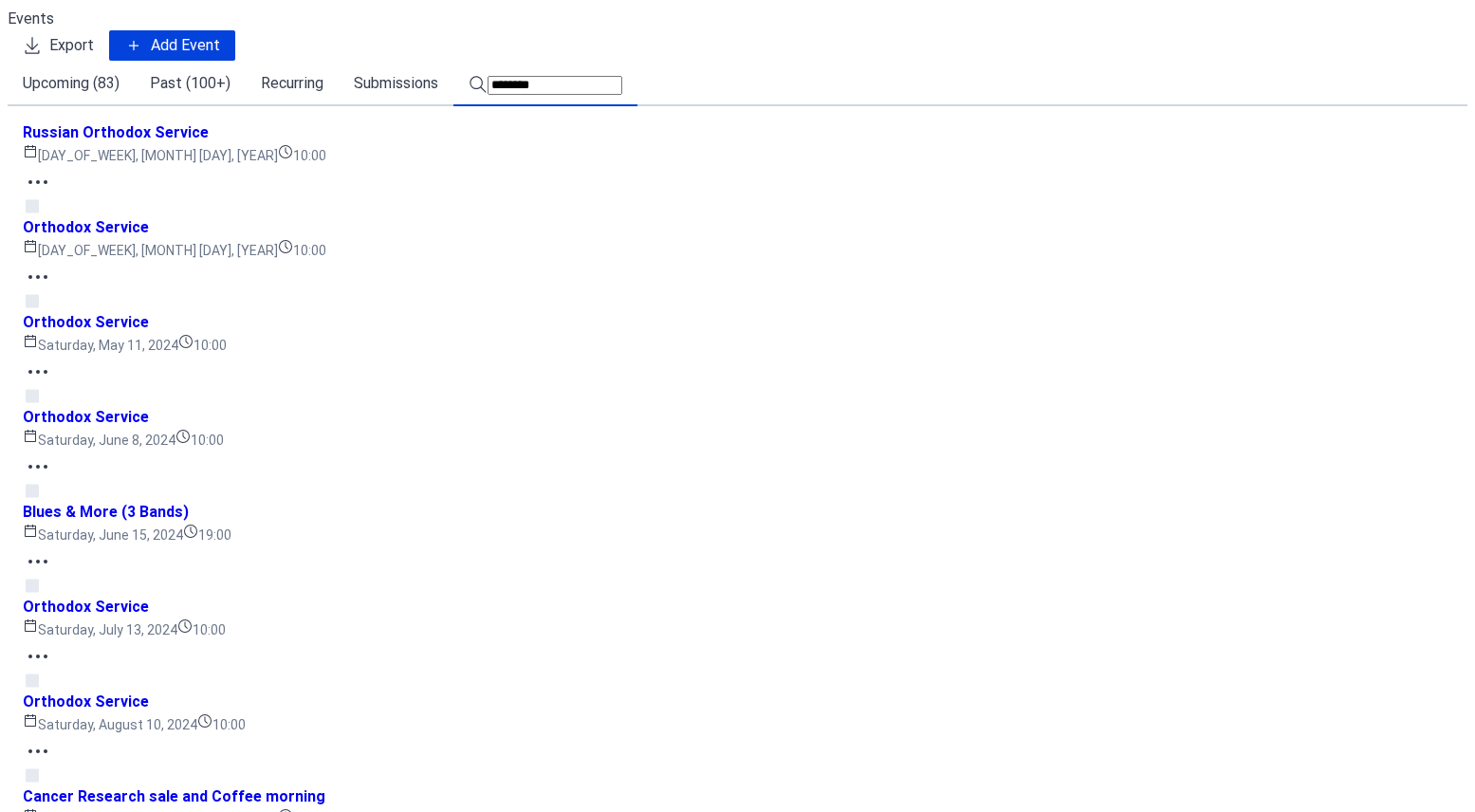 type on "********" 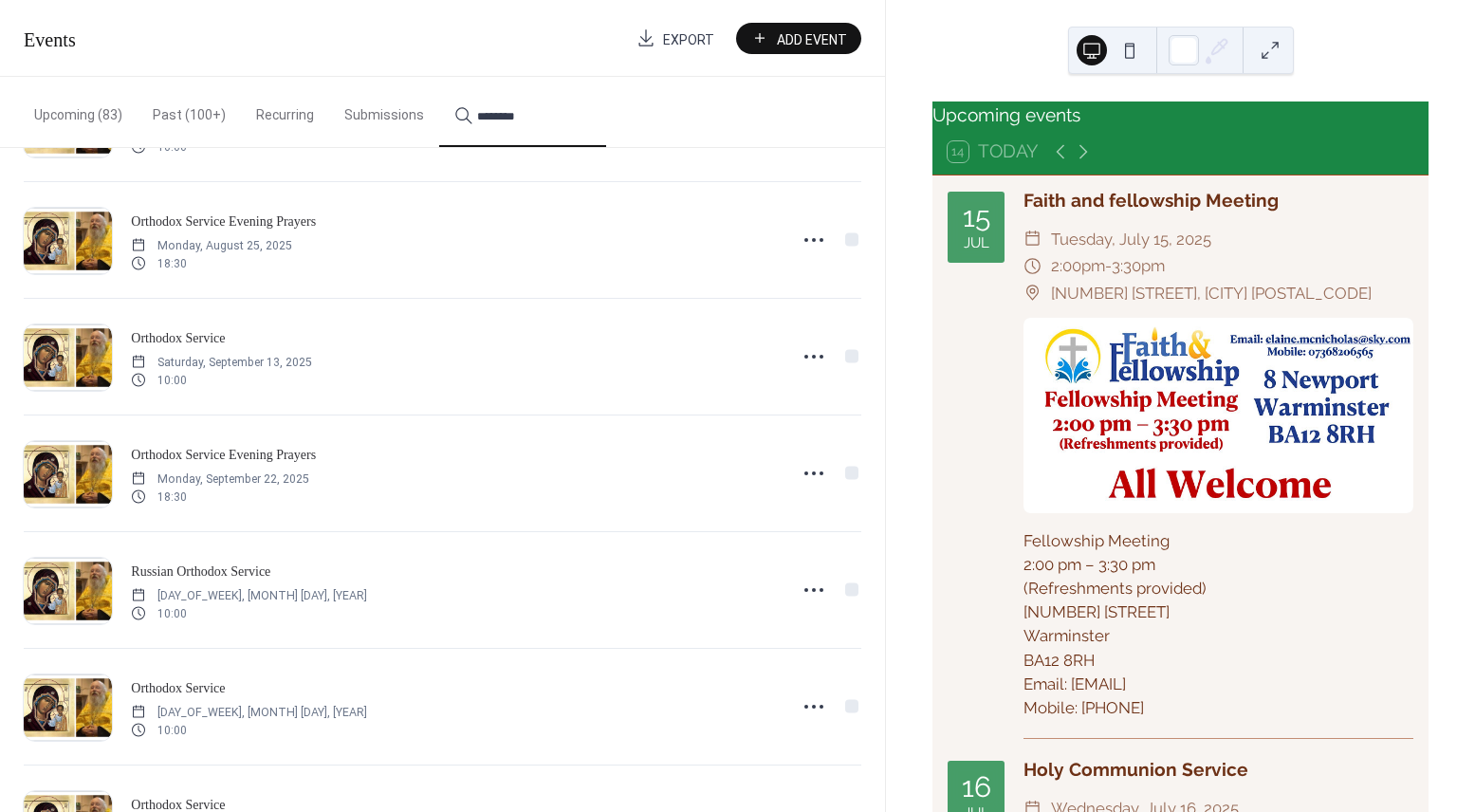 click on "Orthodox Service Evening Prayers" at bounding box center [223, 454] 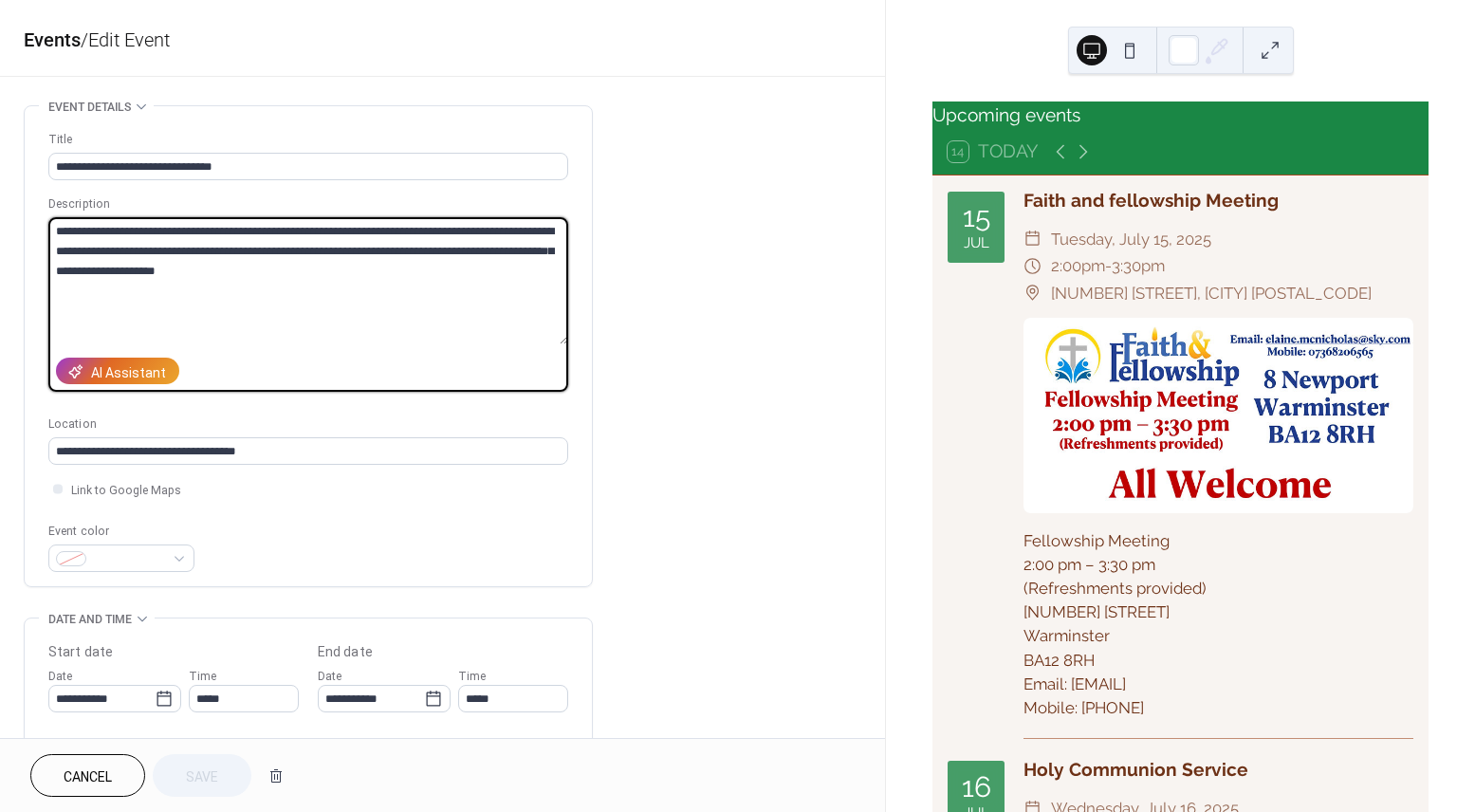 drag, startPoint x: 300, startPoint y: 278, endPoint x: 56, endPoint y: 240, distance: 246.9413 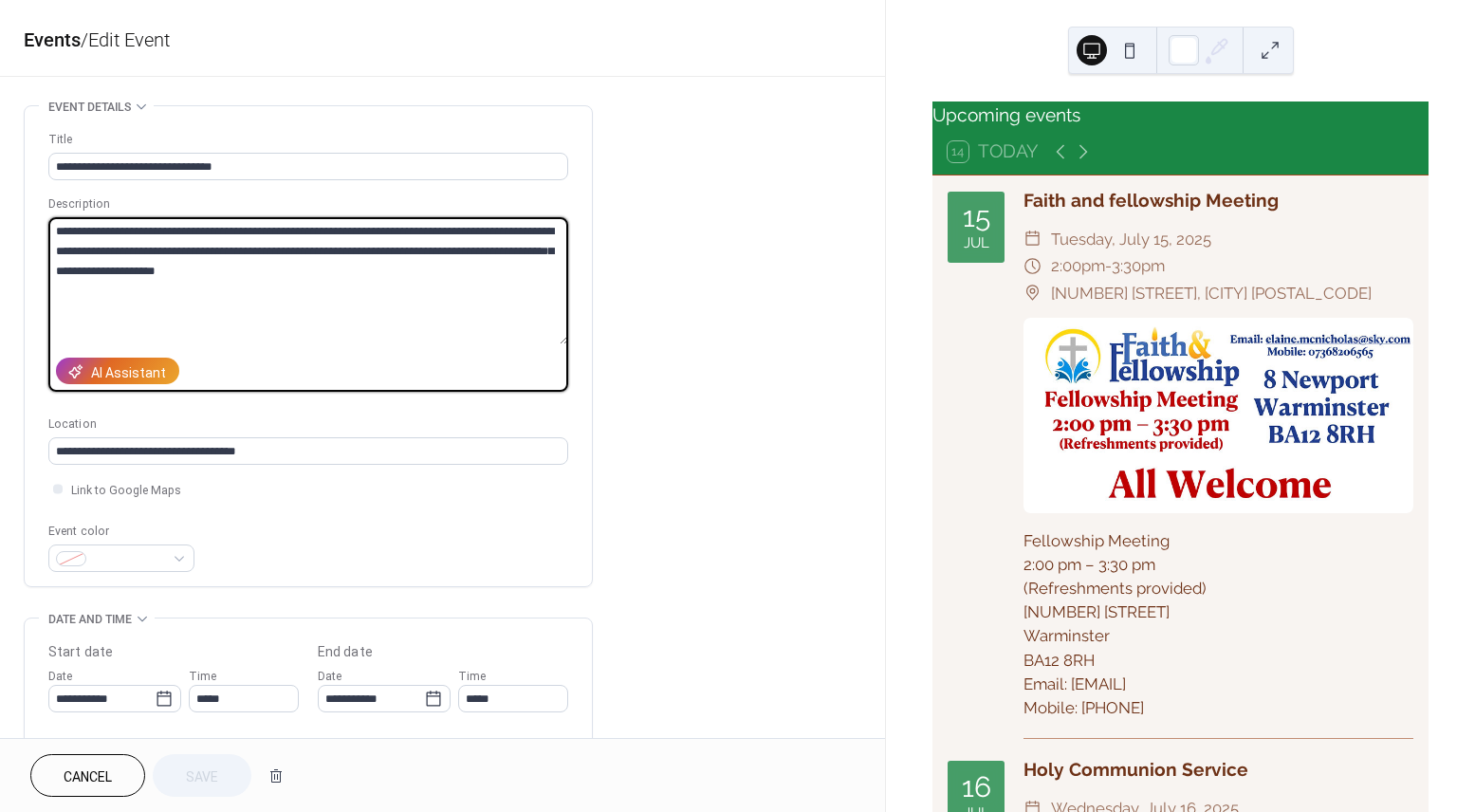 click on "**********" at bounding box center (308, 281) 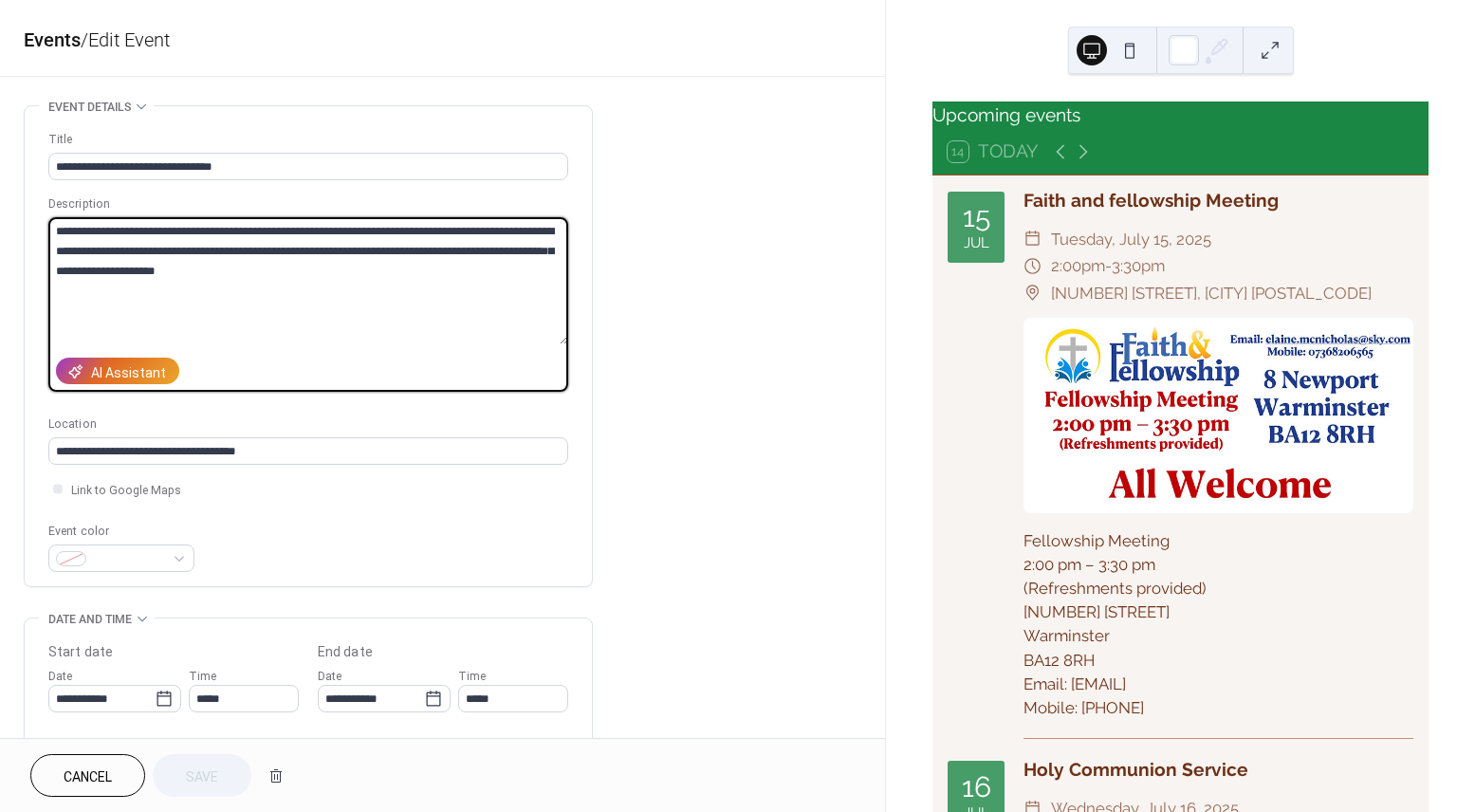 paste 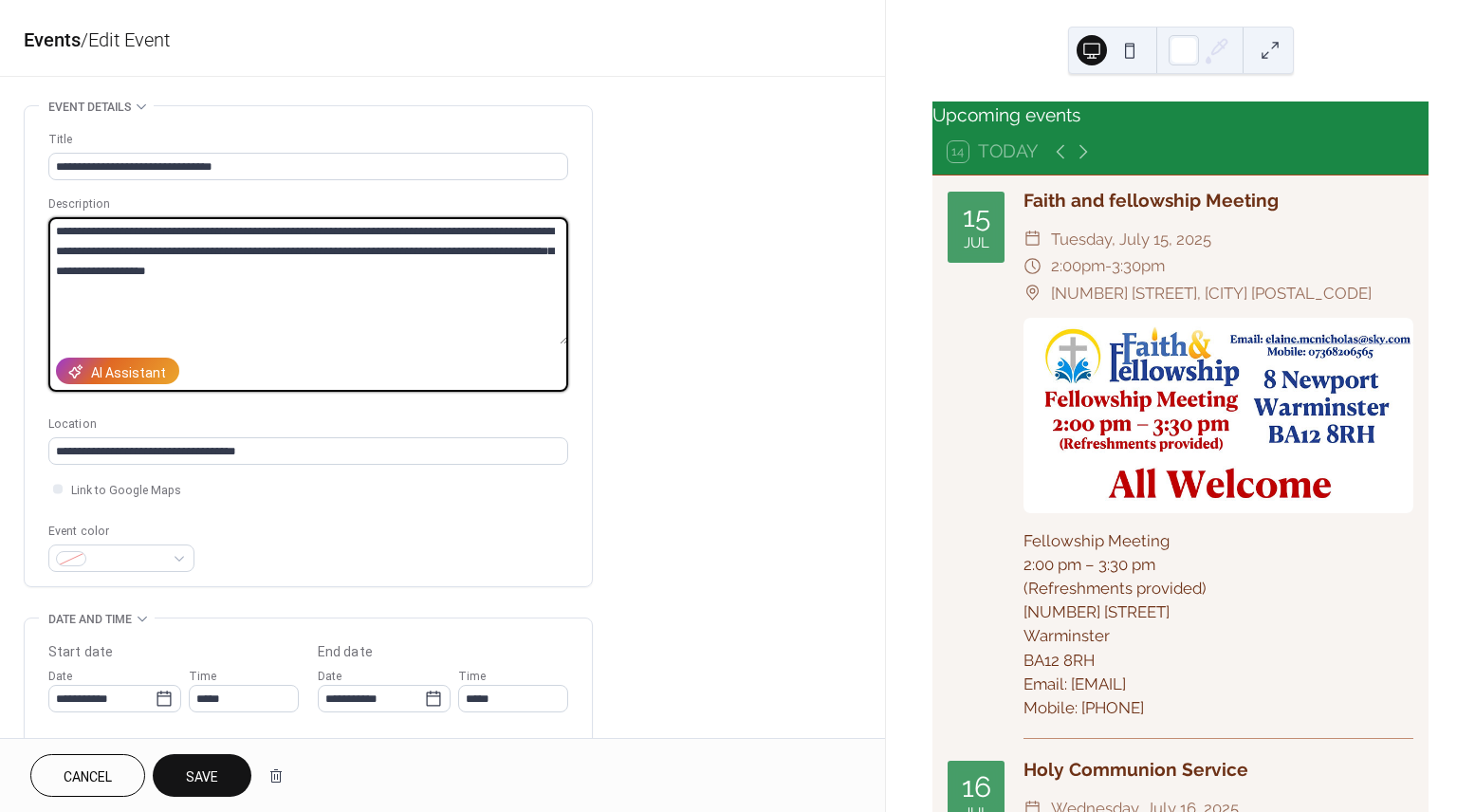 click on "**********" at bounding box center [308, 281] 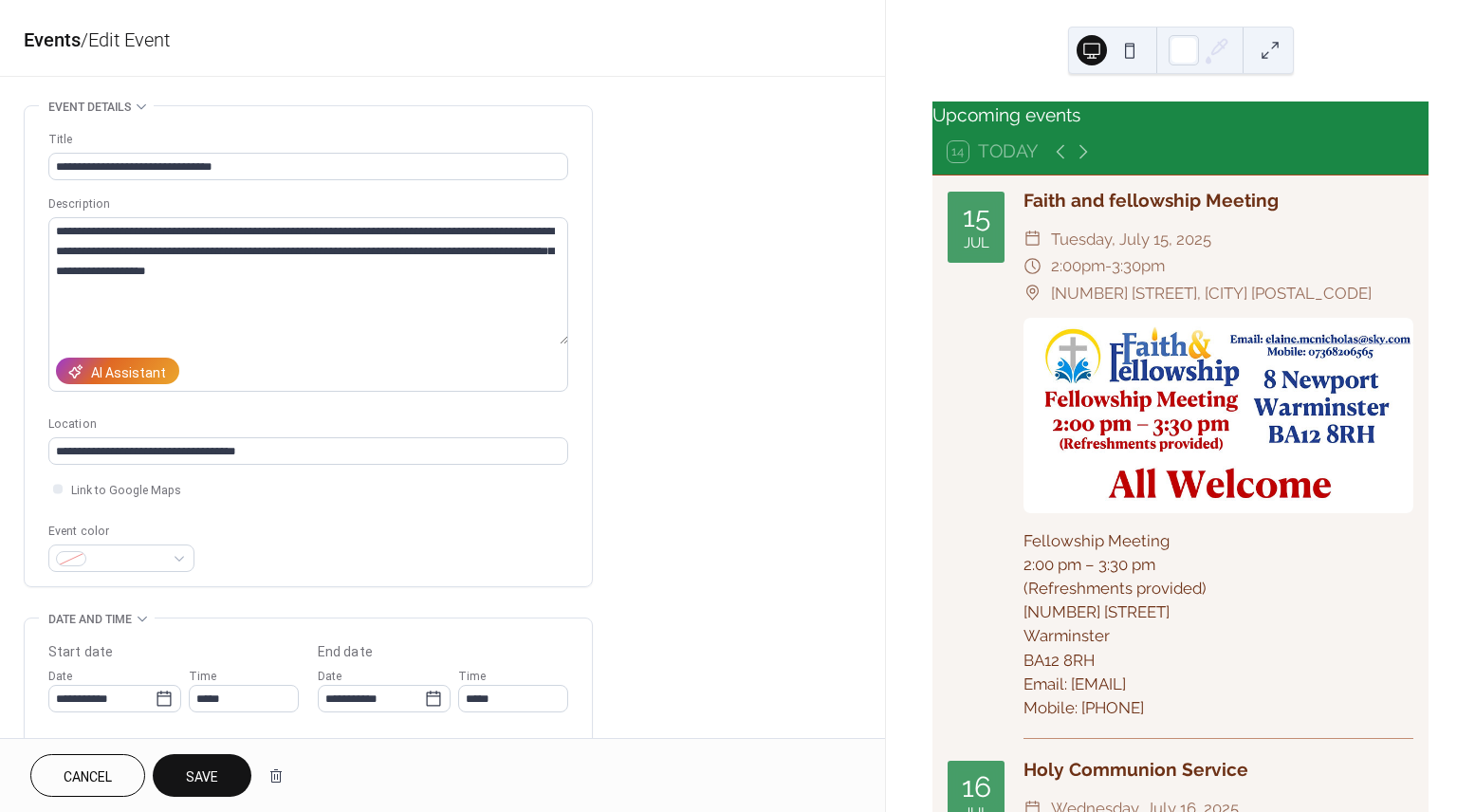 click on "Save" at bounding box center [202, 777] 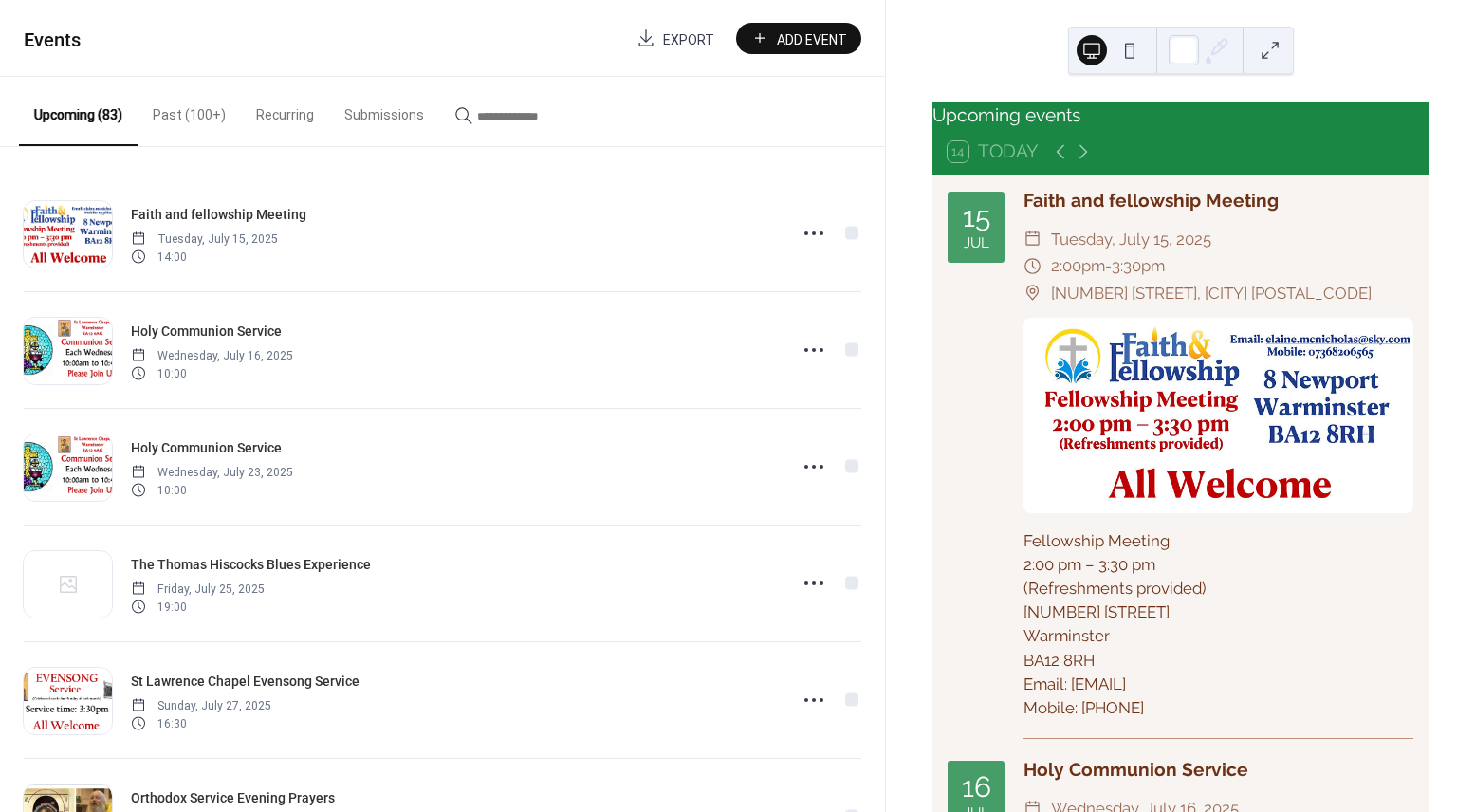 click at bounding box center (534, 116) 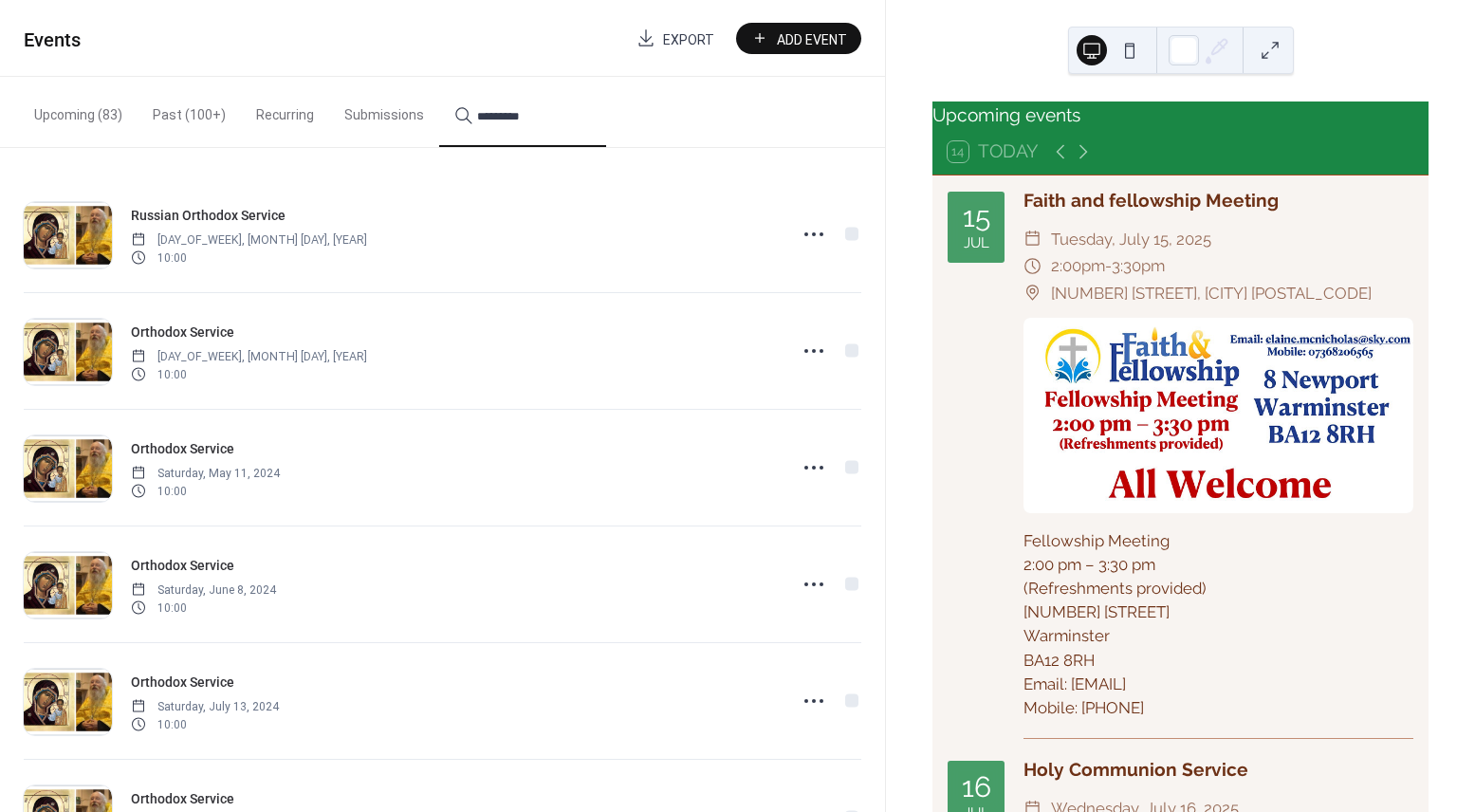 click on "********" at bounding box center (523, 112) 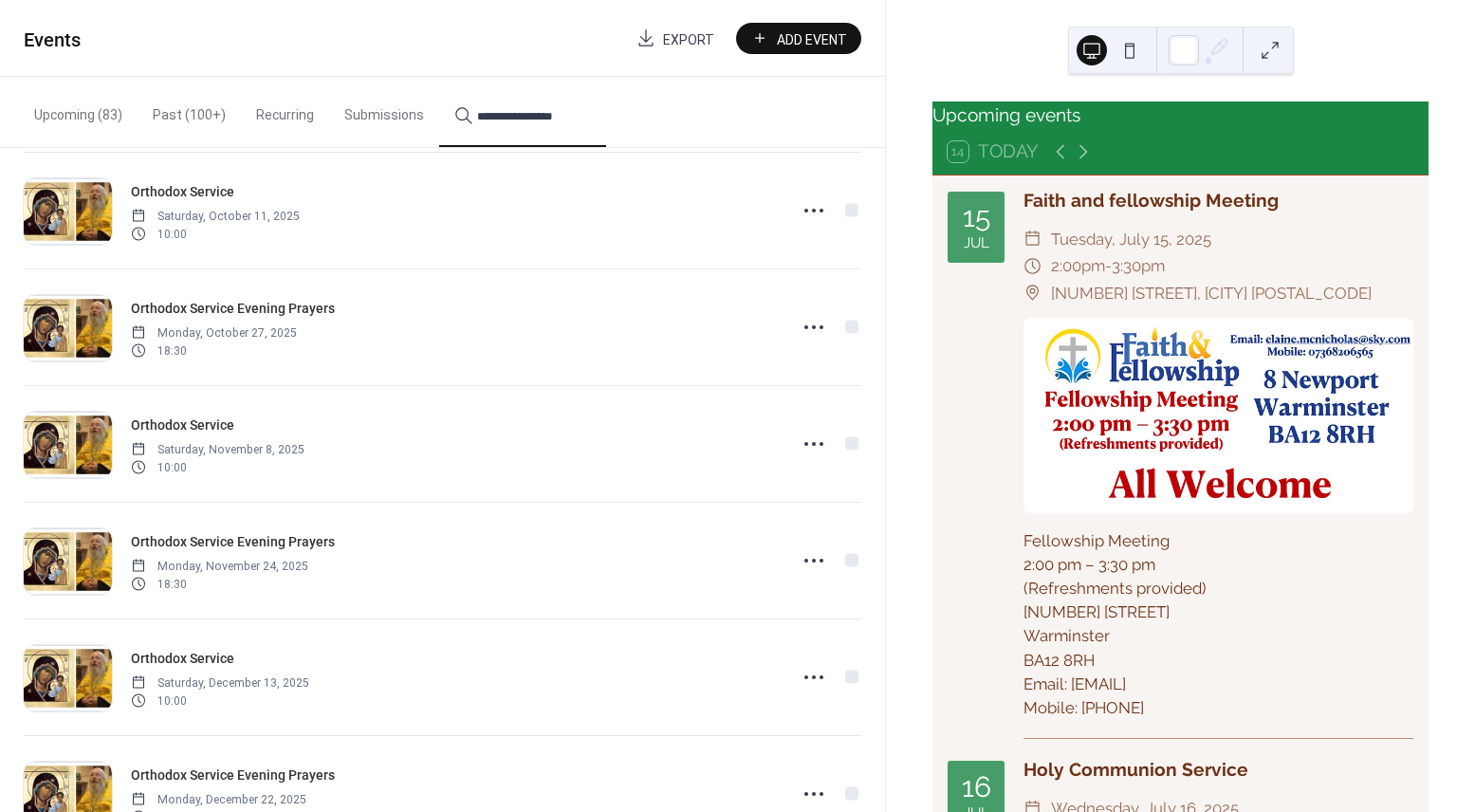 scroll, scrollTop: 2593, scrollLeft: 0, axis: vertical 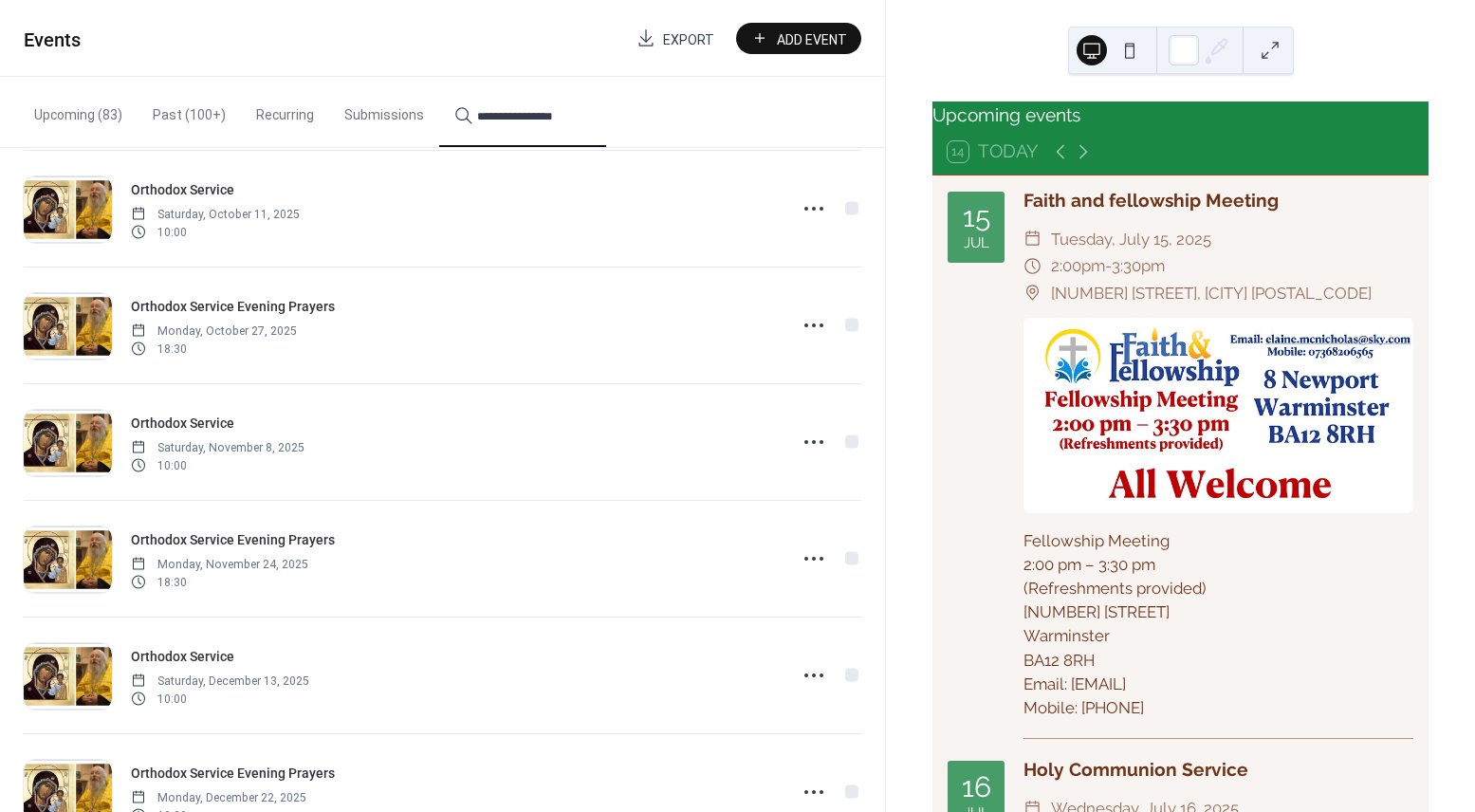 type on "**********" 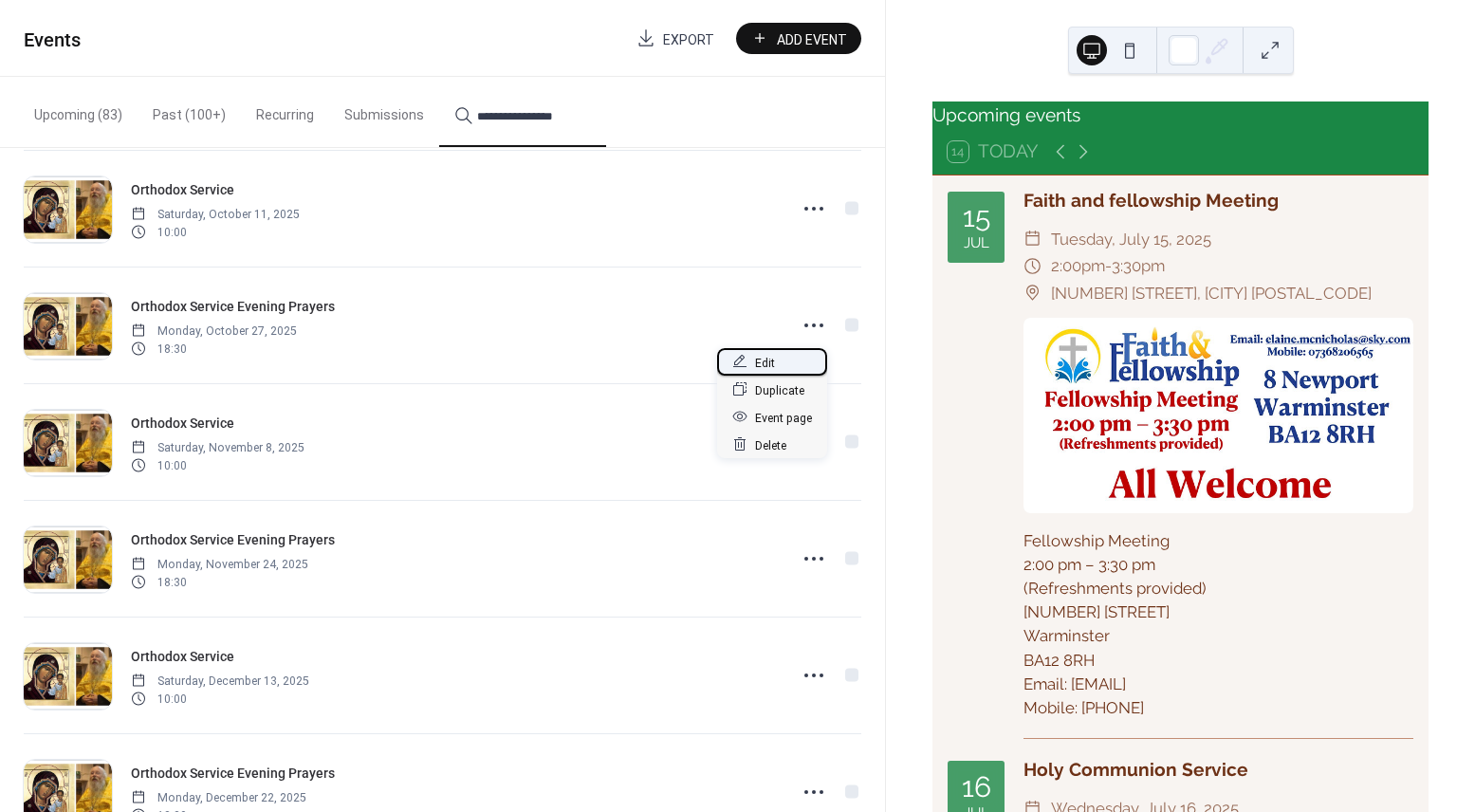 click on "Edit" at bounding box center [765, 362] 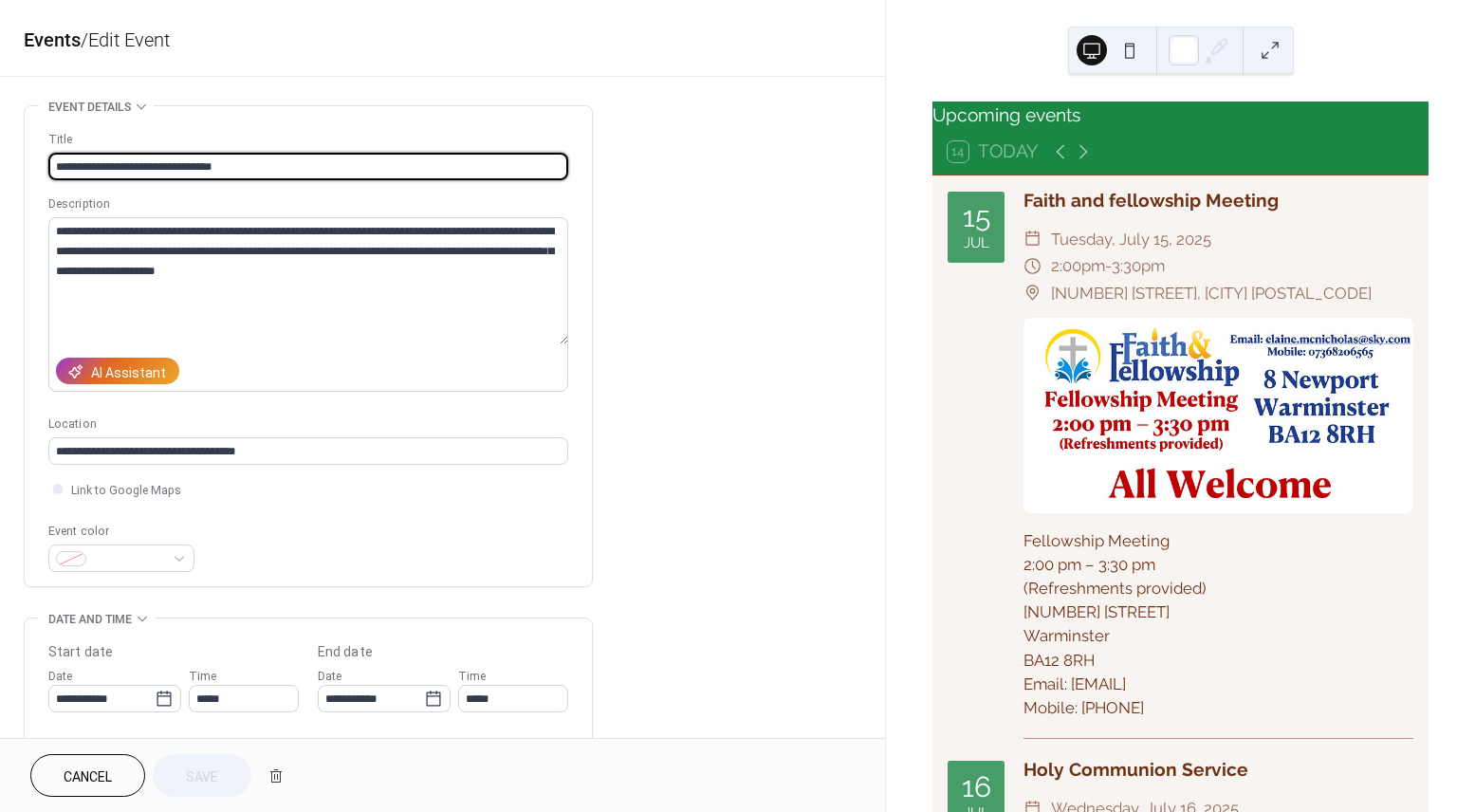 click on "Cancel" at bounding box center (87, 777) 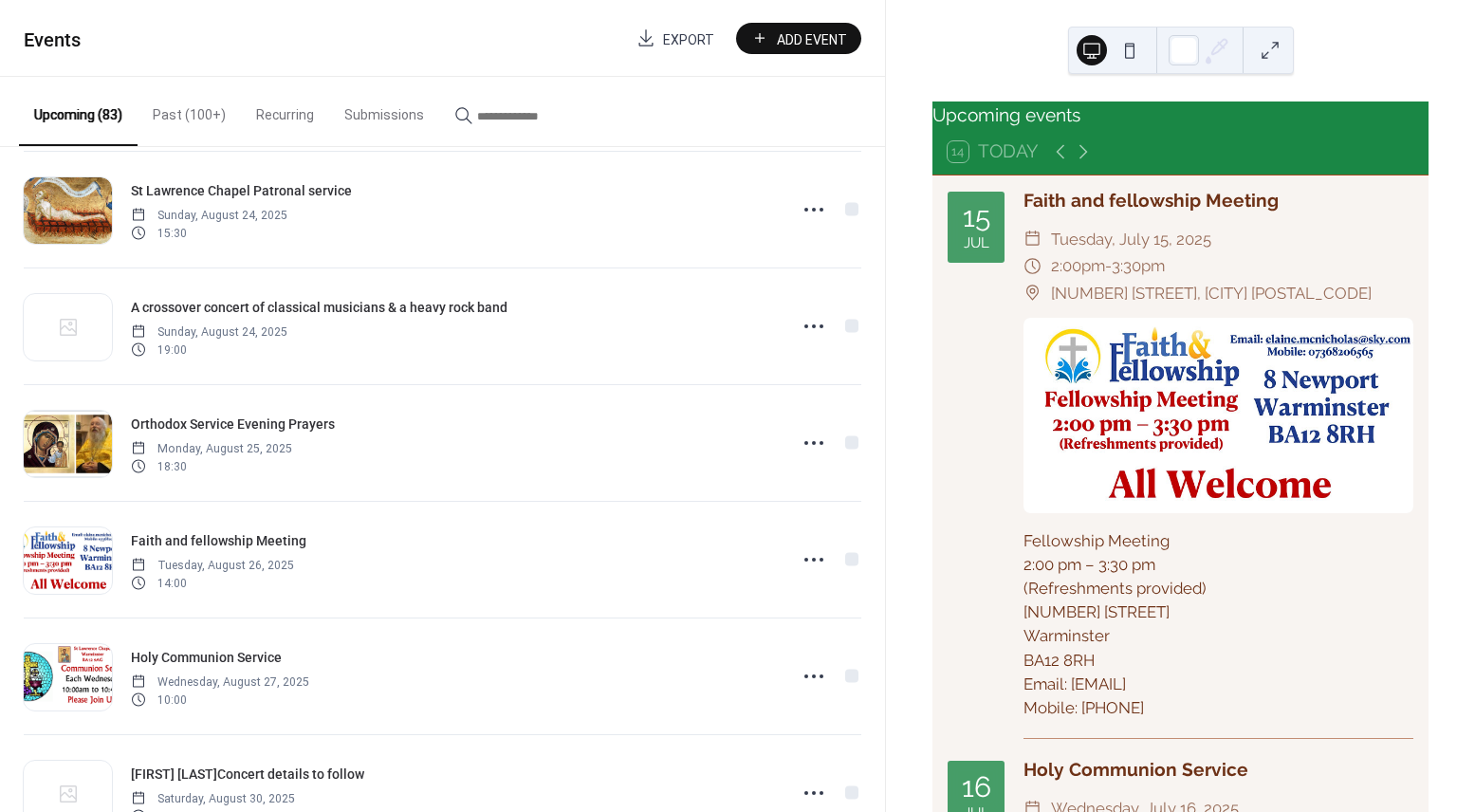 scroll, scrollTop: 1877, scrollLeft: 0, axis: vertical 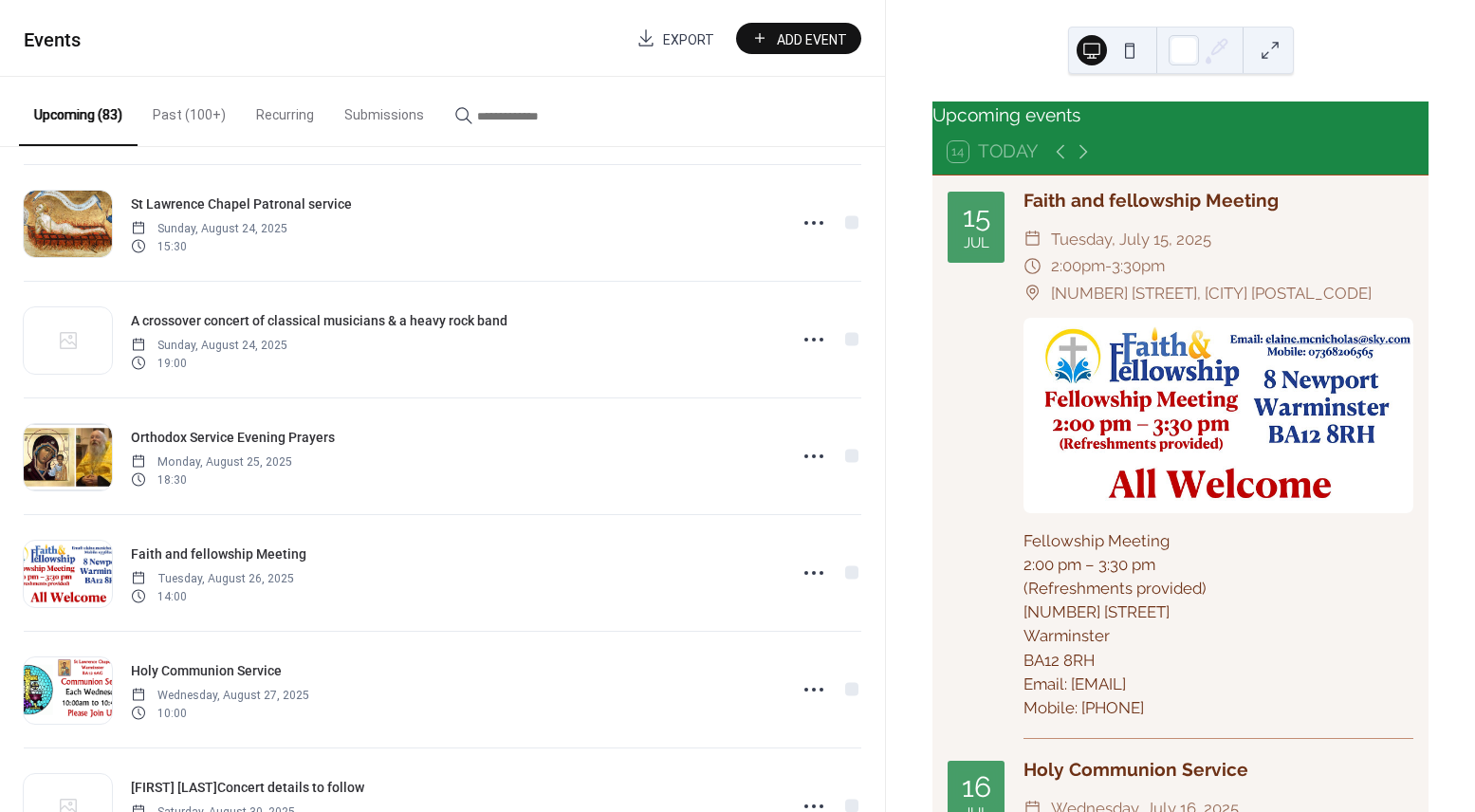 click at bounding box center [534, 116] 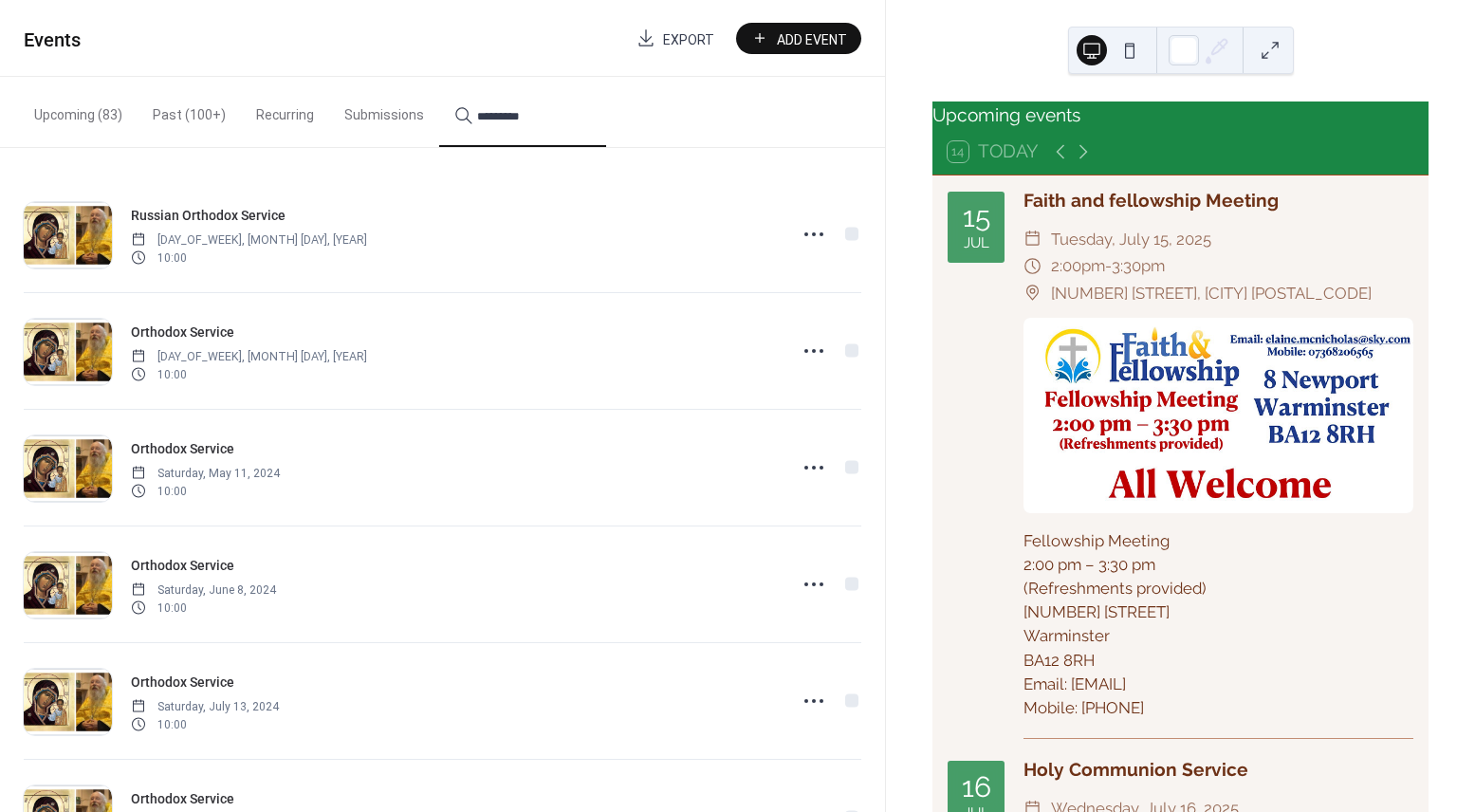 click on "********" at bounding box center [523, 112] 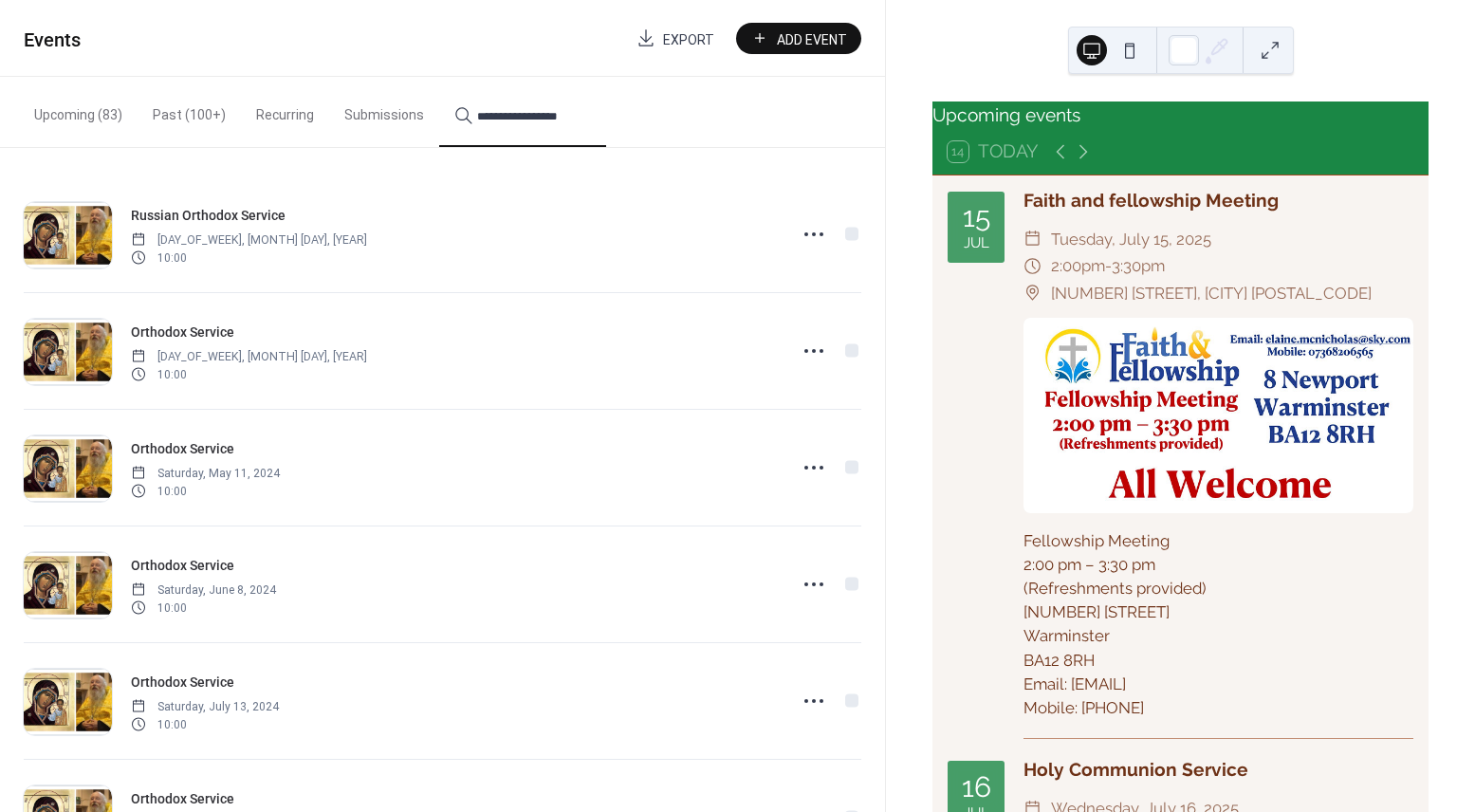 scroll, scrollTop: 0, scrollLeft: 0, axis: both 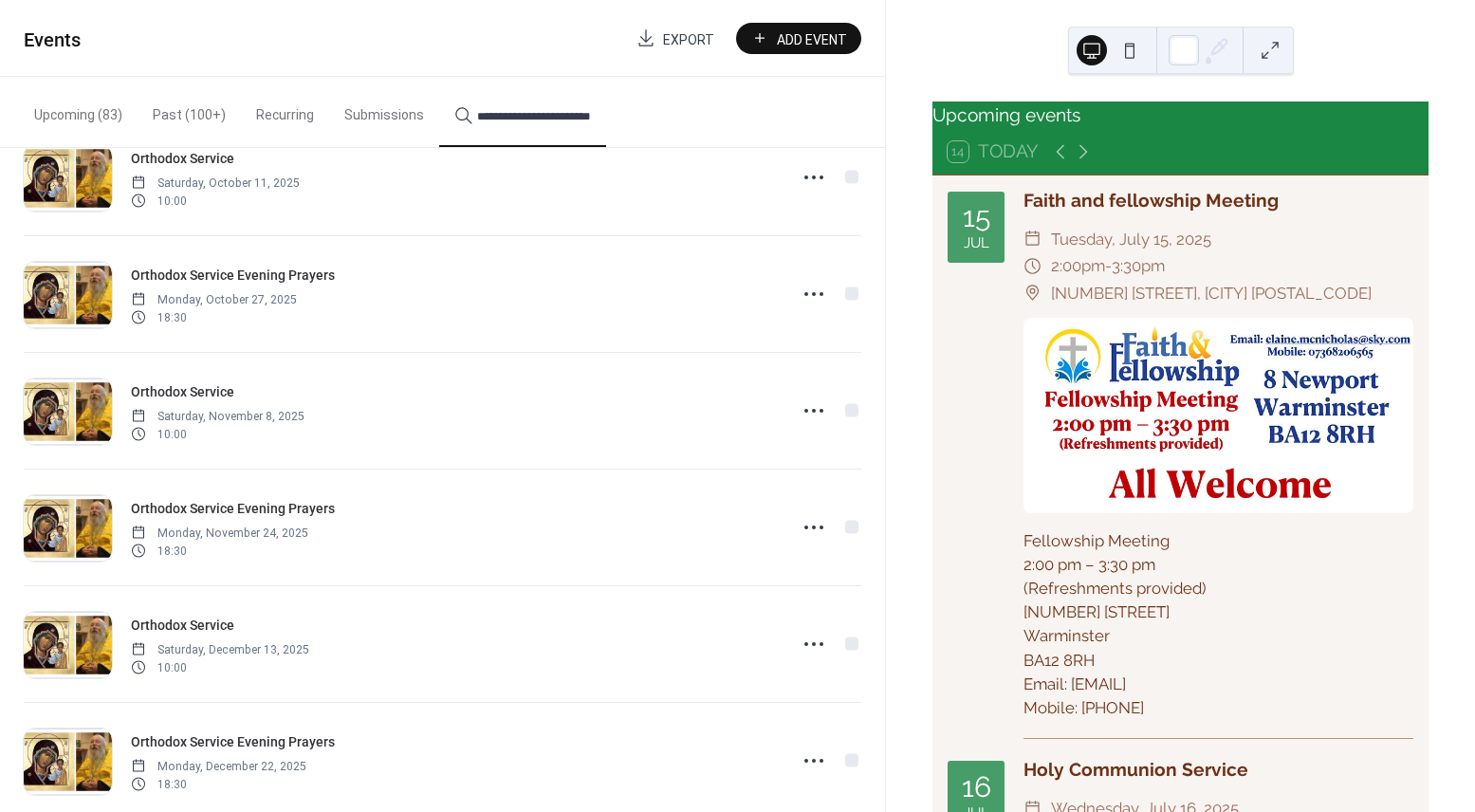 type on "**********" 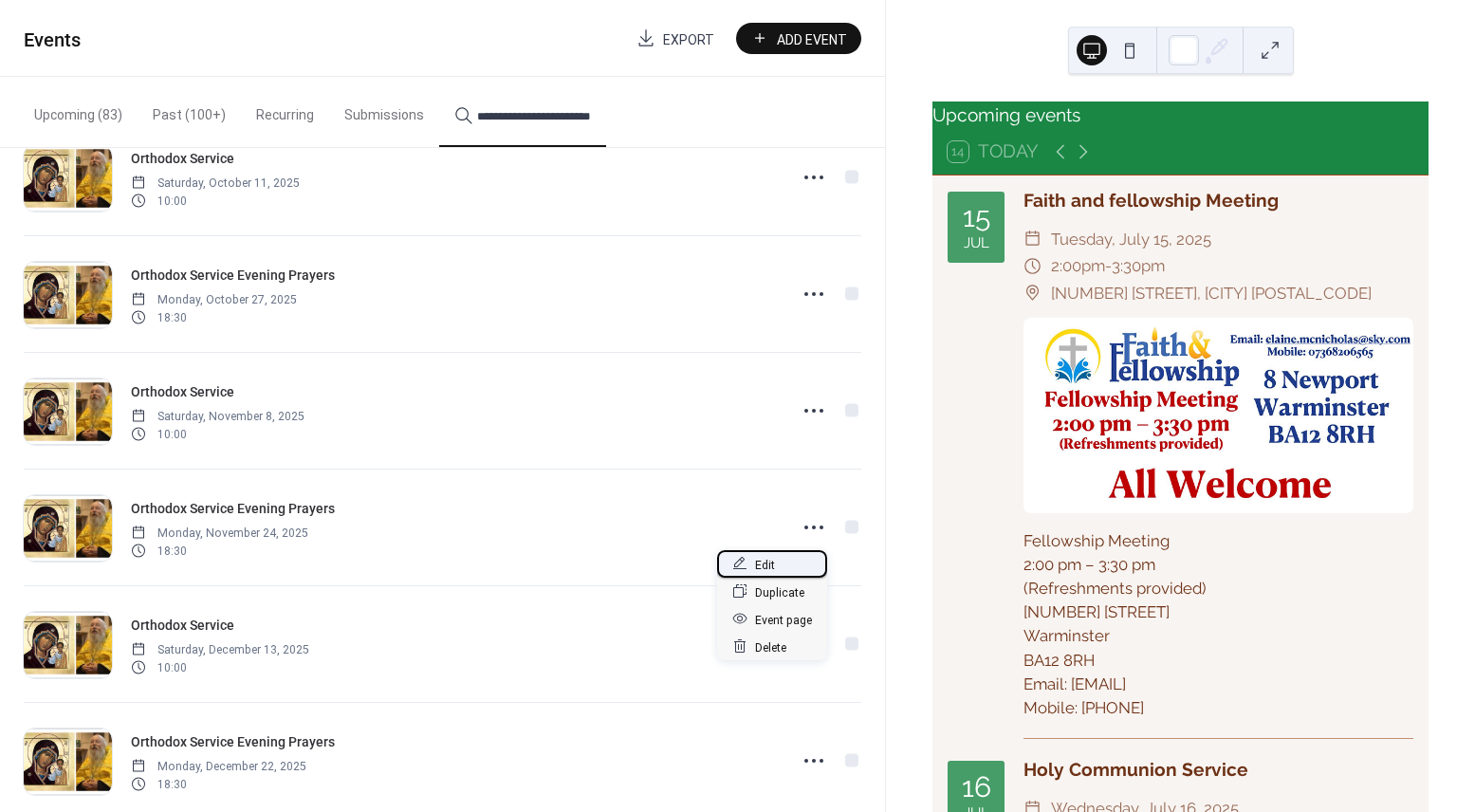 click on "Edit" at bounding box center [765, 564] 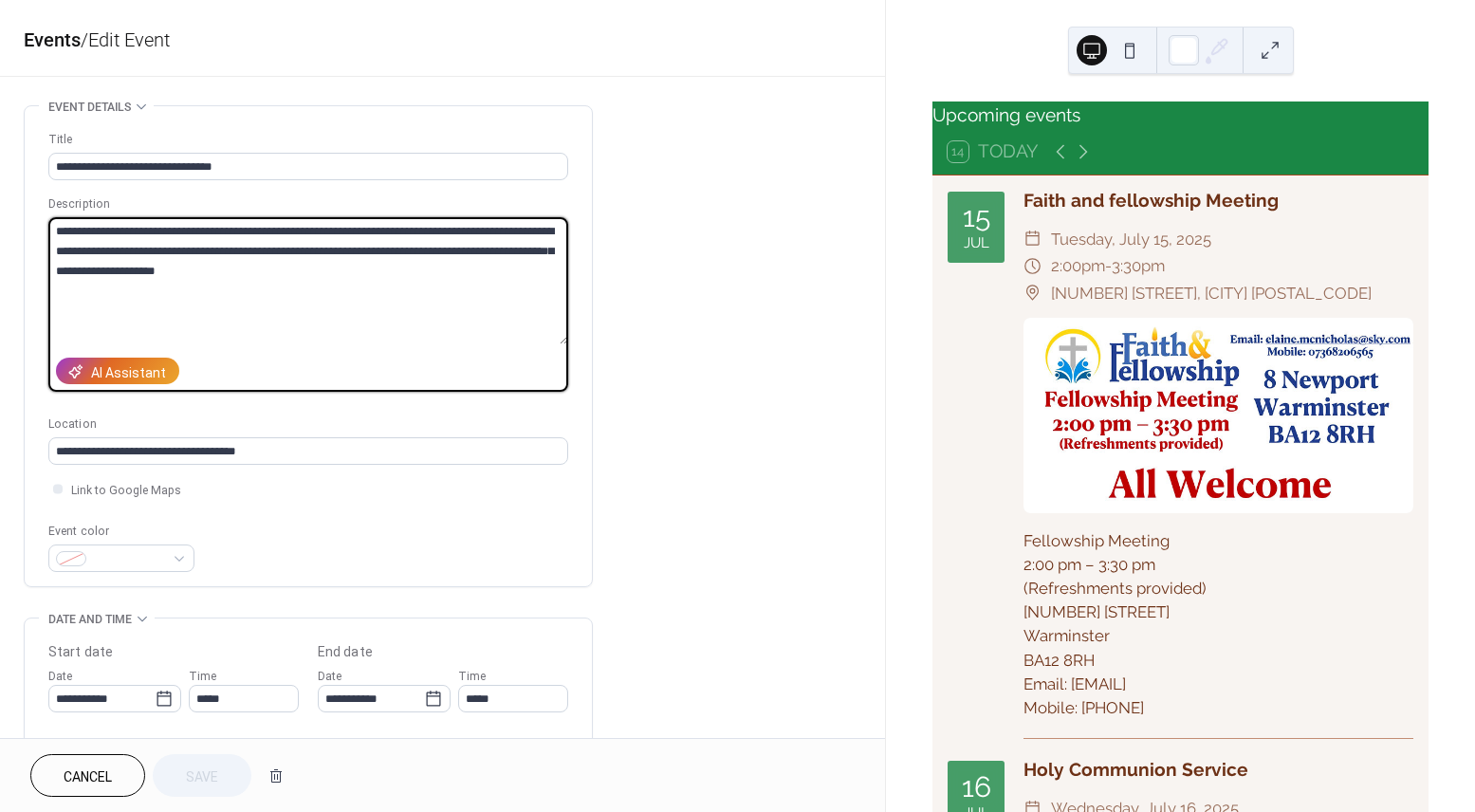 drag, startPoint x: 291, startPoint y: 278, endPoint x: 52, endPoint y: 234, distance: 243.016 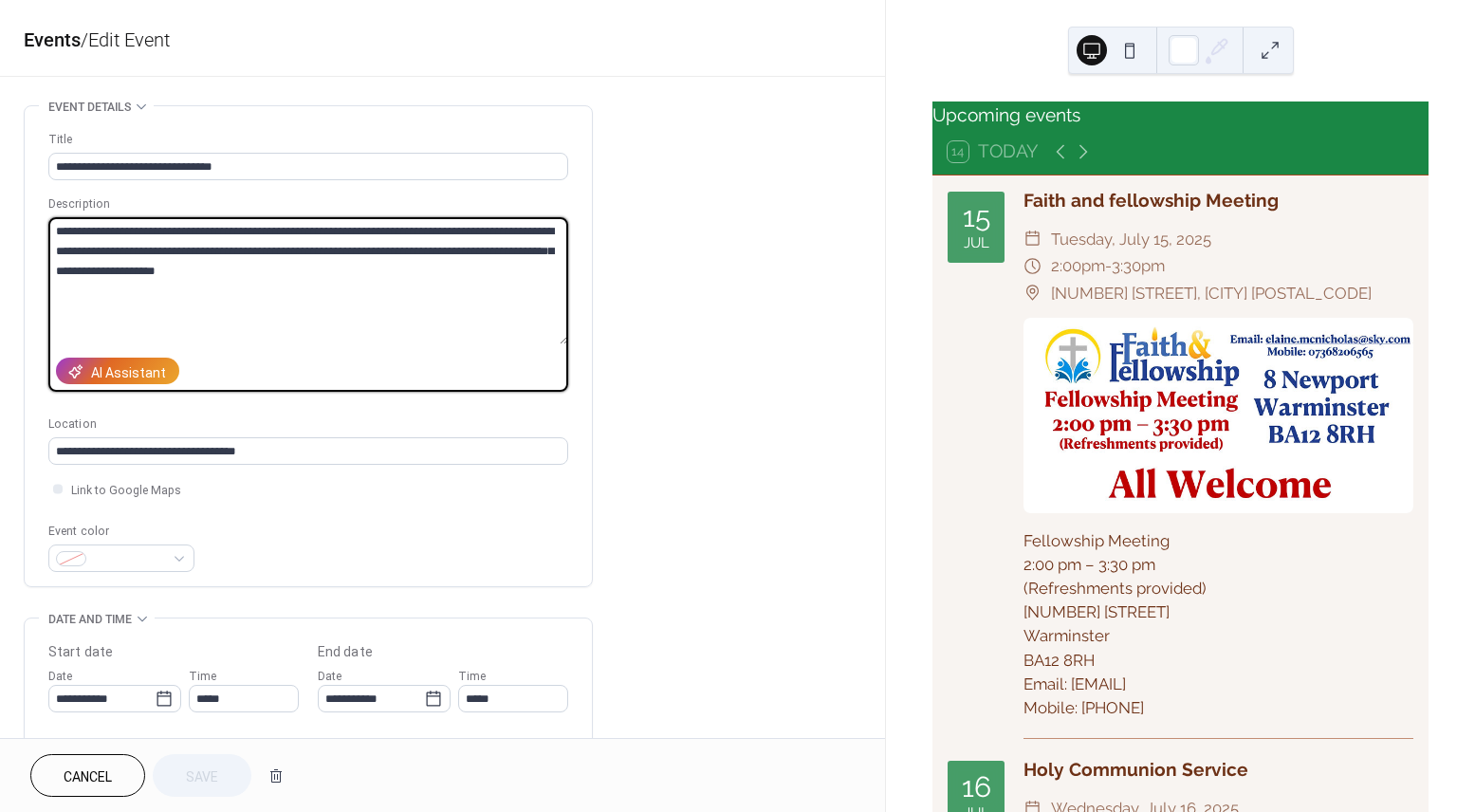 click on "**********" at bounding box center [308, 281] 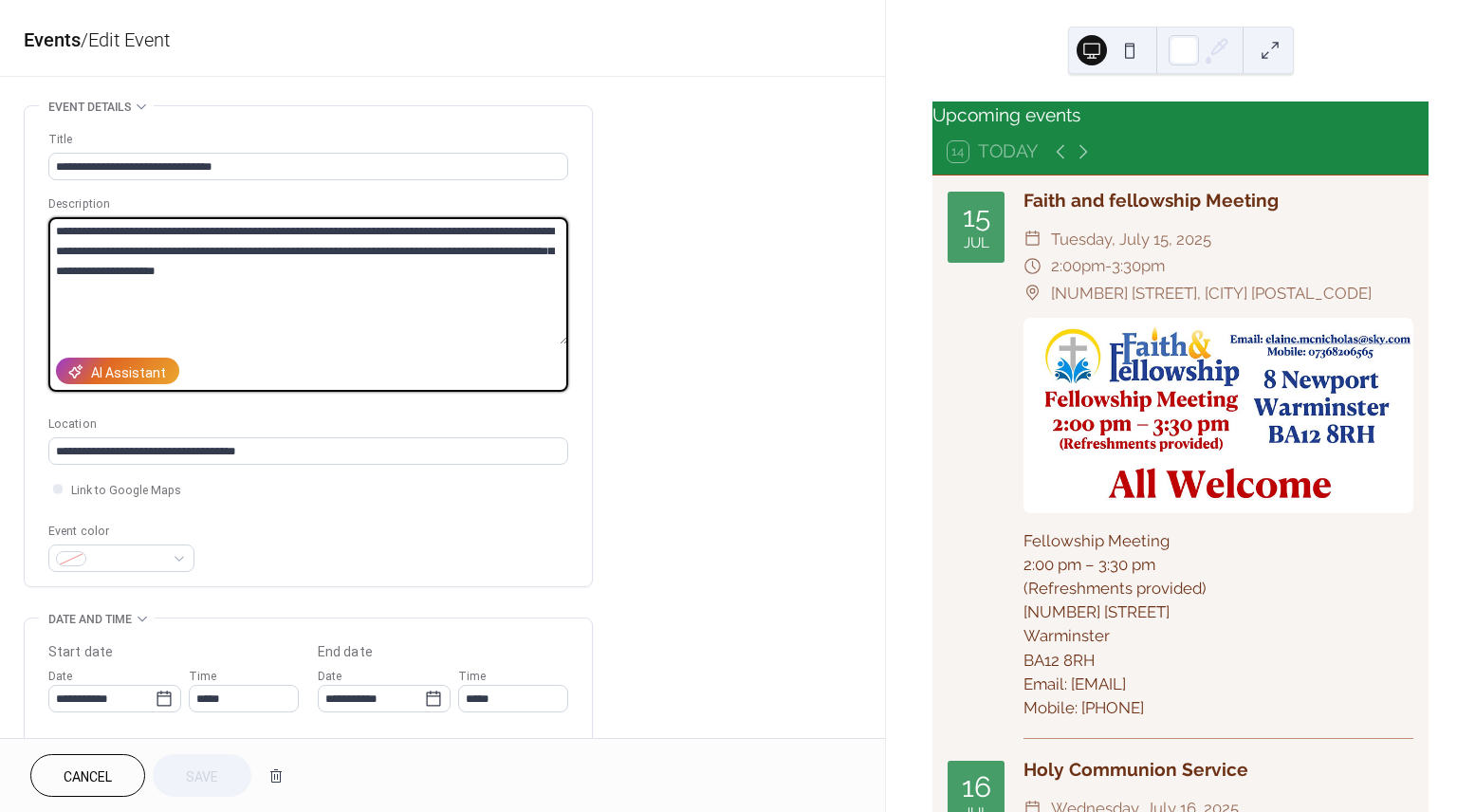 paste 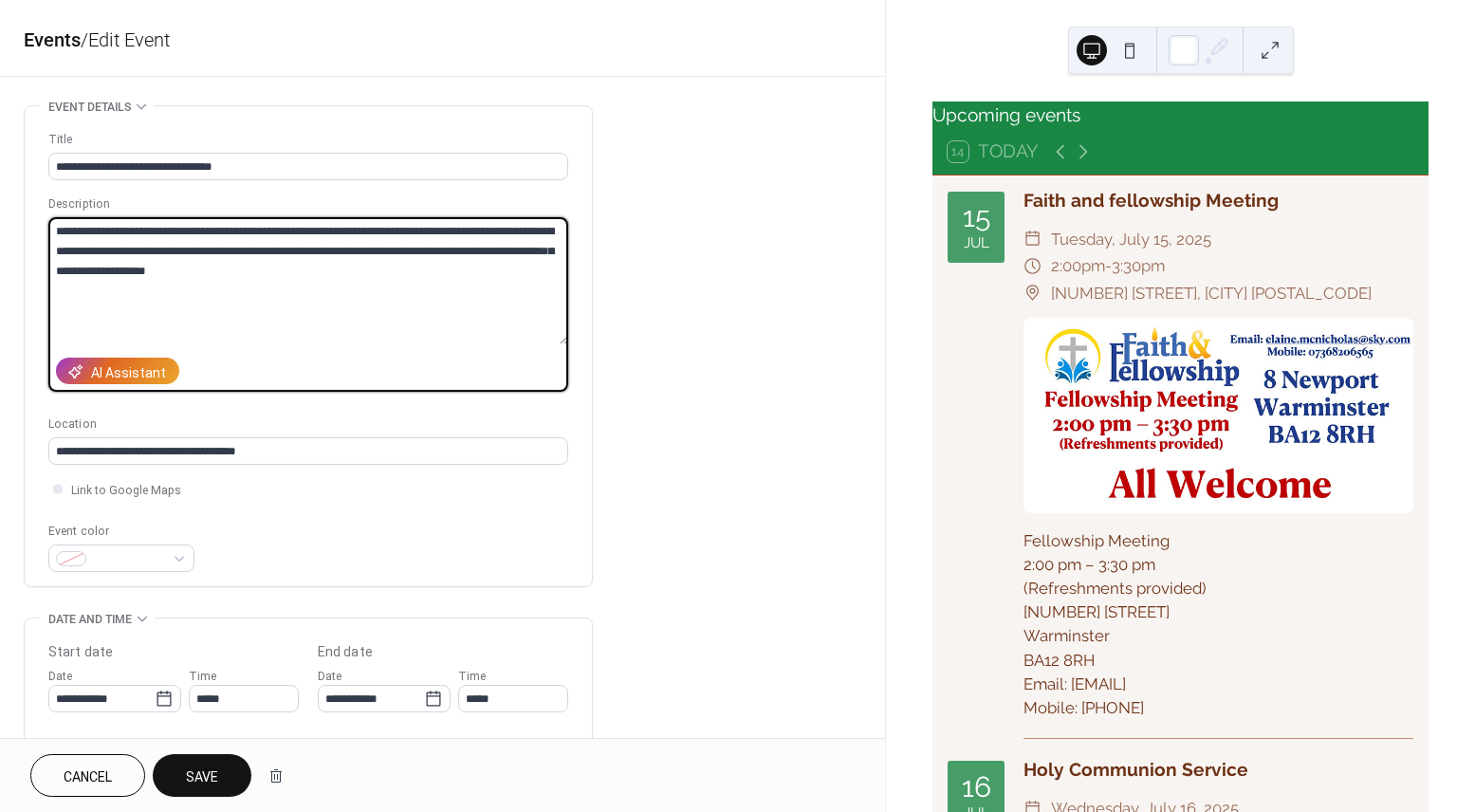 type on "**********" 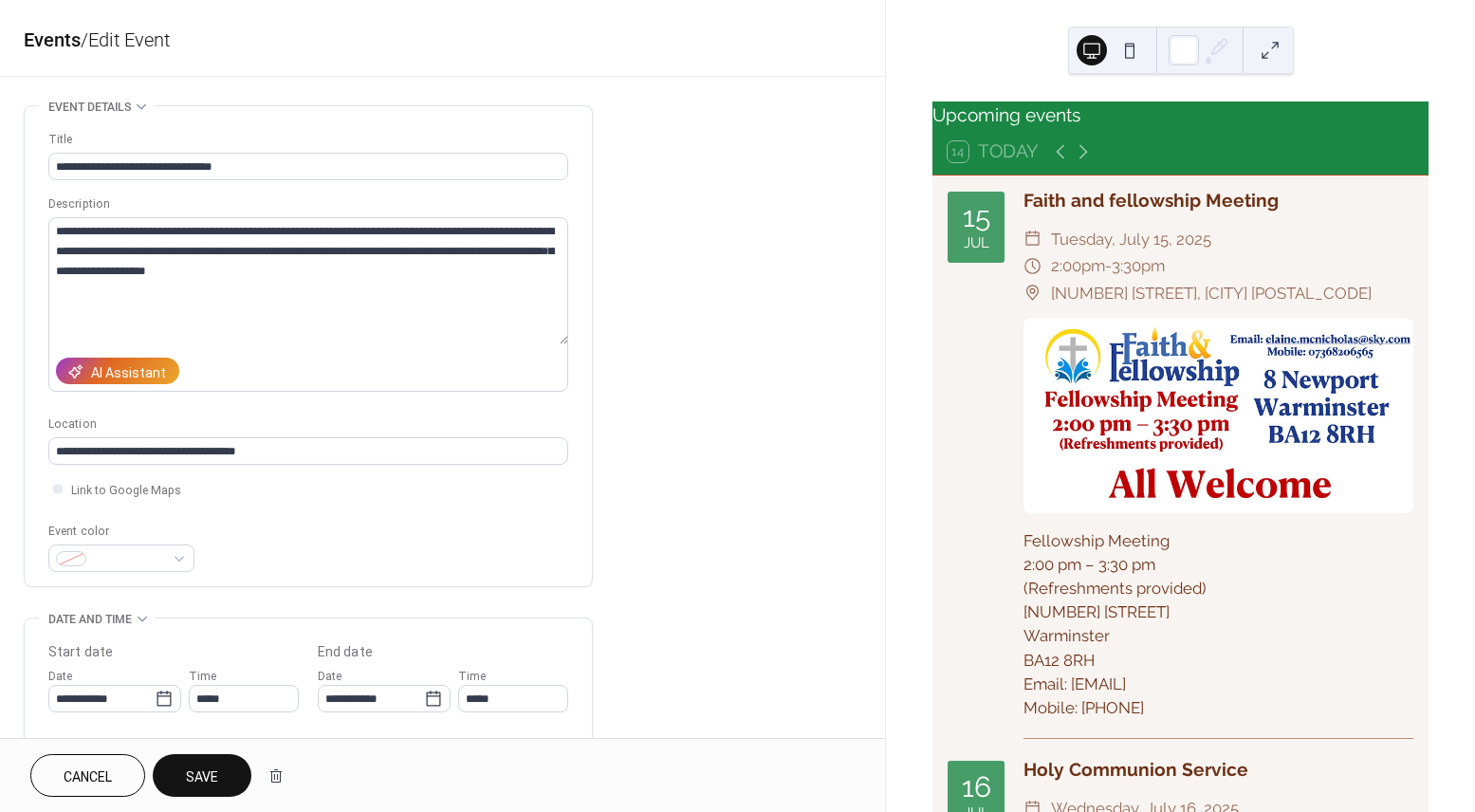 click on "Save" at bounding box center (202, 777) 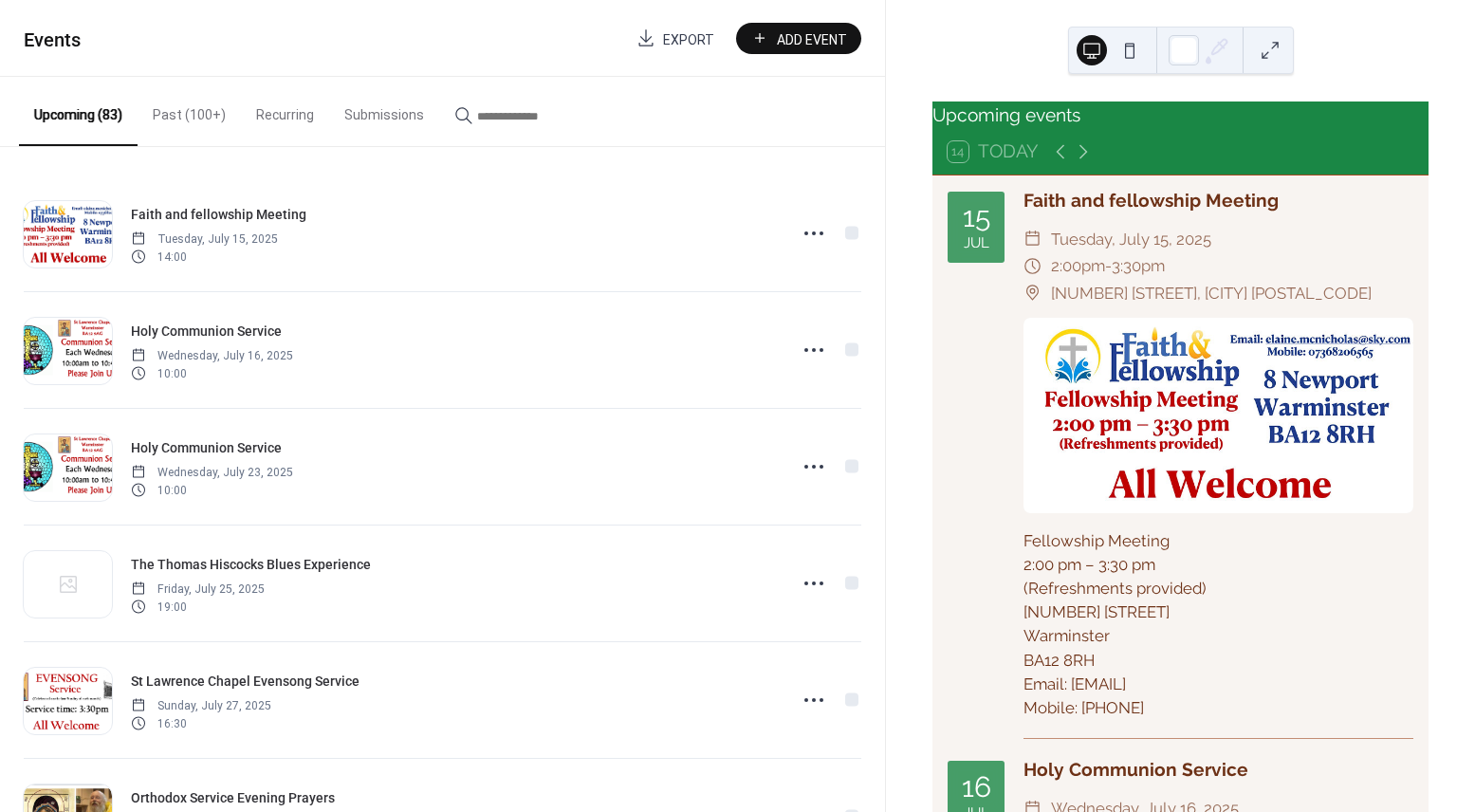 click at bounding box center [534, 116] 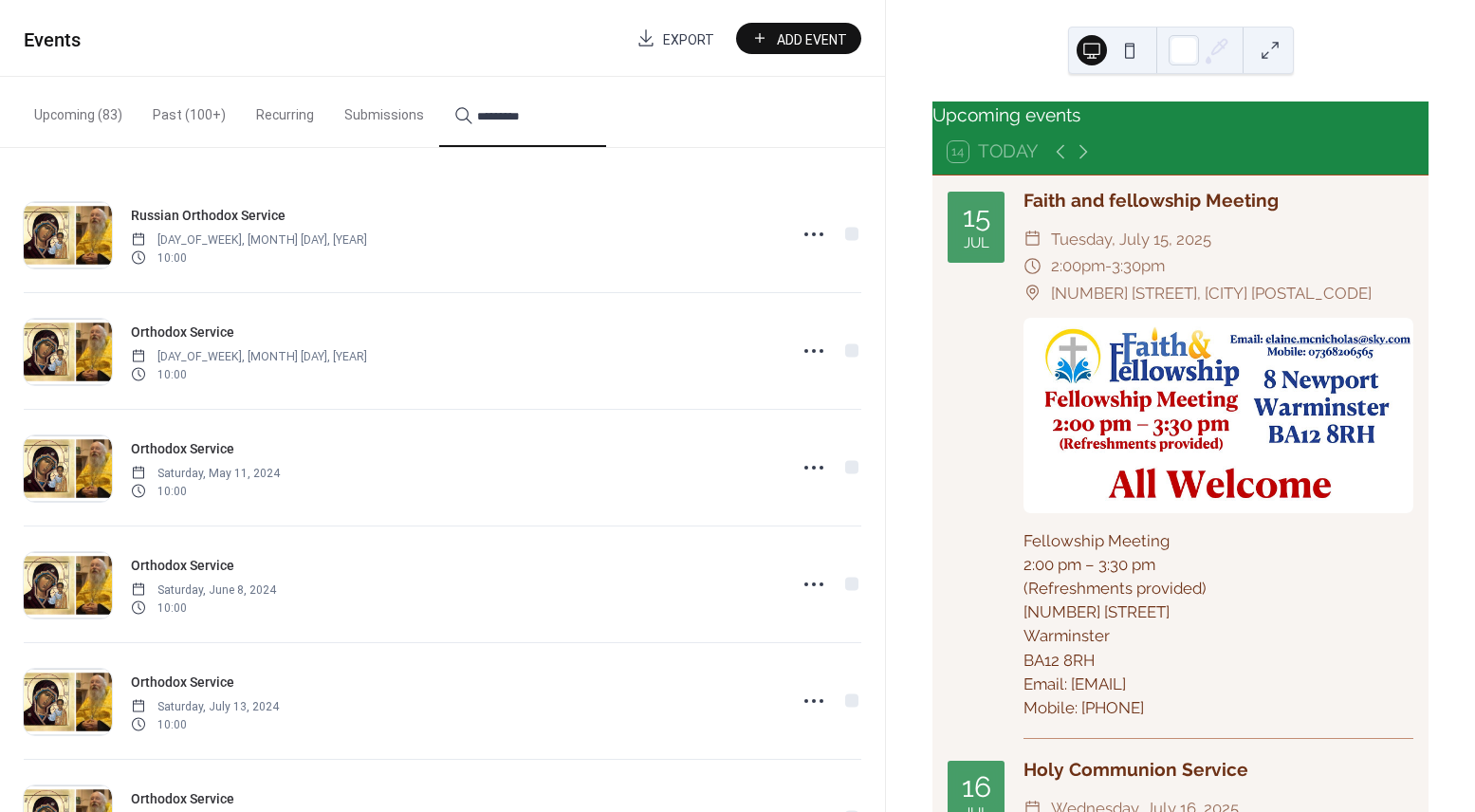click on "********" at bounding box center (523, 112) 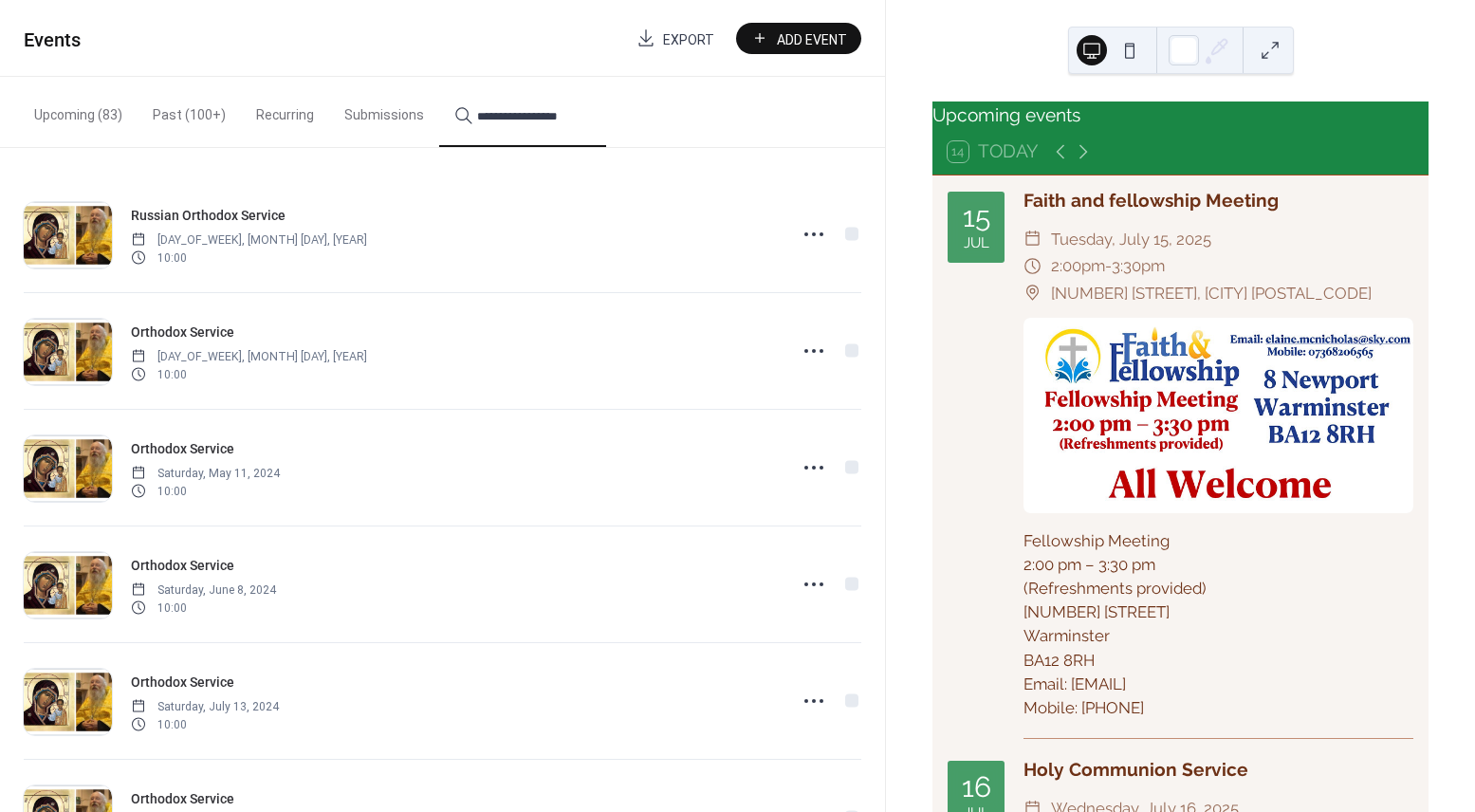 scroll, scrollTop: 0, scrollLeft: 0, axis: both 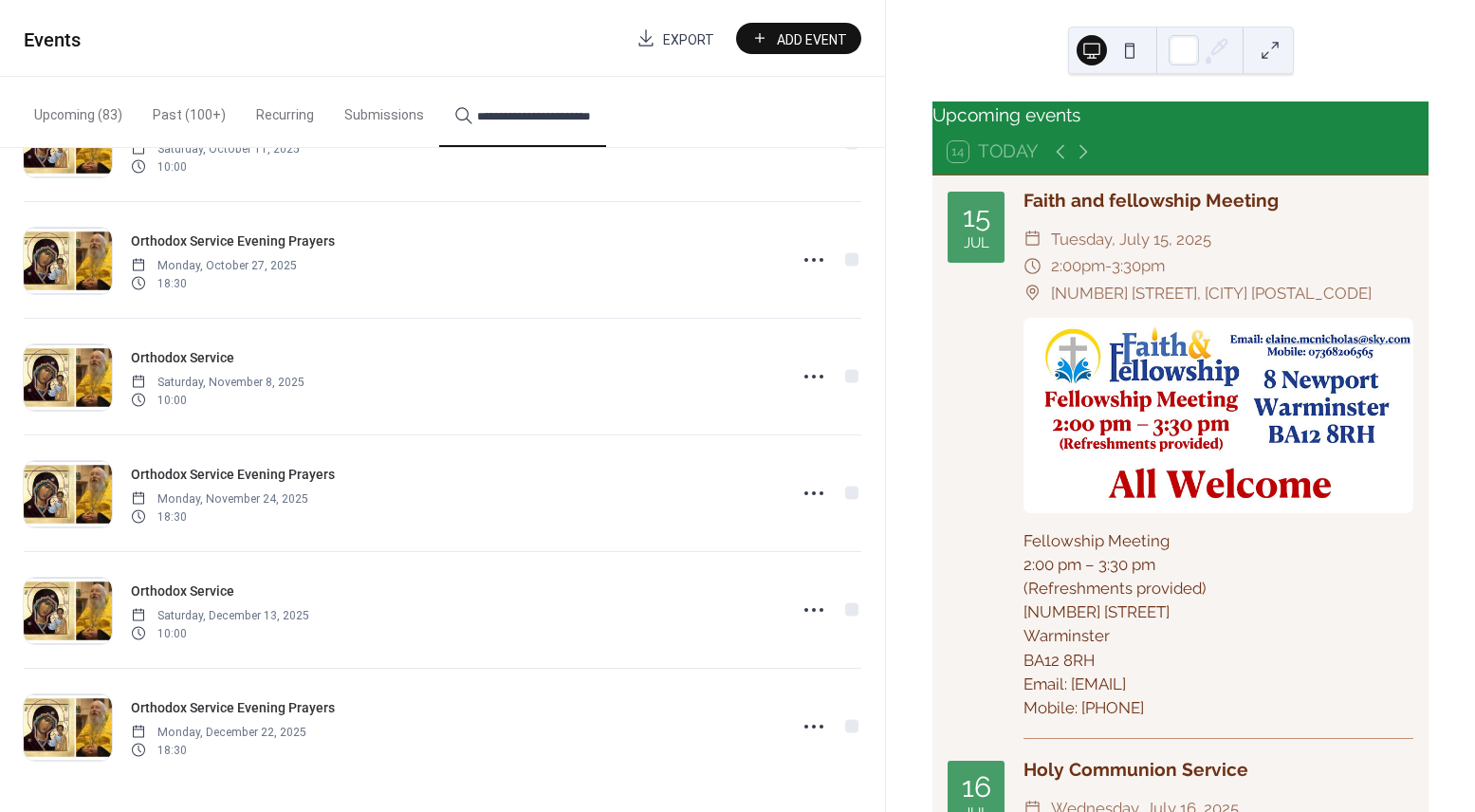 type on "**********" 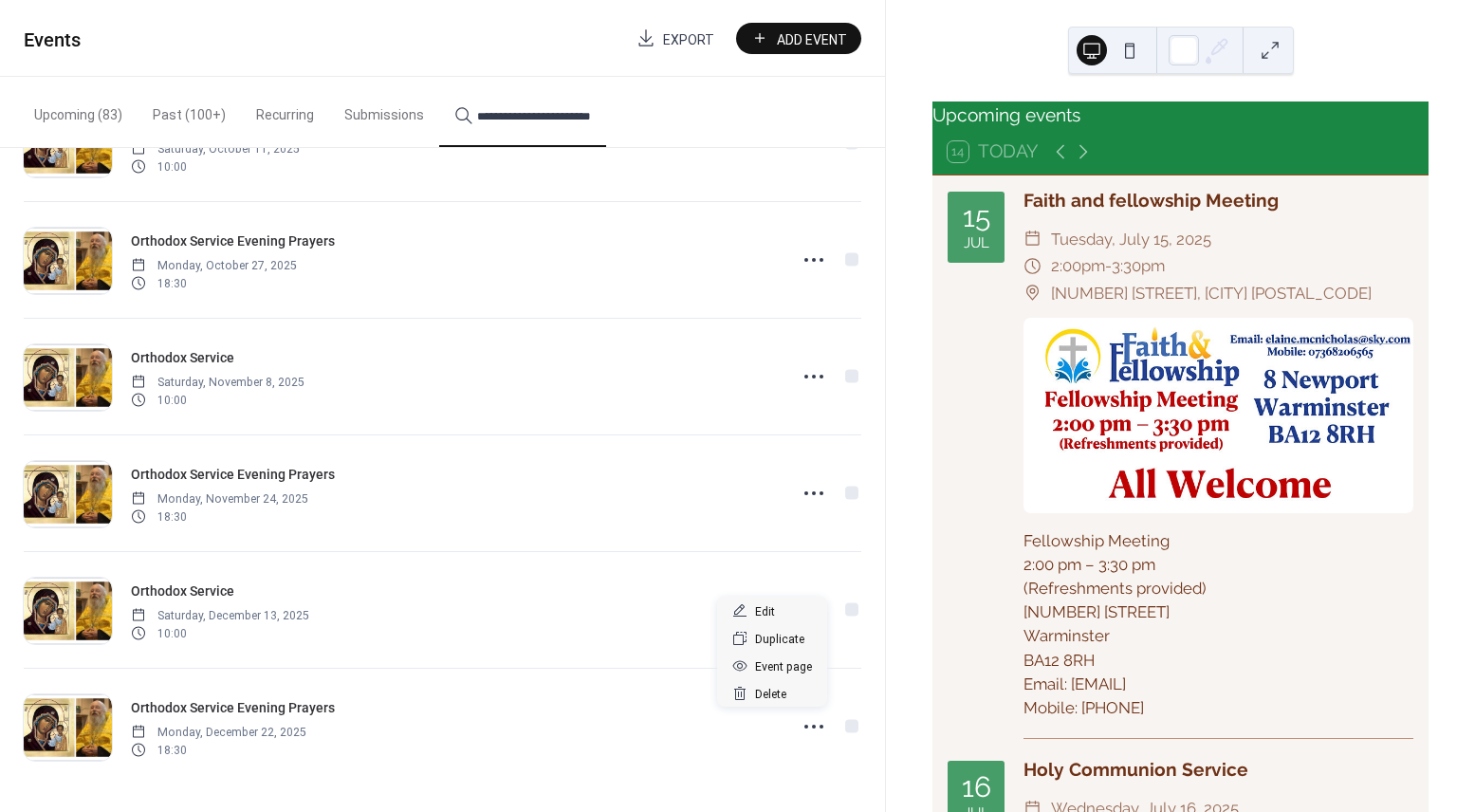 click 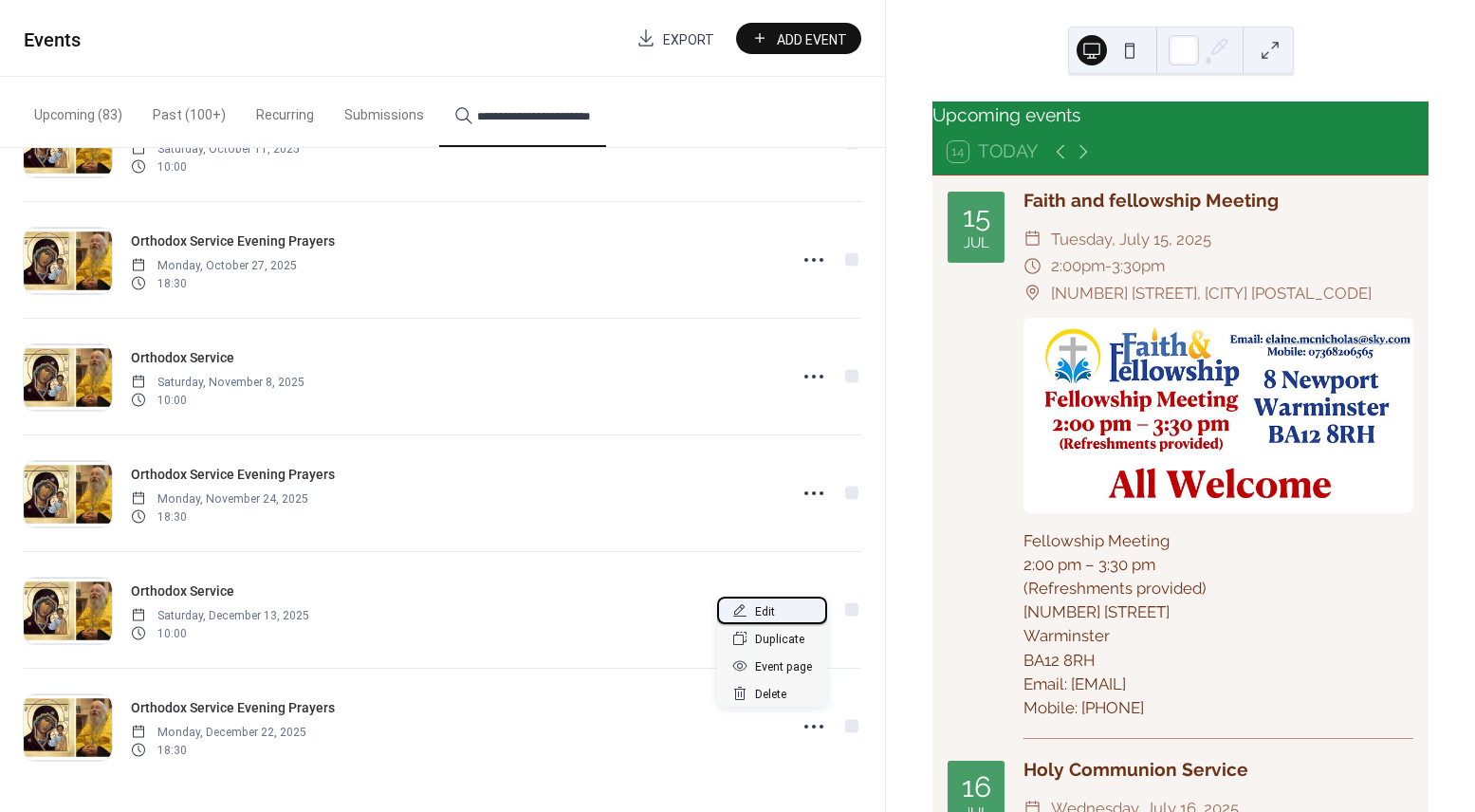 click on "Edit" at bounding box center [765, 612] 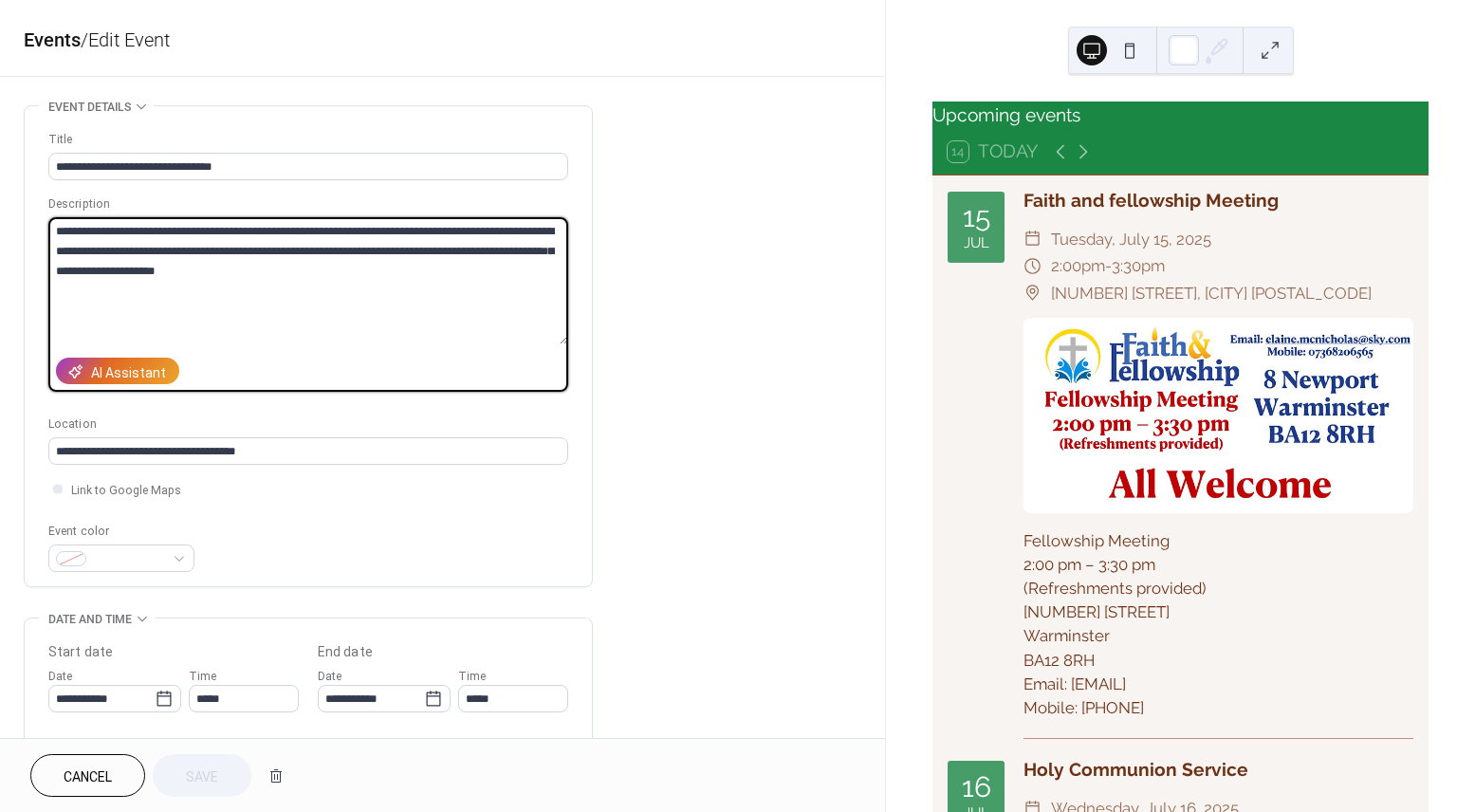 drag, startPoint x: 288, startPoint y: 274, endPoint x: 51, endPoint y: 225, distance: 242.0124 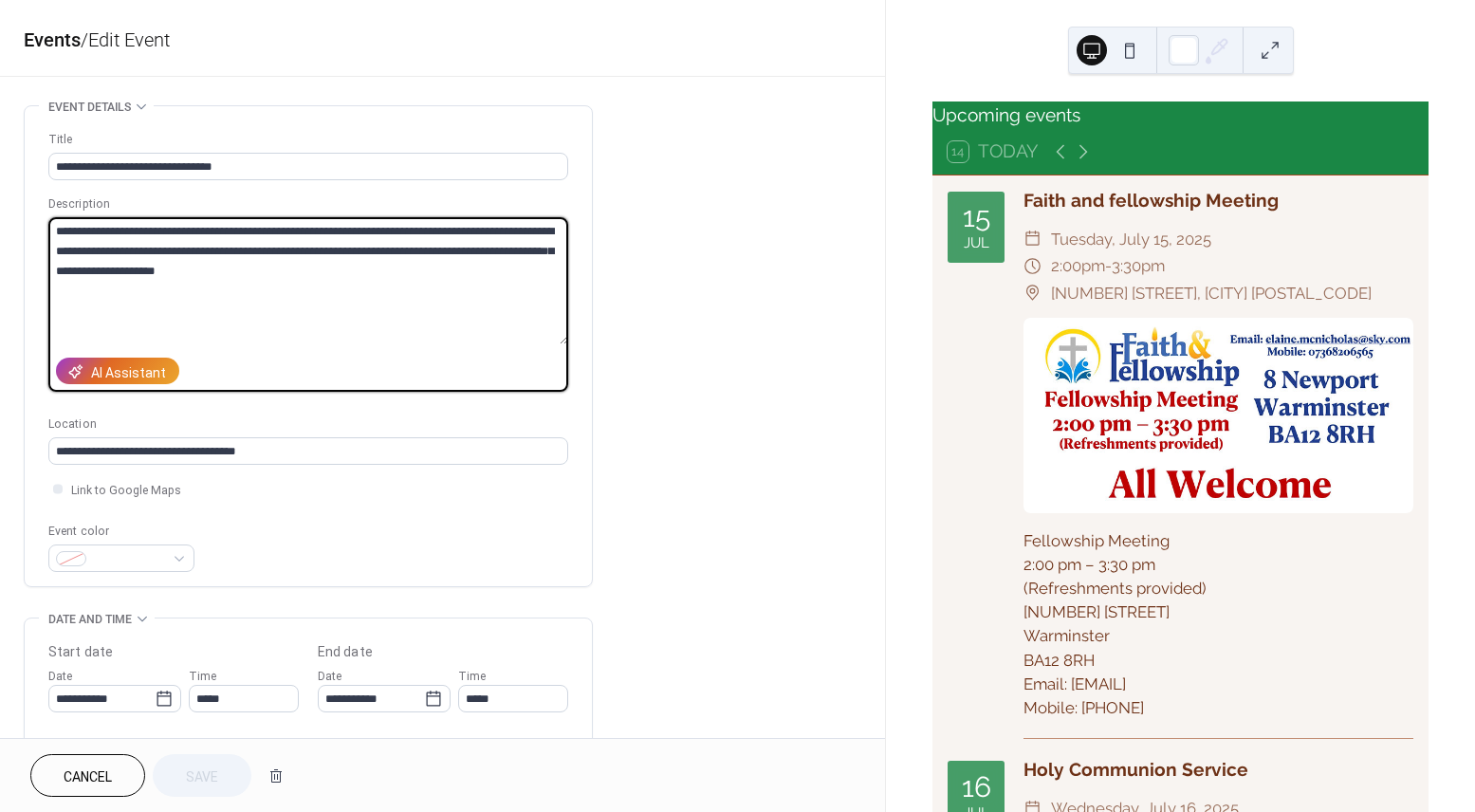 click on "**********" at bounding box center [308, 281] 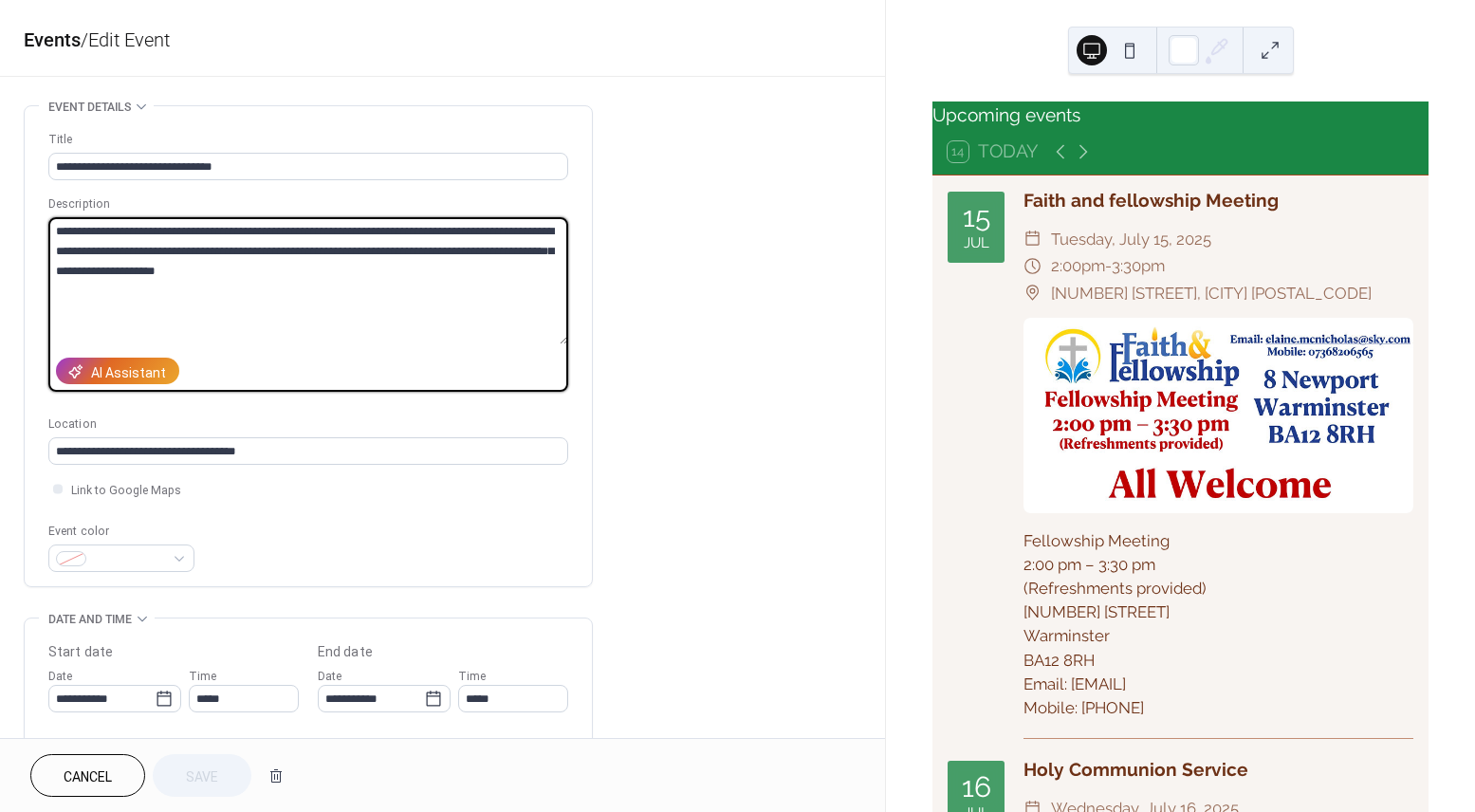 paste 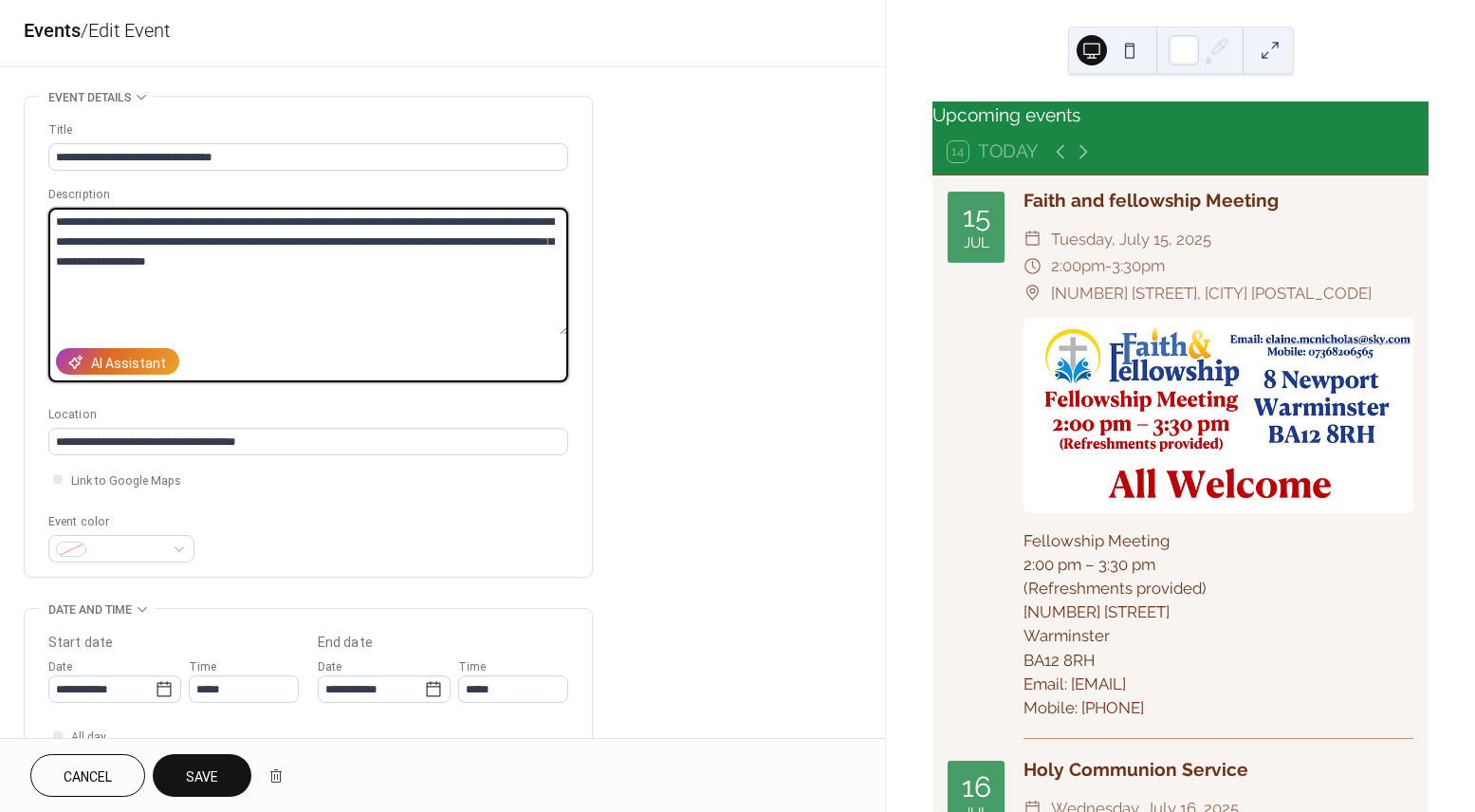 scroll, scrollTop: 14, scrollLeft: 0, axis: vertical 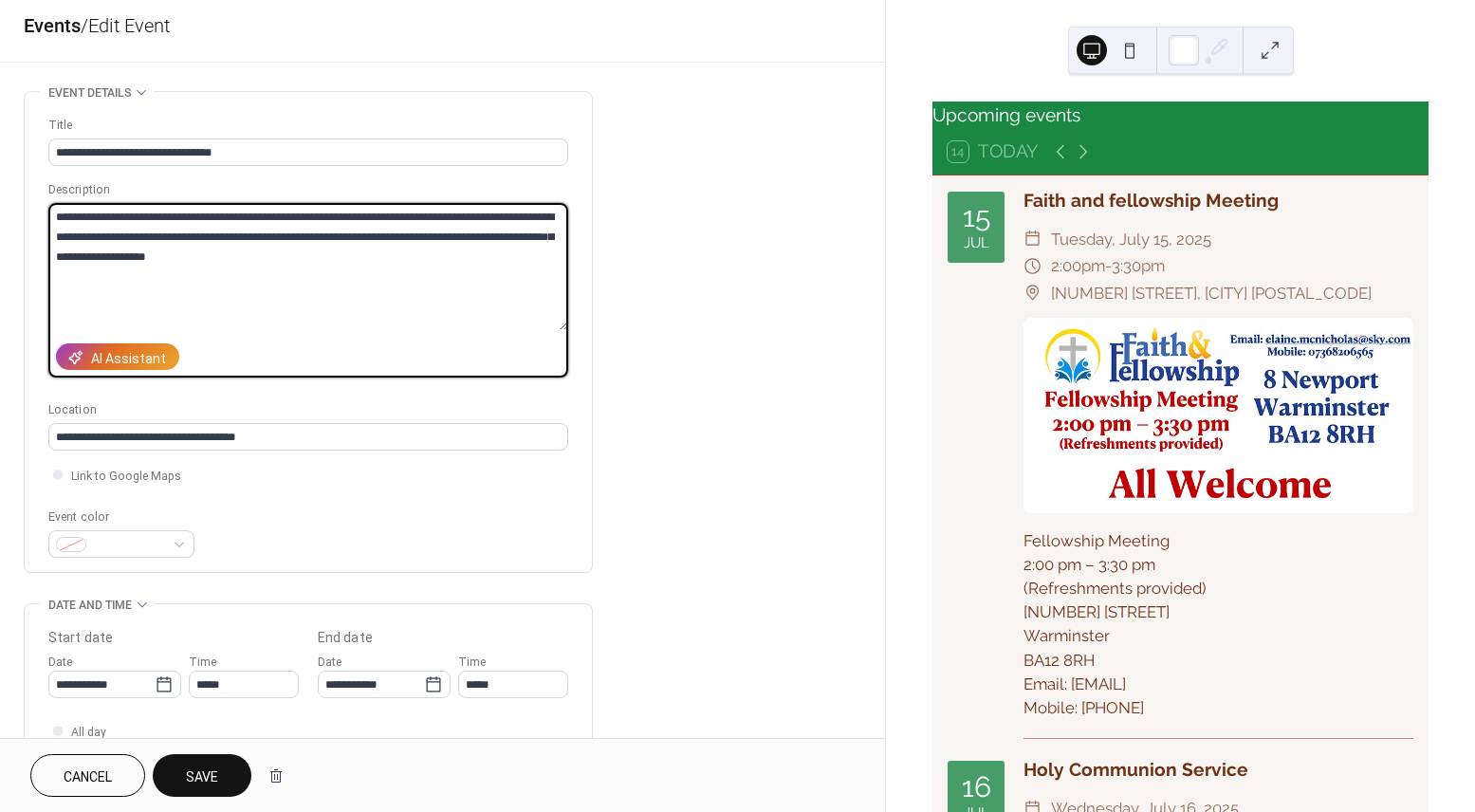type on "**********" 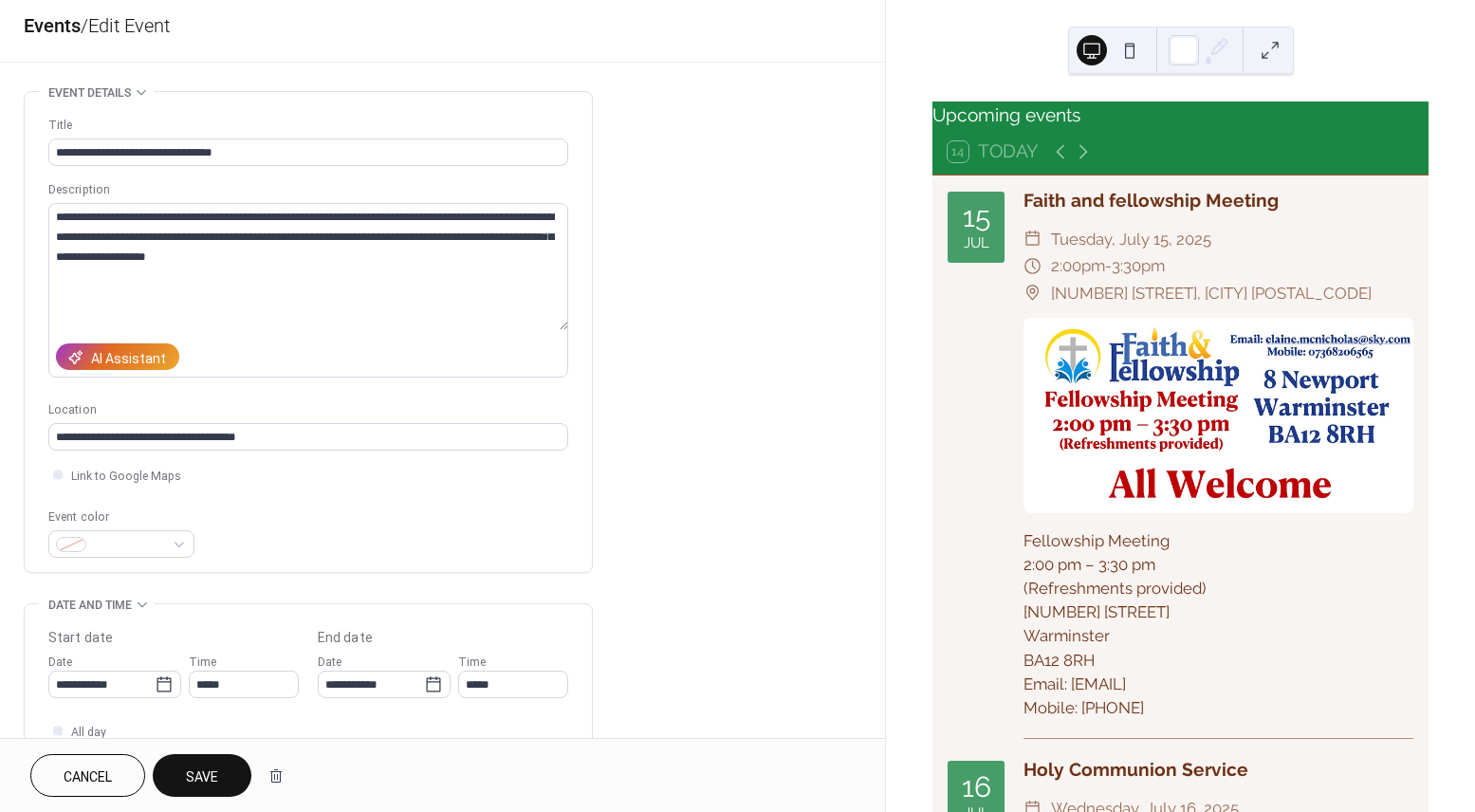 click on "Save" at bounding box center (202, 777) 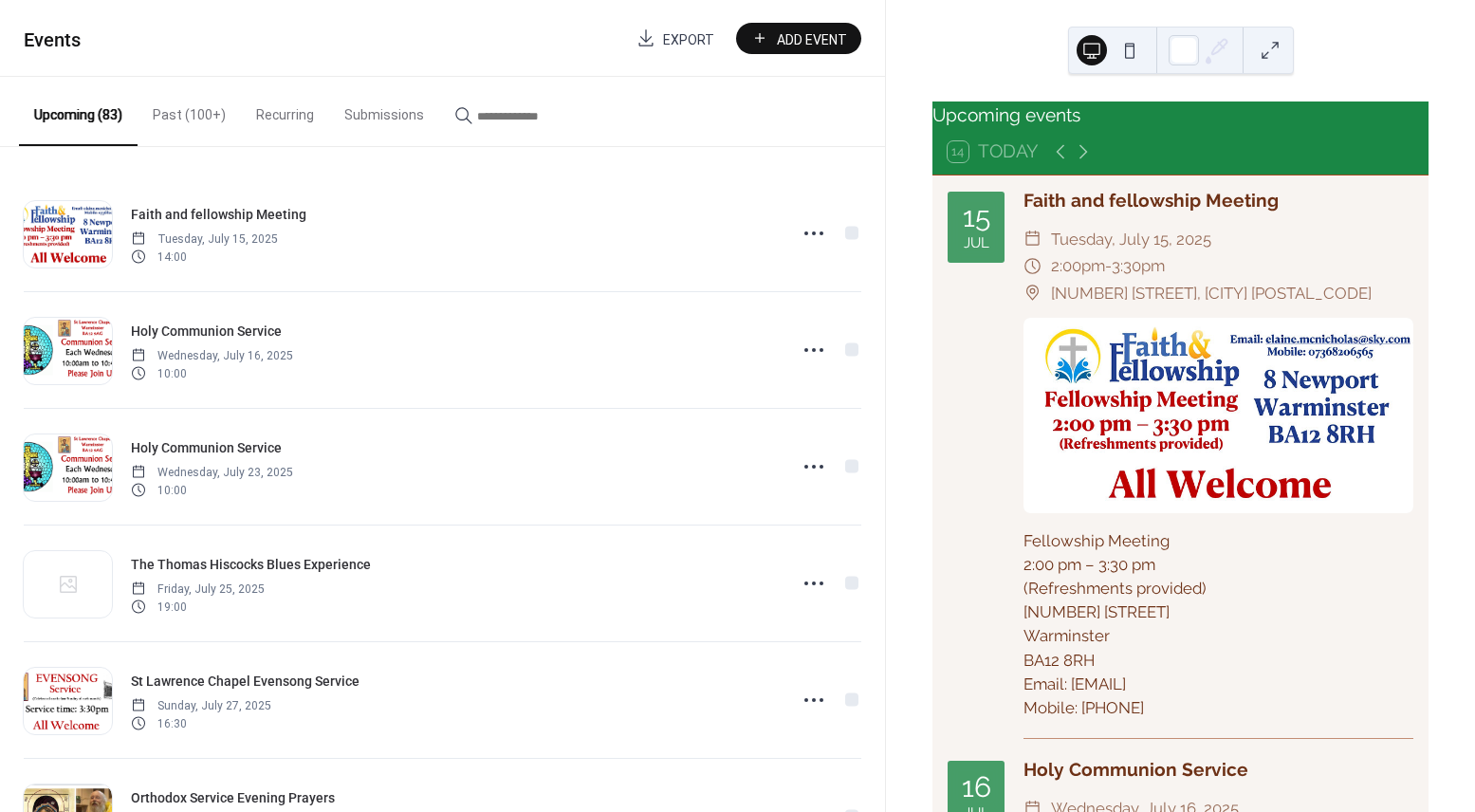 click at bounding box center [534, 116] 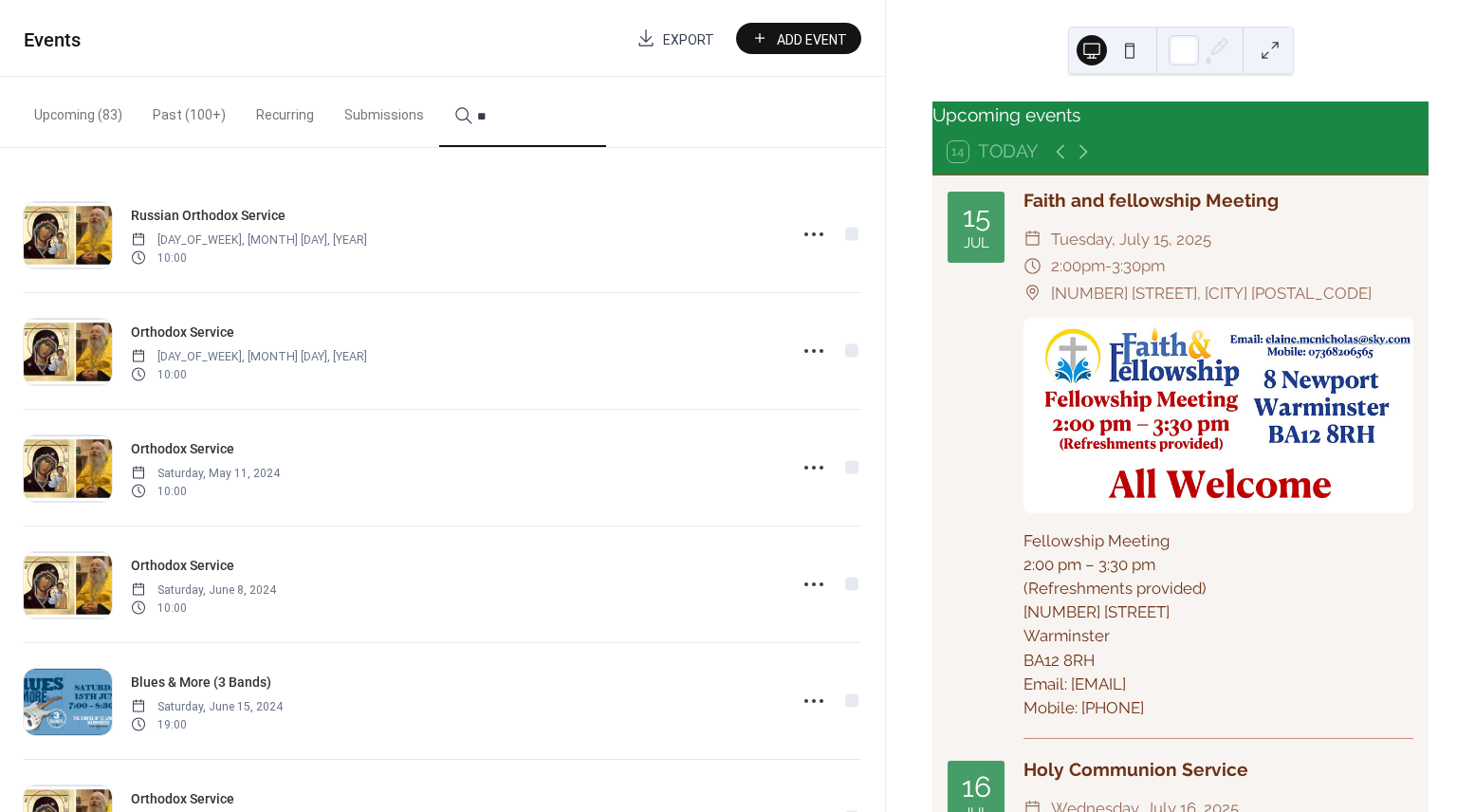 type on "*" 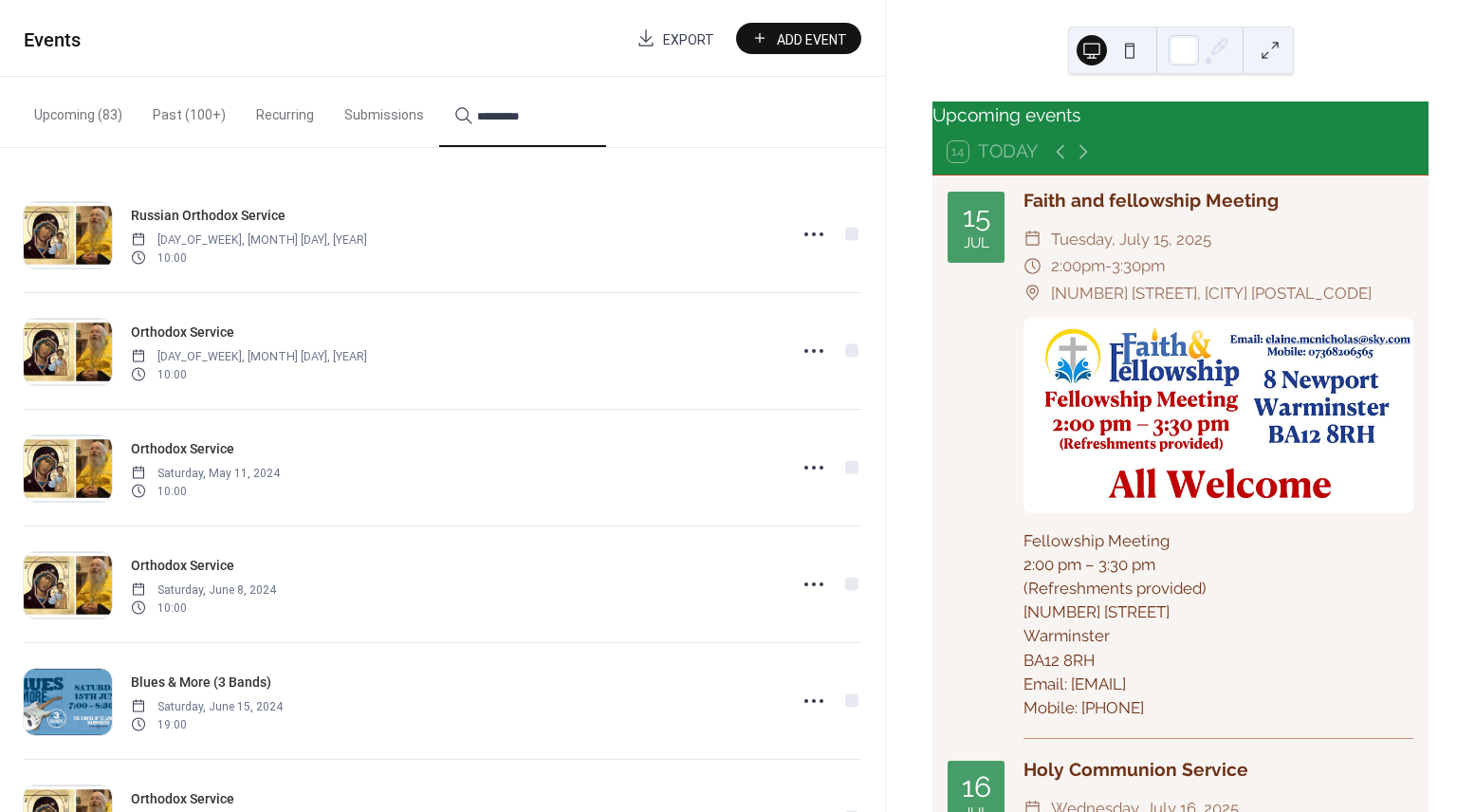 click on "********" at bounding box center [523, 112] 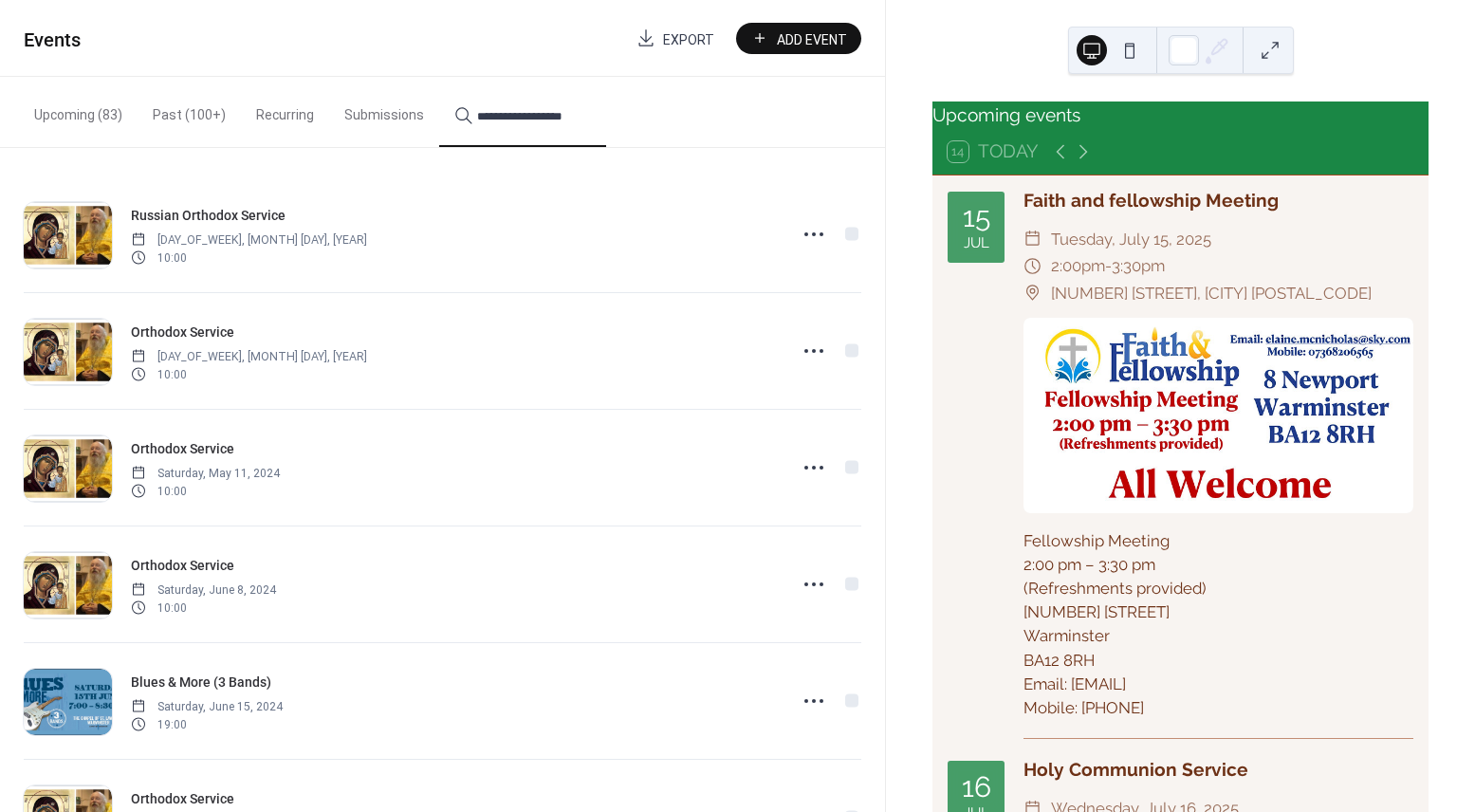scroll, scrollTop: 0, scrollLeft: 5, axis: horizontal 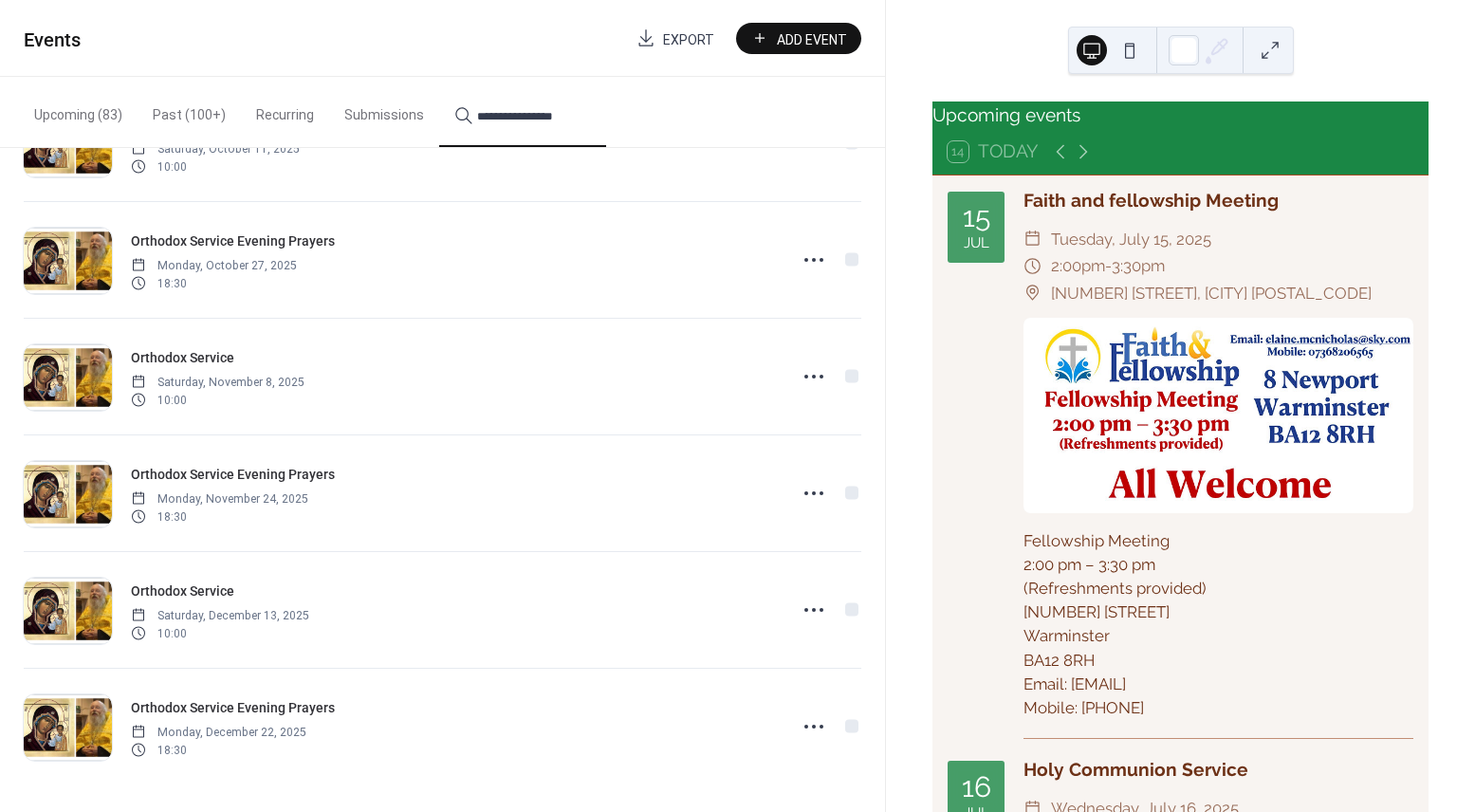 type on "**********" 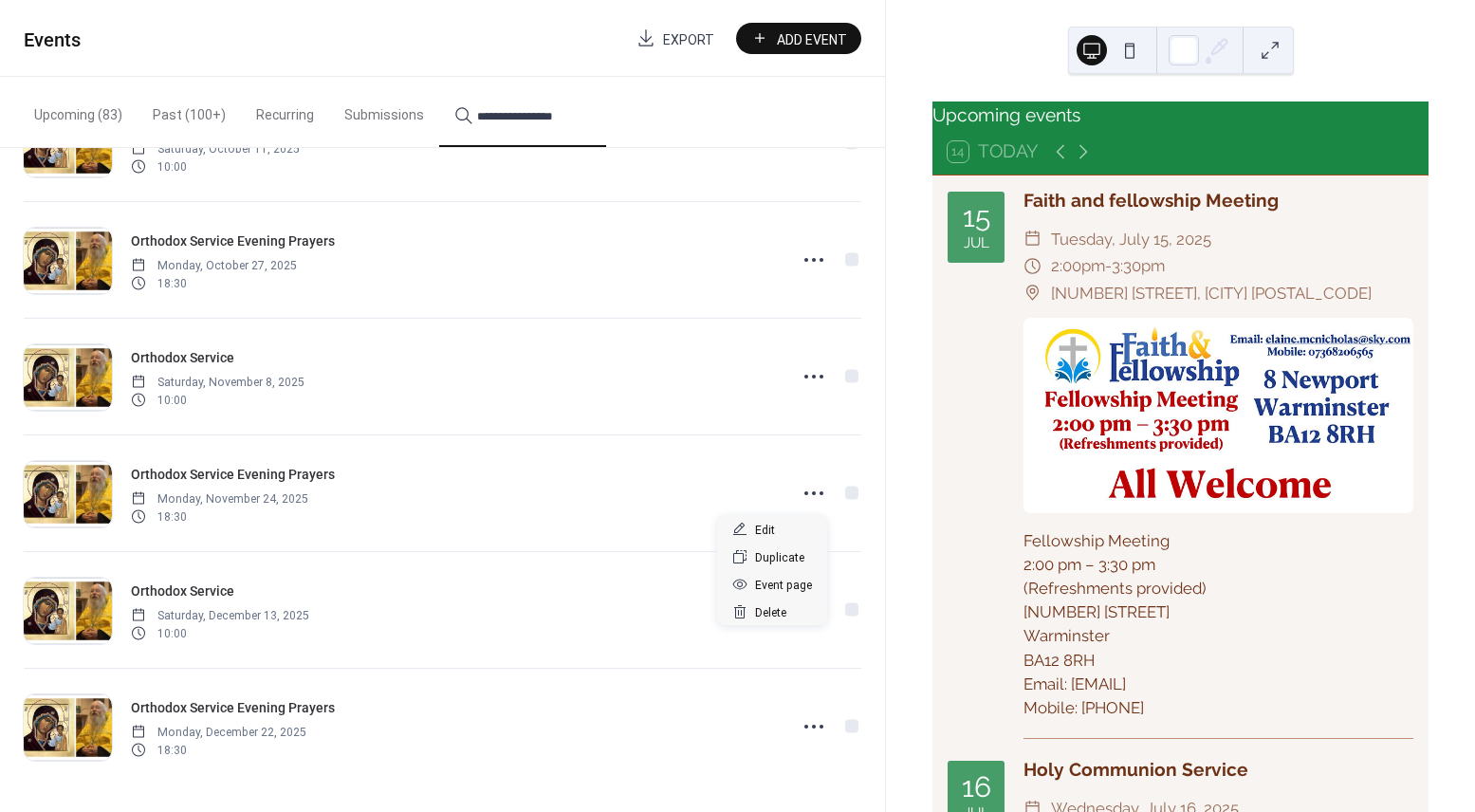 click 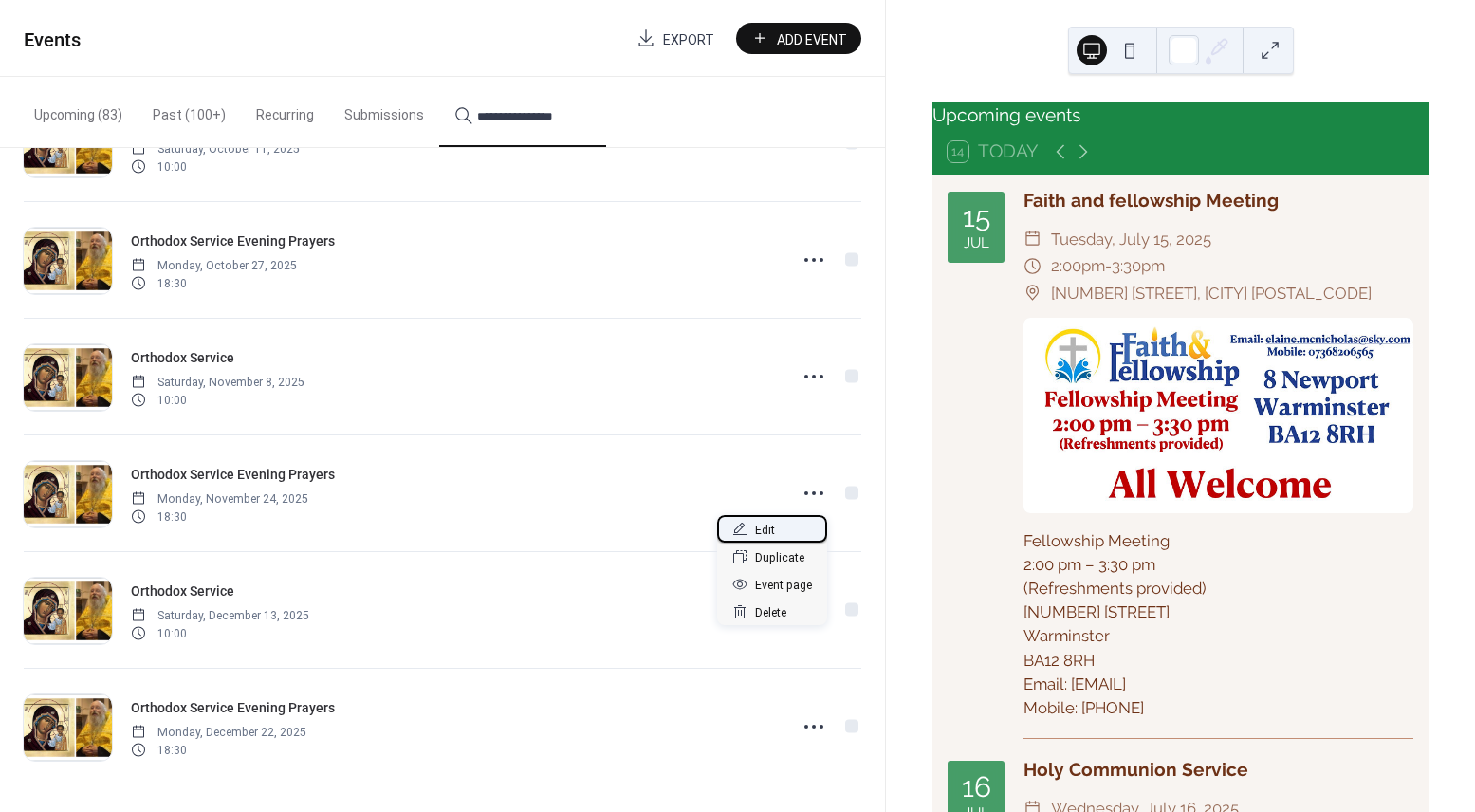 click on "Edit" at bounding box center [765, 530] 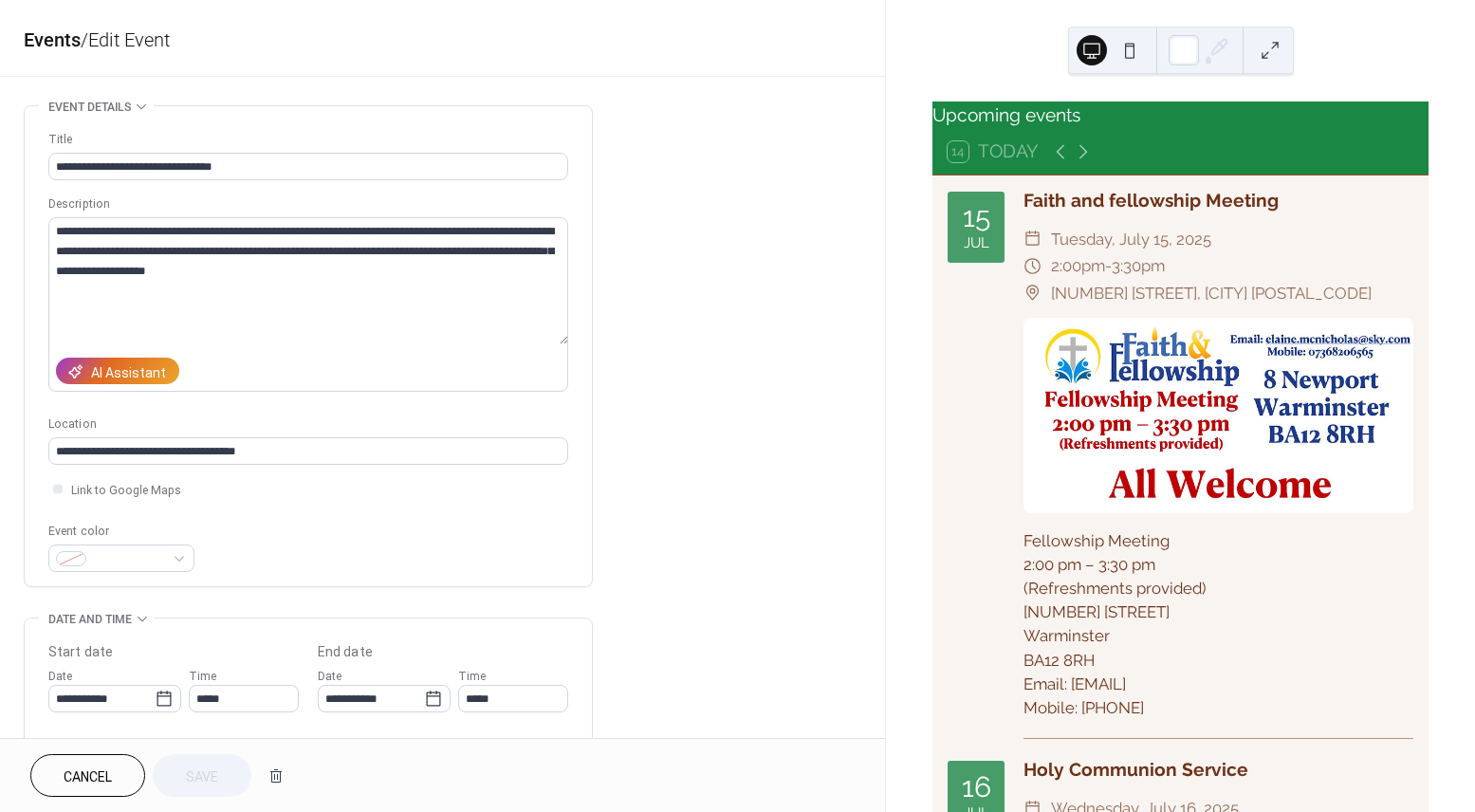 click on "Cancel" at bounding box center (87, 777) 